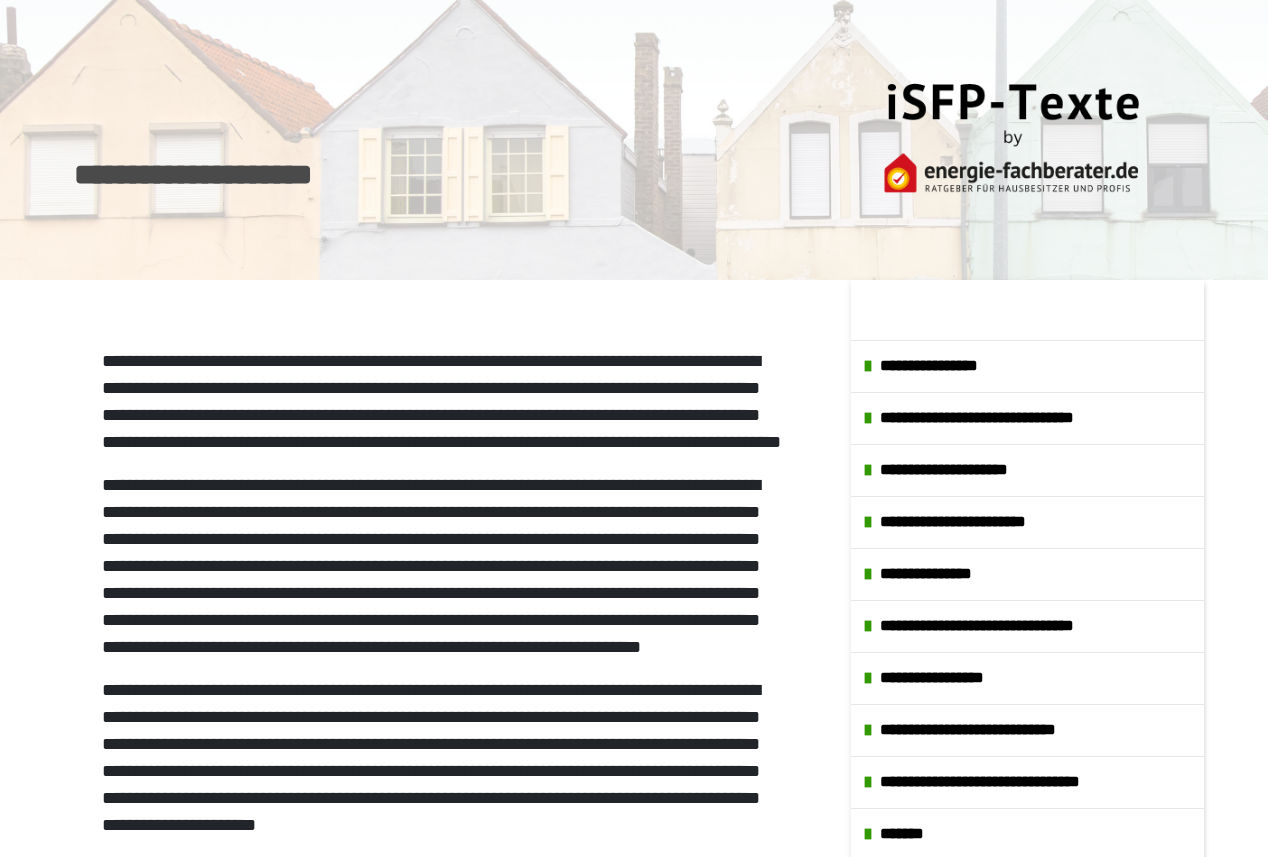 scroll, scrollTop: 0, scrollLeft: 0, axis: both 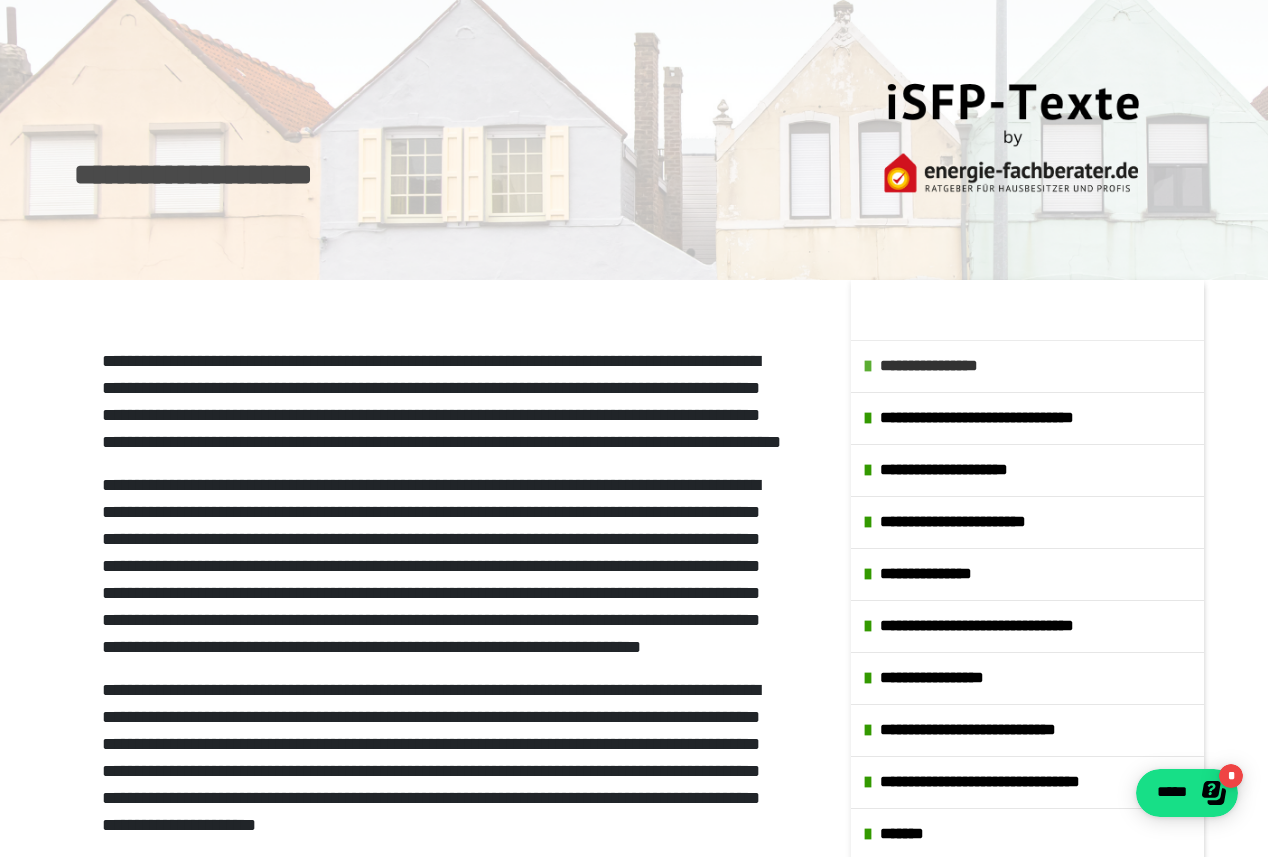click at bounding box center [868, 366] 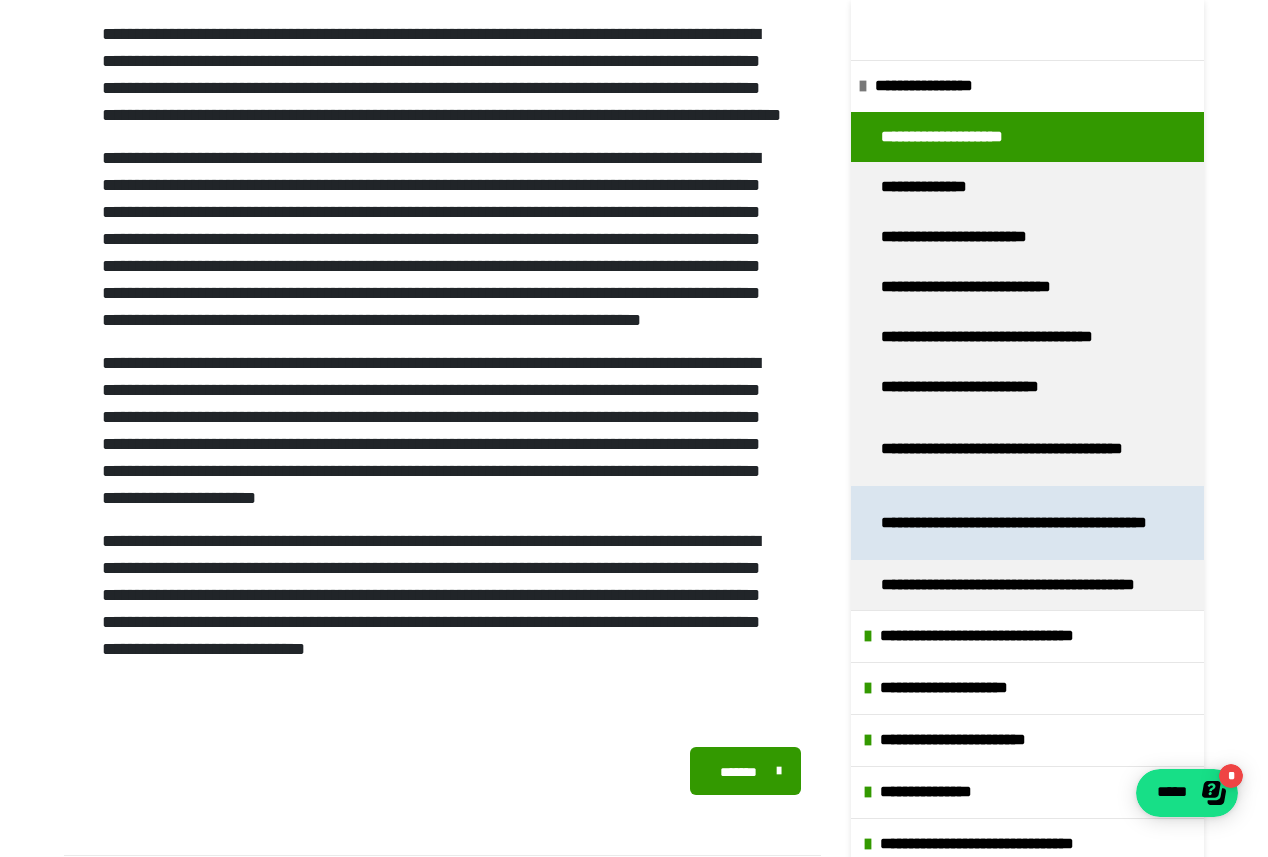 scroll, scrollTop: 328, scrollLeft: 0, axis: vertical 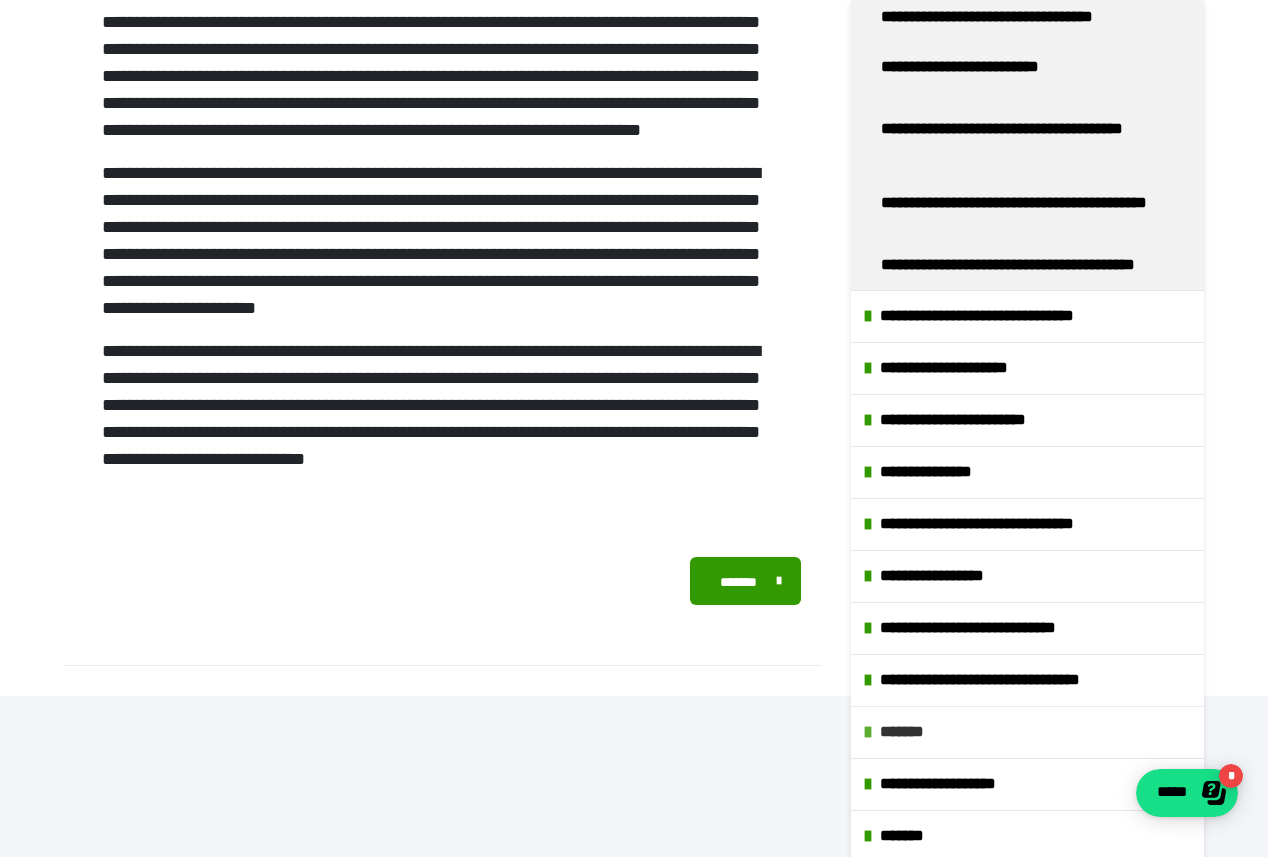 click at bounding box center [868, 732] 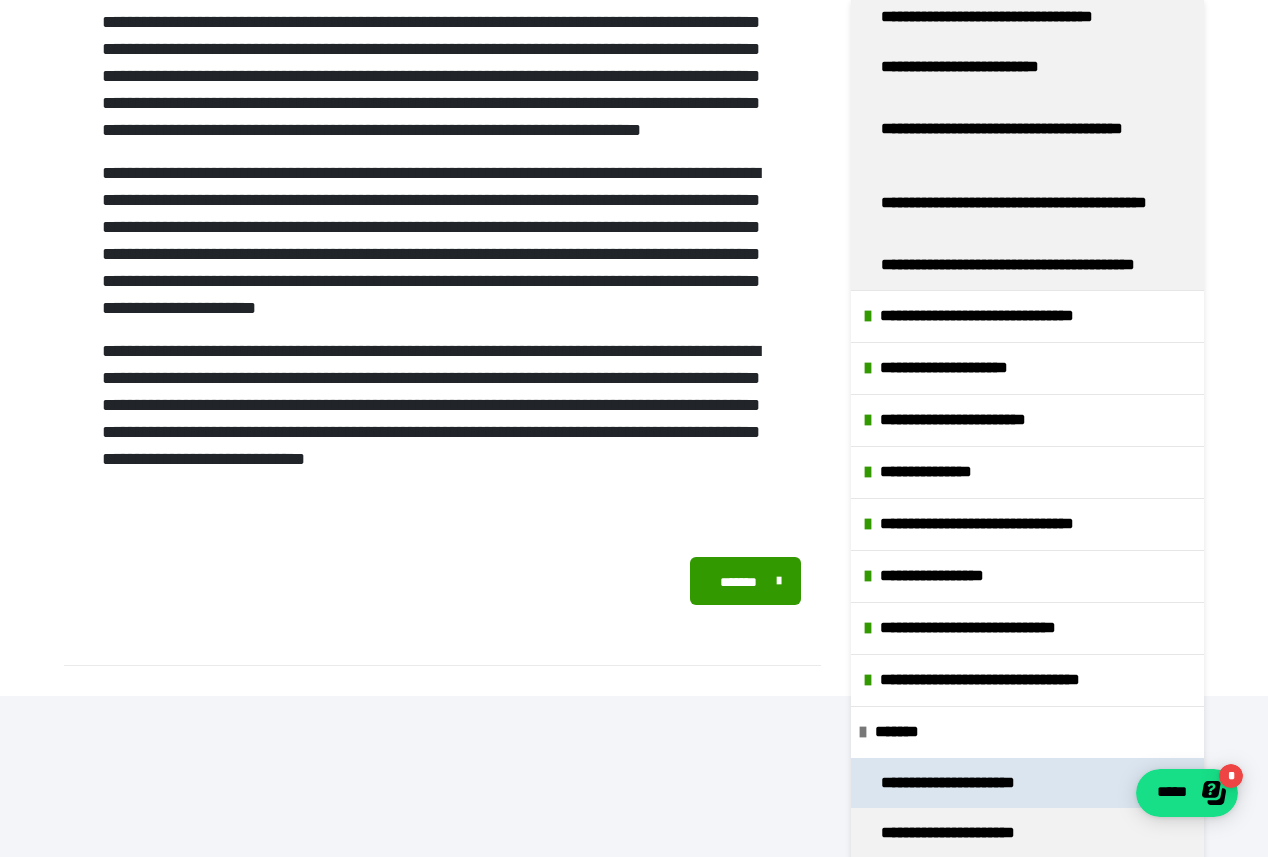 click on "**********" at bounding box center [971, 783] 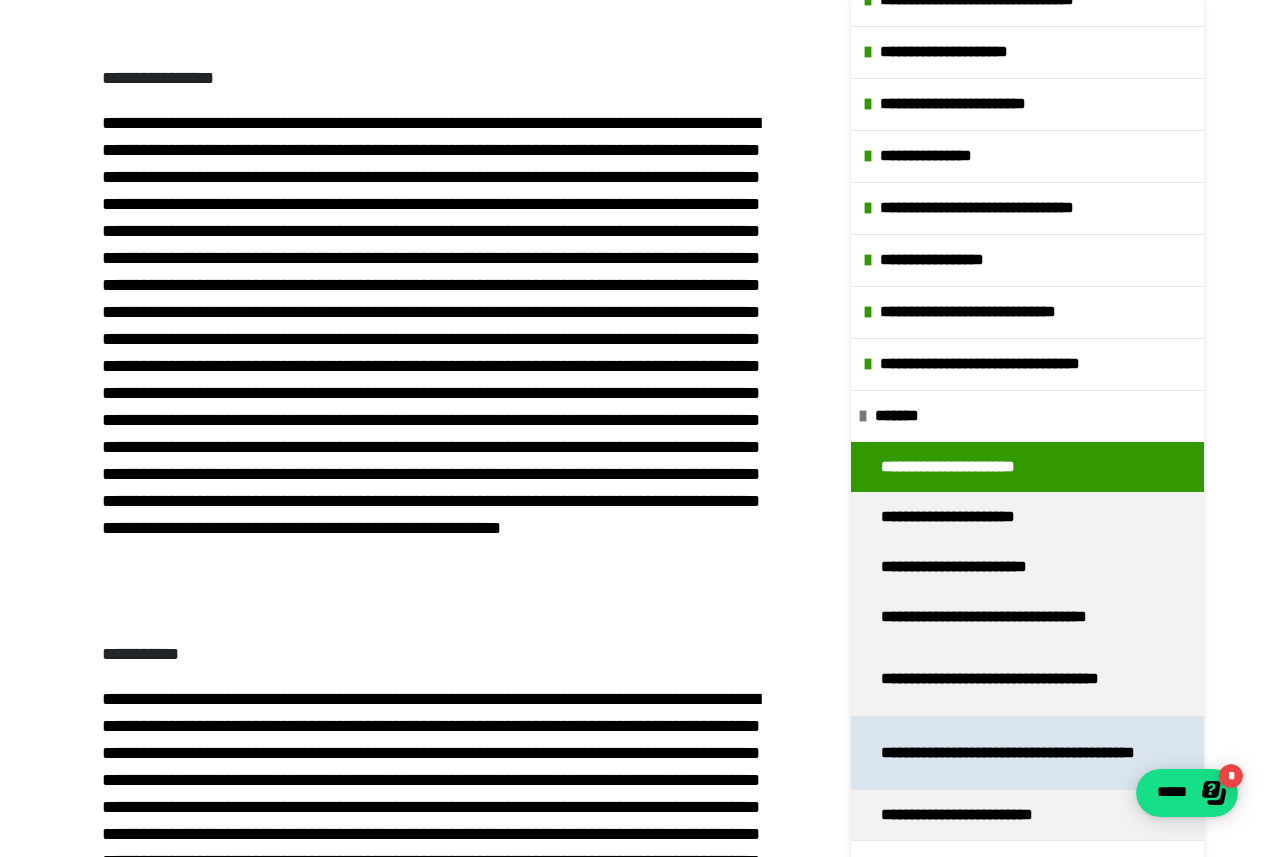 scroll, scrollTop: 718, scrollLeft: 0, axis: vertical 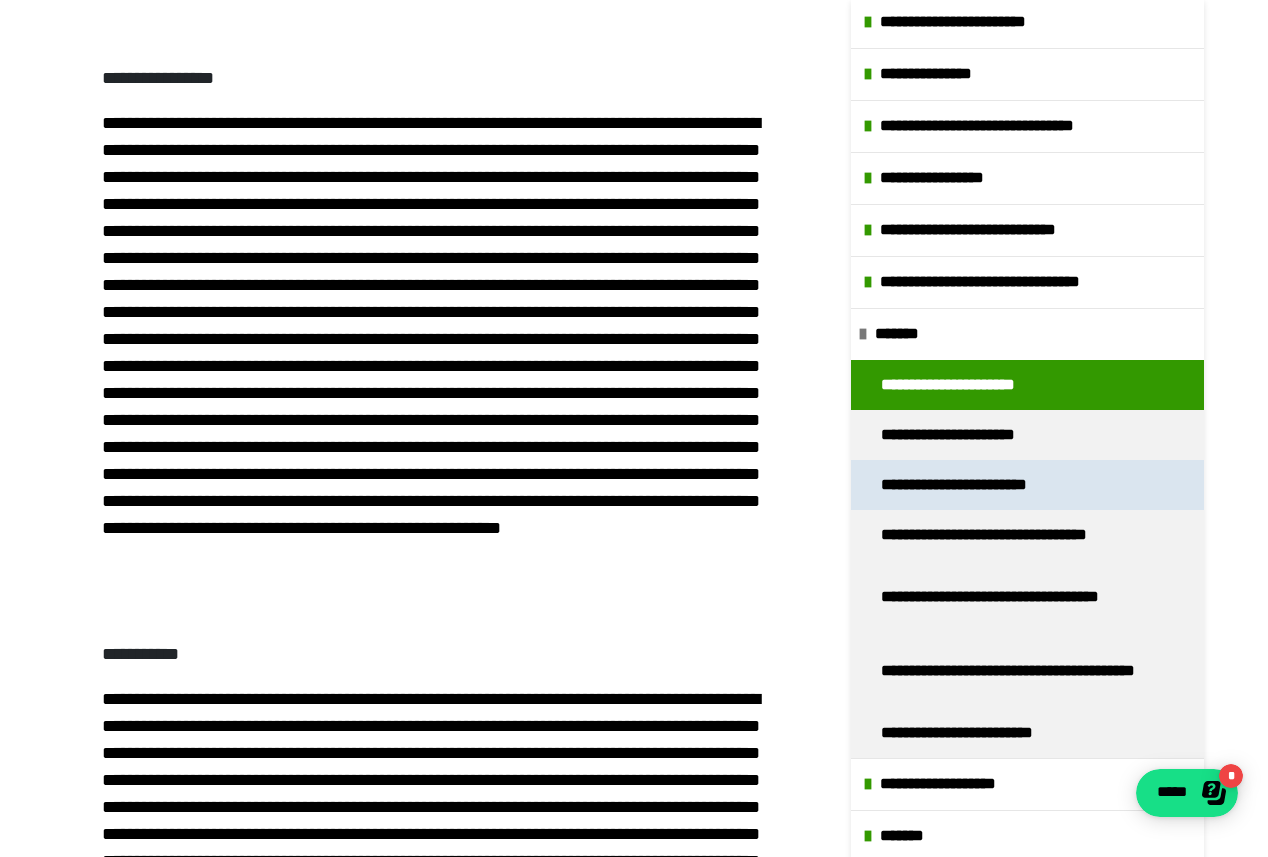 click on "**********" at bounding box center (982, 485) 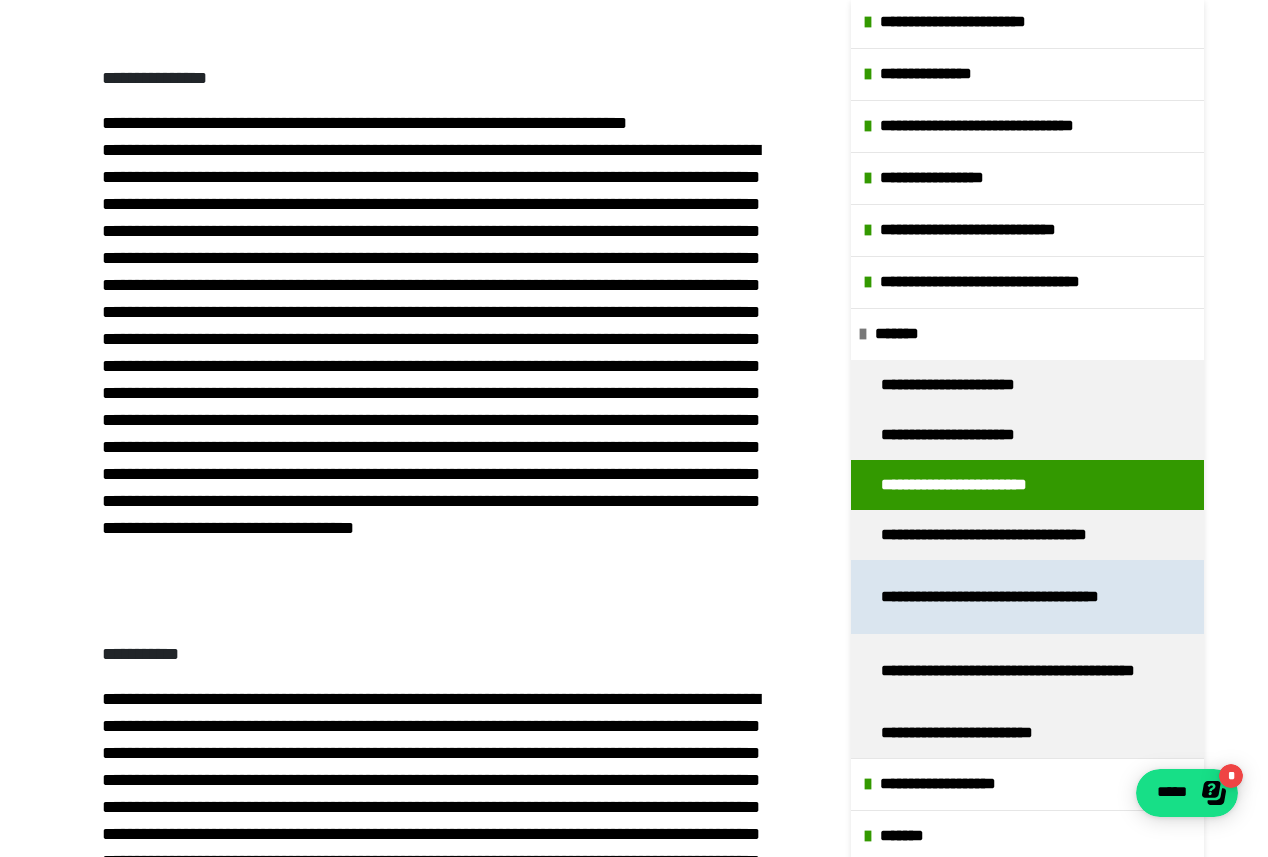 click on "**********" at bounding box center [1020, 597] 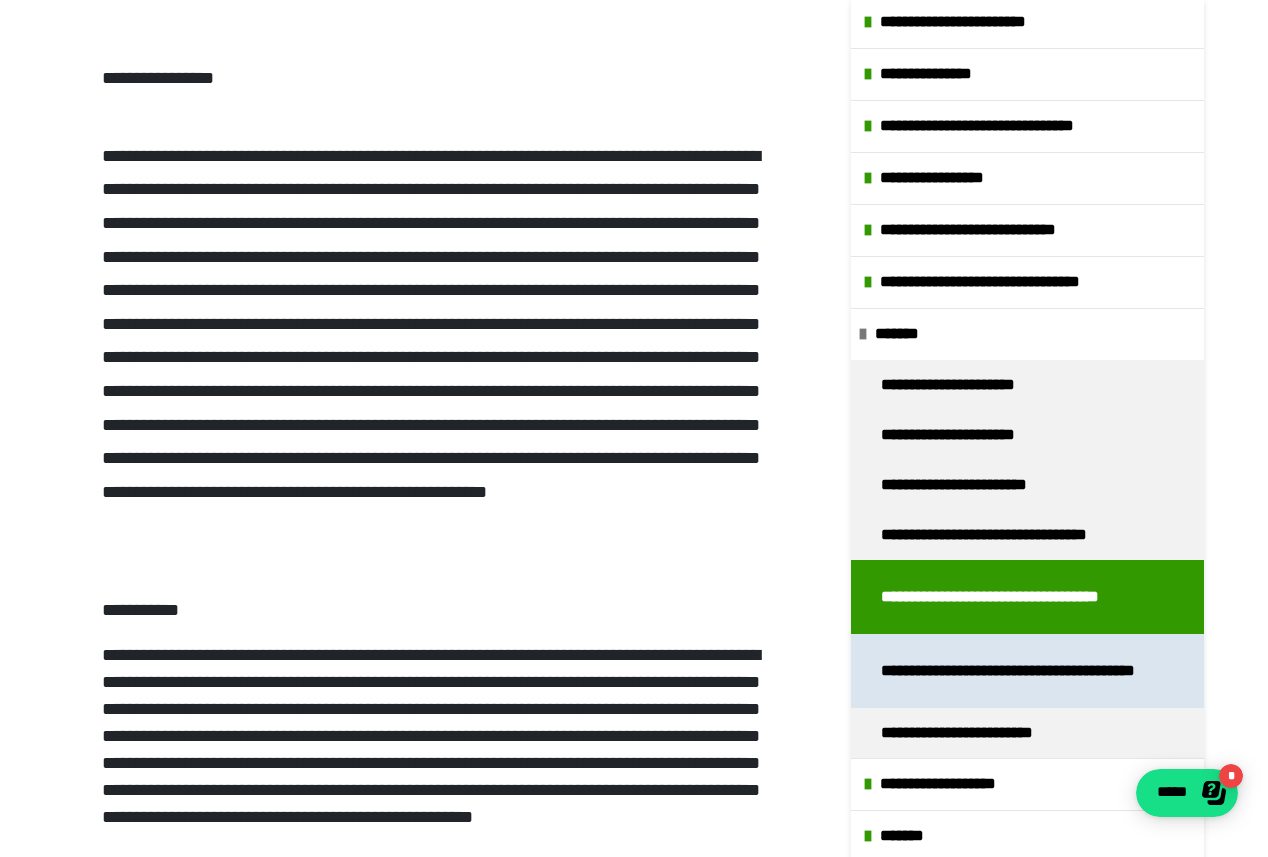 click on "**********" at bounding box center [1020, 671] 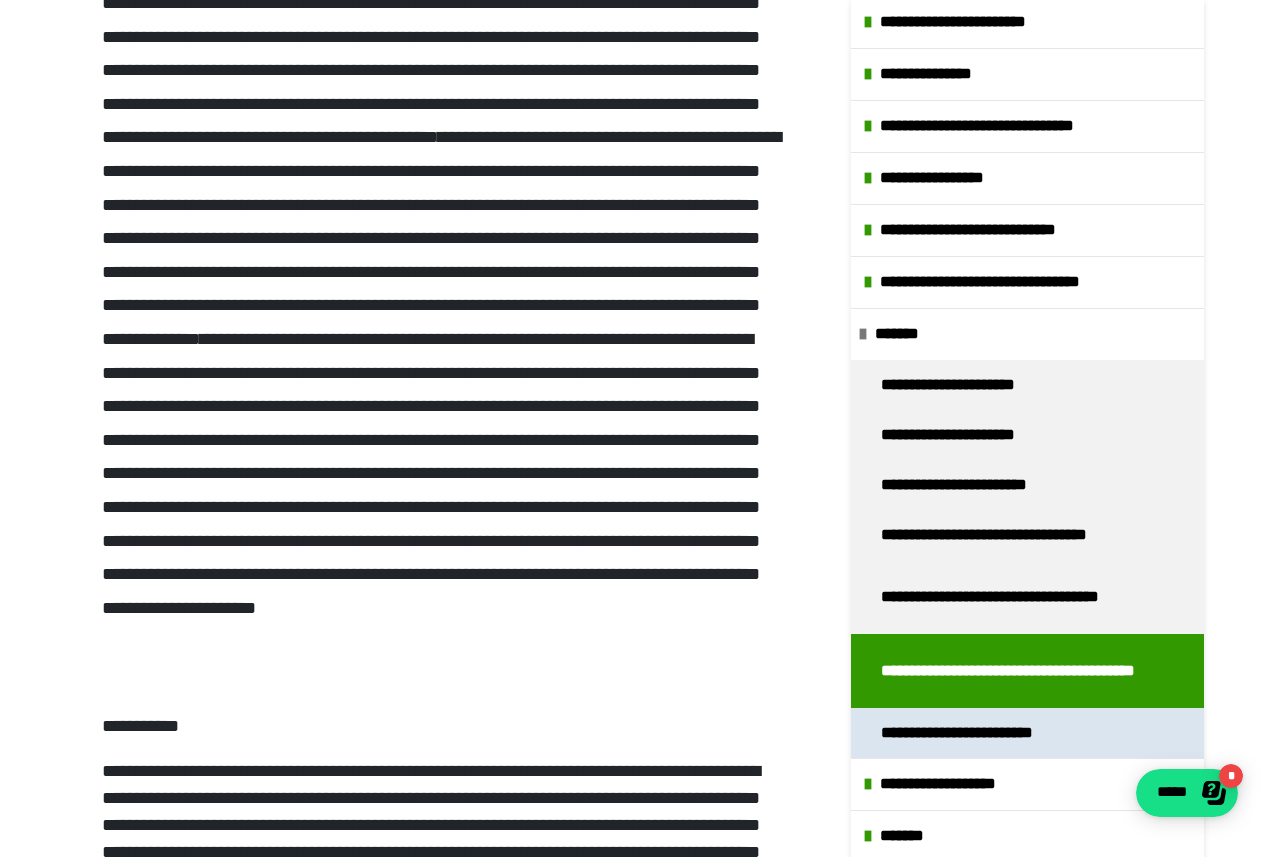 click on "**********" at bounding box center [975, 733] 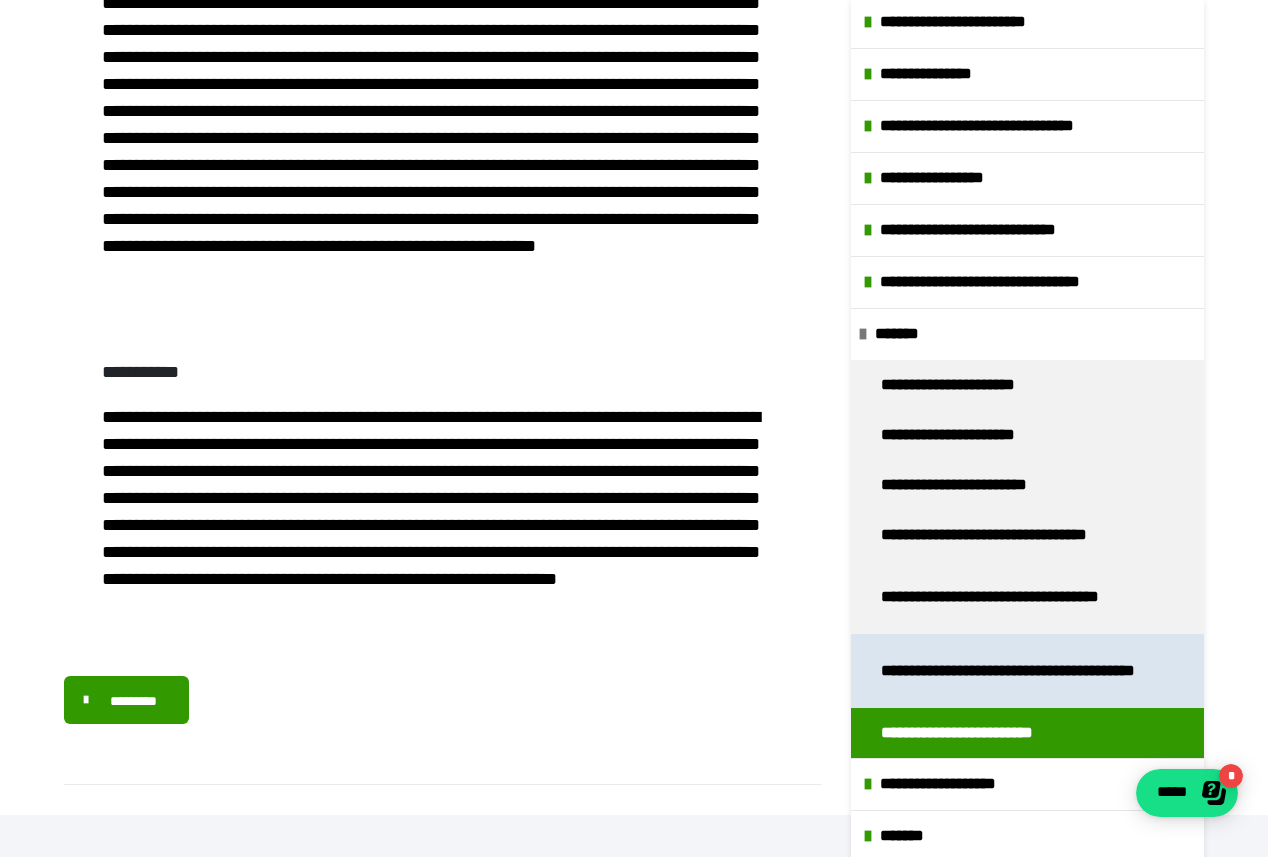 scroll, scrollTop: 719, scrollLeft: 0, axis: vertical 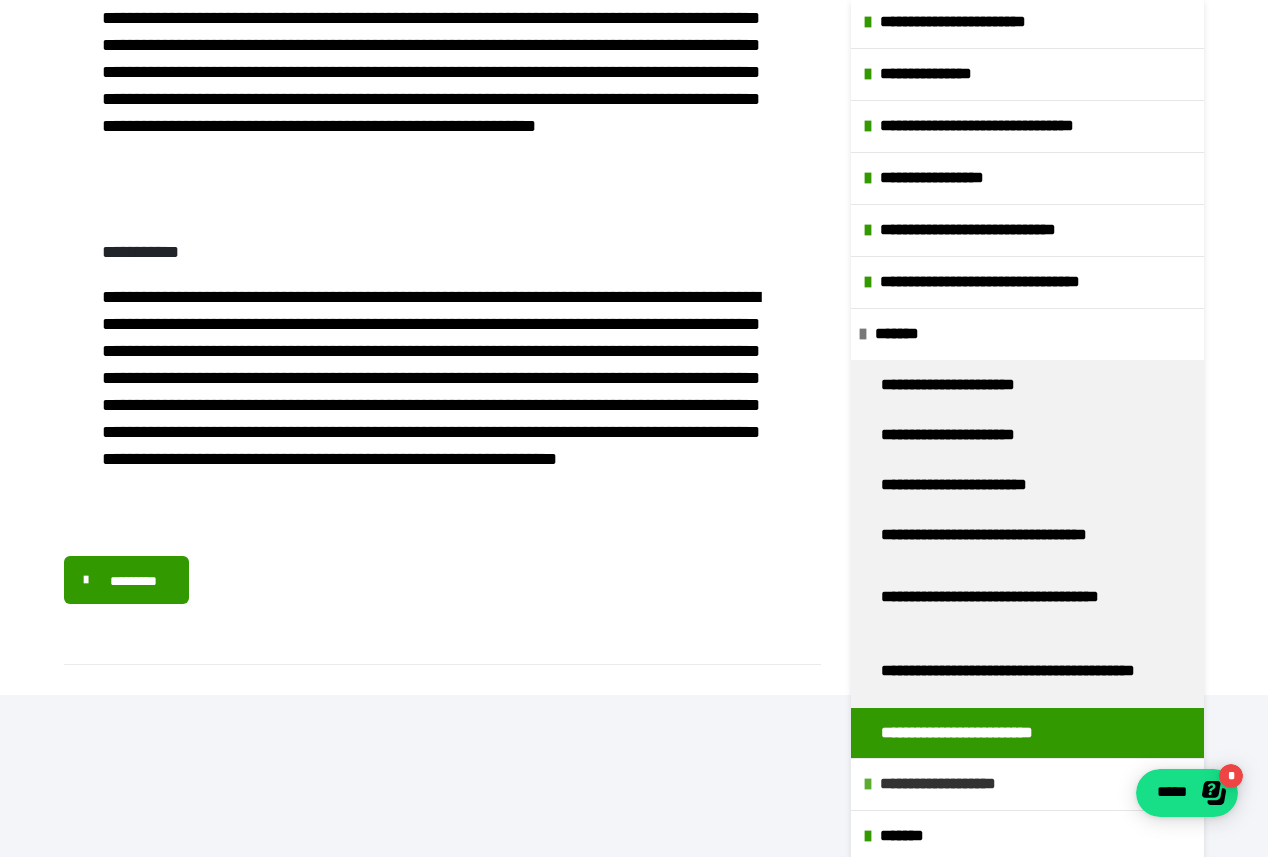 click at bounding box center [868, 784] 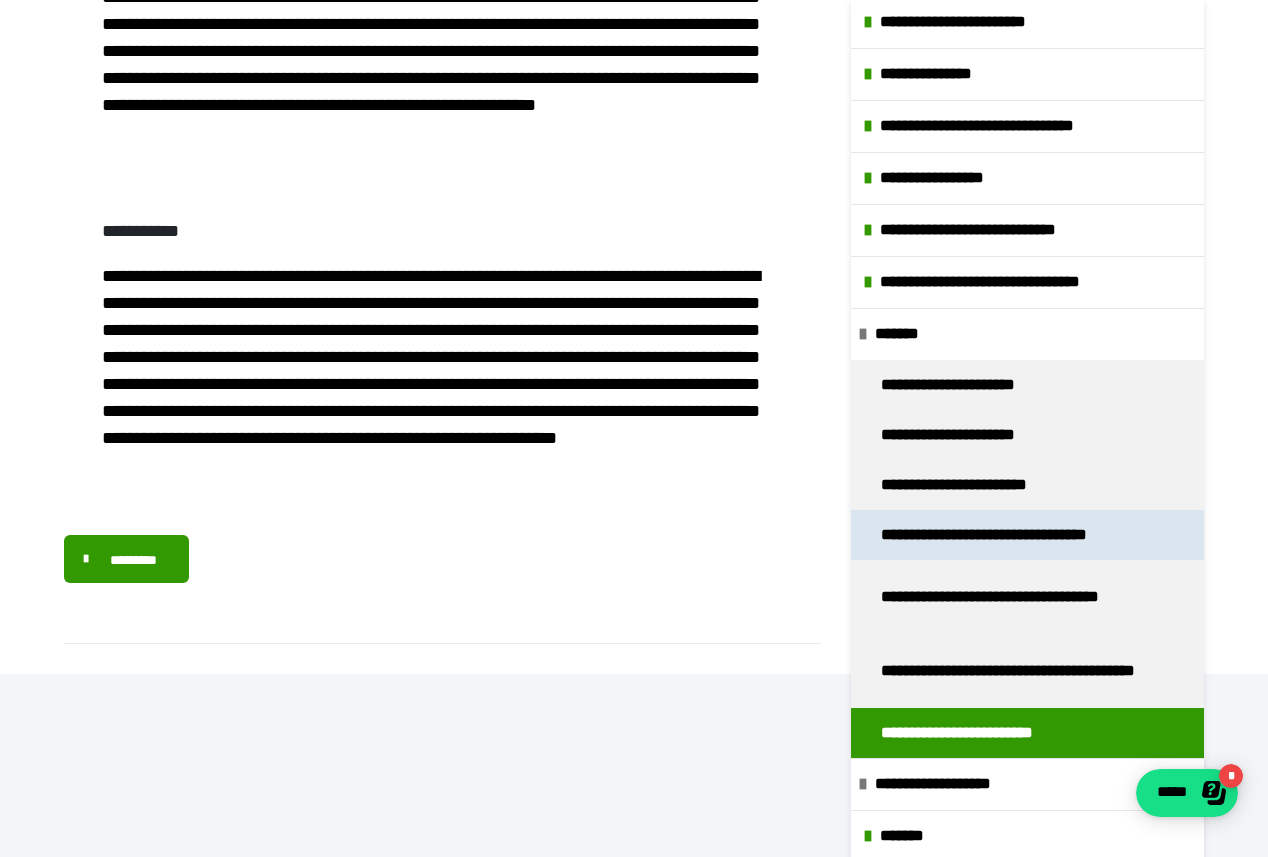 scroll, scrollTop: 746, scrollLeft: 0, axis: vertical 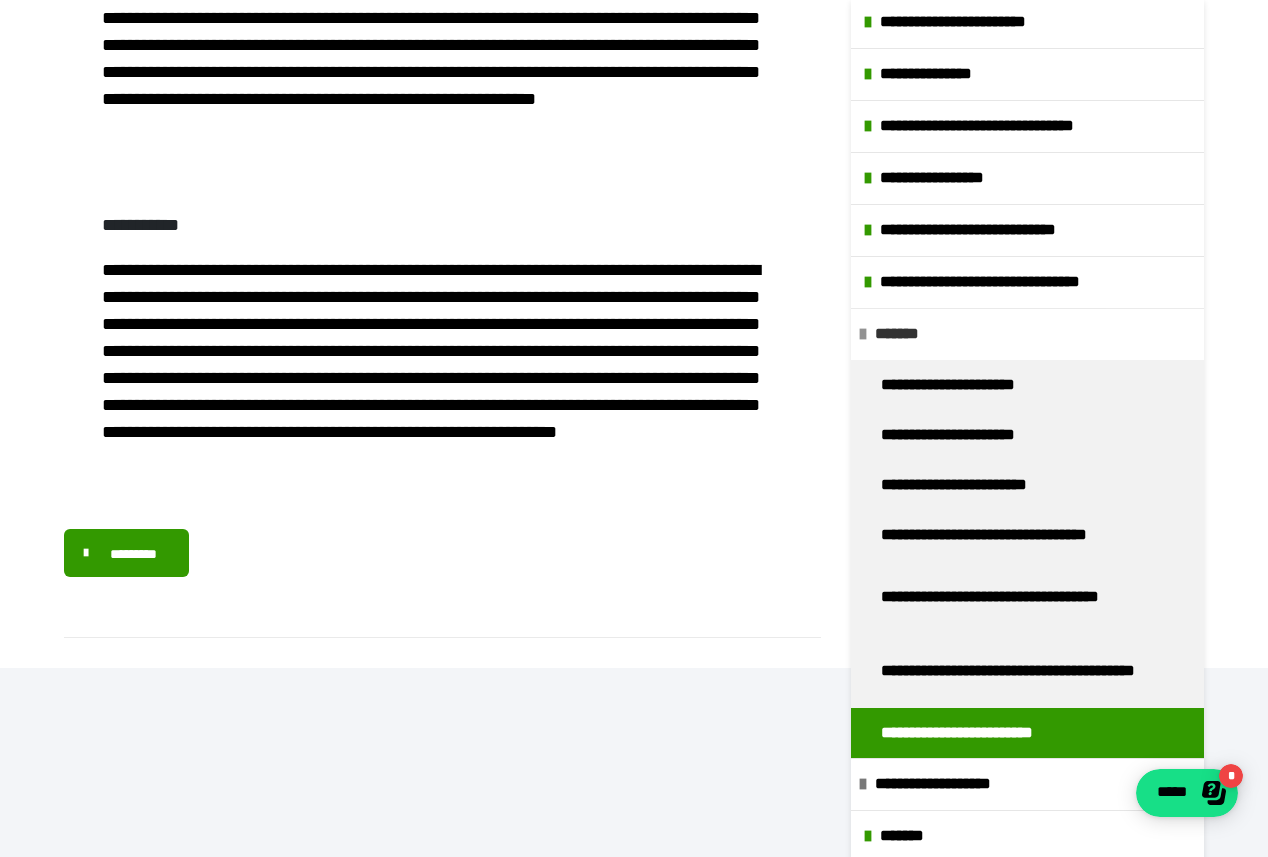 click at bounding box center [863, 334] 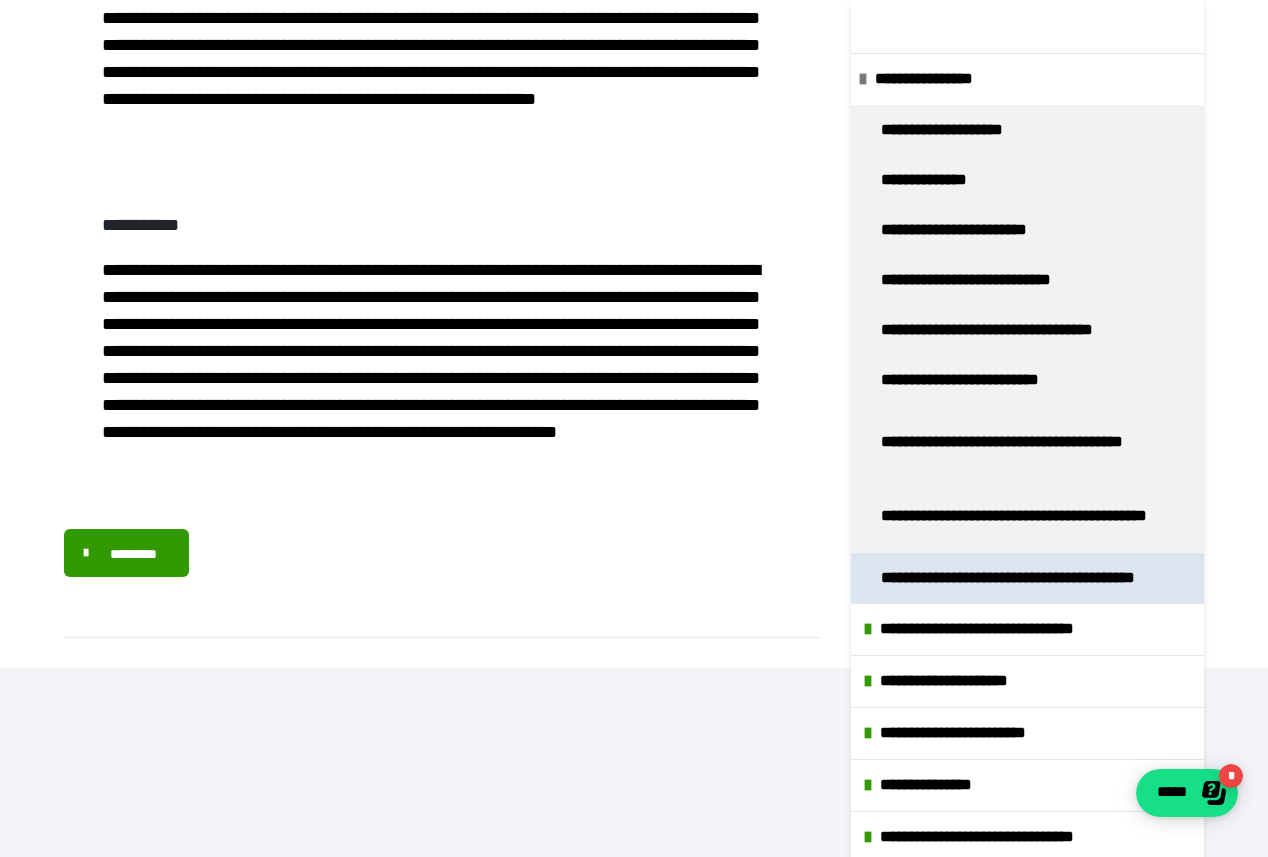 scroll, scrollTop: 0, scrollLeft: 0, axis: both 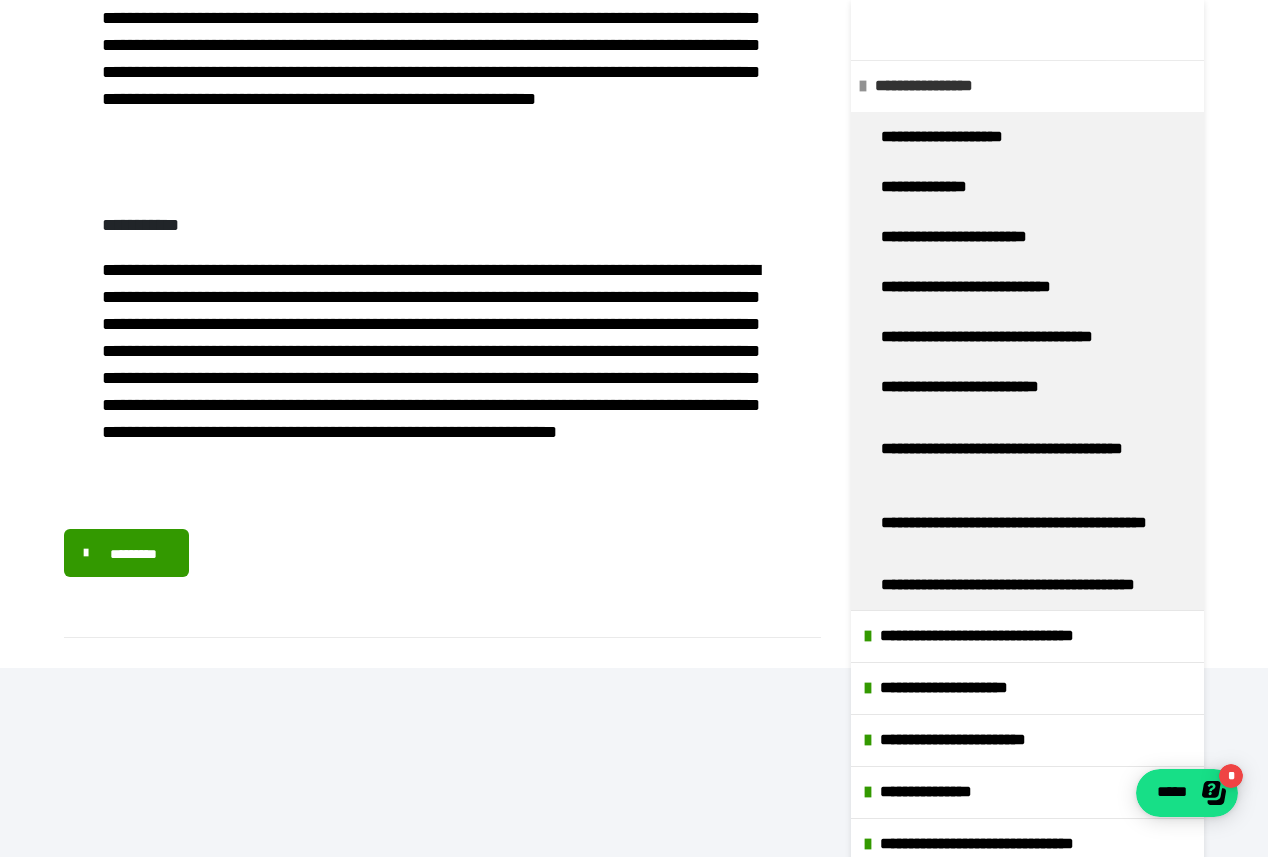 click at bounding box center (863, 86) 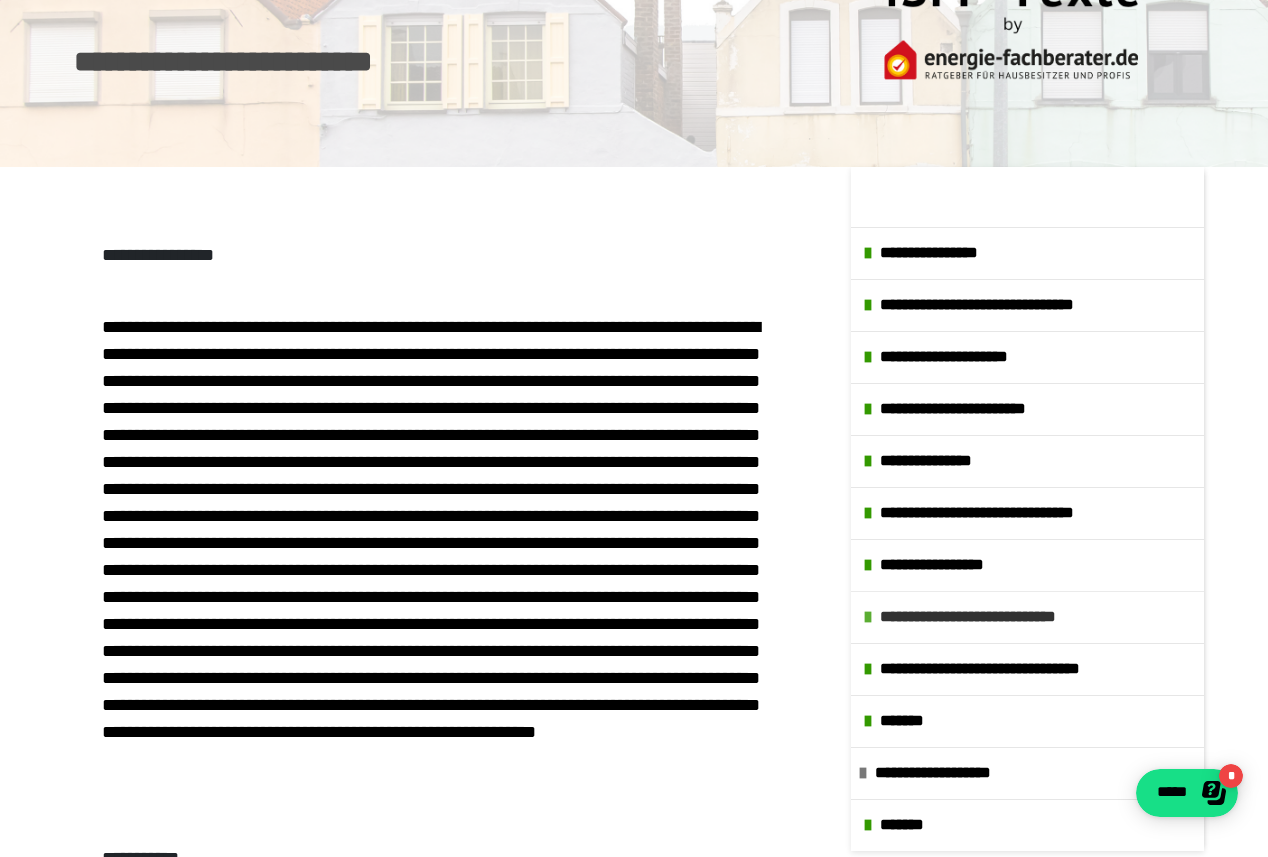 scroll, scrollTop: 115, scrollLeft: 0, axis: vertical 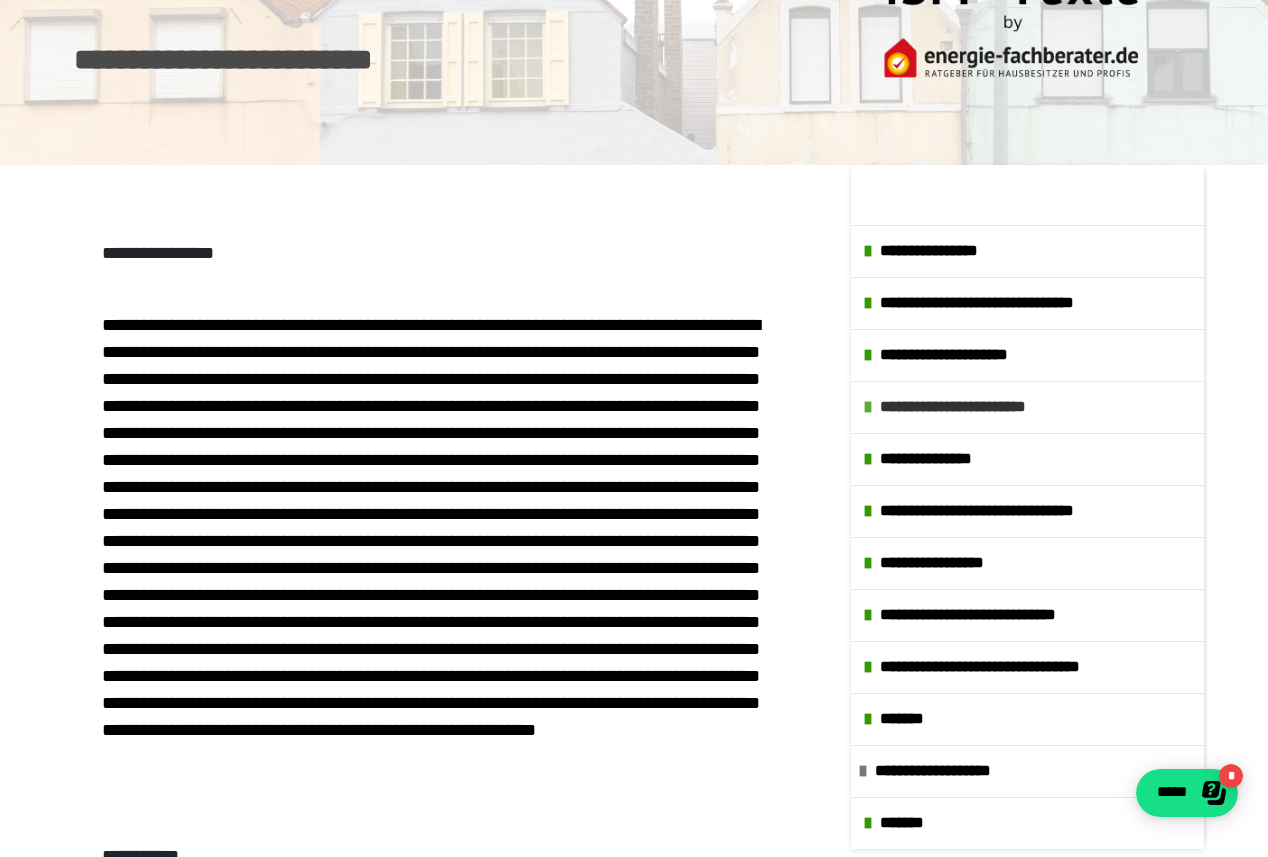 click at bounding box center [868, 407] 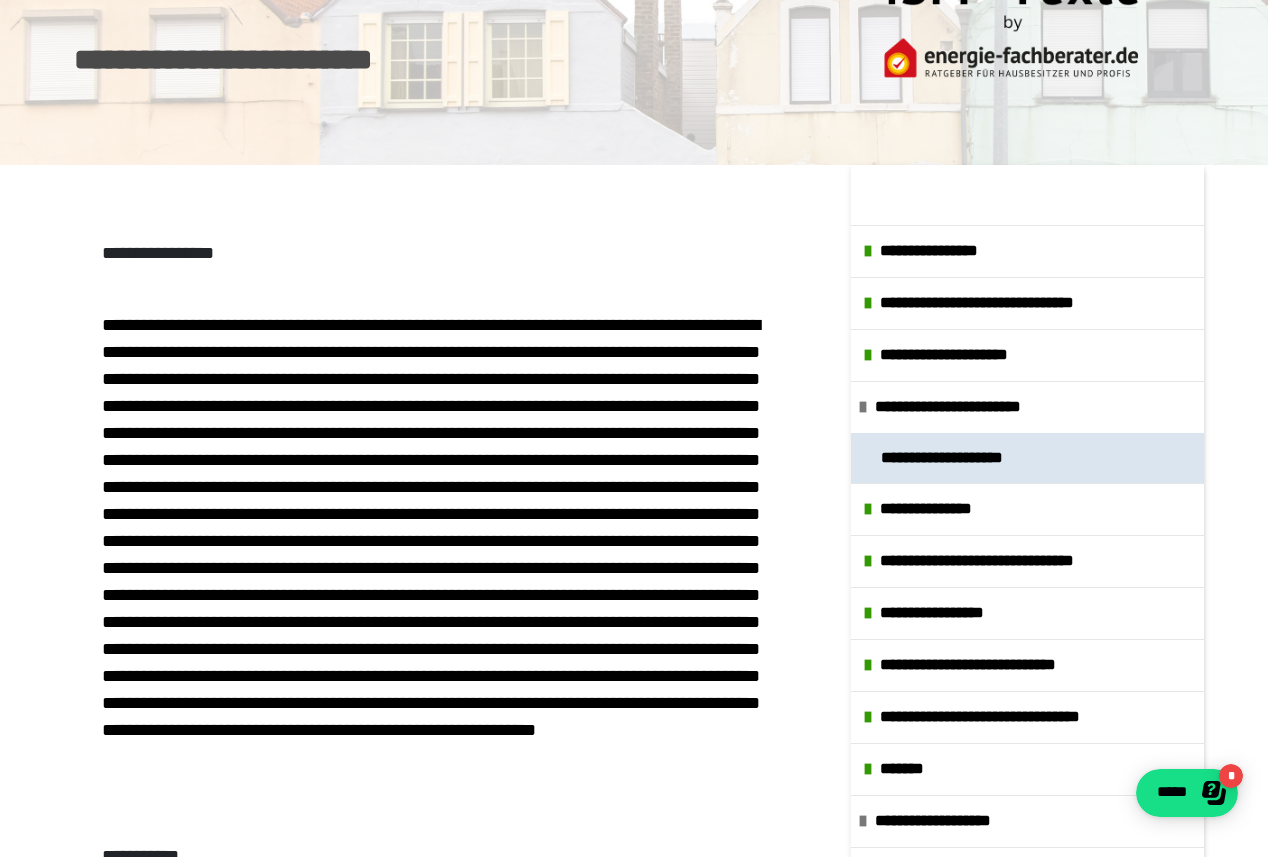 click on "**********" at bounding box center (951, 458) 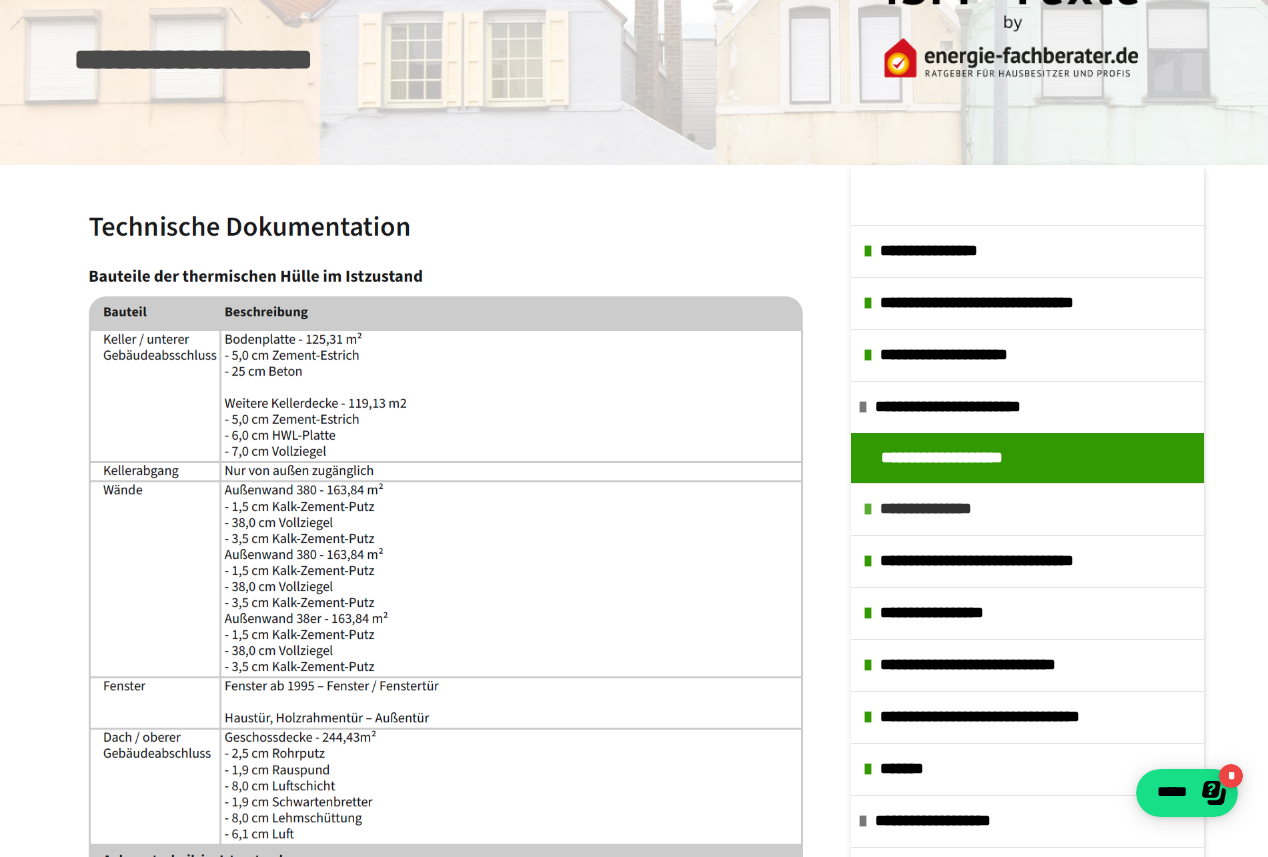 click at bounding box center (868, 509) 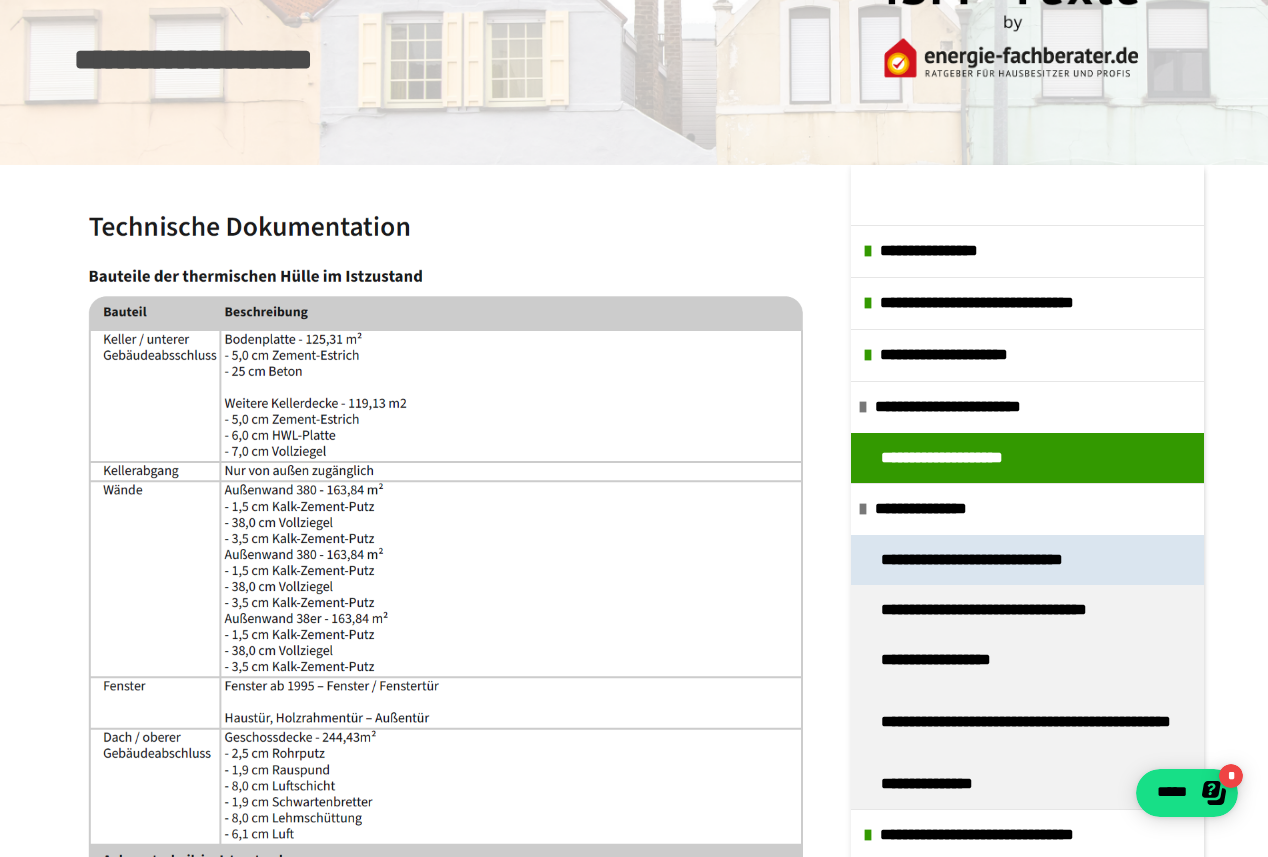 click on "**********" at bounding box center [998, 560] 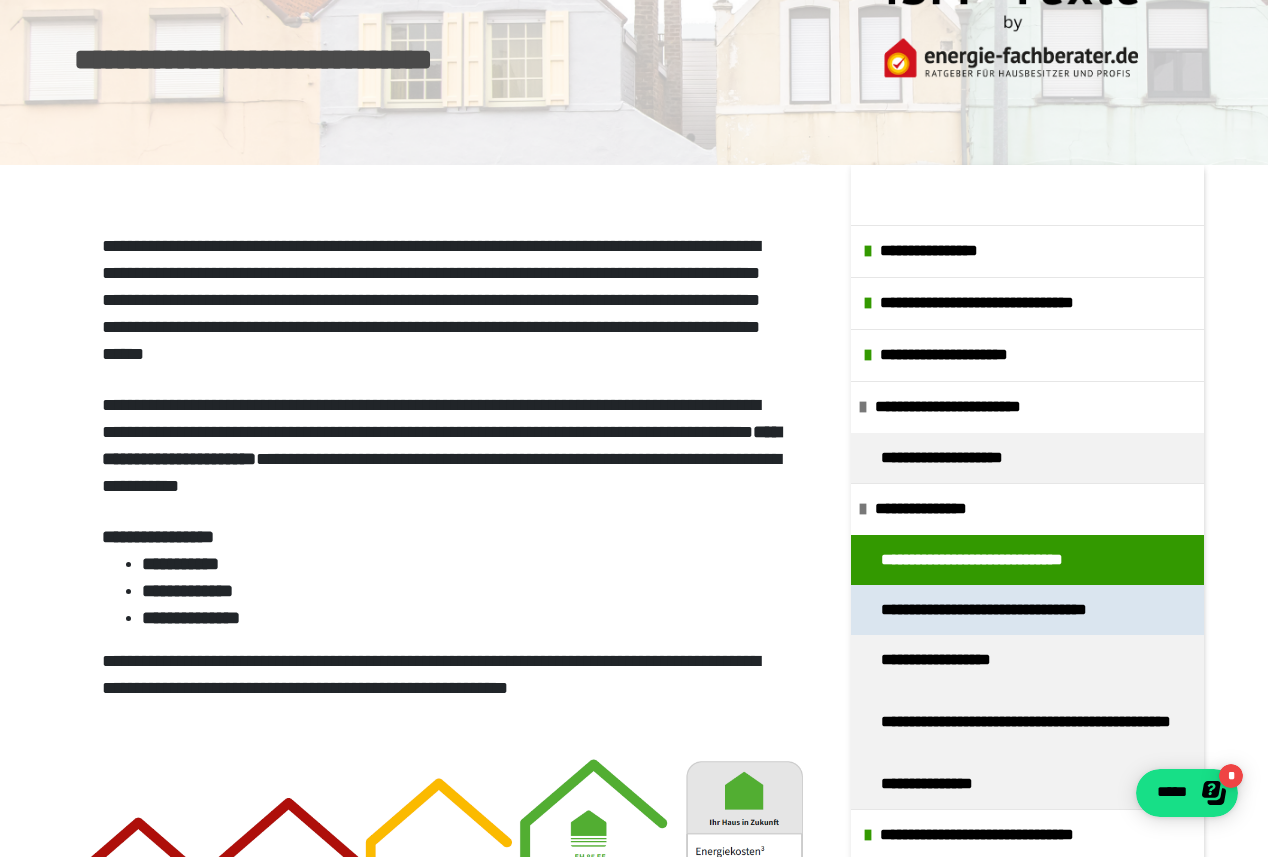 click on "**********" at bounding box center [1007, 610] 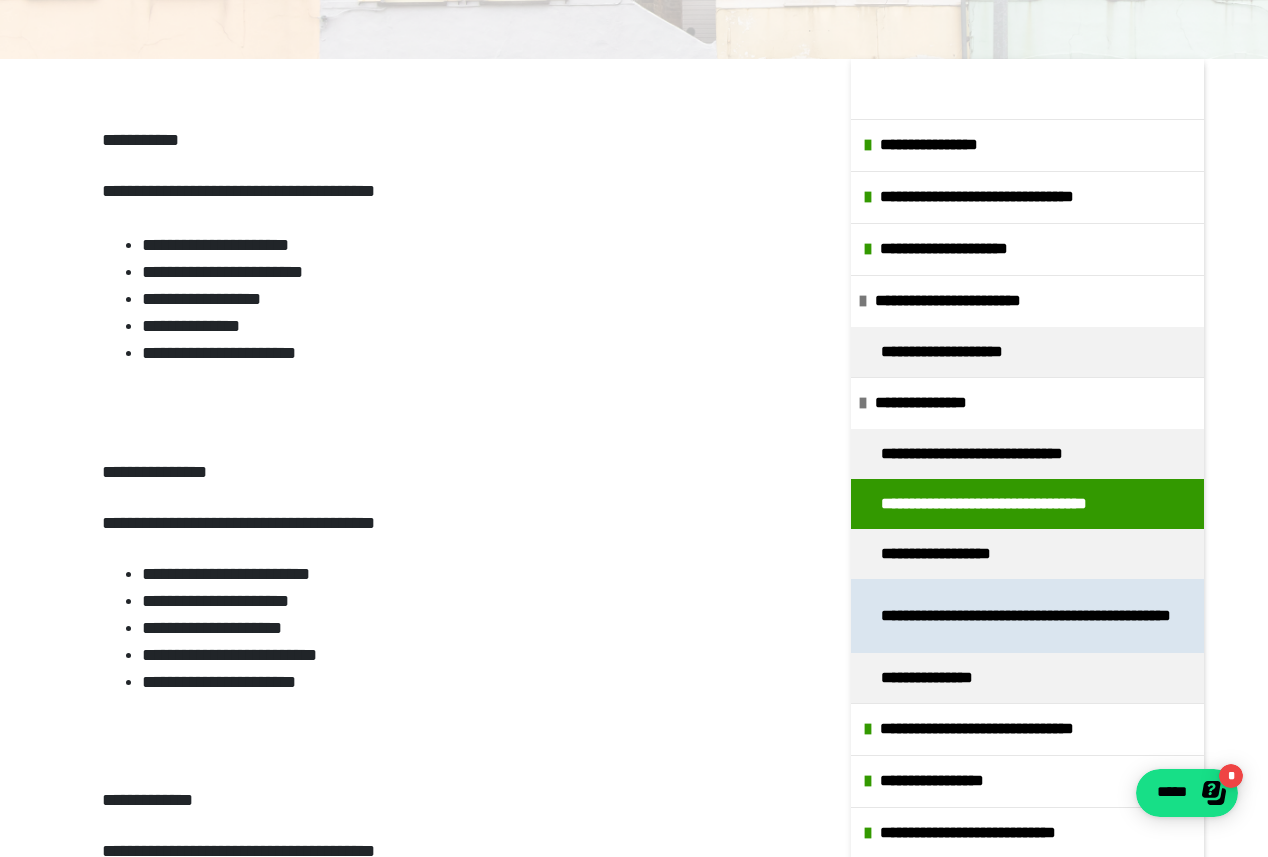 scroll, scrollTop: 244, scrollLeft: 0, axis: vertical 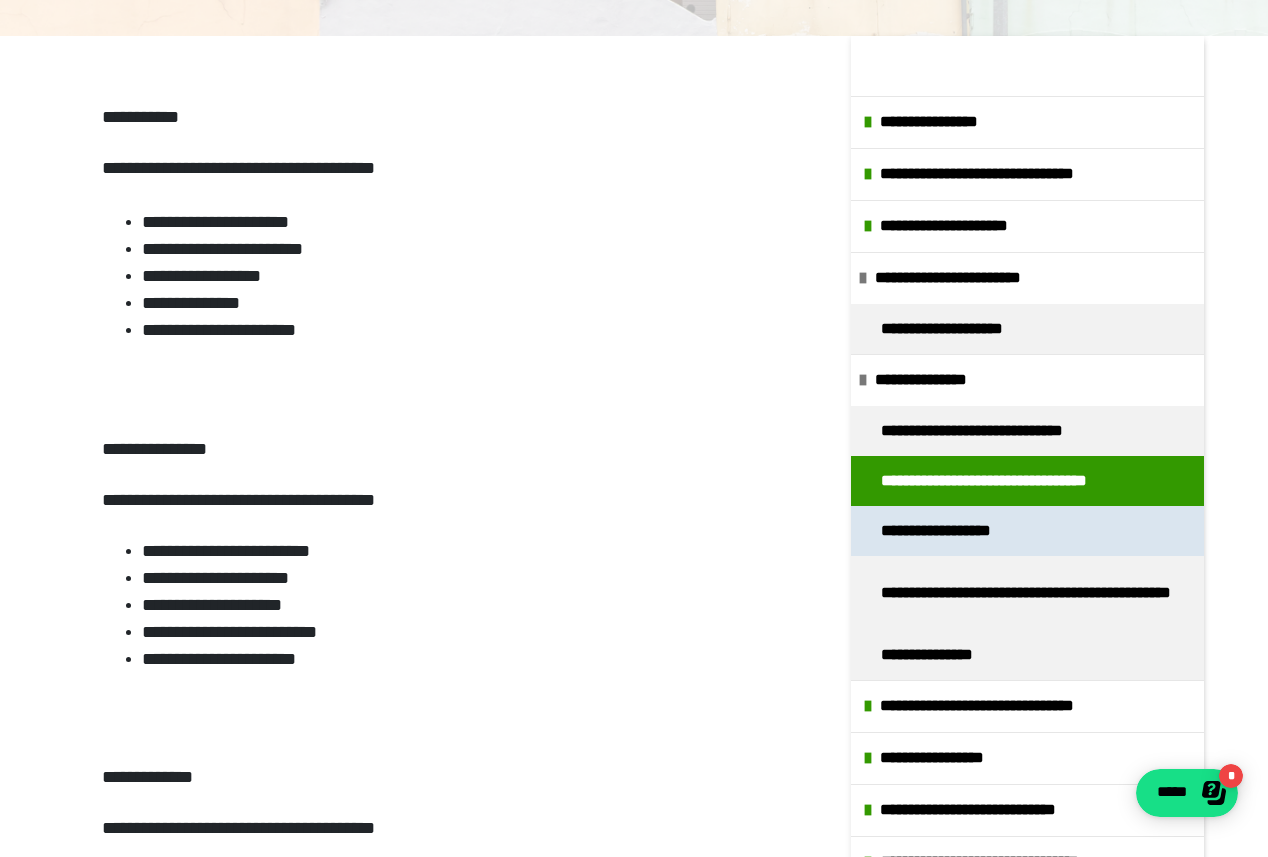 click on "**********" at bounding box center (943, 531) 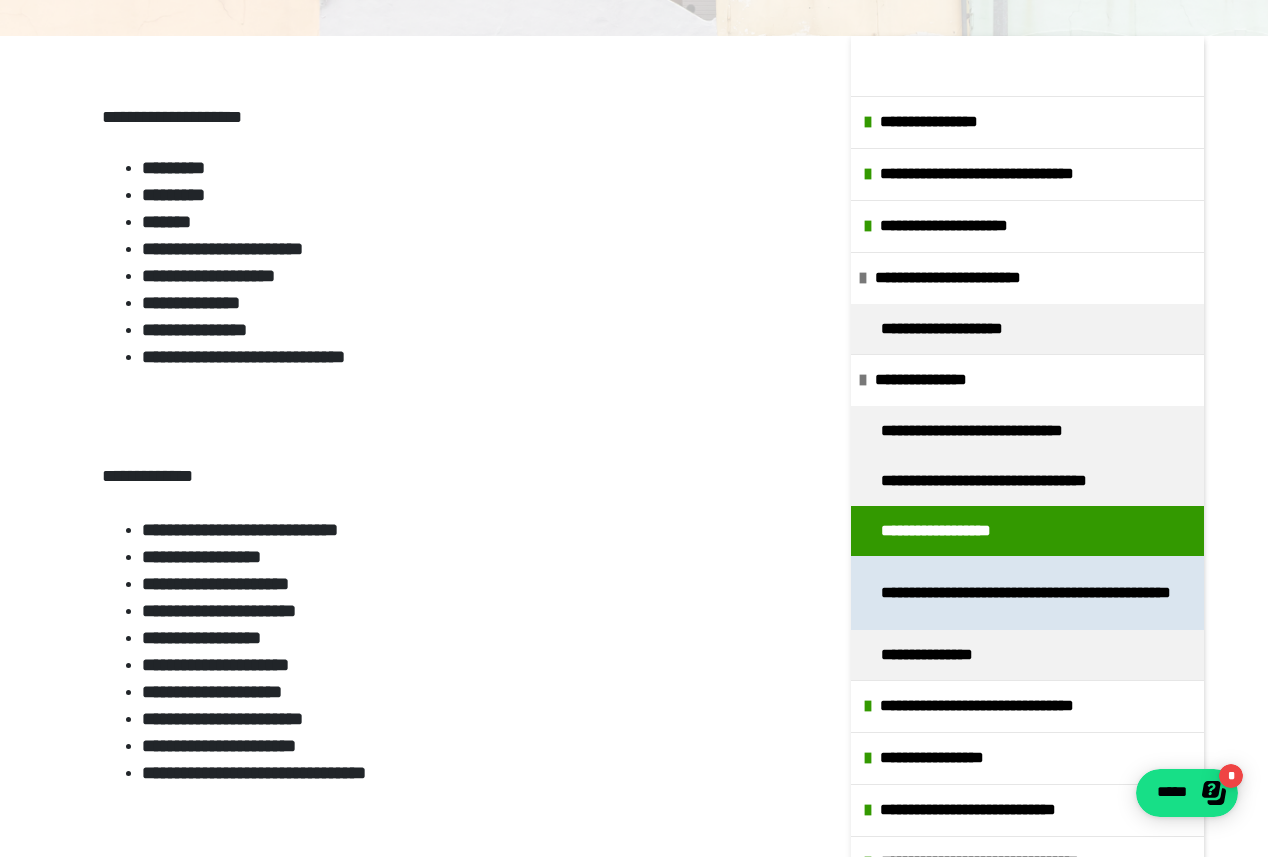 click on "**********" at bounding box center (1027, 593) 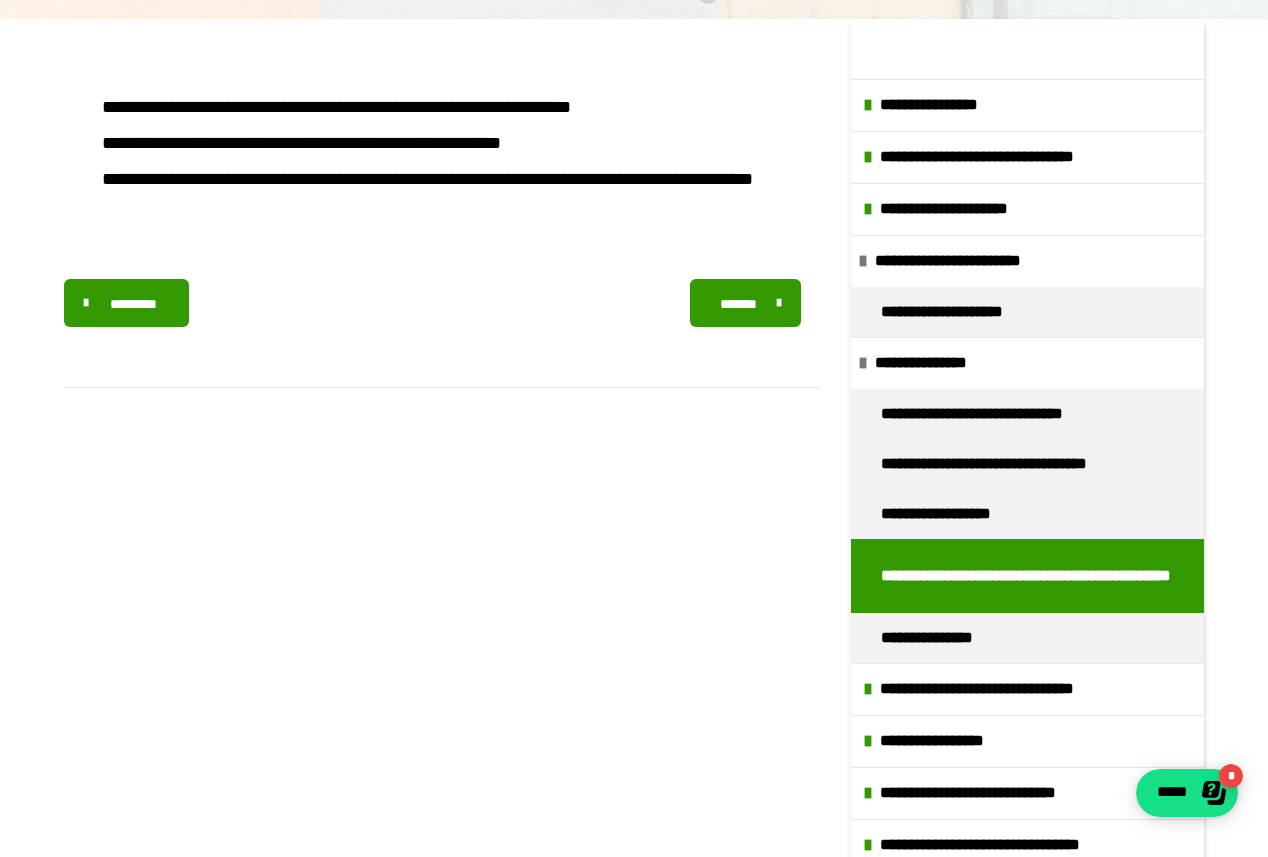 scroll, scrollTop: 262, scrollLeft: 0, axis: vertical 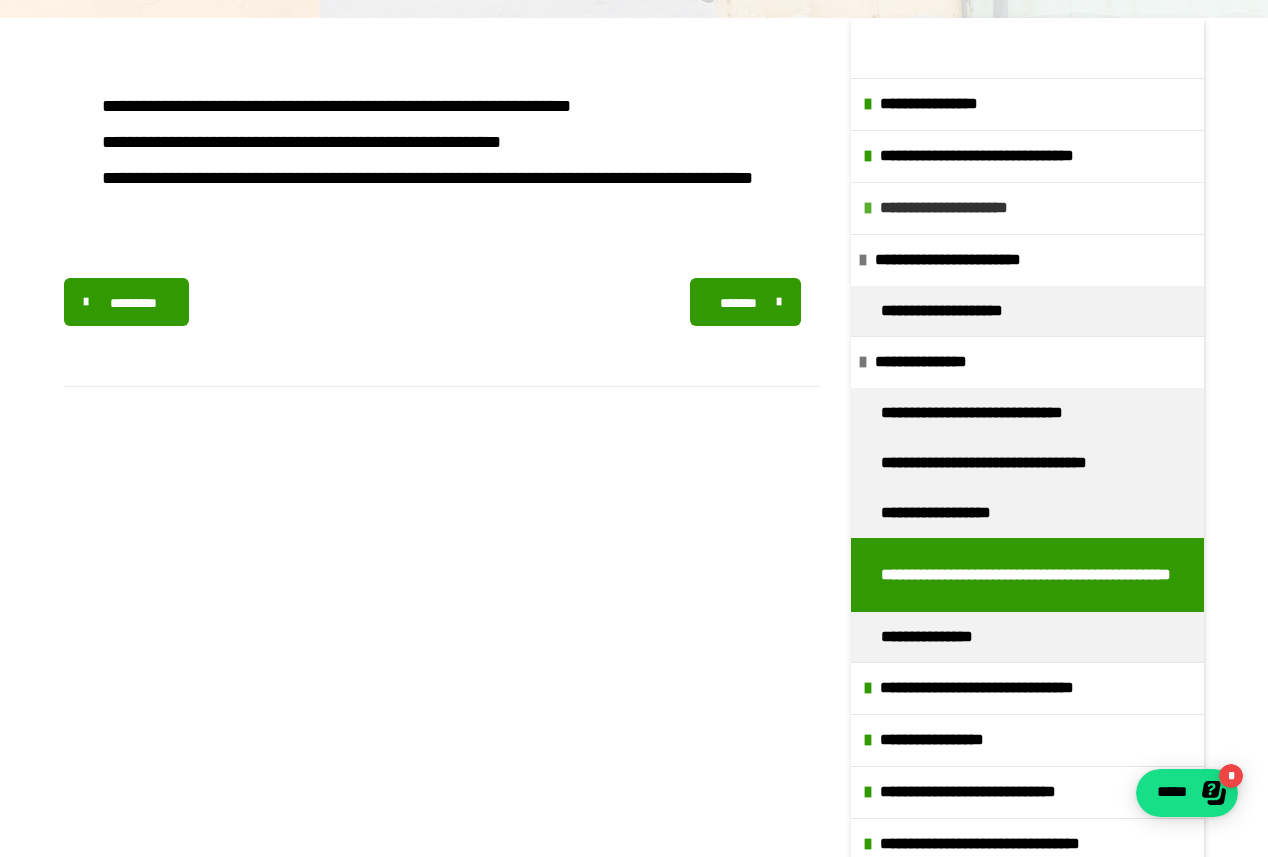 click at bounding box center (868, 208) 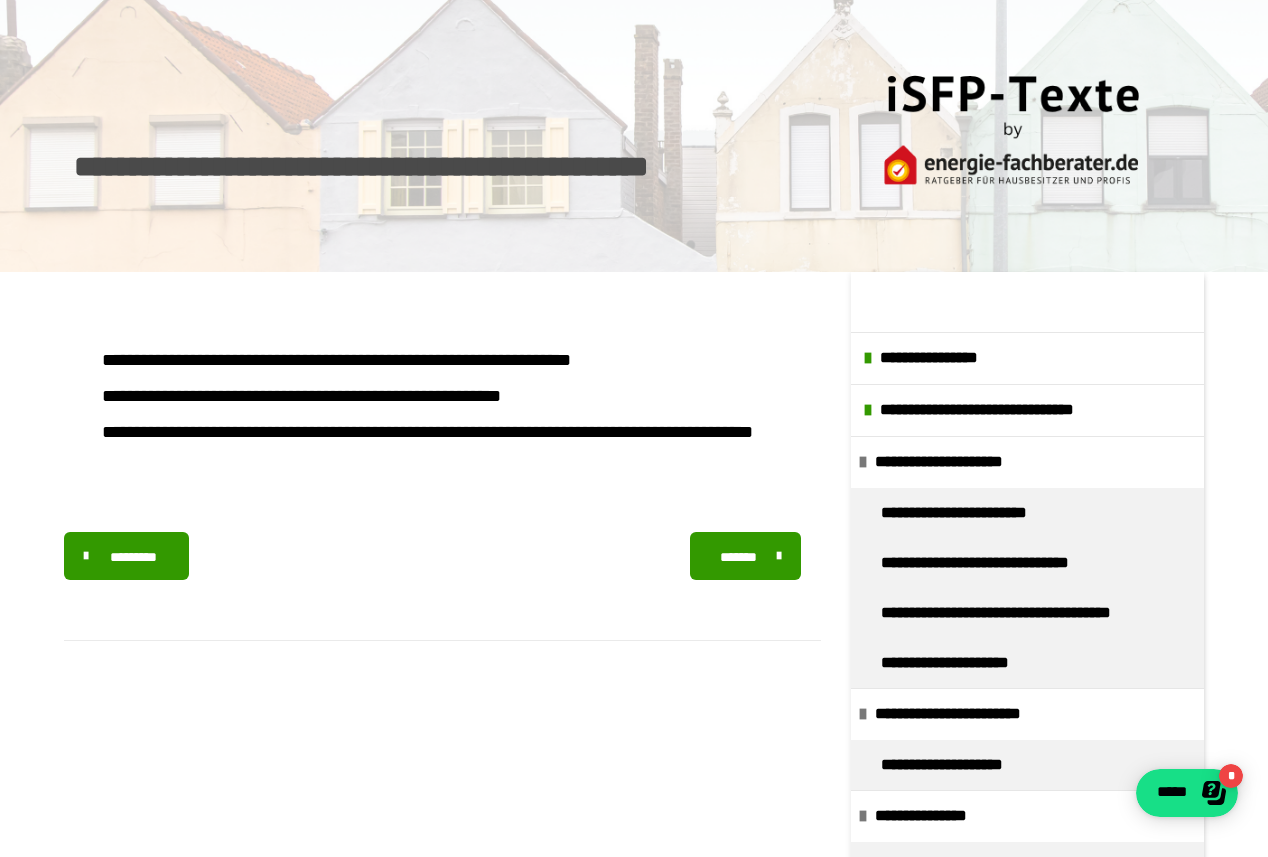 scroll, scrollTop: 0, scrollLeft: 0, axis: both 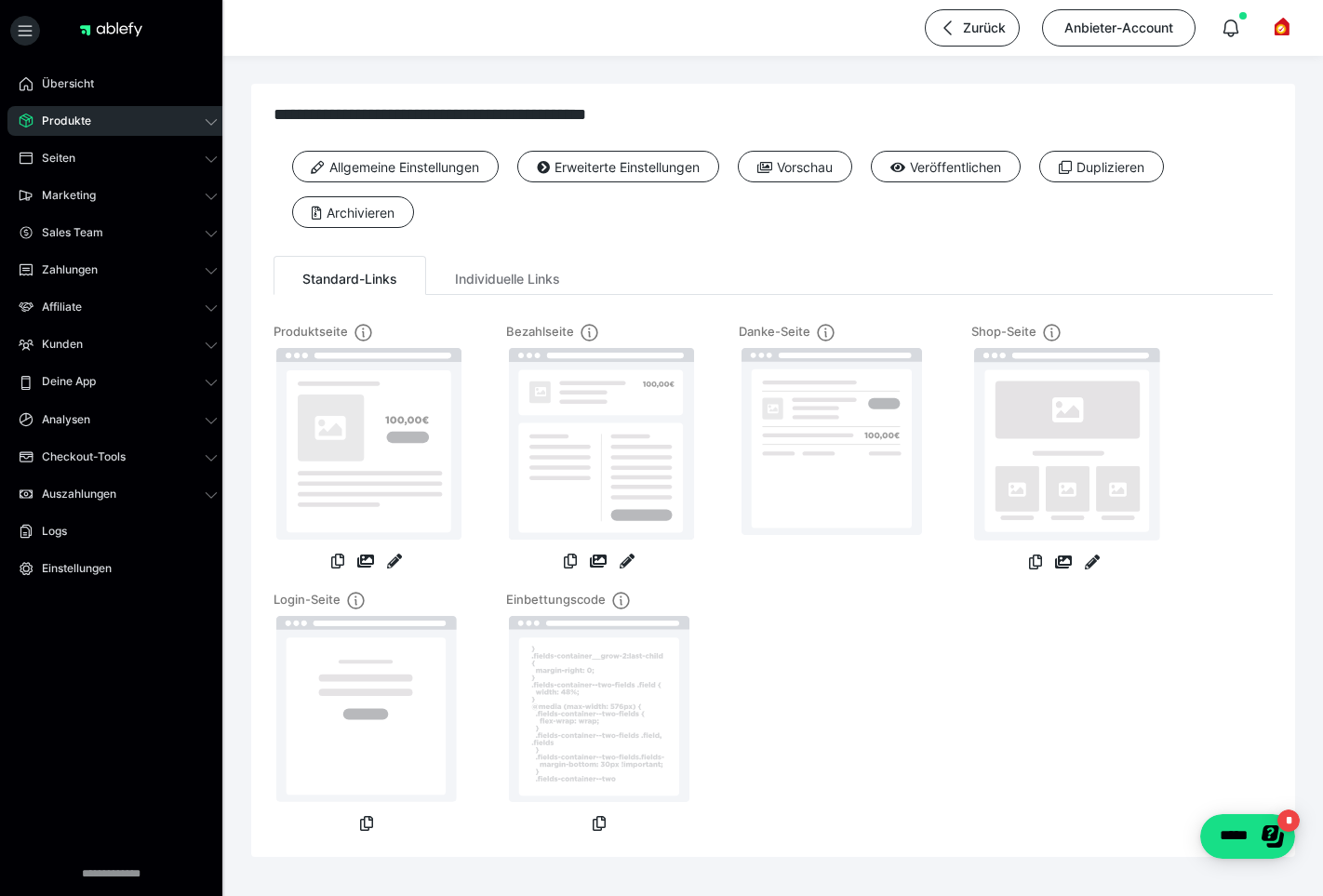 click on "Produkte" at bounding box center [118, 121] 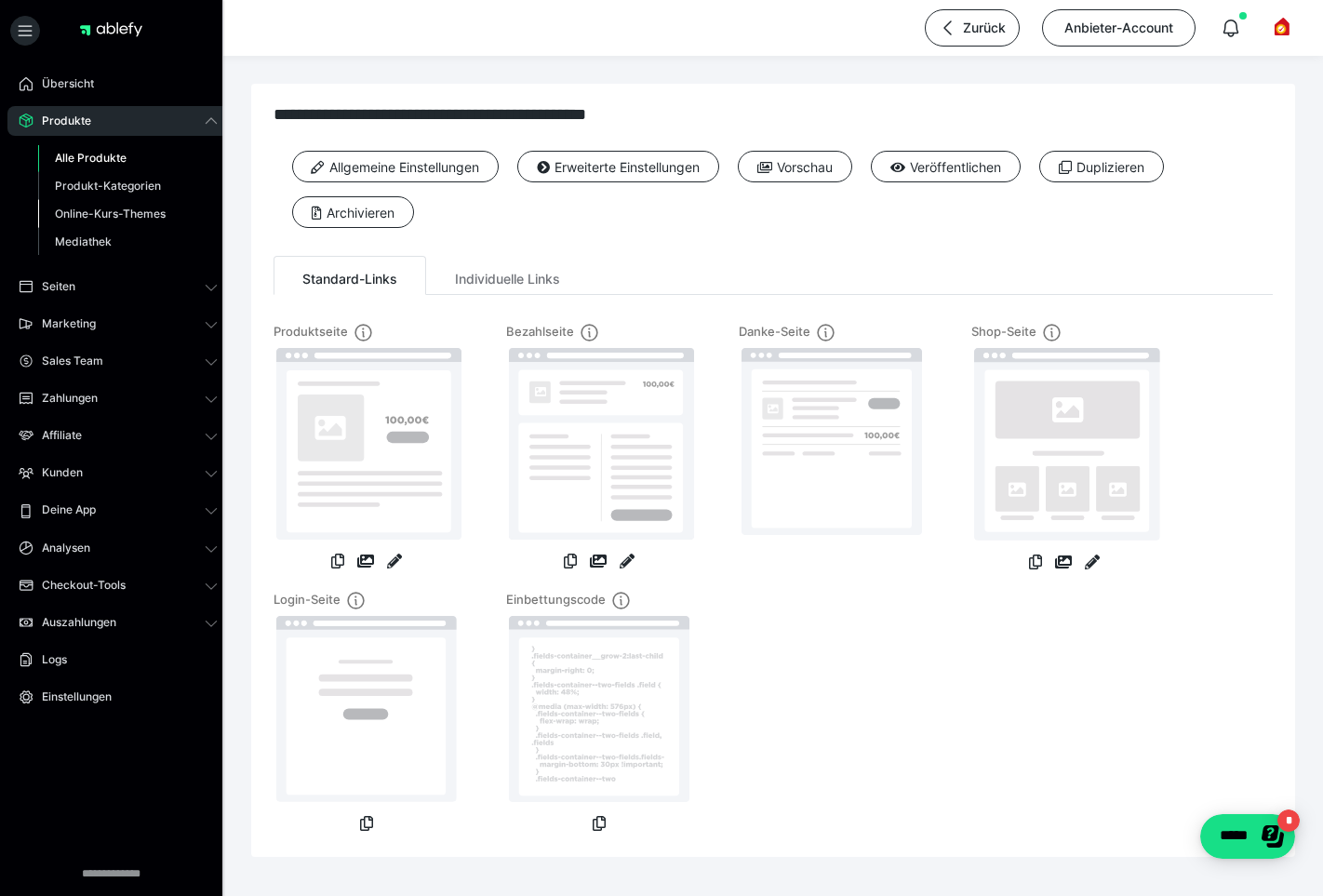 click on "Online-Kurs-Themes" at bounding box center (110, 213) 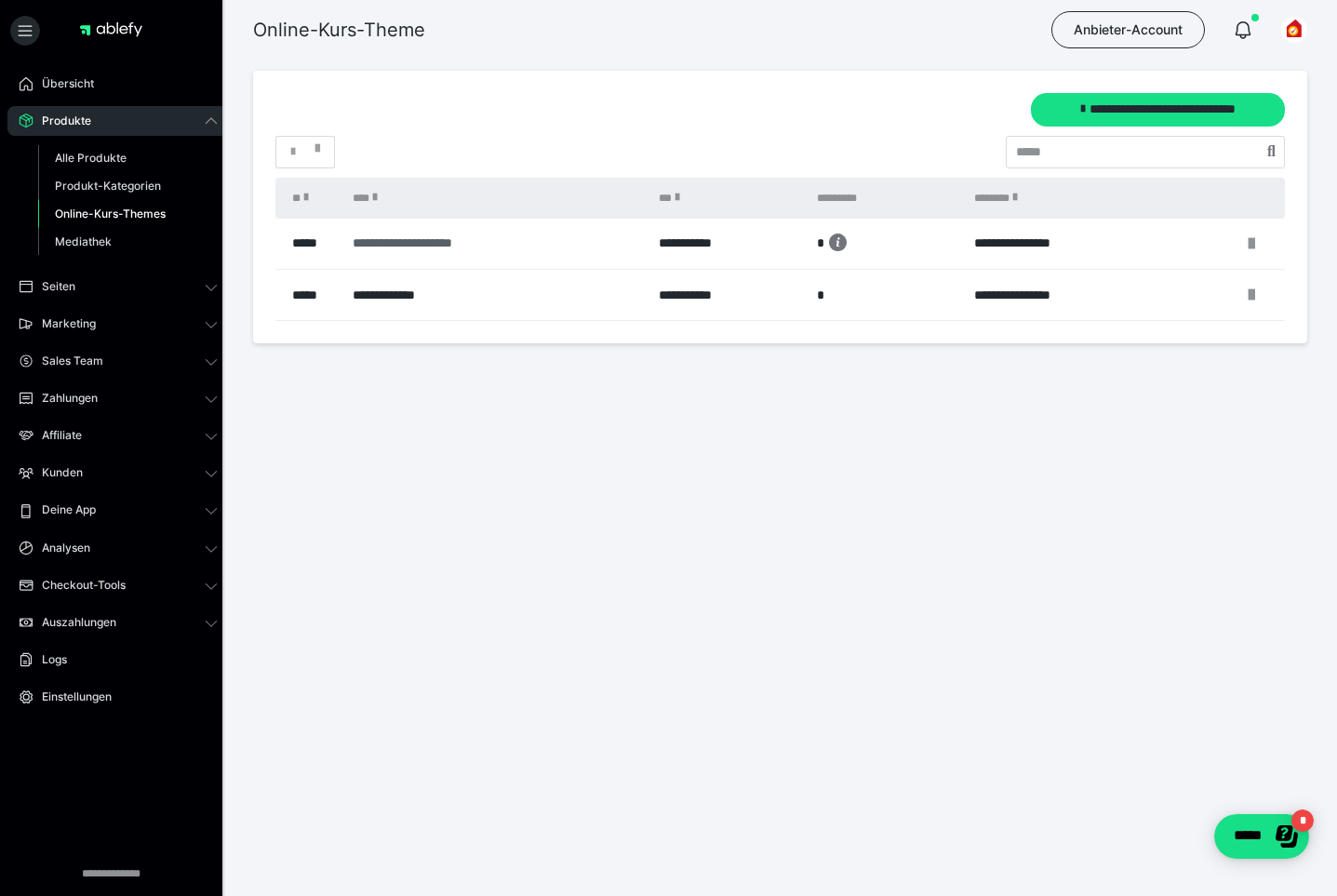 click on "**********" at bounding box center (487, 243) 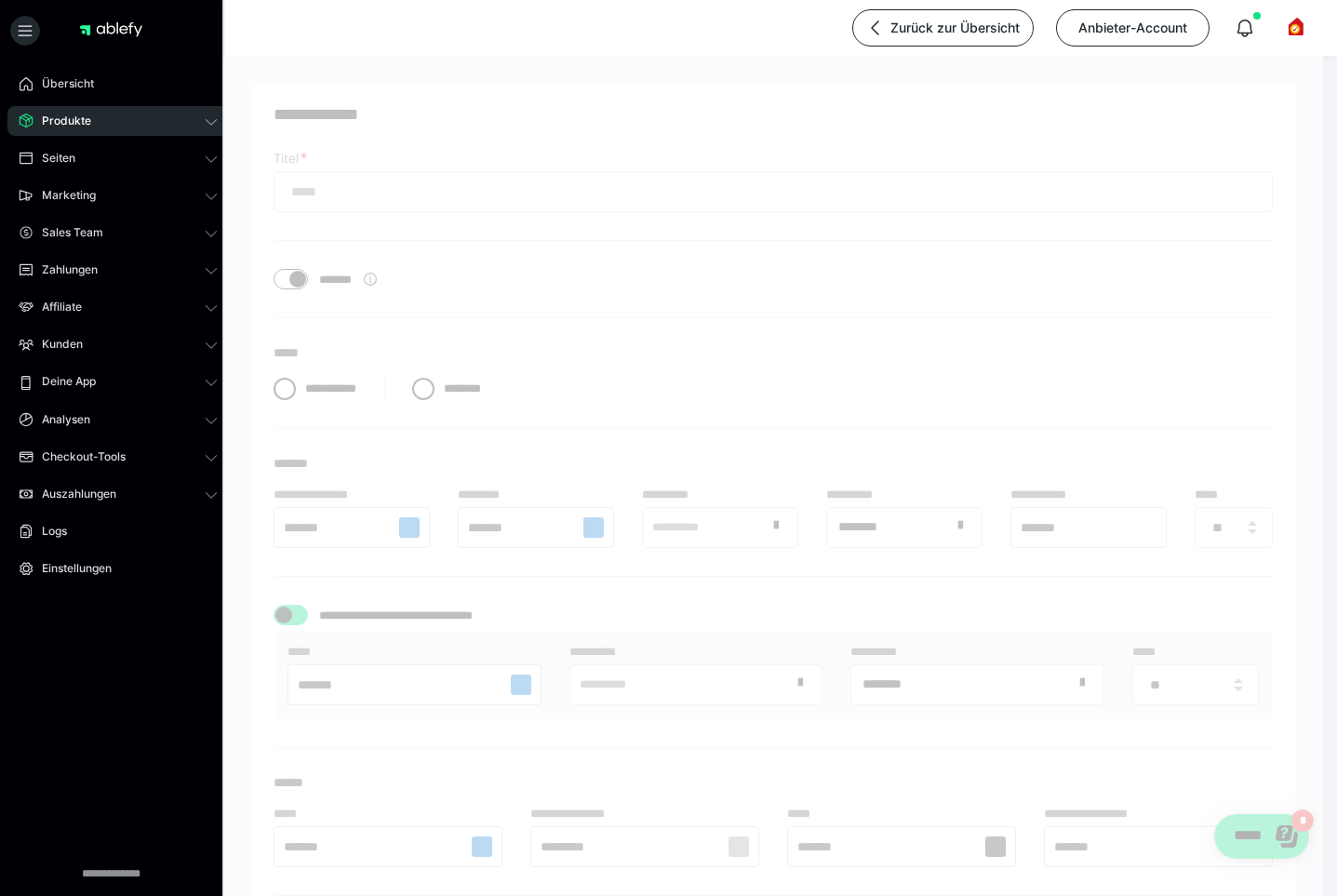 type on "**********" 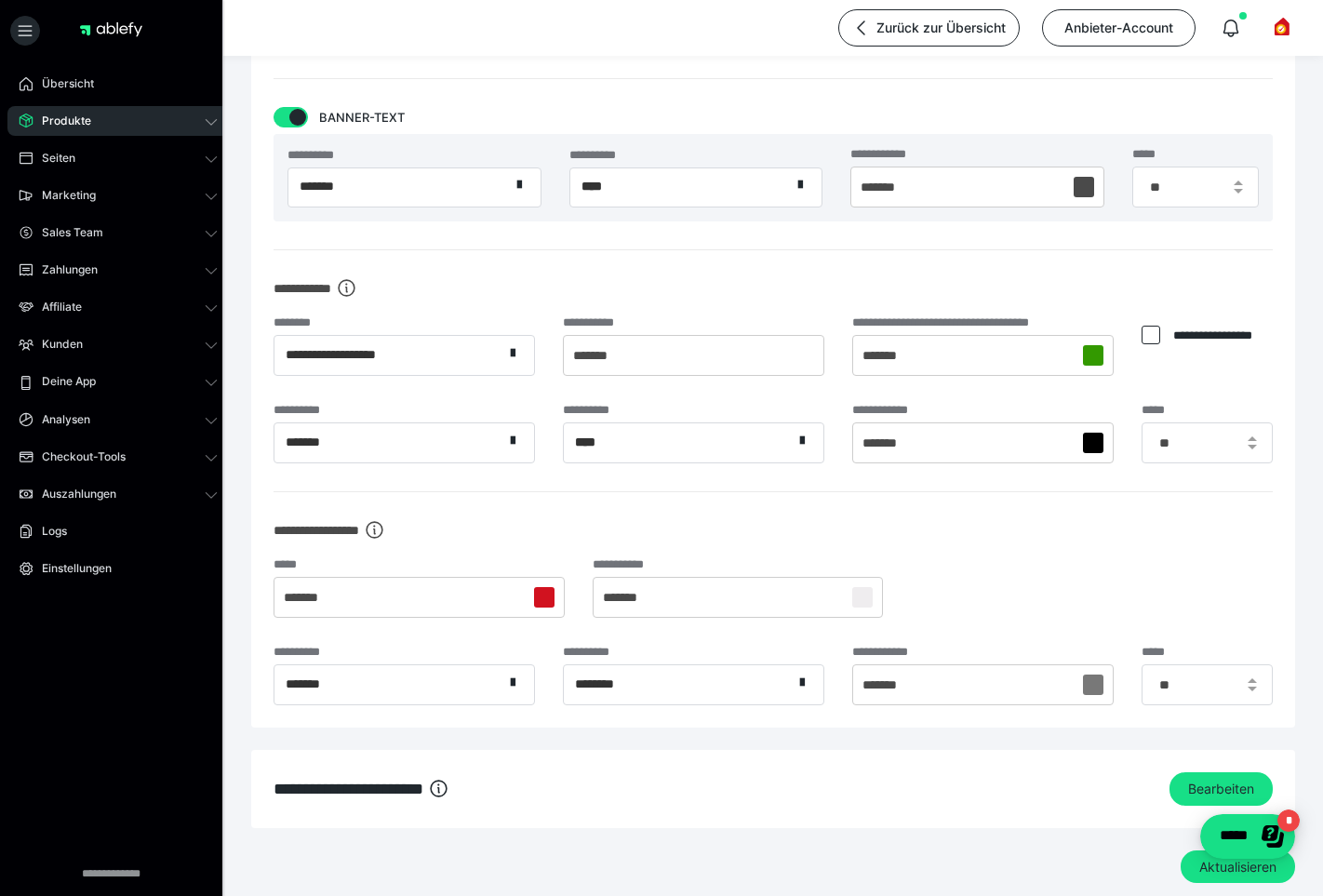 scroll, scrollTop: 1648, scrollLeft: 0, axis: vertical 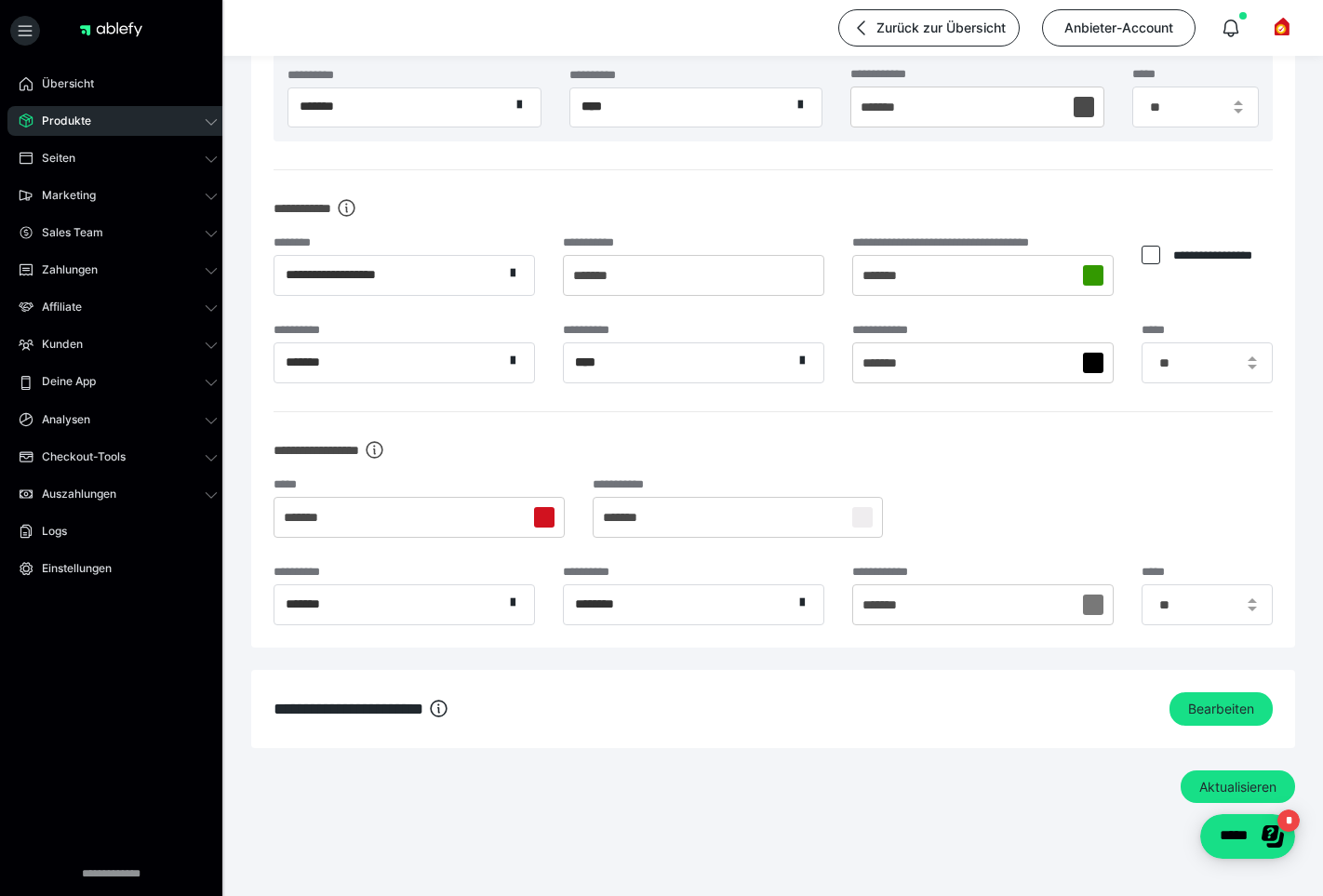 click on "Produkte" at bounding box center (118, 121) 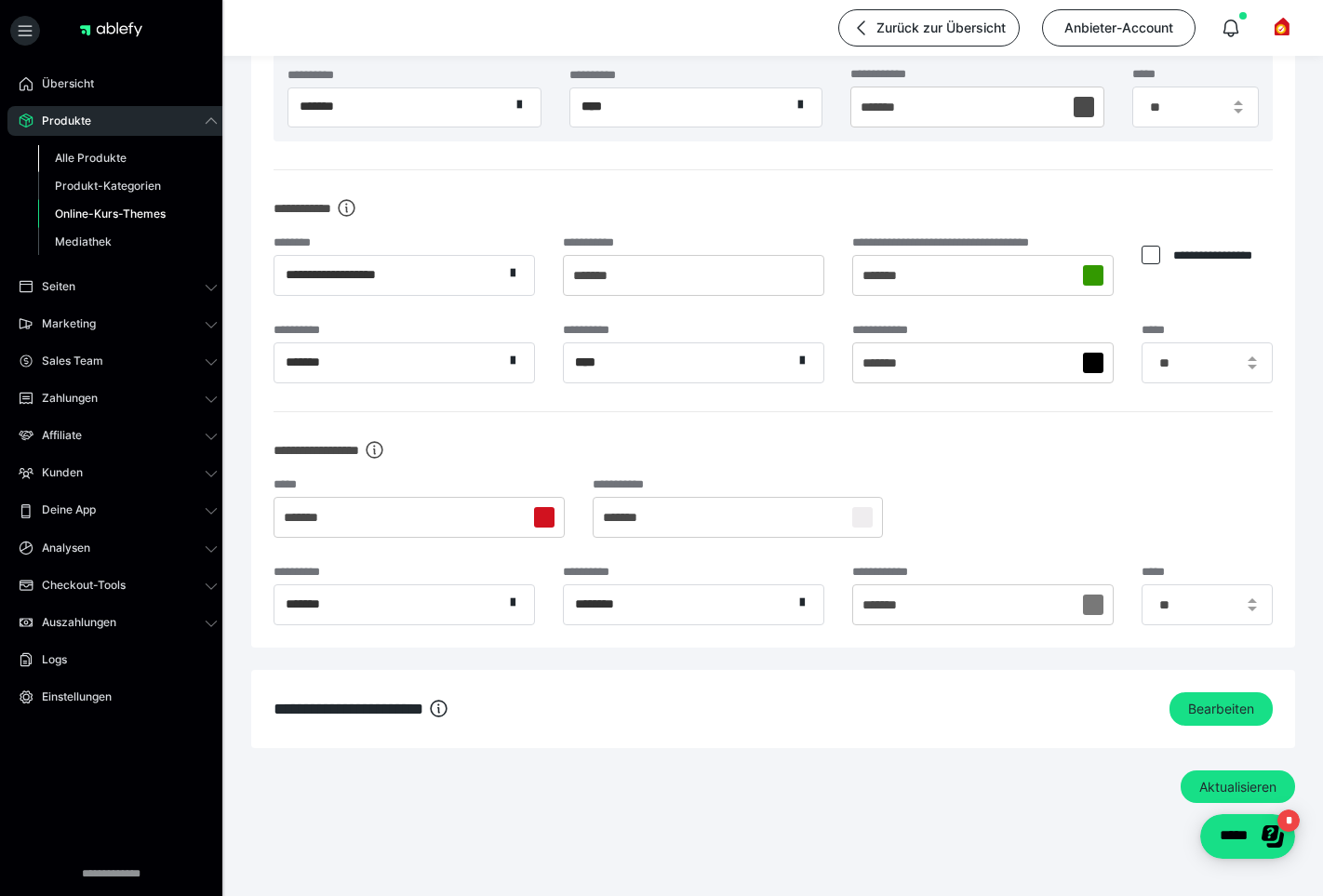 click on "Alle Produkte" at bounding box center (90, 157) 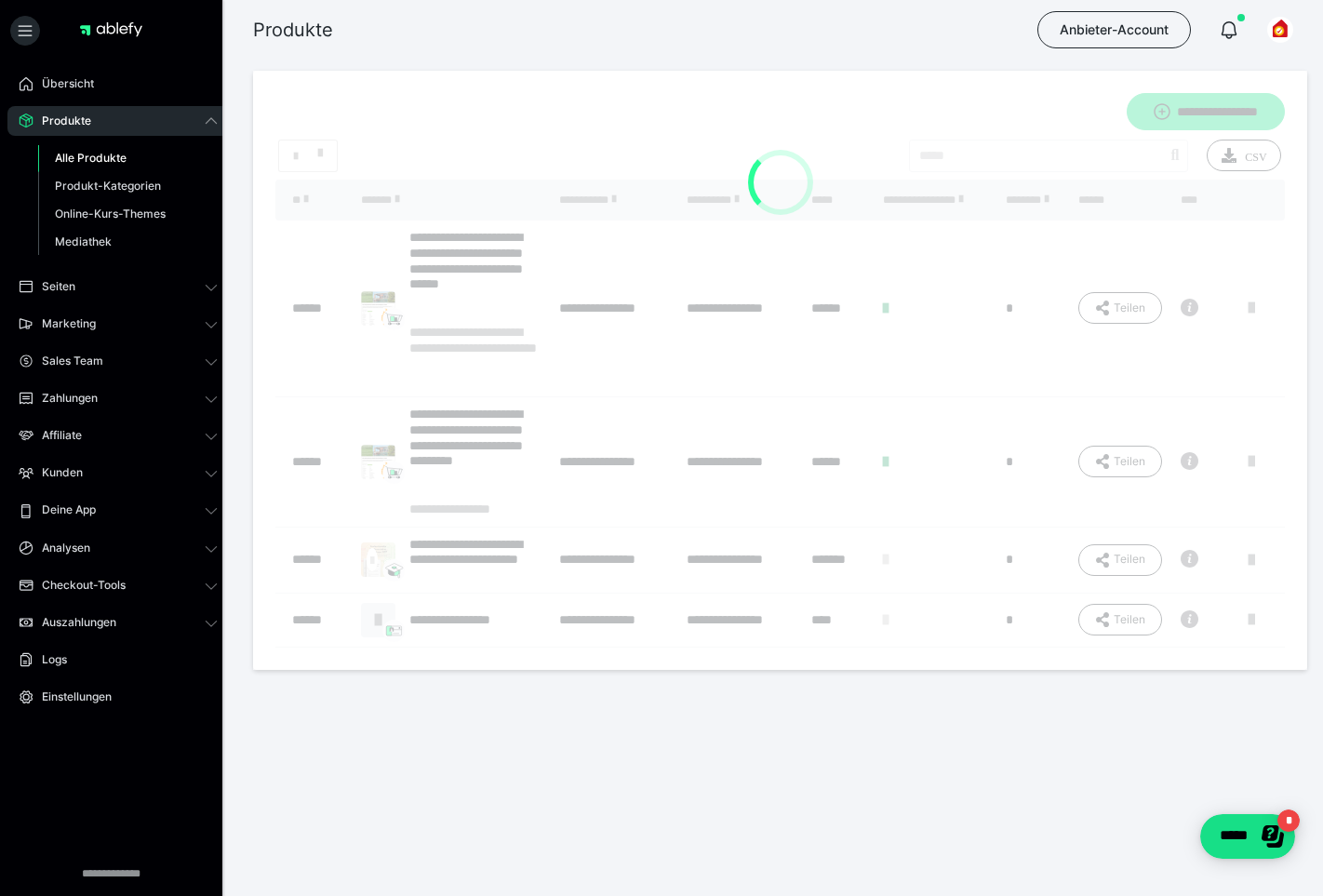 scroll, scrollTop: 0, scrollLeft: 0, axis: both 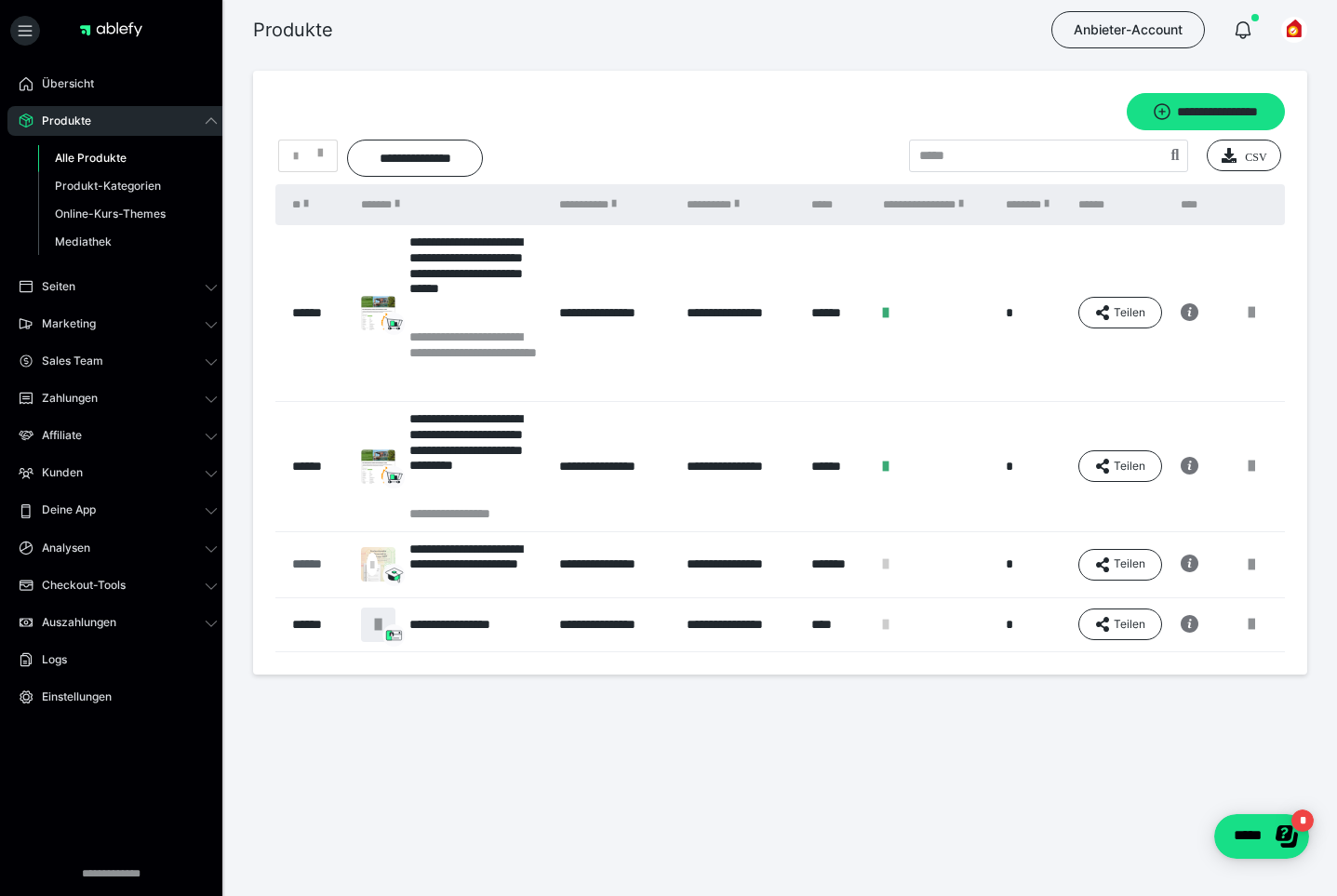 click on "******" at bounding box center [317, 564] 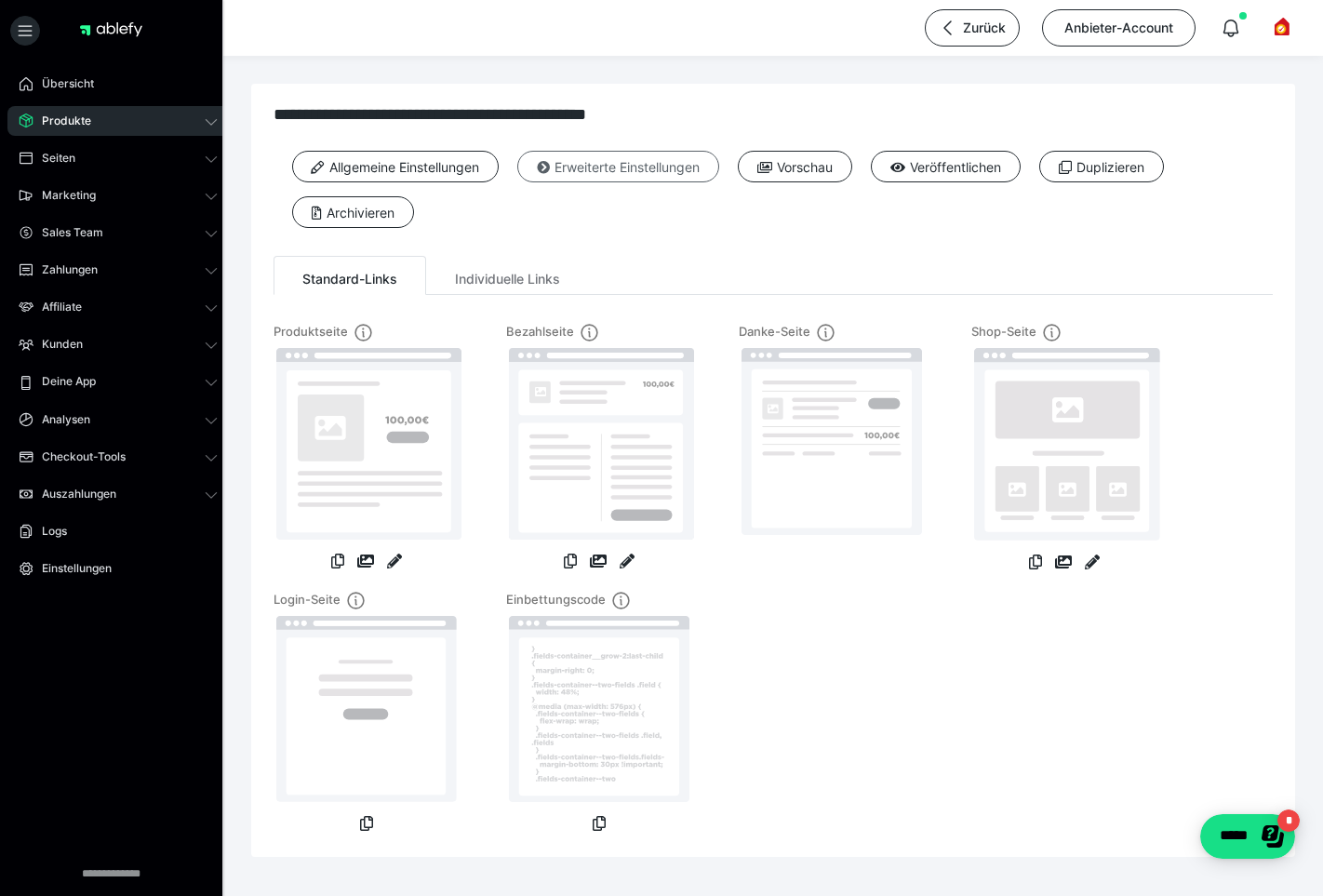click at bounding box center [543, 167] 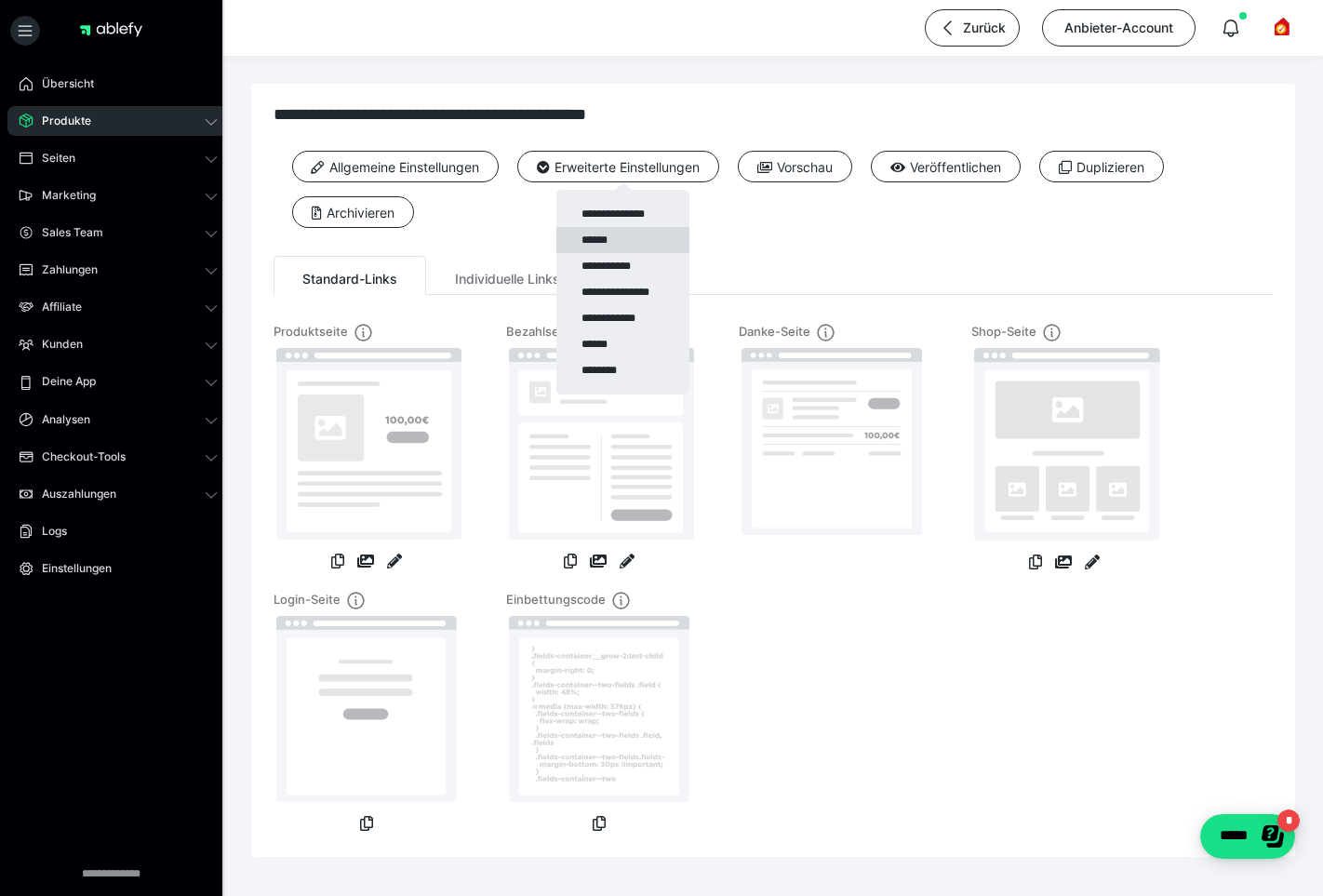 click on "******" at bounding box center (622, 240) 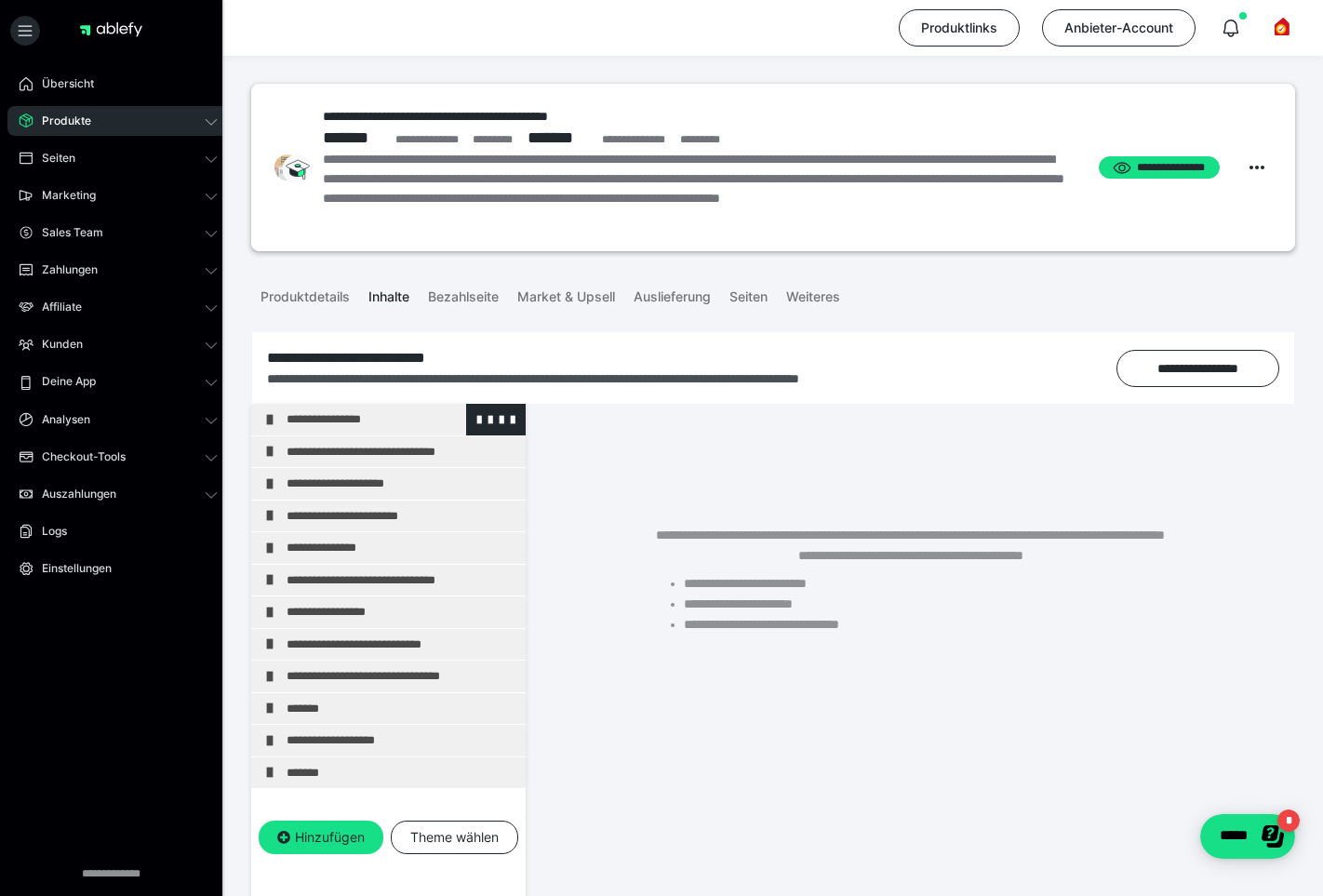 click at bounding box center (270, 420) 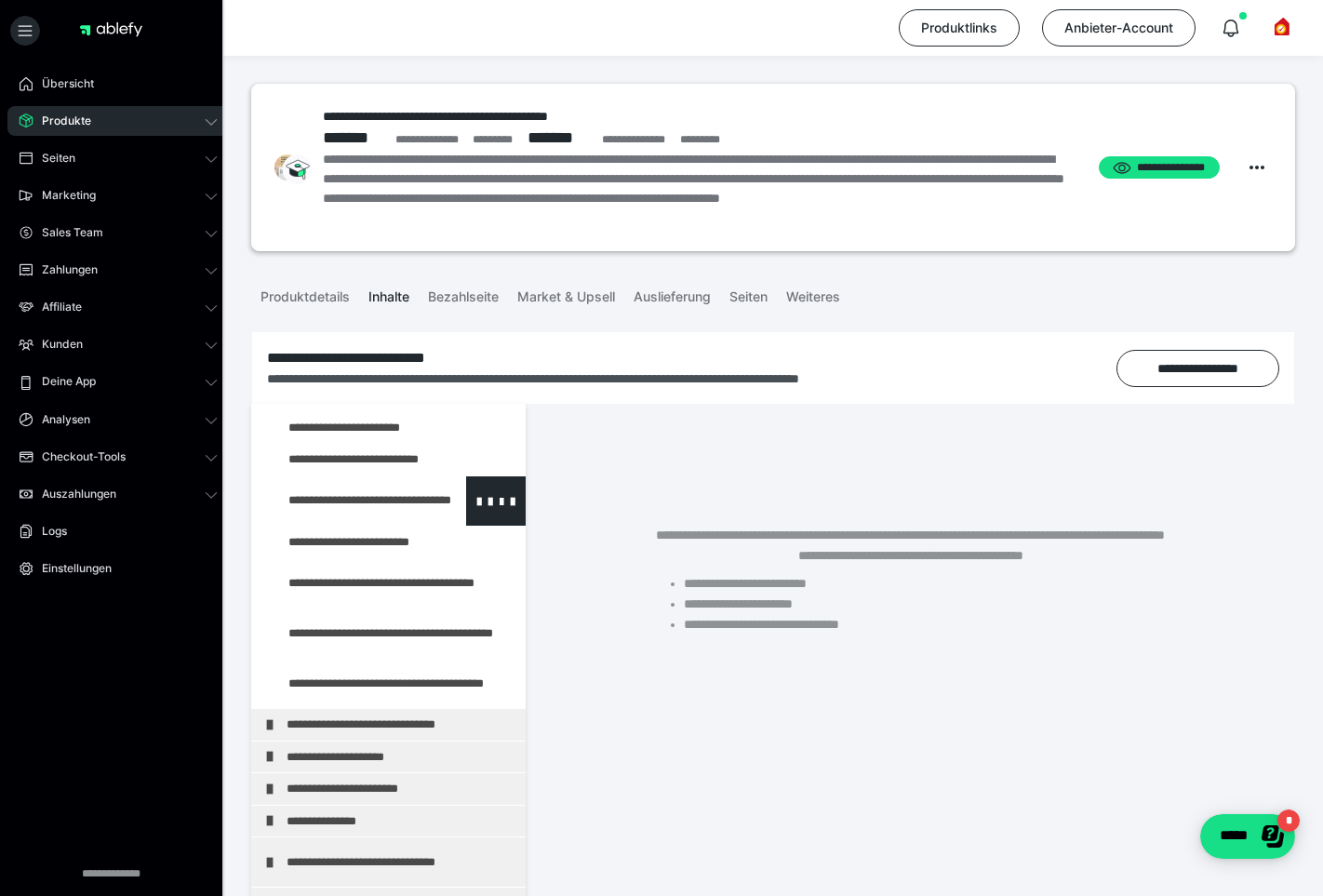 scroll, scrollTop: 121, scrollLeft: 0, axis: vertical 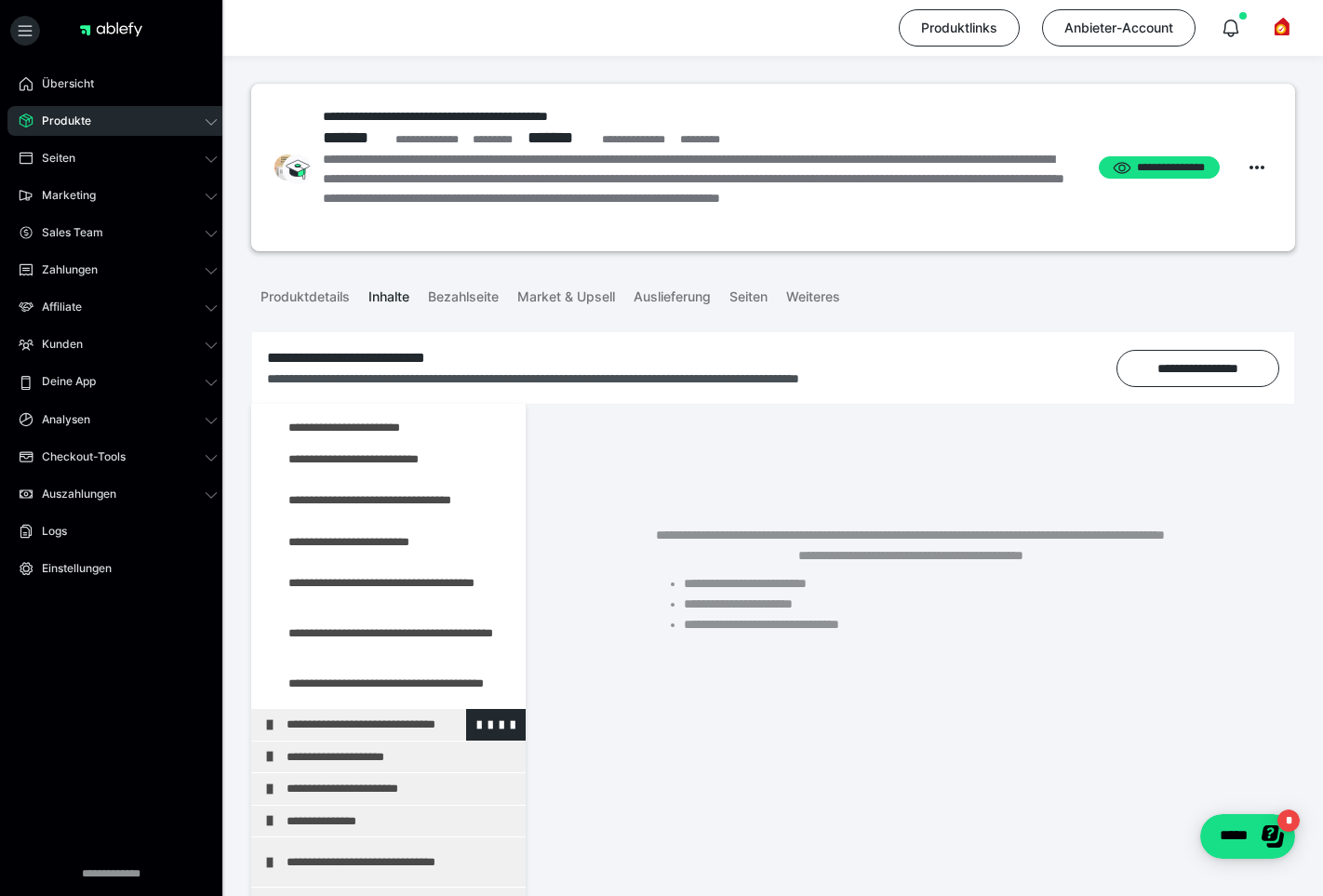 click at bounding box center (270, 725) 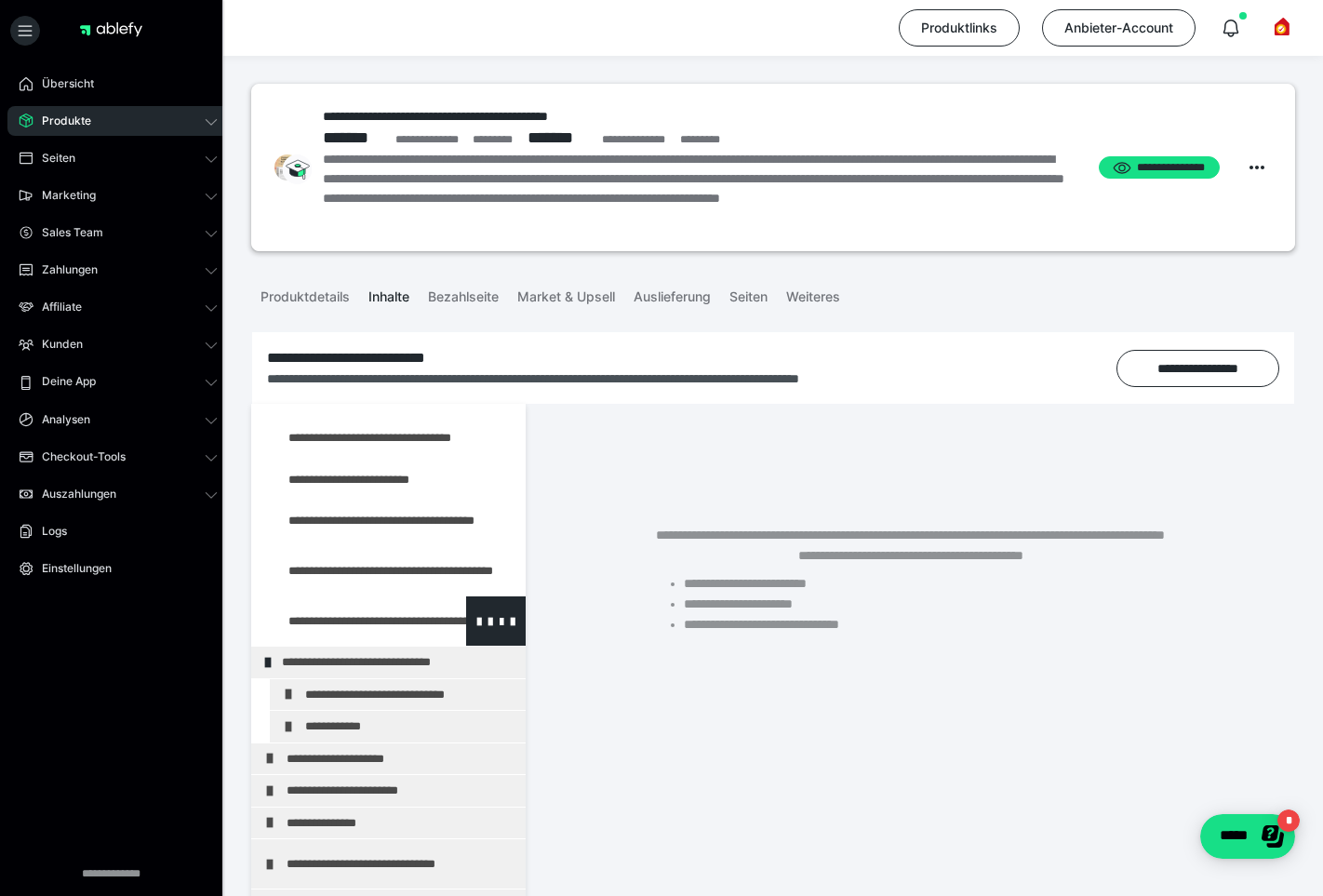 scroll, scrollTop: 185, scrollLeft: 0, axis: vertical 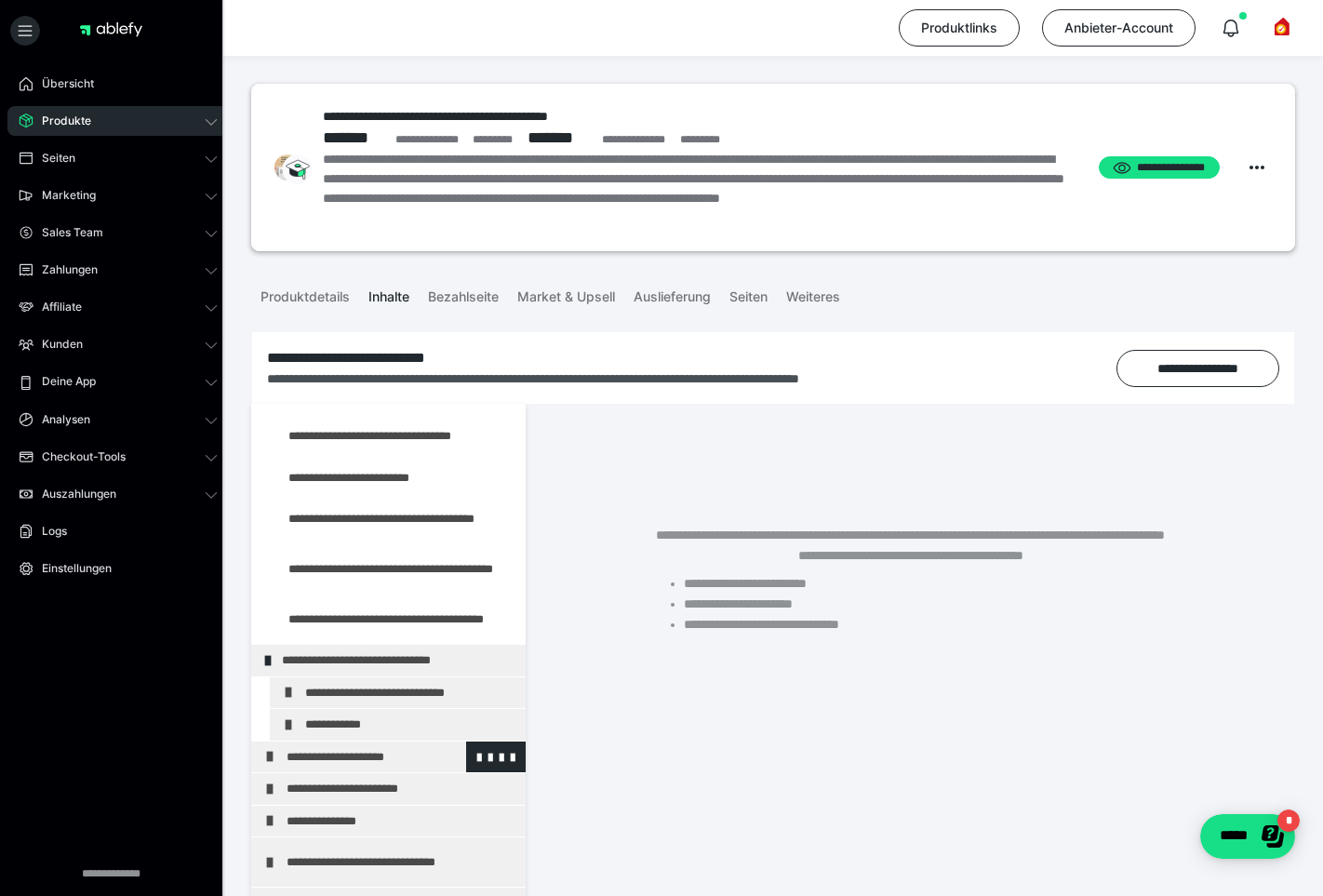 click at bounding box center (270, 756) 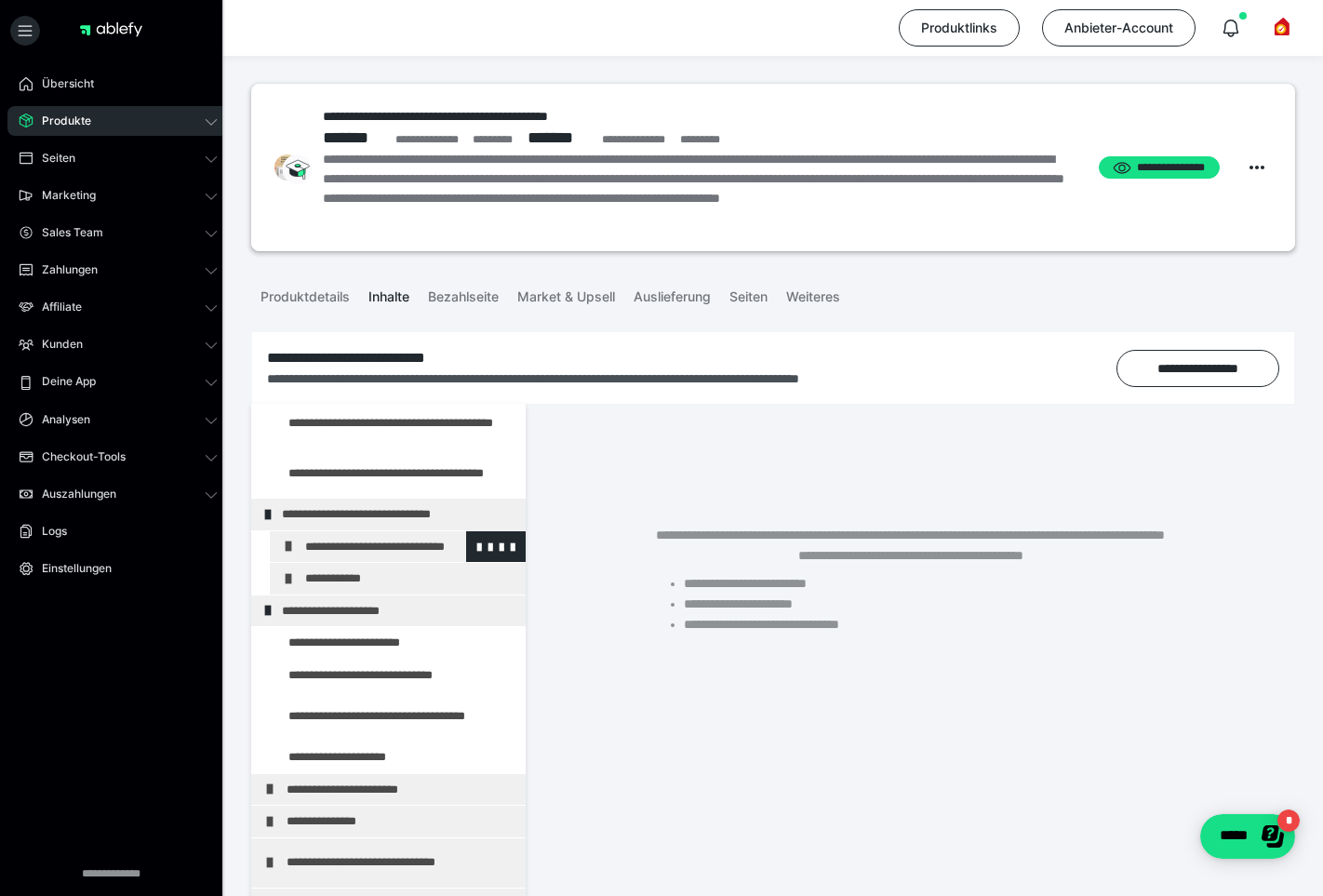 scroll, scrollTop: 331, scrollLeft: 0, axis: vertical 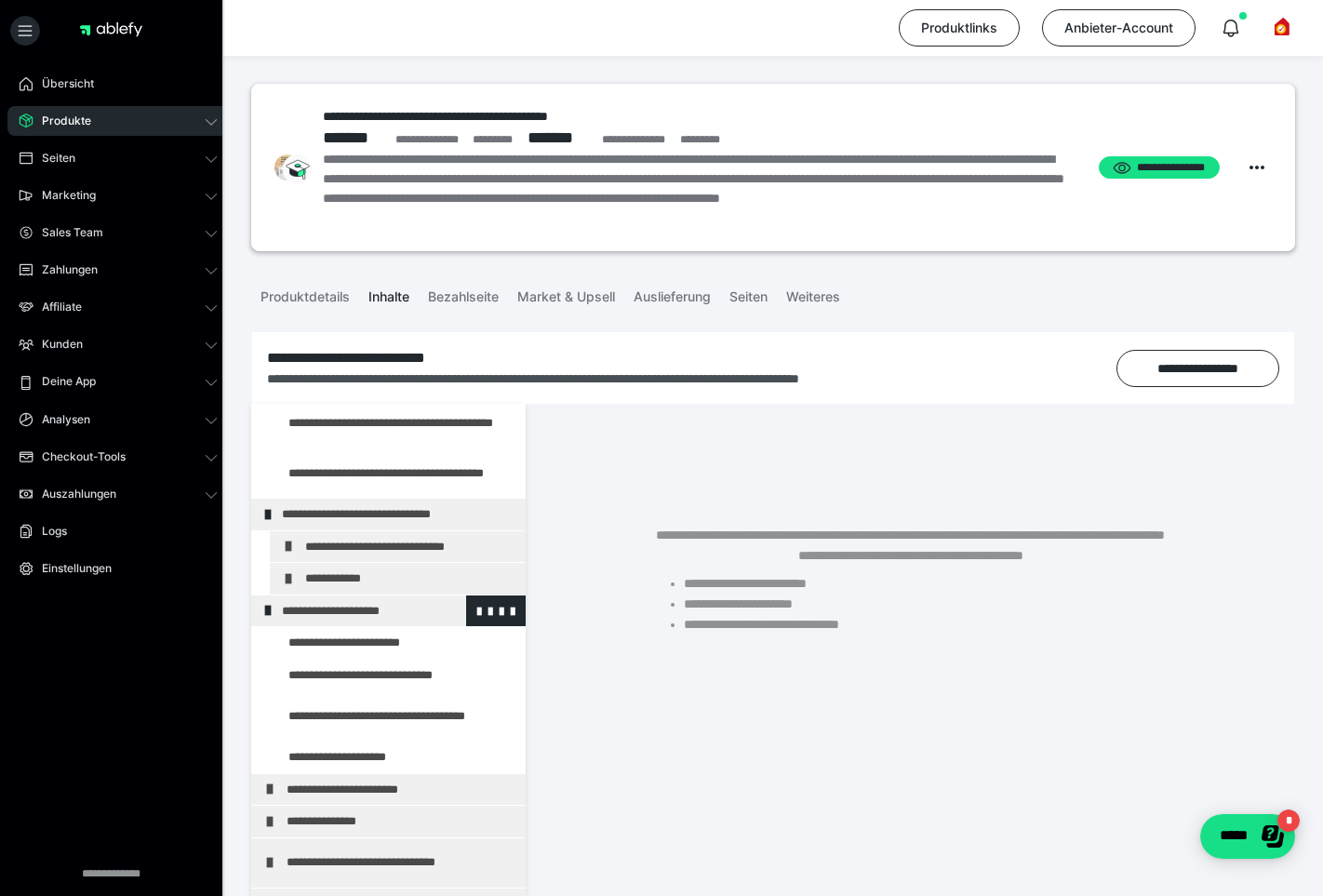 click at bounding box center [268, 610] 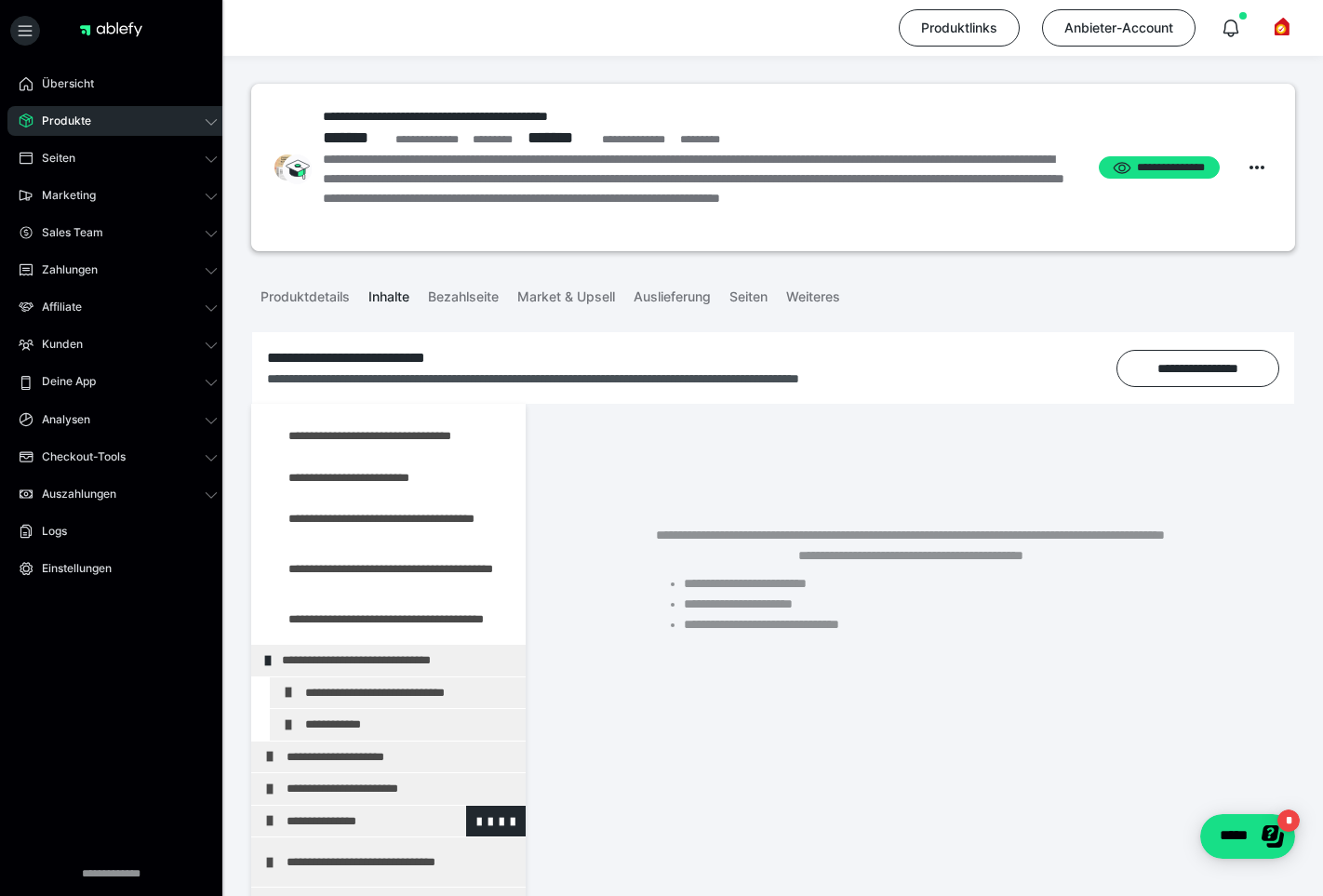 click at bounding box center (270, 821) 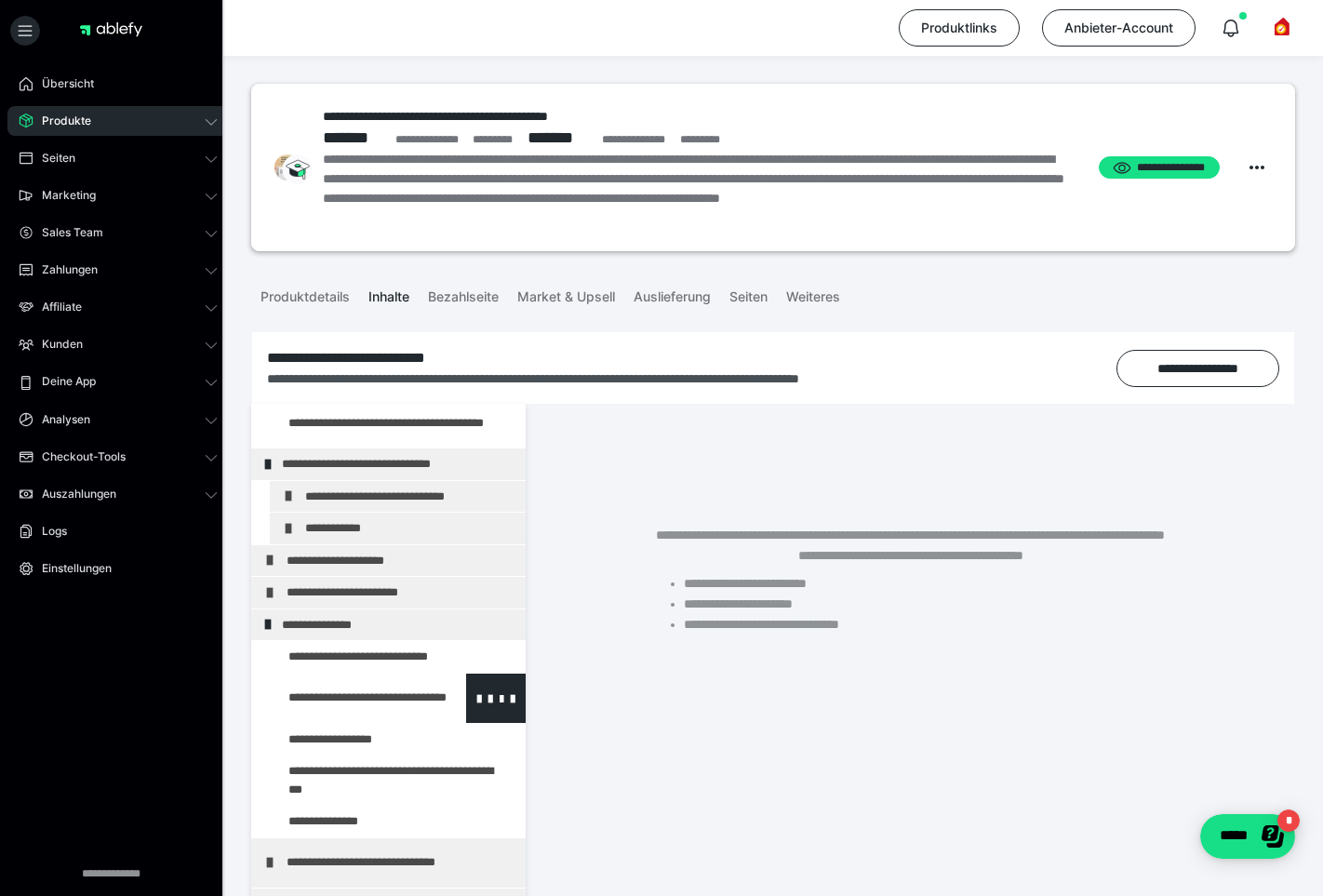 scroll, scrollTop: 366, scrollLeft: 0, axis: vertical 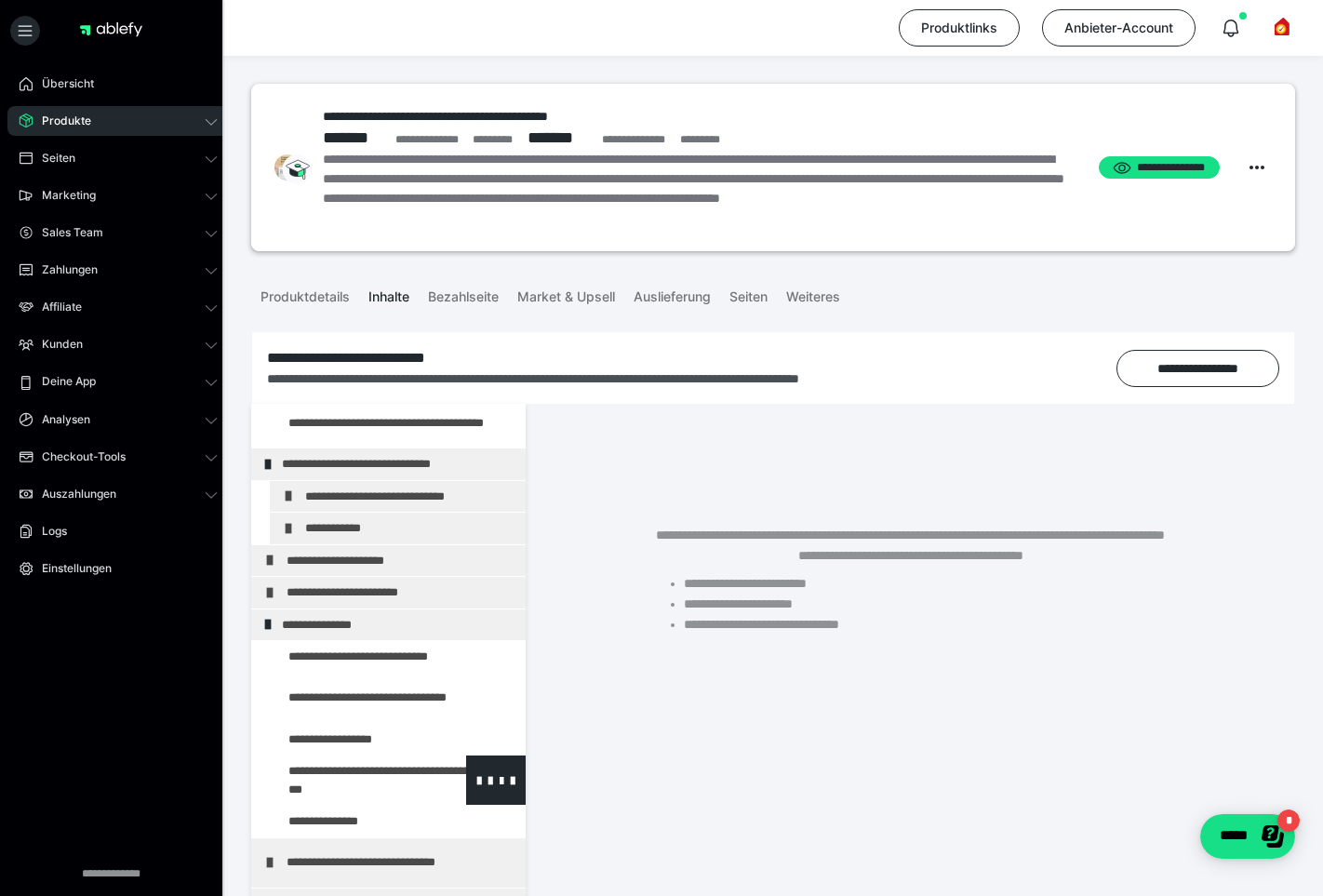 click at bounding box center [349, 780] 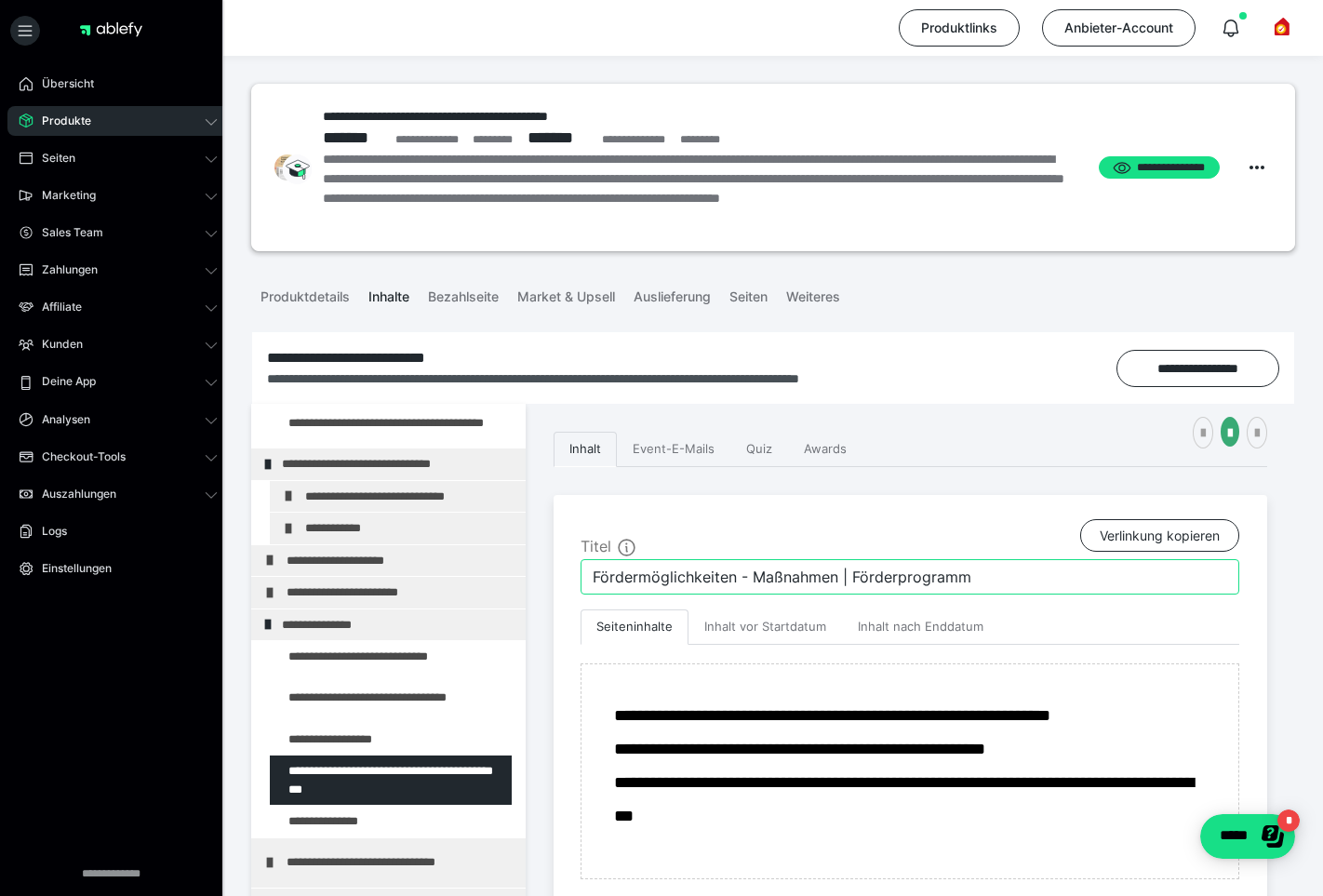 drag, startPoint x: 737, startPoint y: 579, endPoint x: 979, endPoint y: 581, distance: 242.0083 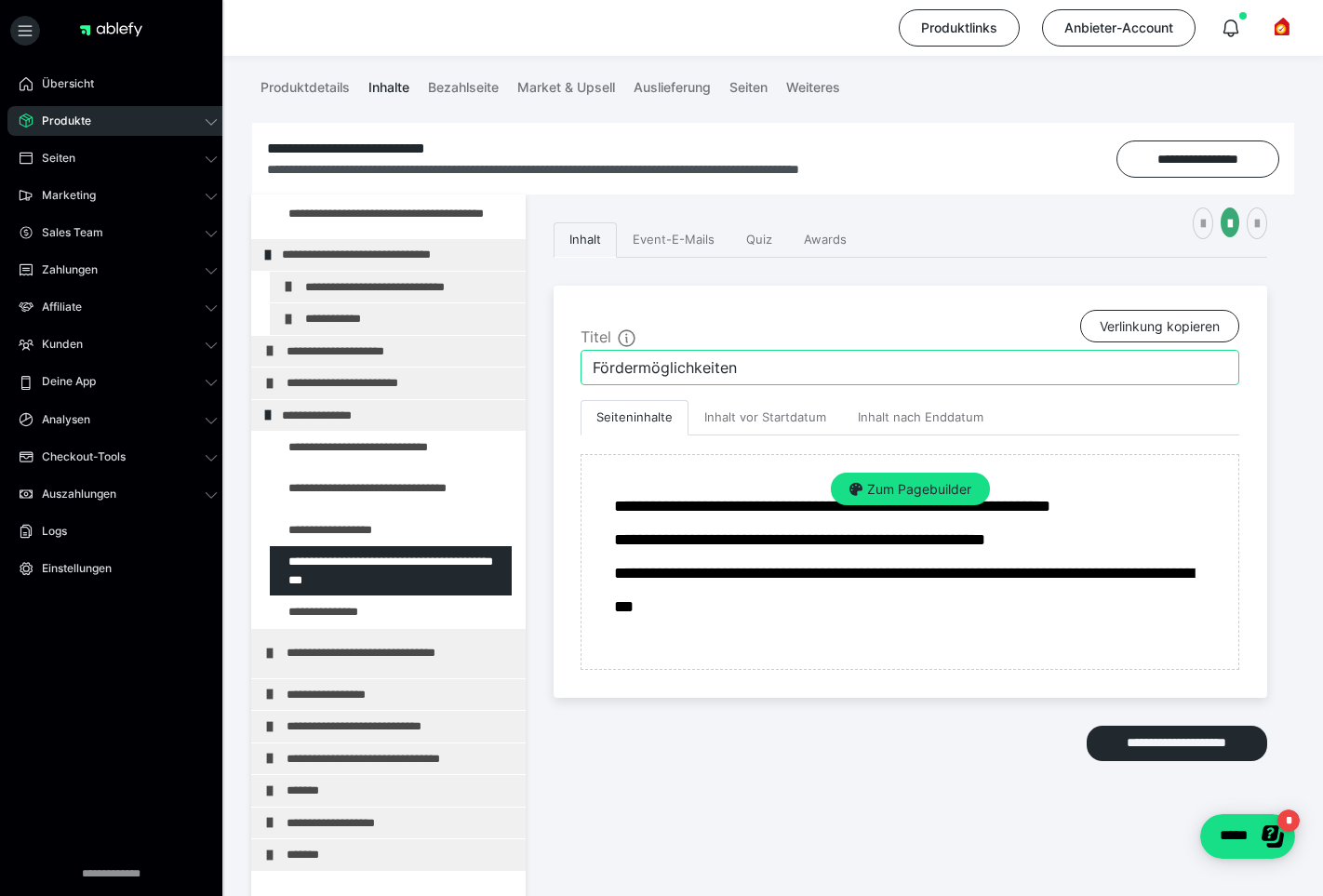 scroll, scrollTop: 210, scrollLeft: 0, axis: vertical 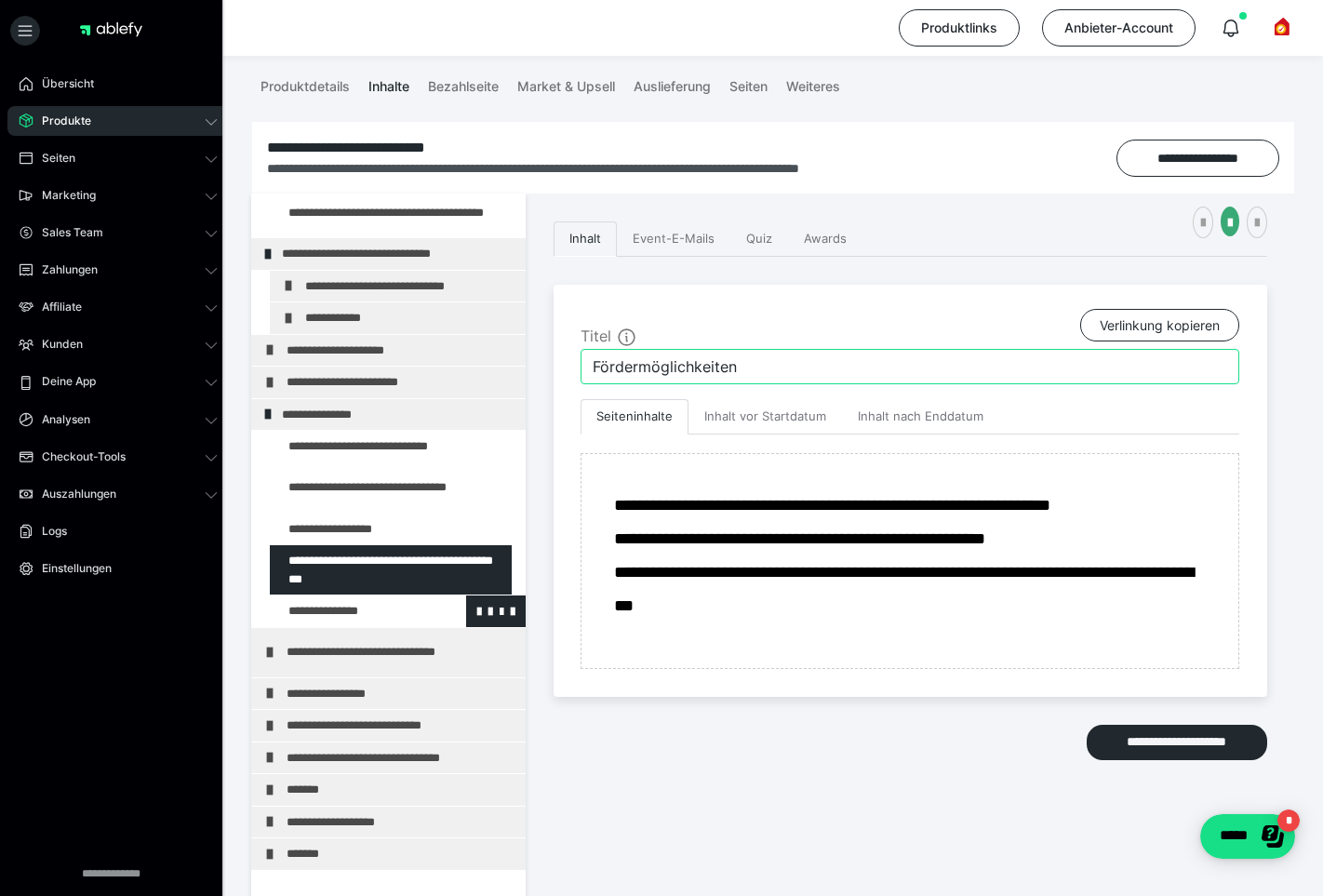 type on "Fördermöglichkeiten" 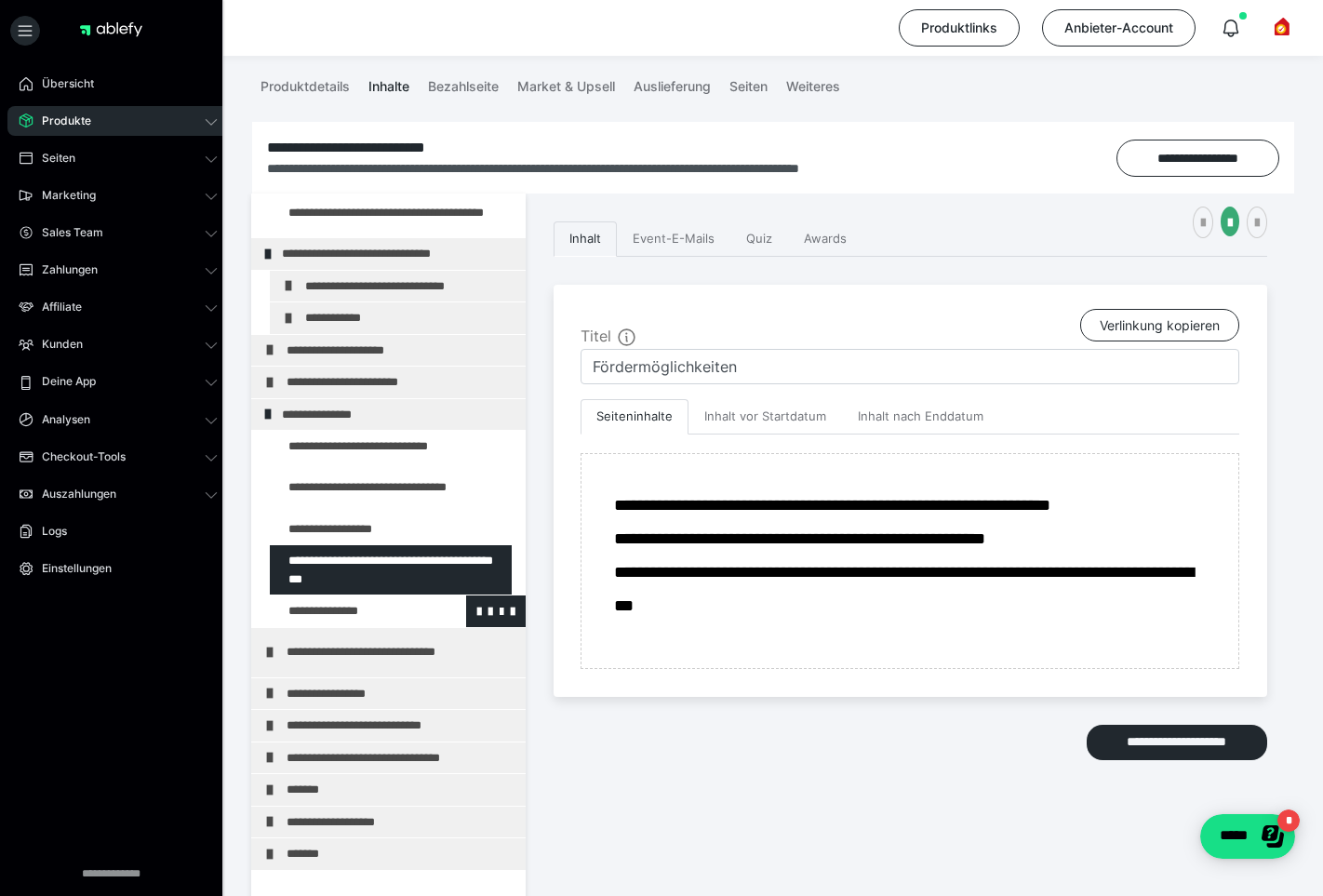 click at bounding box center [349, 611] 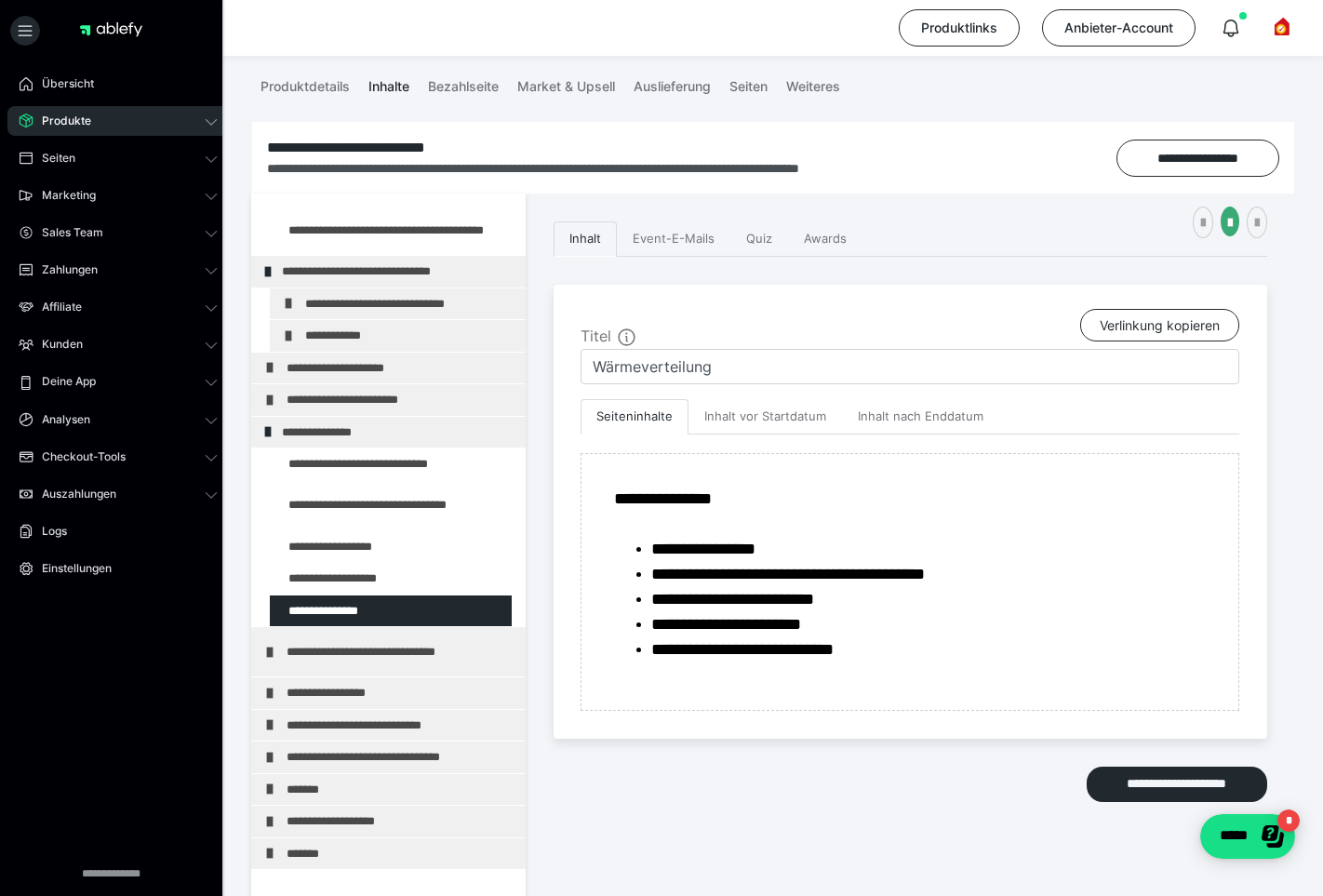 scroll, scrollTop: 364, scrollLeft: 0, axis: vertical 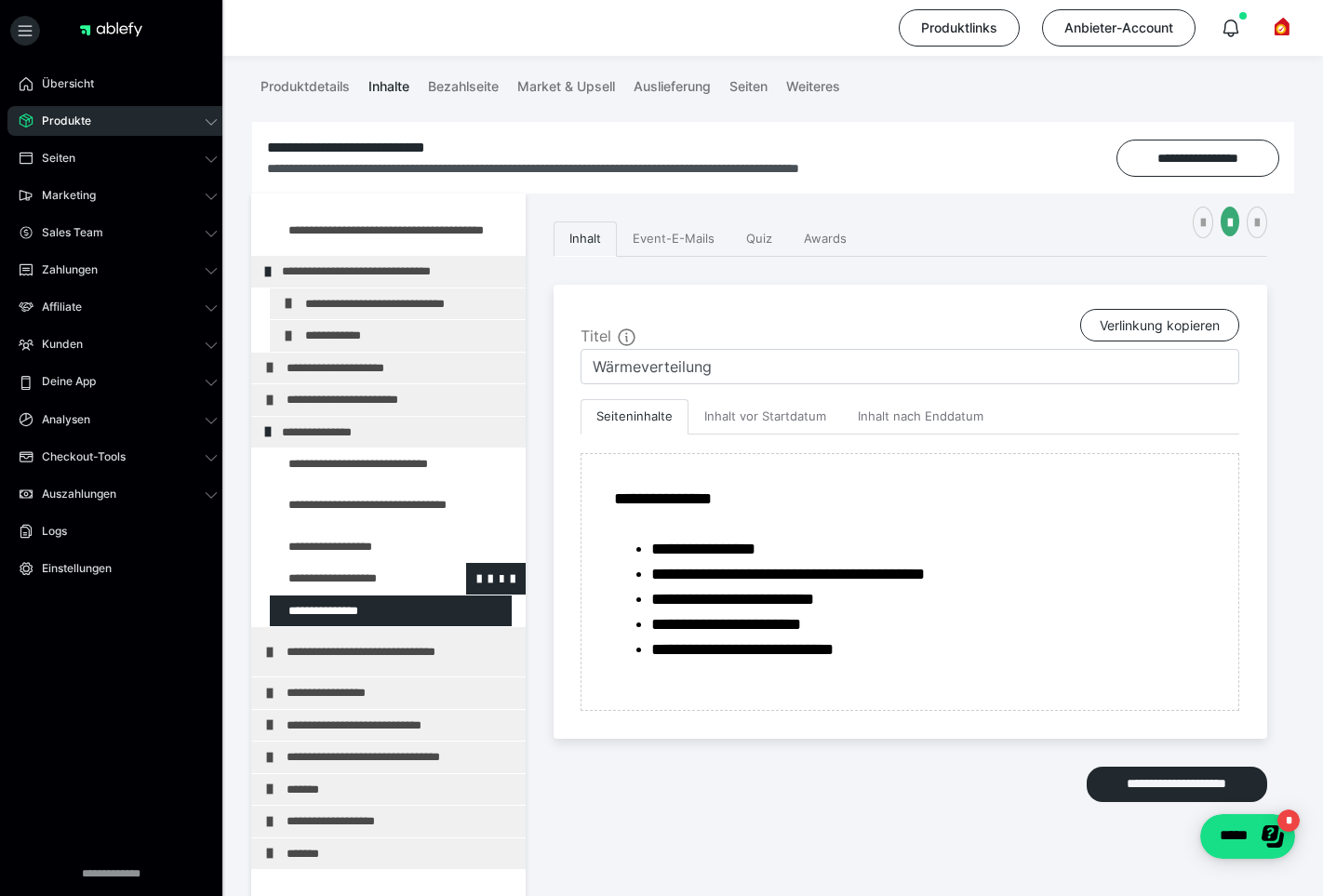click at bounding box center [349, 579] 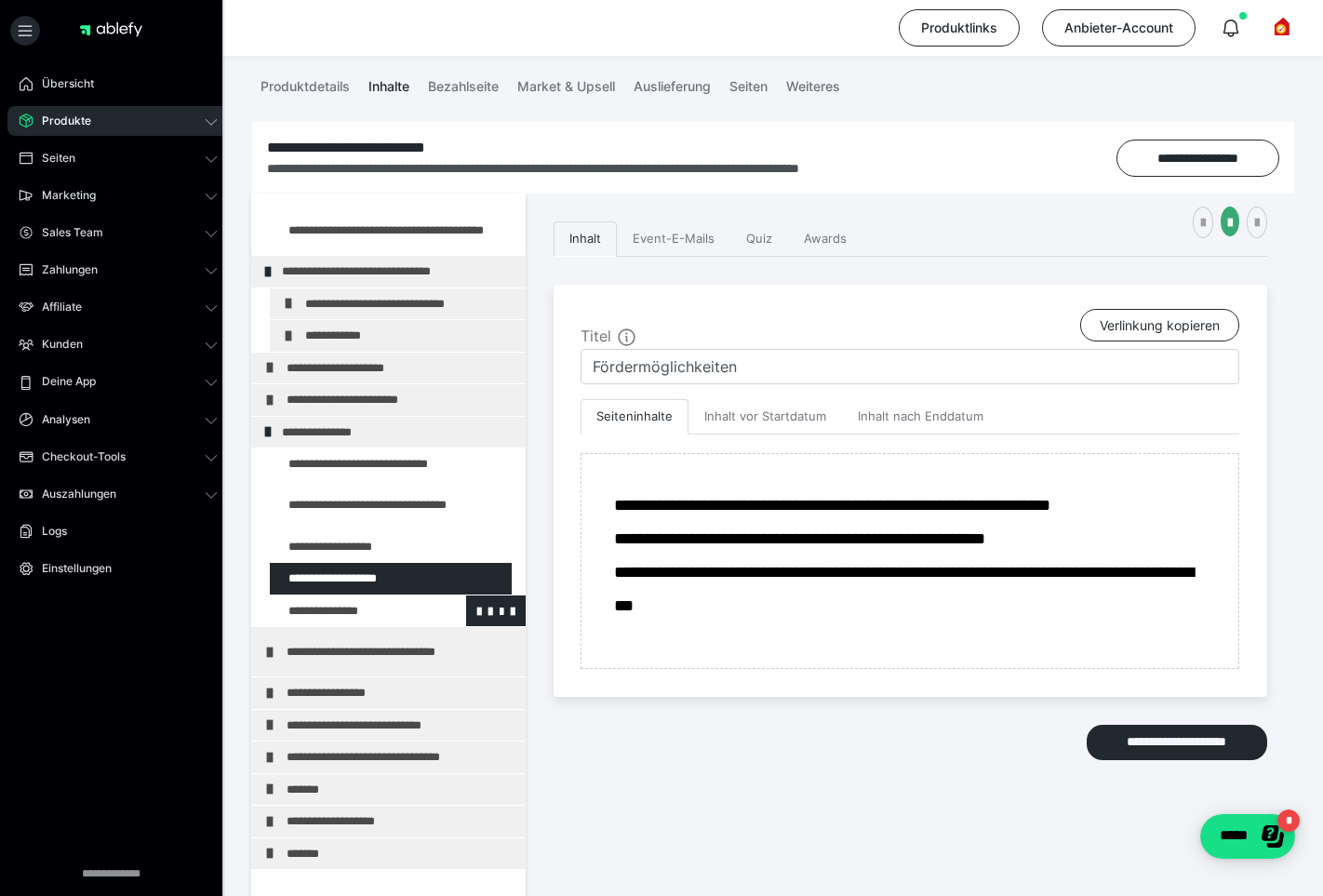 click at bounding box center (349, 611) 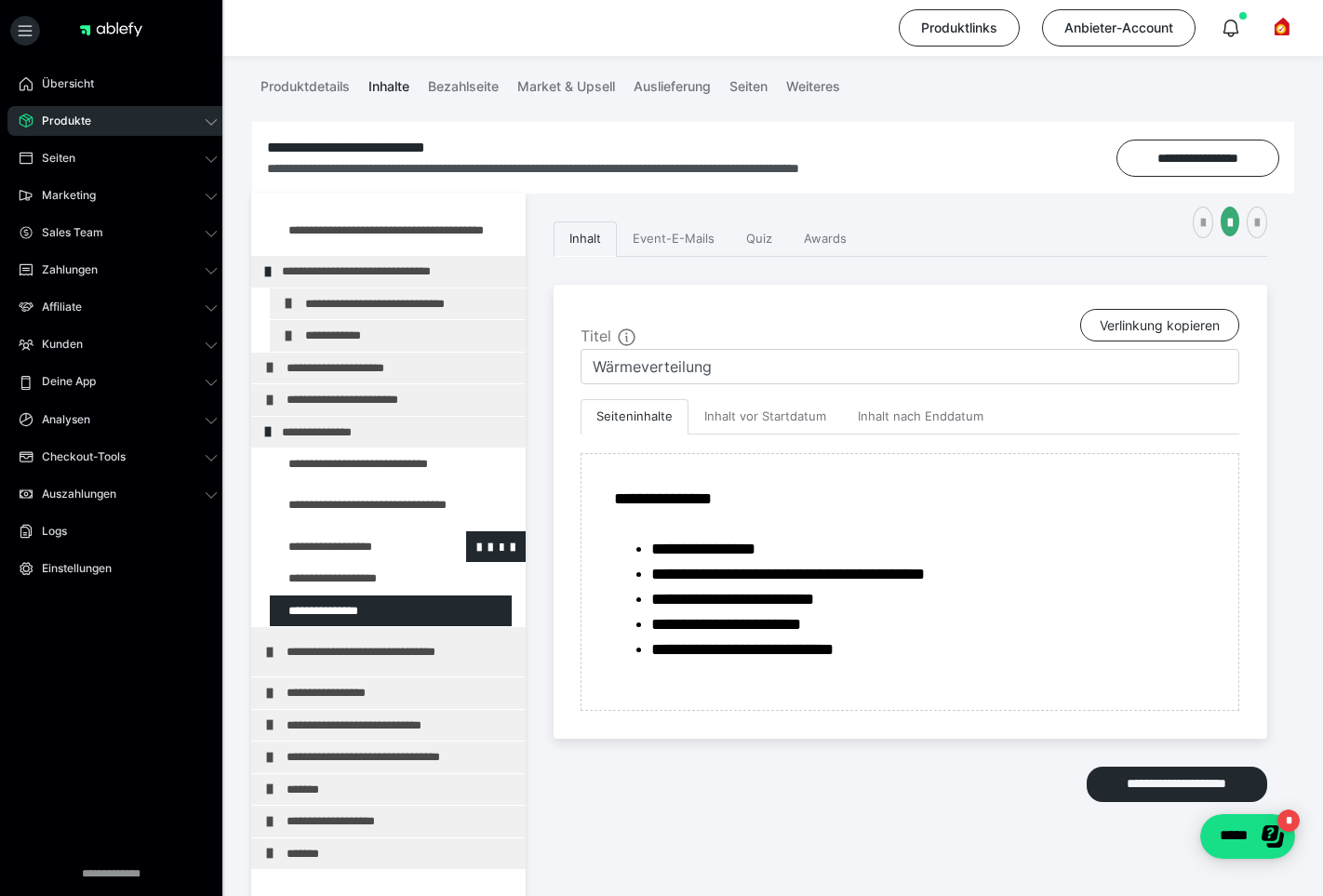 click at bounding box center (349, 547) 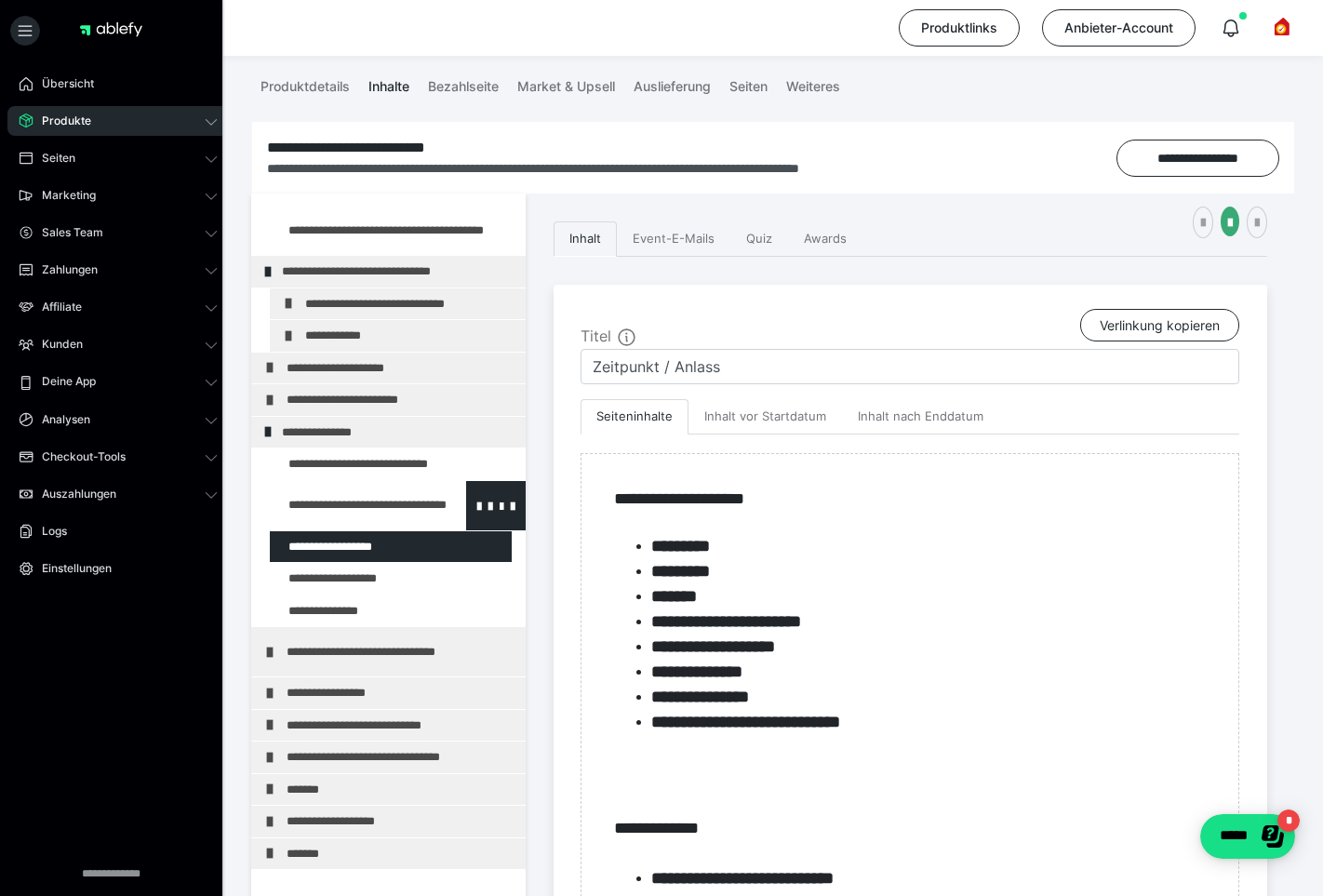 click at bounding box center [349, 505] 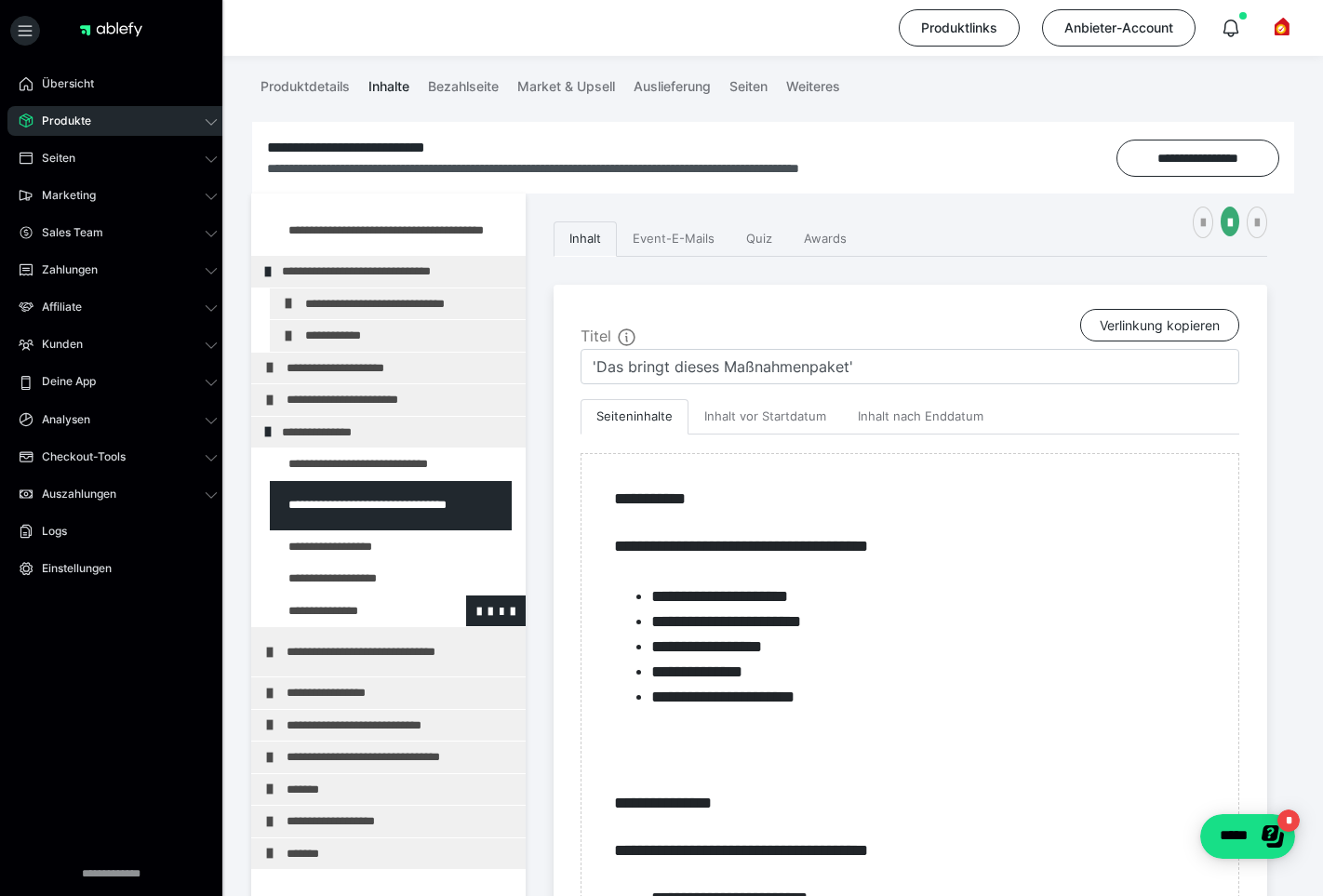 click at bounding box center (349, 611) 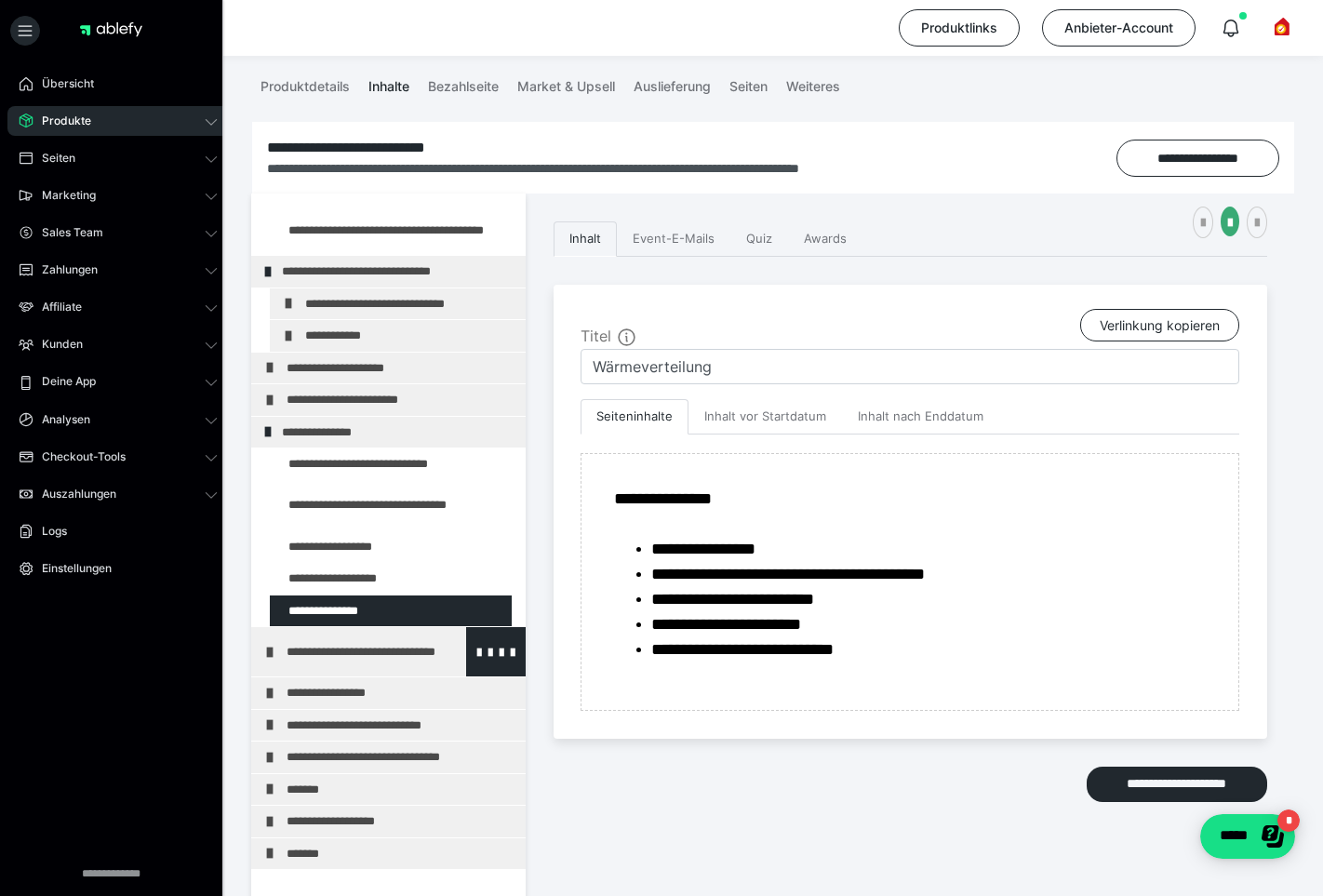 click at bounding box center (270, 652) 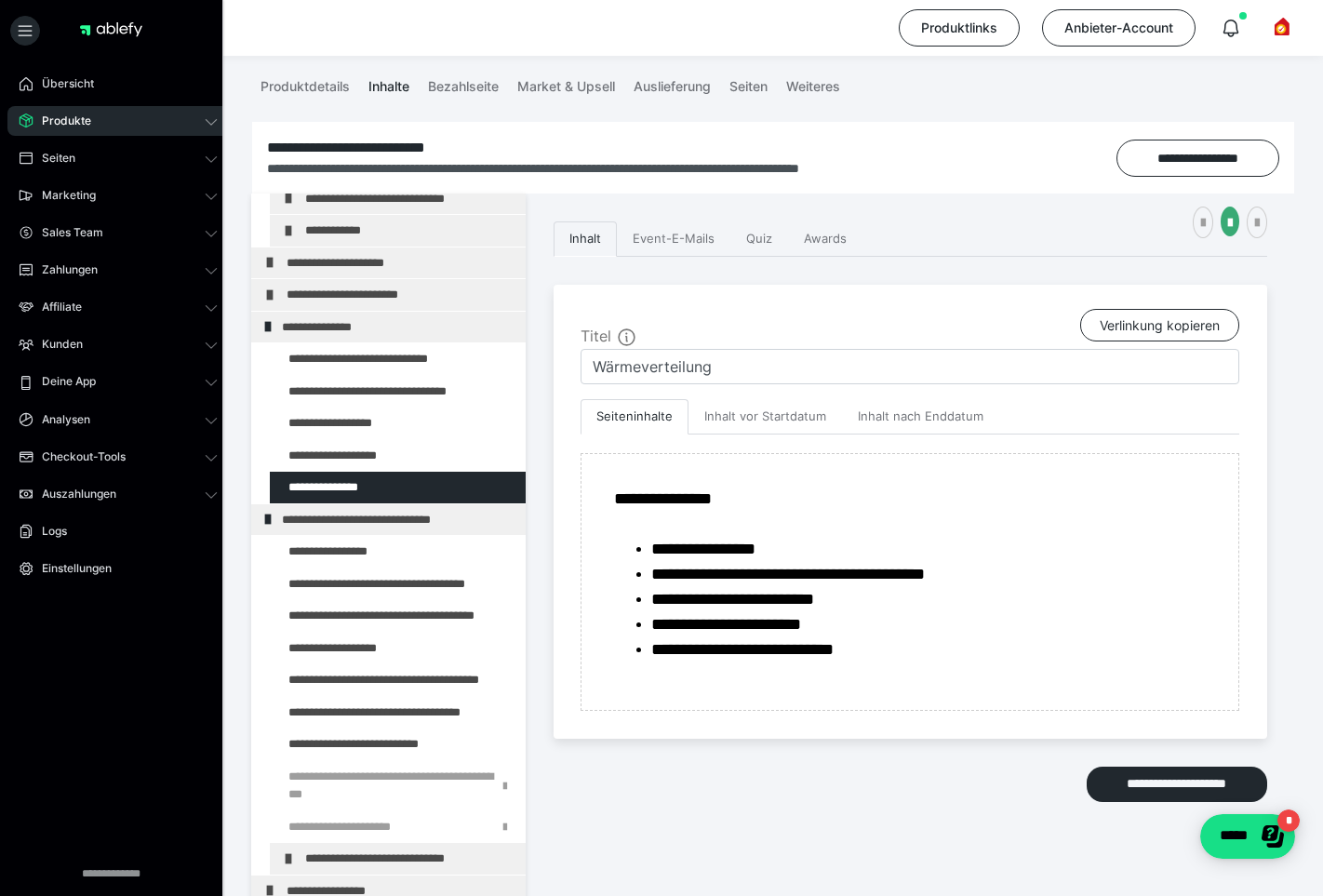 scroll, scrollTop: 366, scrollLeft: 0, axis: vertical 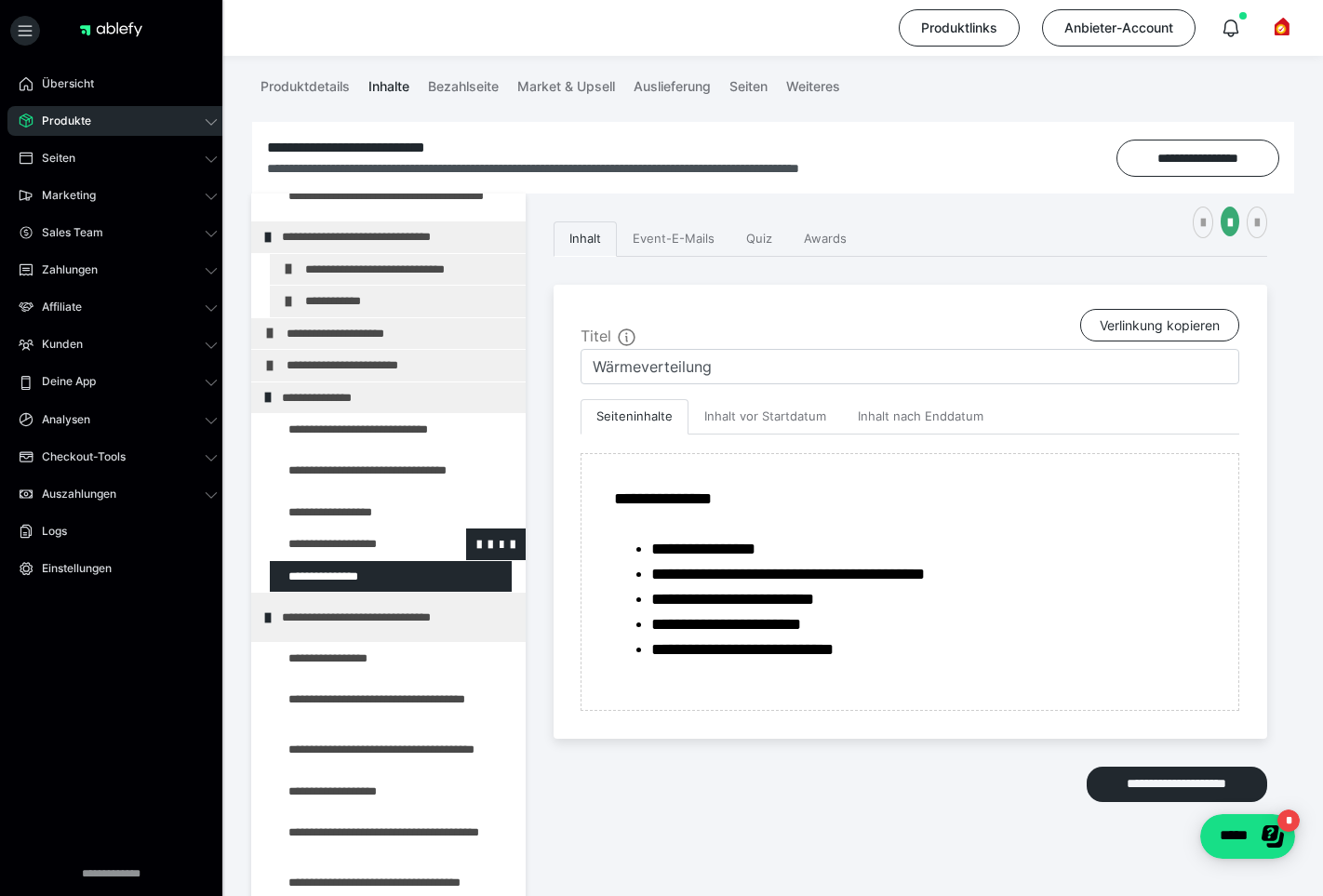 click at bounding box center (349, 544) 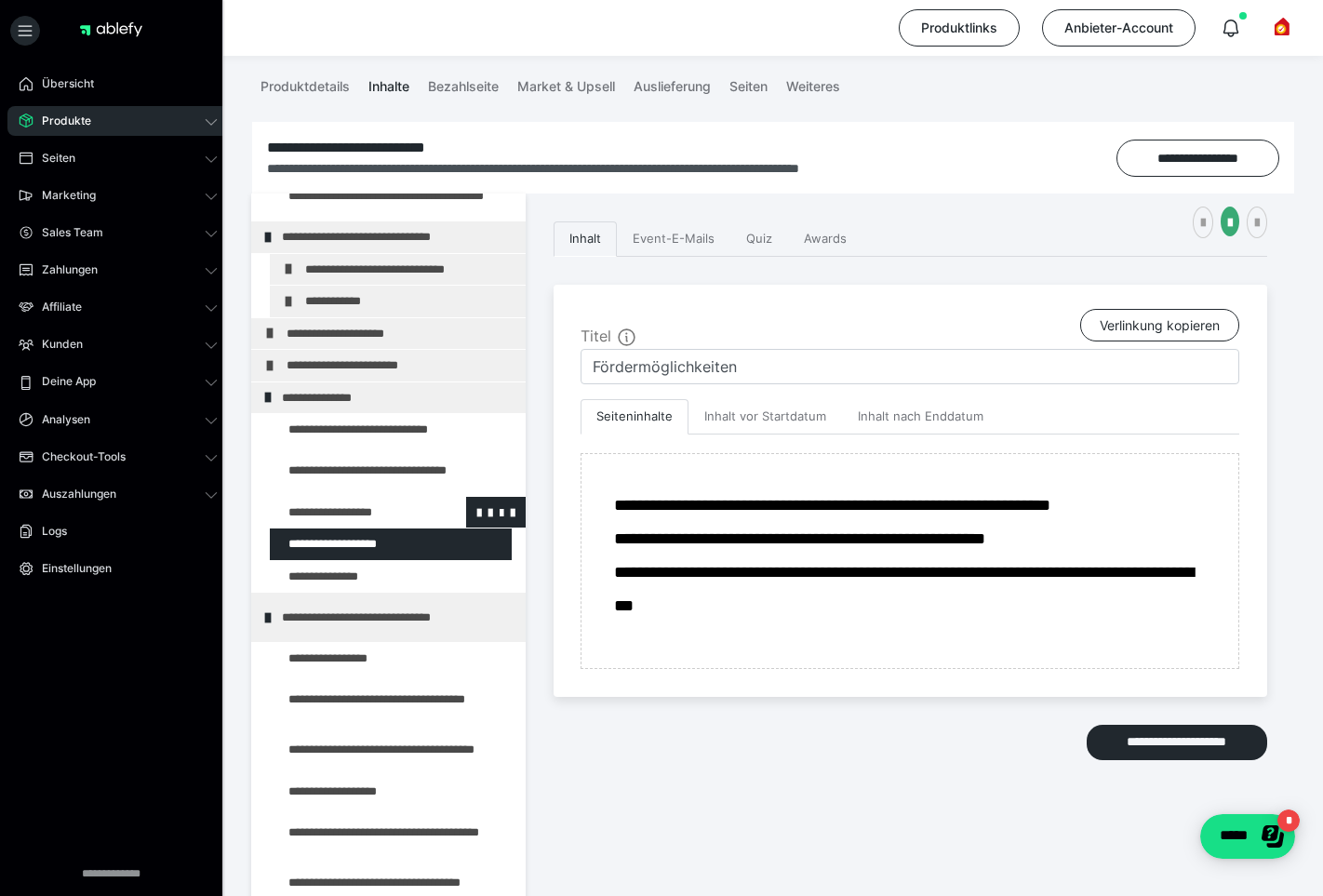click at bounding box center [349, 513] 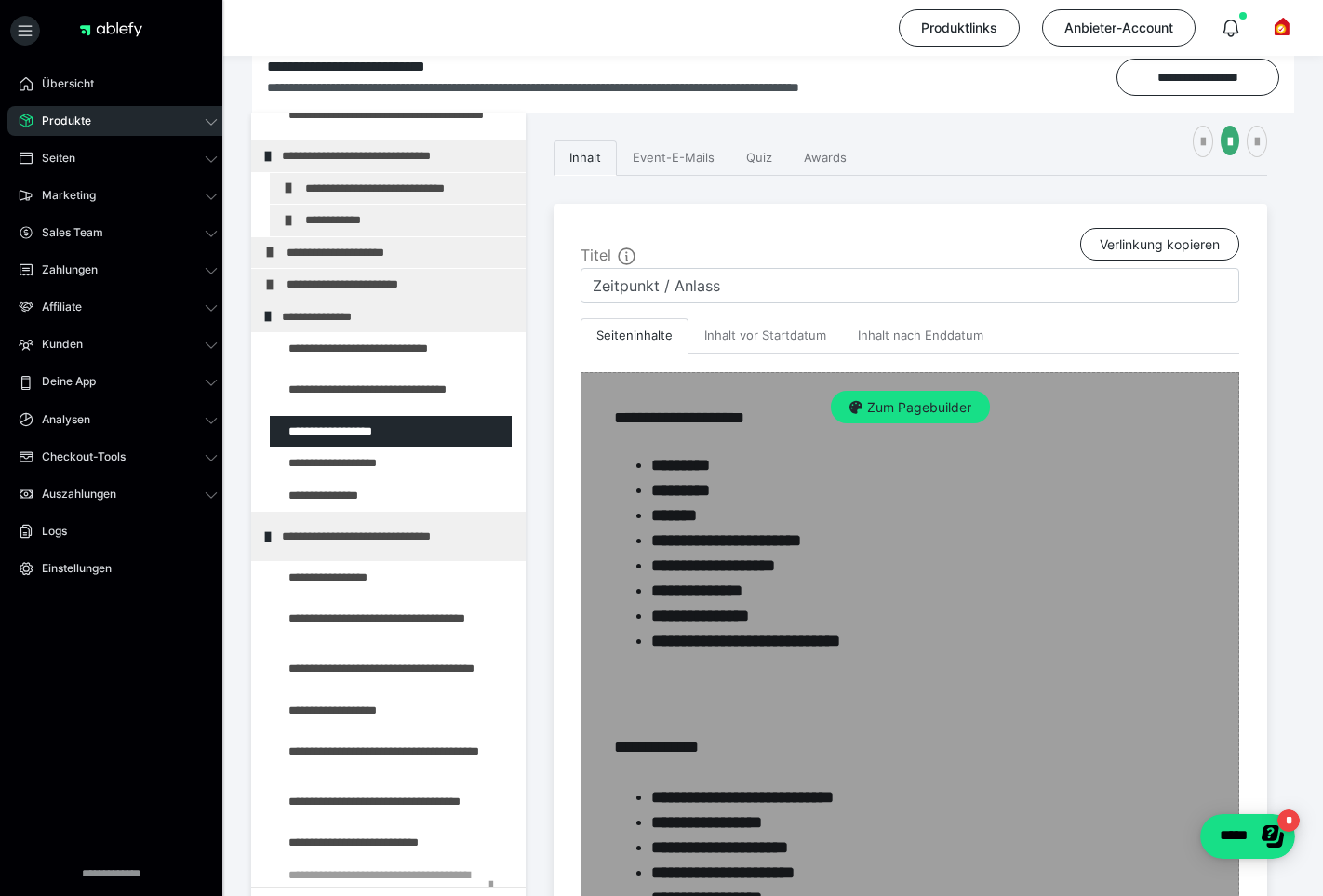 scroll, scrollTop: 0, scrollLeft: 0, axis: both 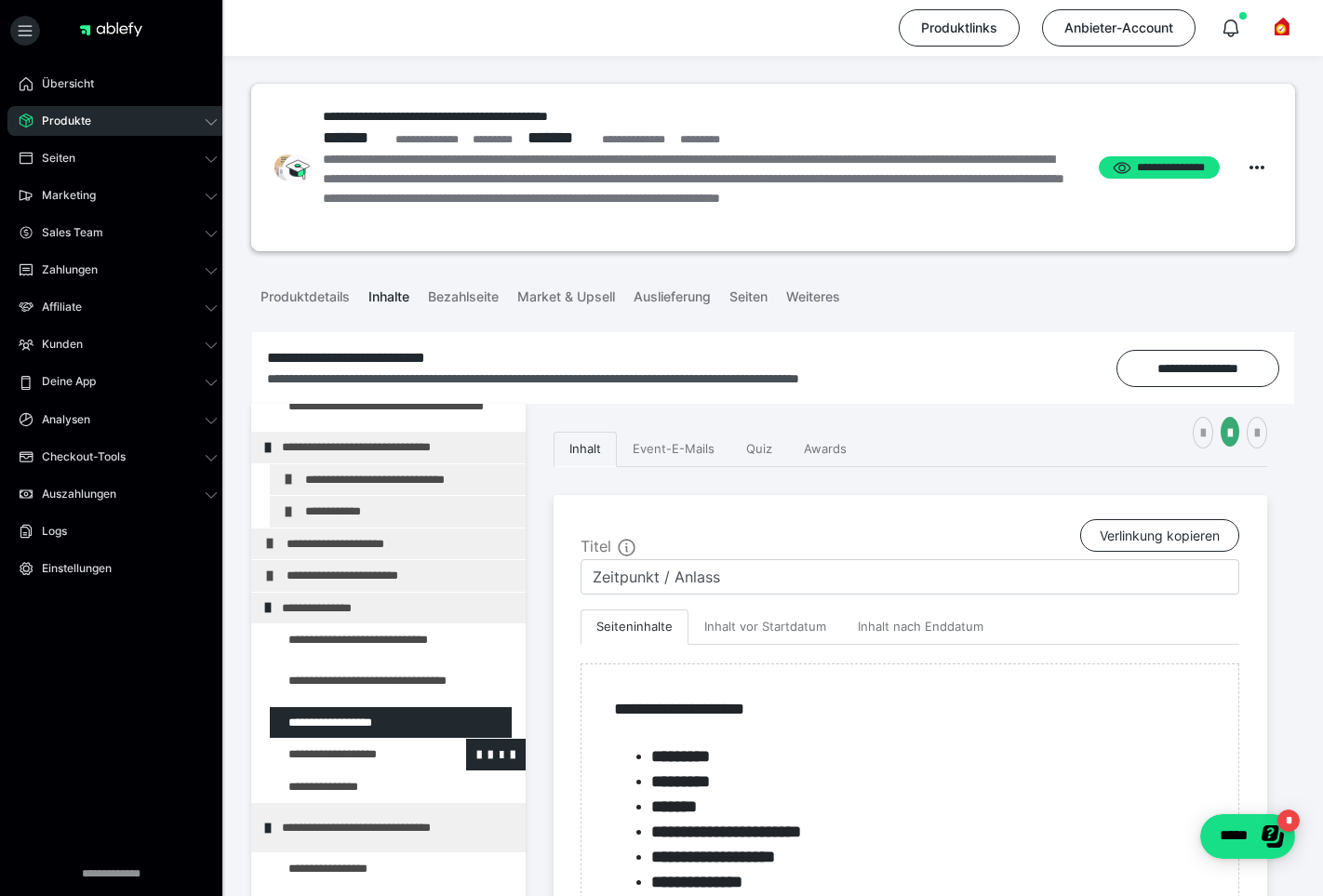 click at bounding box center [349, 755] 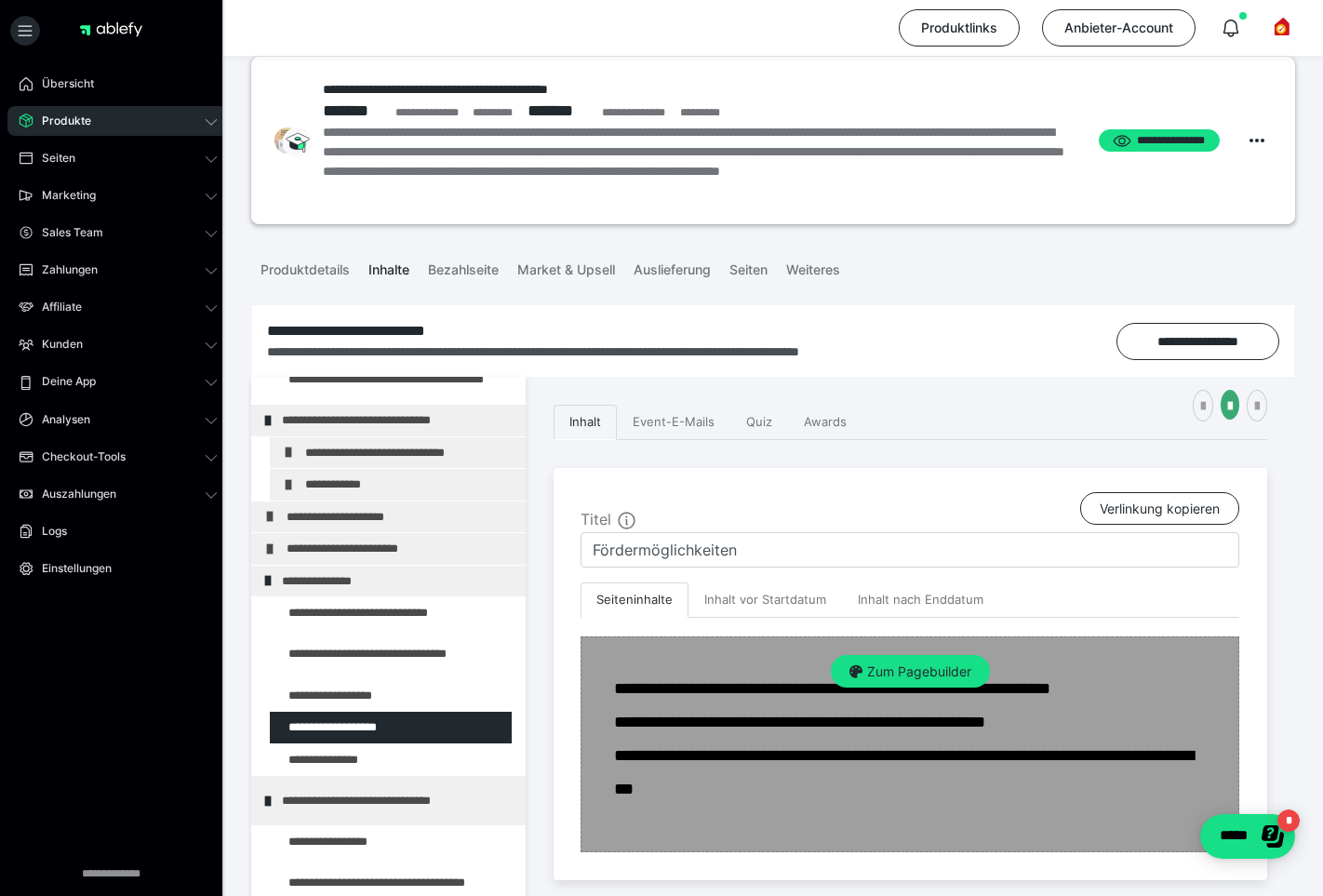 scroll, scrollTop: 86, scrollLeft: 0, axis: vertical 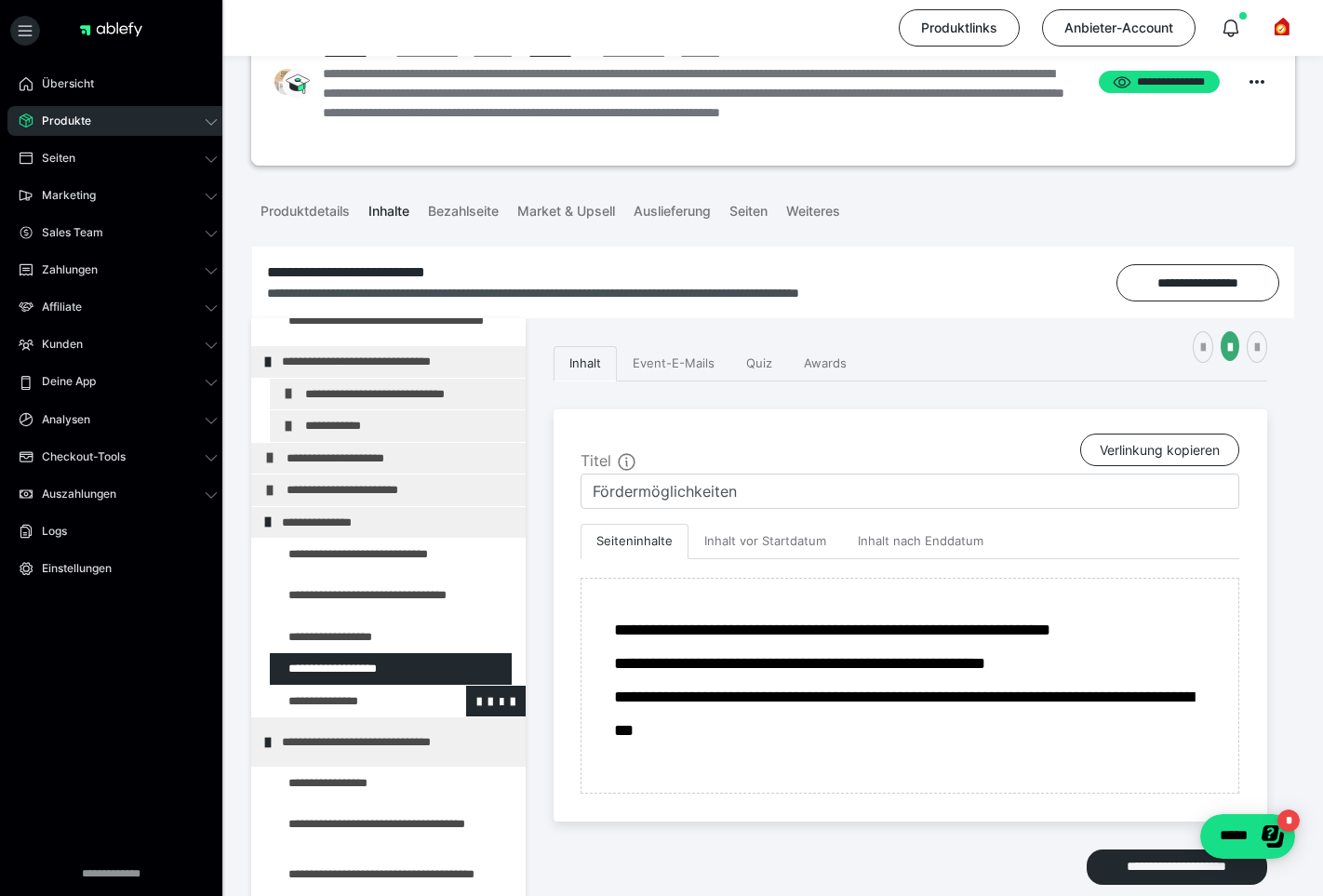 click at bounding box center (349, 702) 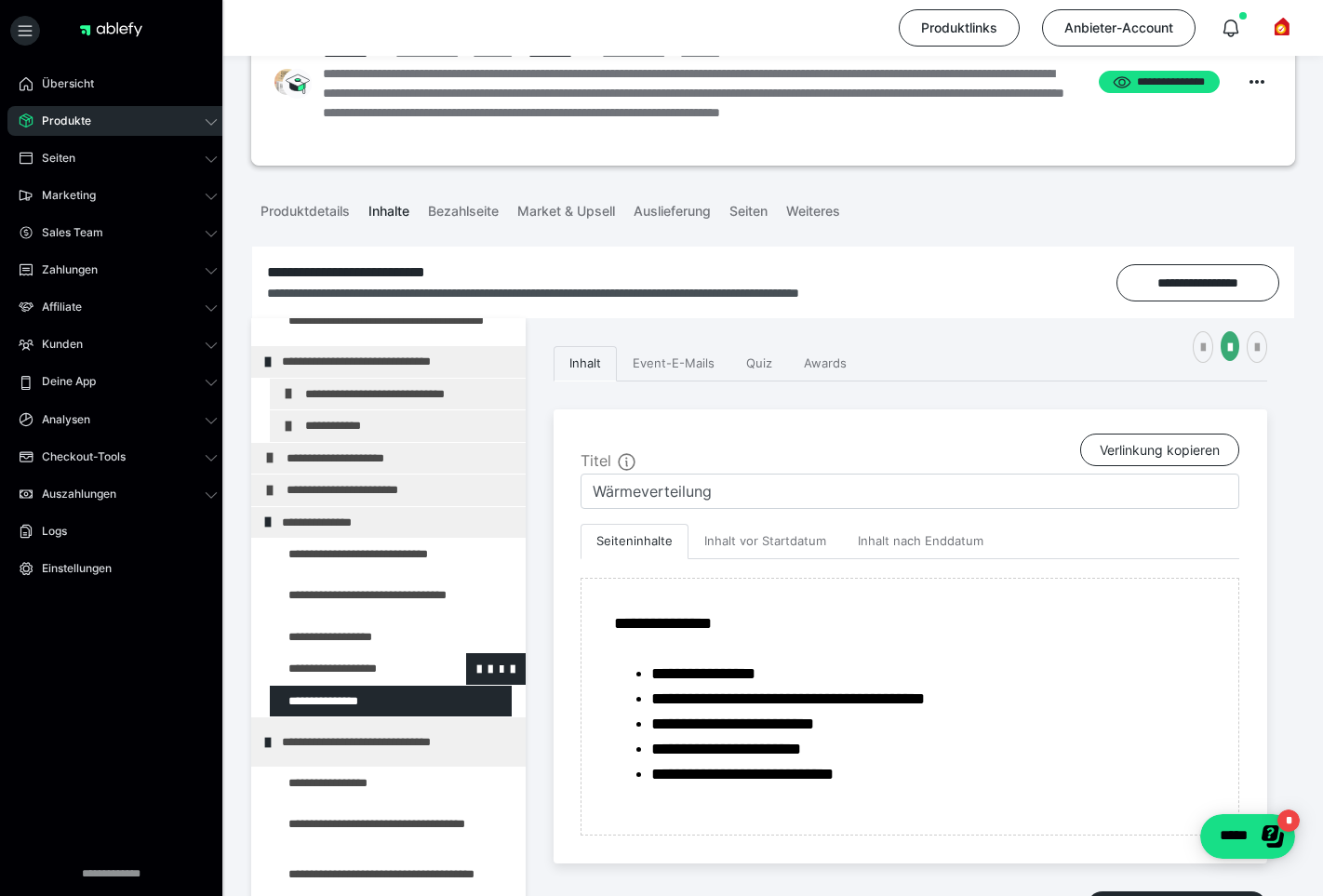 click at bounding box center [349, 669] 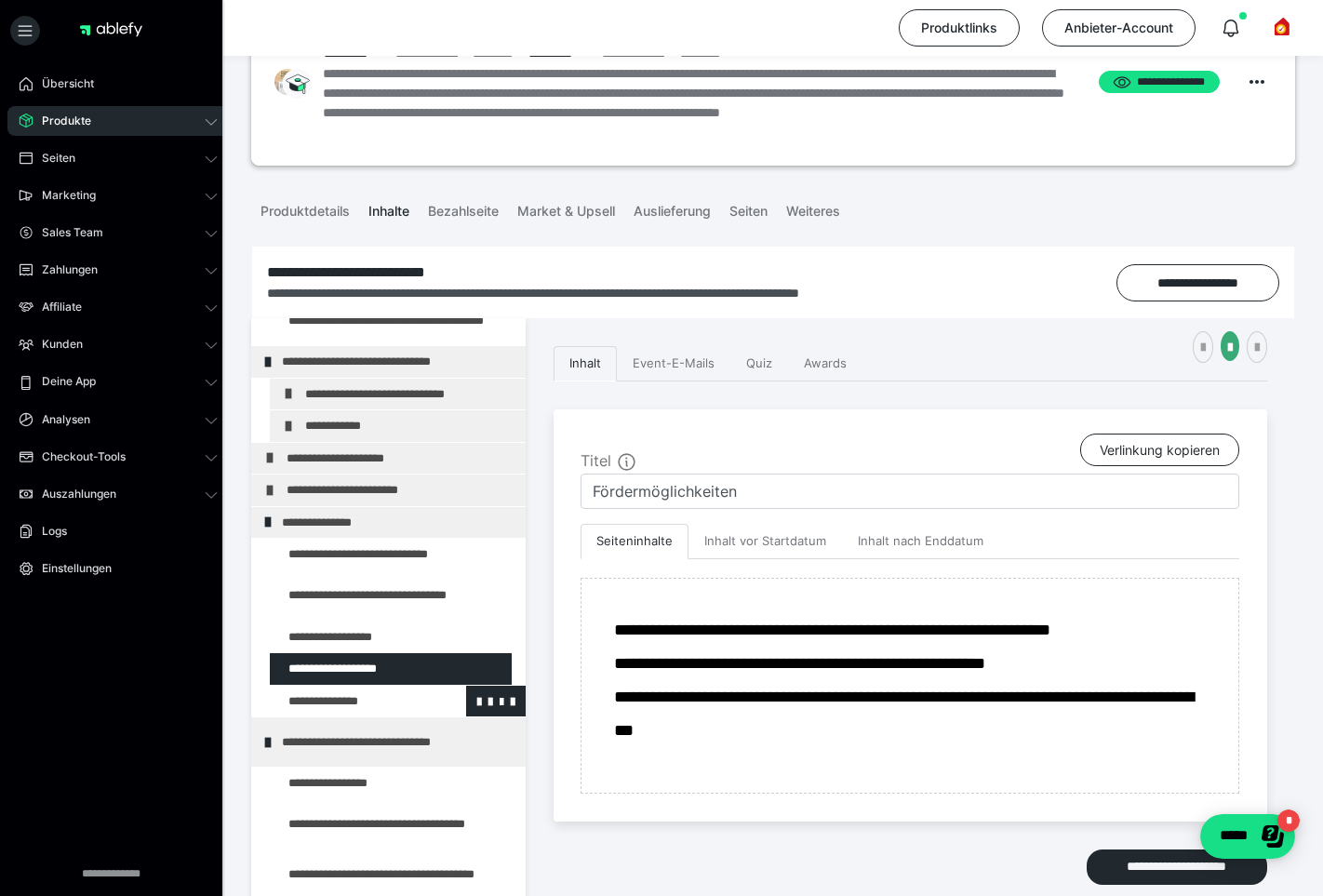 click at bounding box center [349, 702] 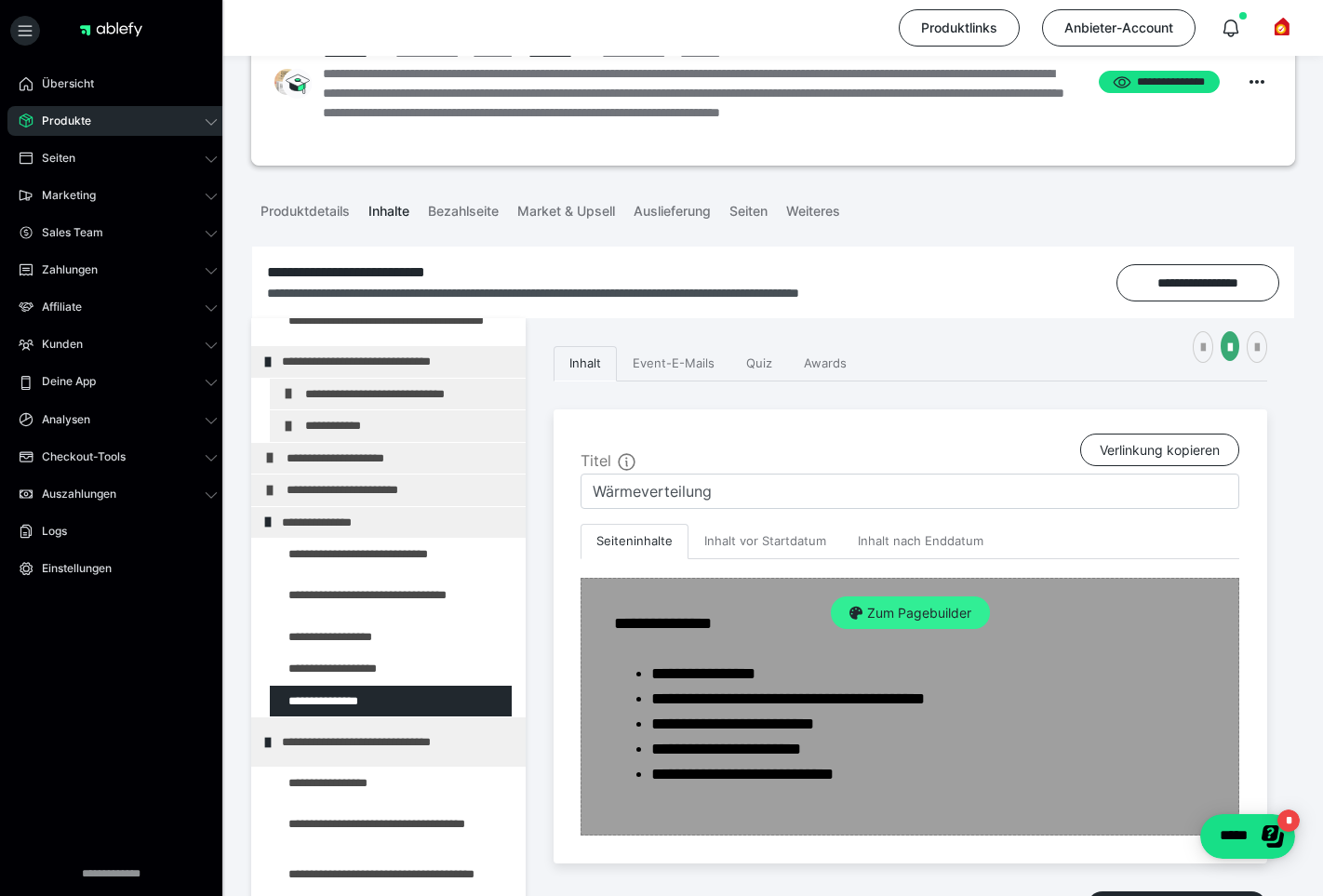 click on "Zum Pagebuilder" at bounding box center [910, 613] 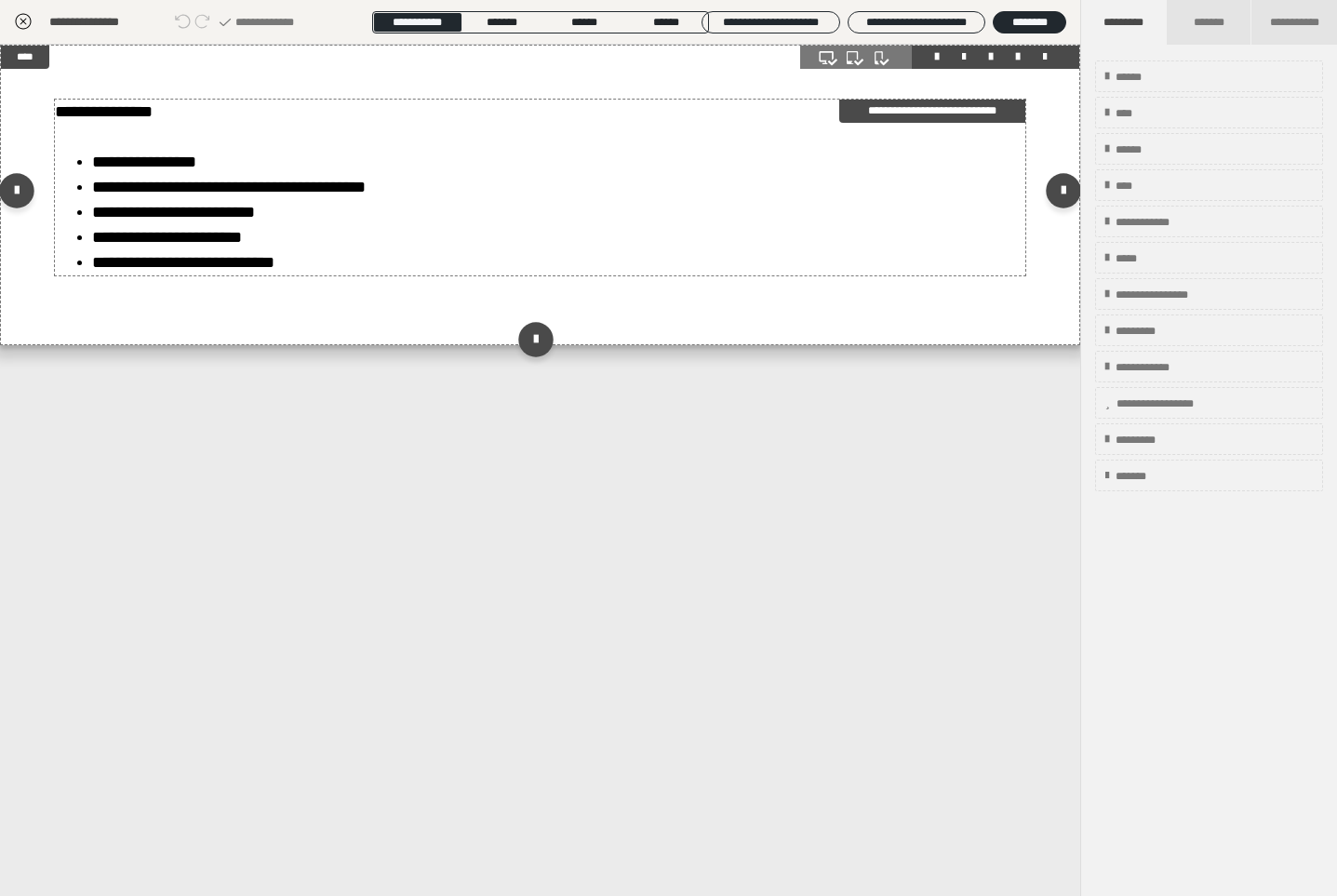click on "**********" at bounding box center [103, 112] 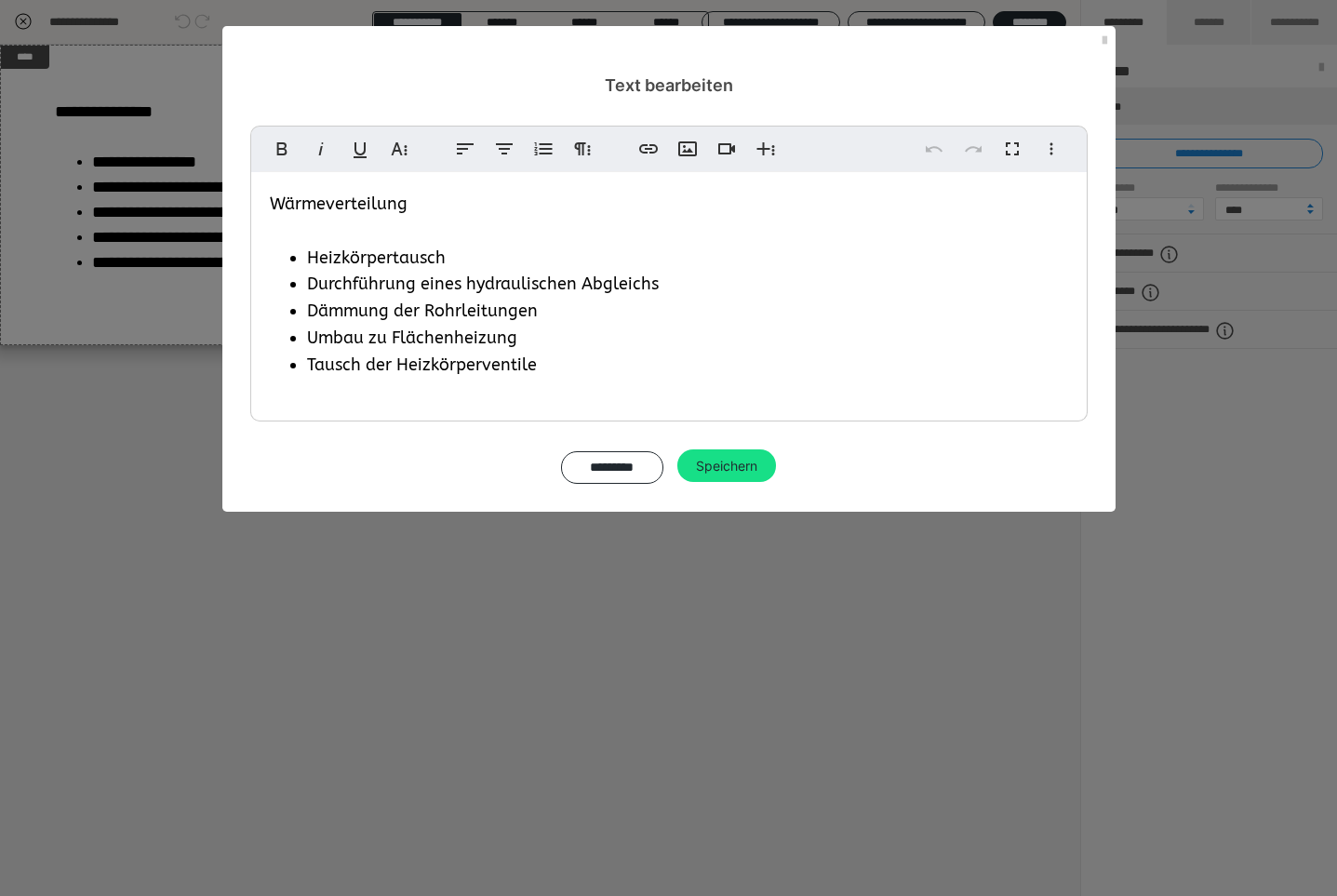 click on "Wärmeverteilung" at bounding box center [339, 204] 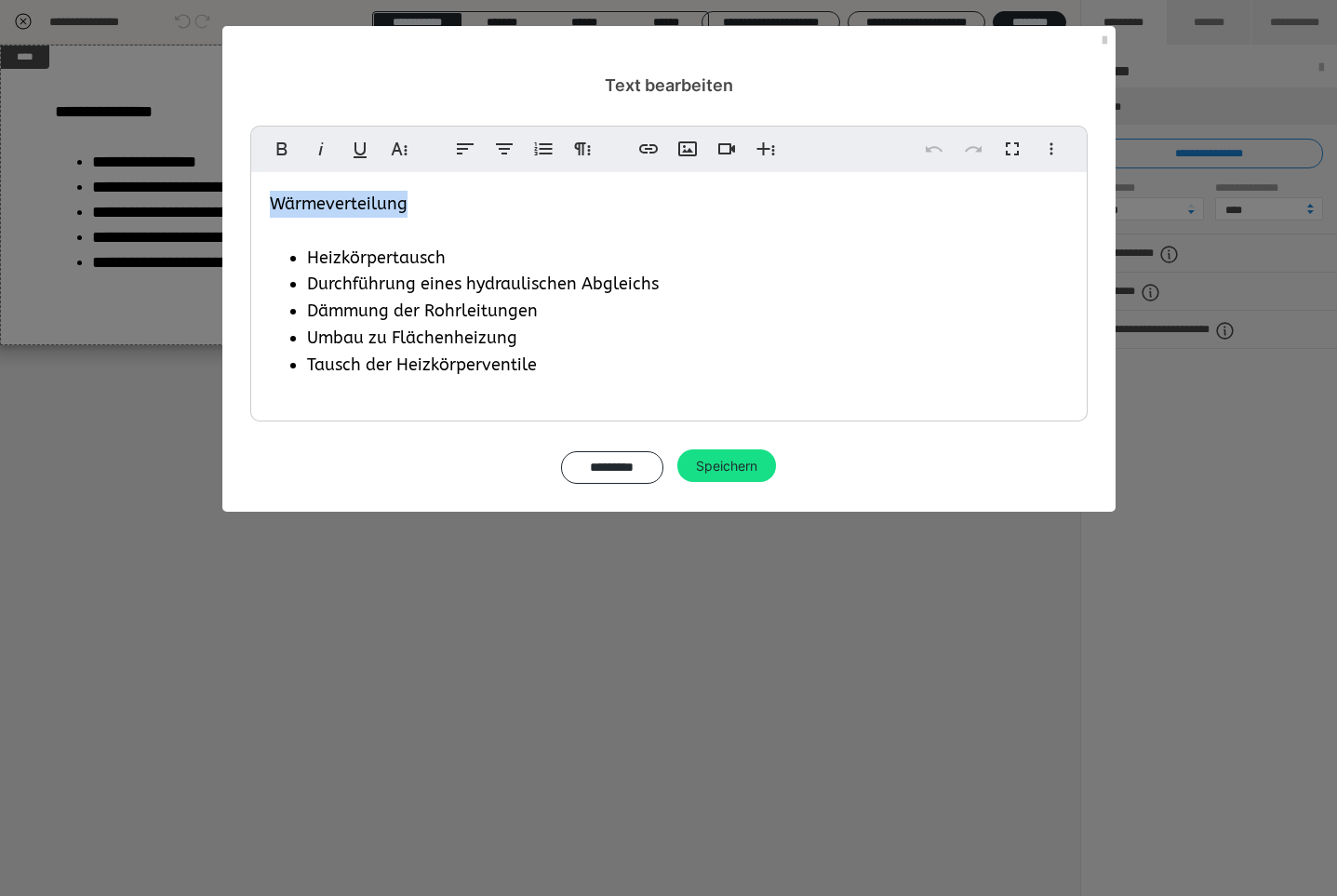 click on "Wärmeverteilung" at bounding box center [339, 204] 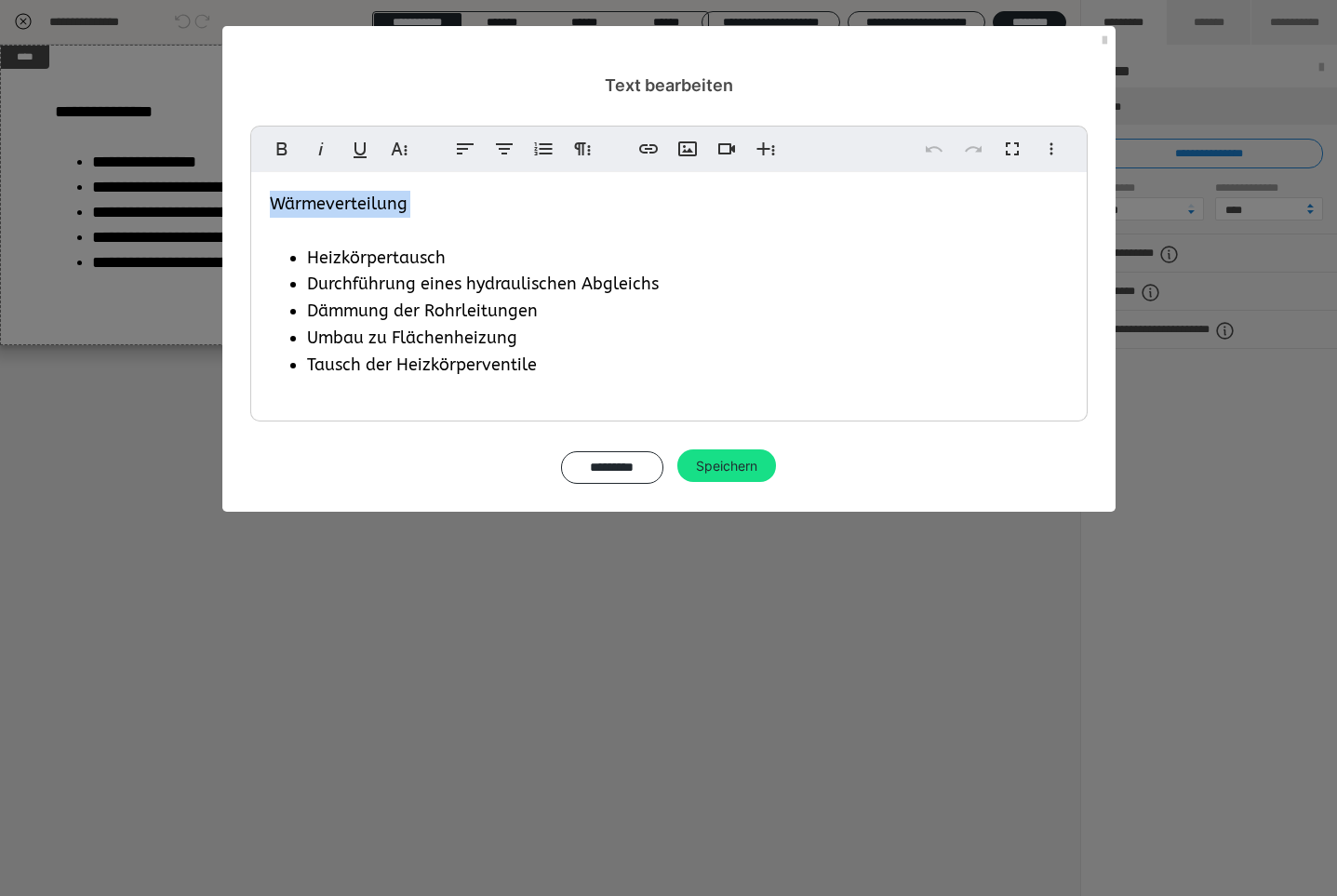 click on "Wärmeverteilung" at bounding box center [339, 204] 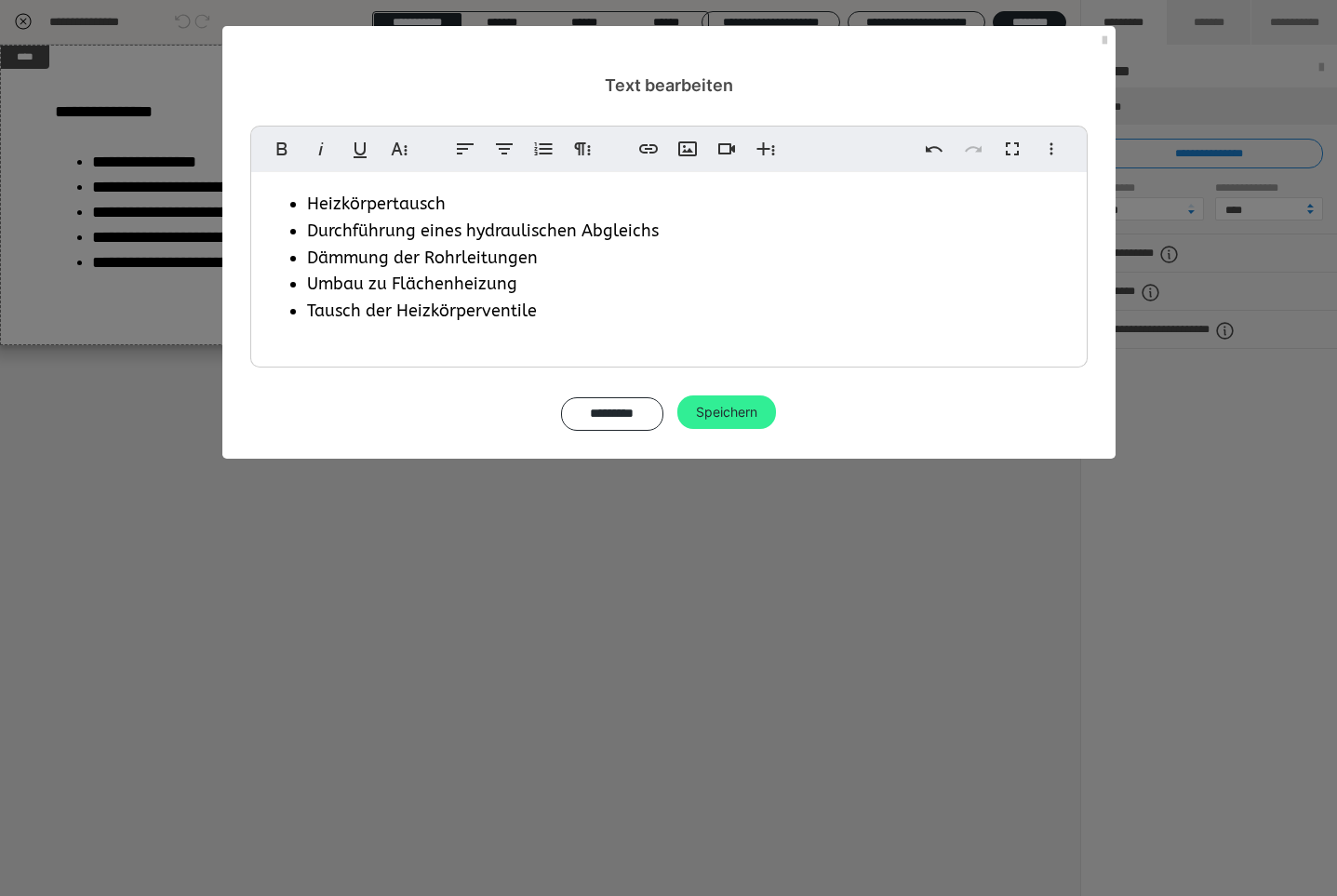 click on "Speichern" at bounding box center (727, 412) 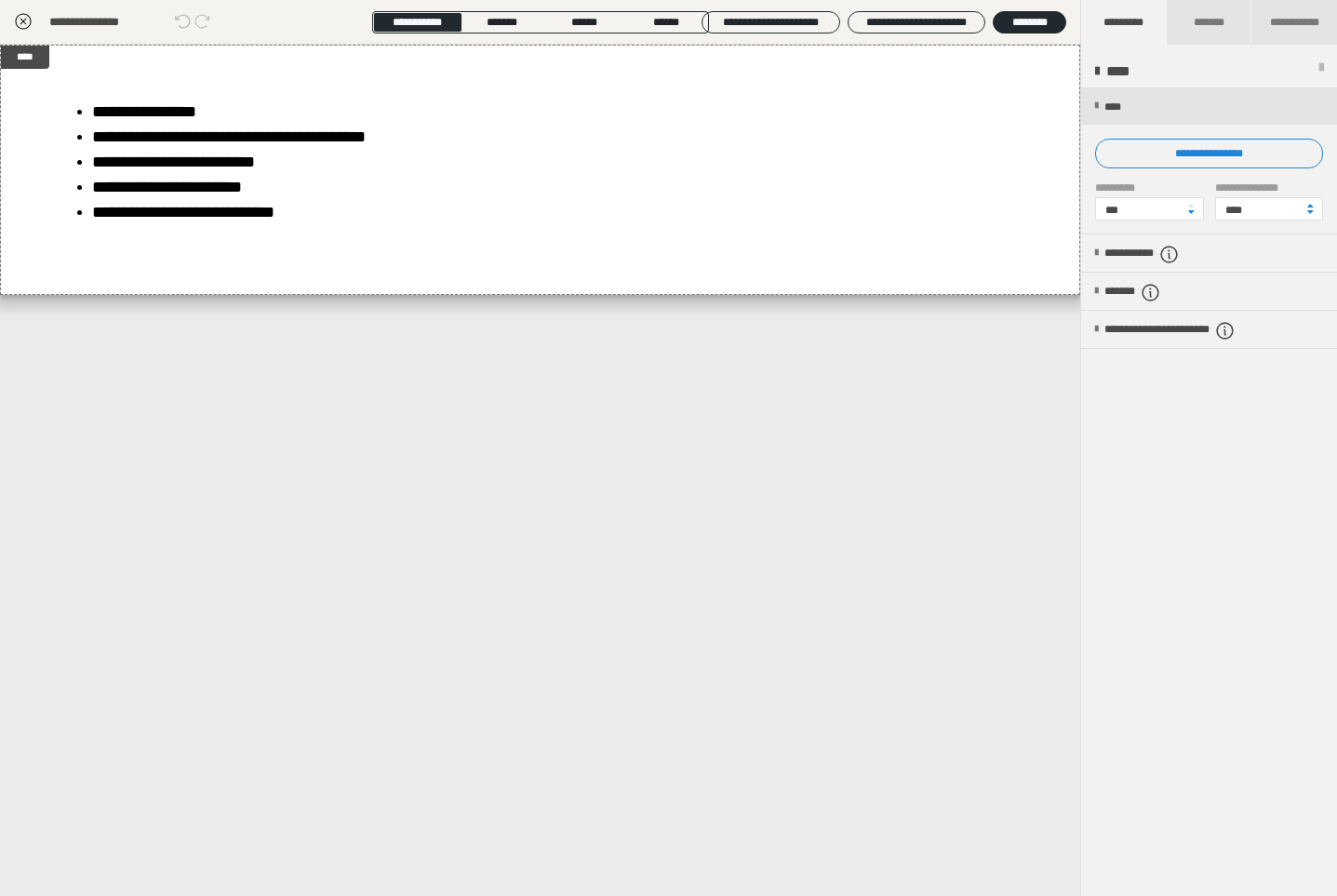 click 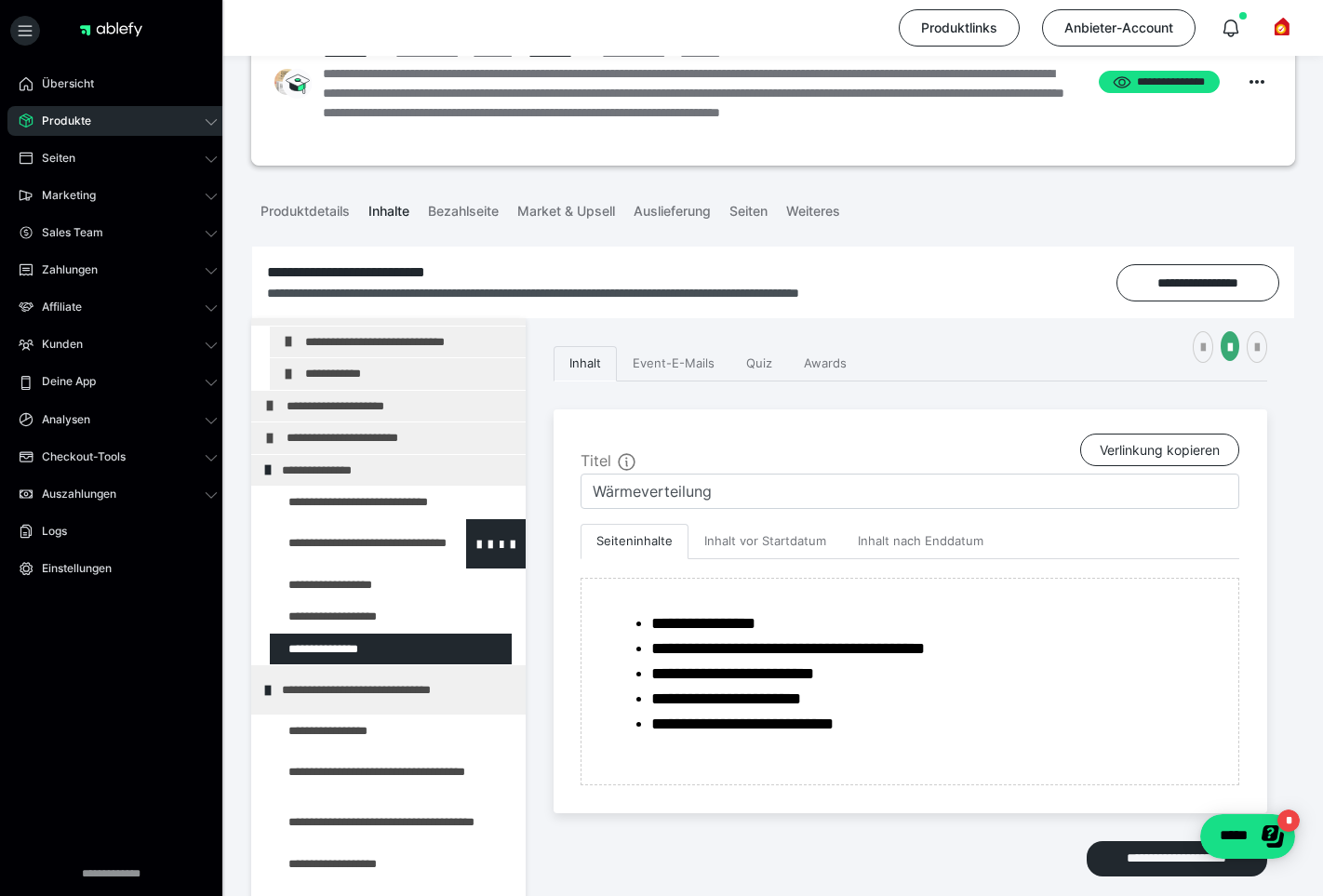 scroll, scrollTop: 419, scrollLeft: 0, axis: vertical 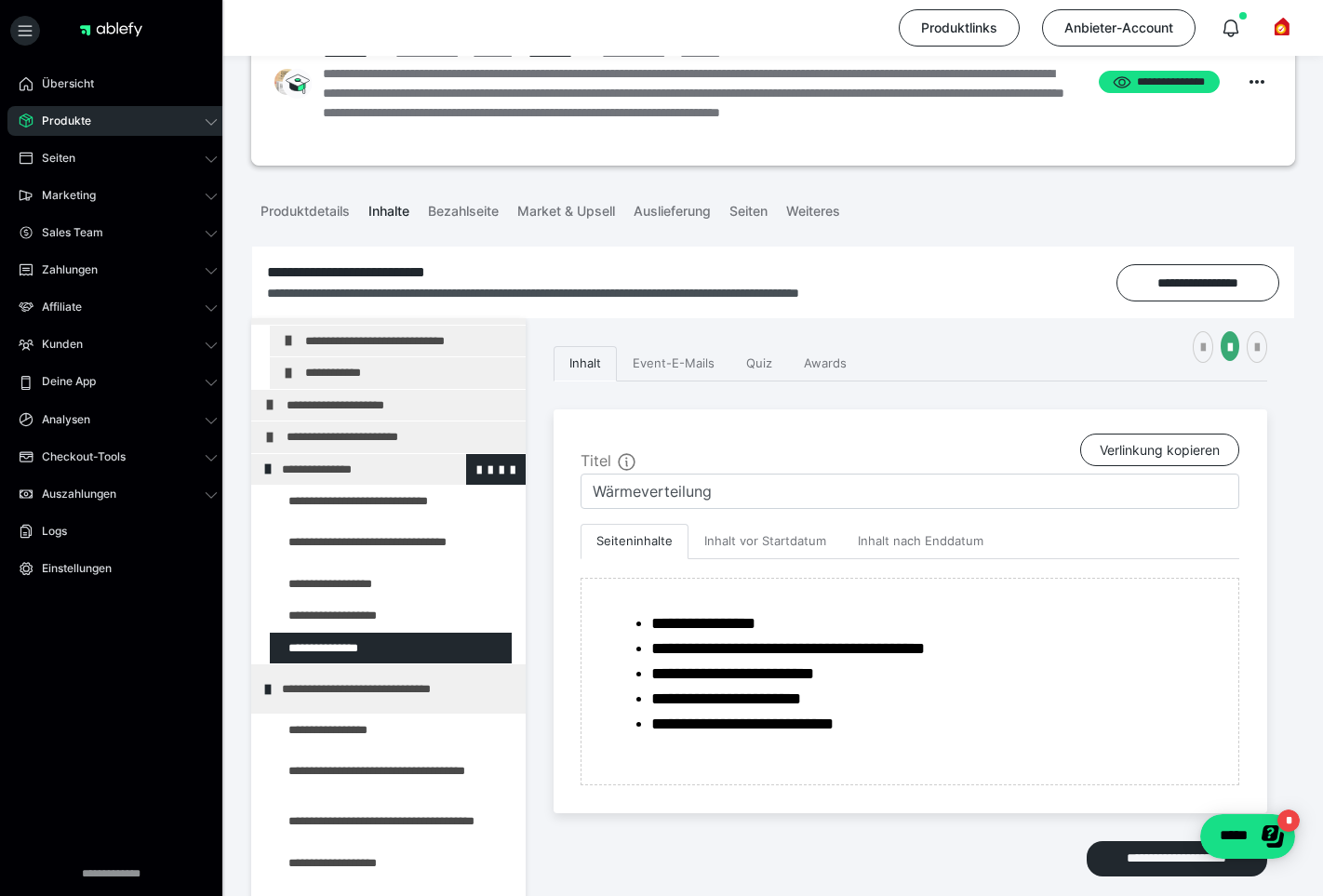 click at bounding box center [268, 469] 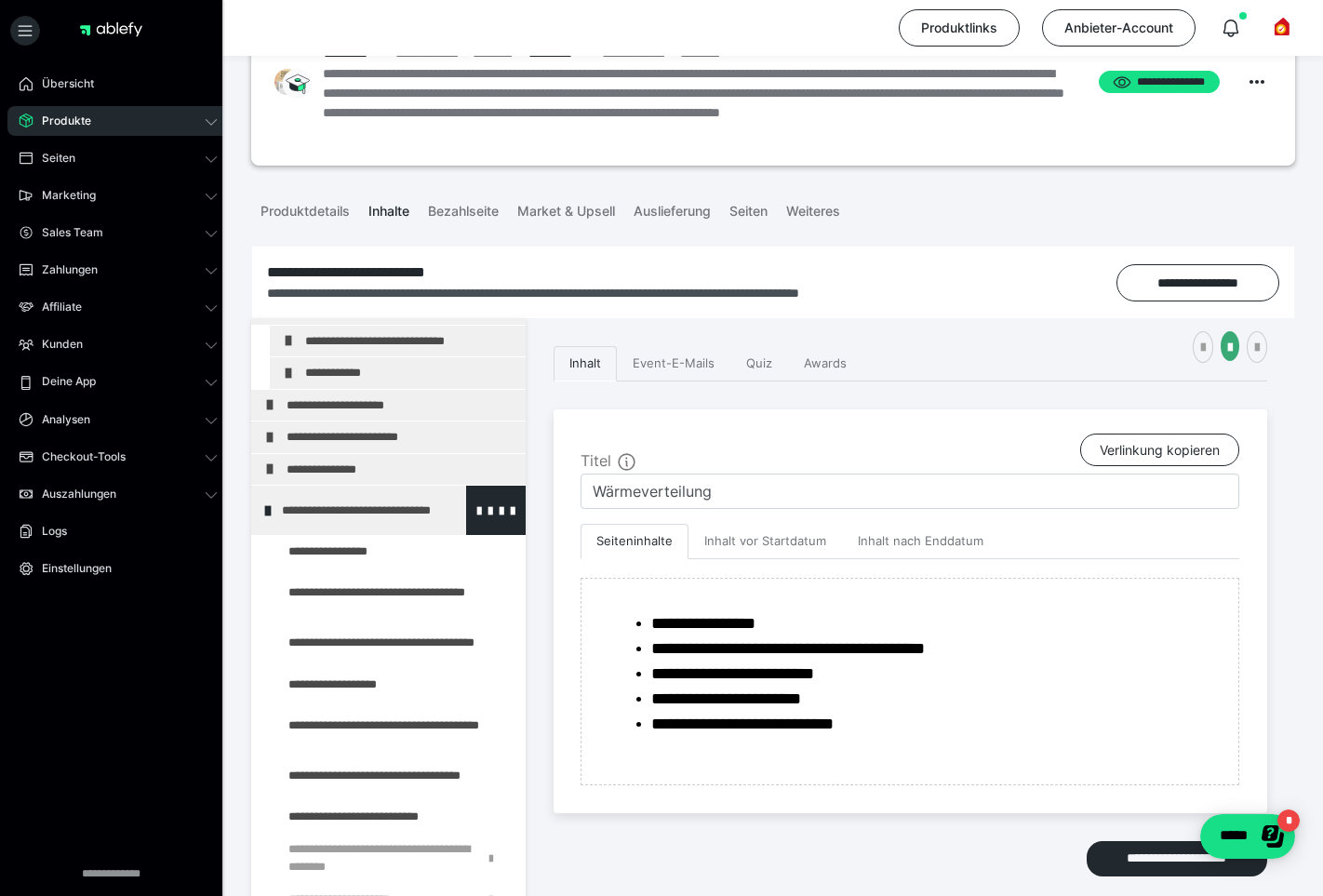 click at bounding box center (268, 511) 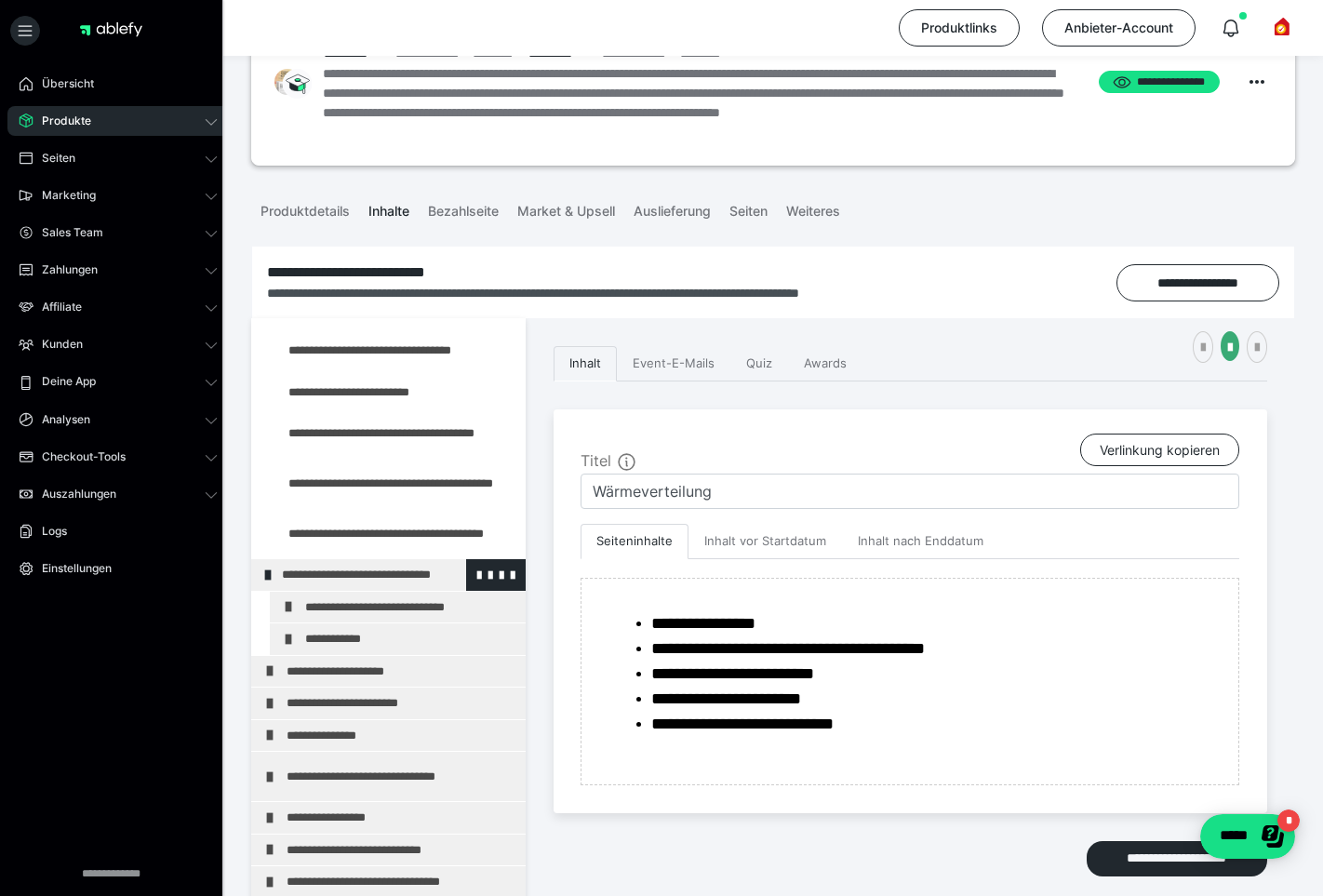 click at bounding box center (268, 575) 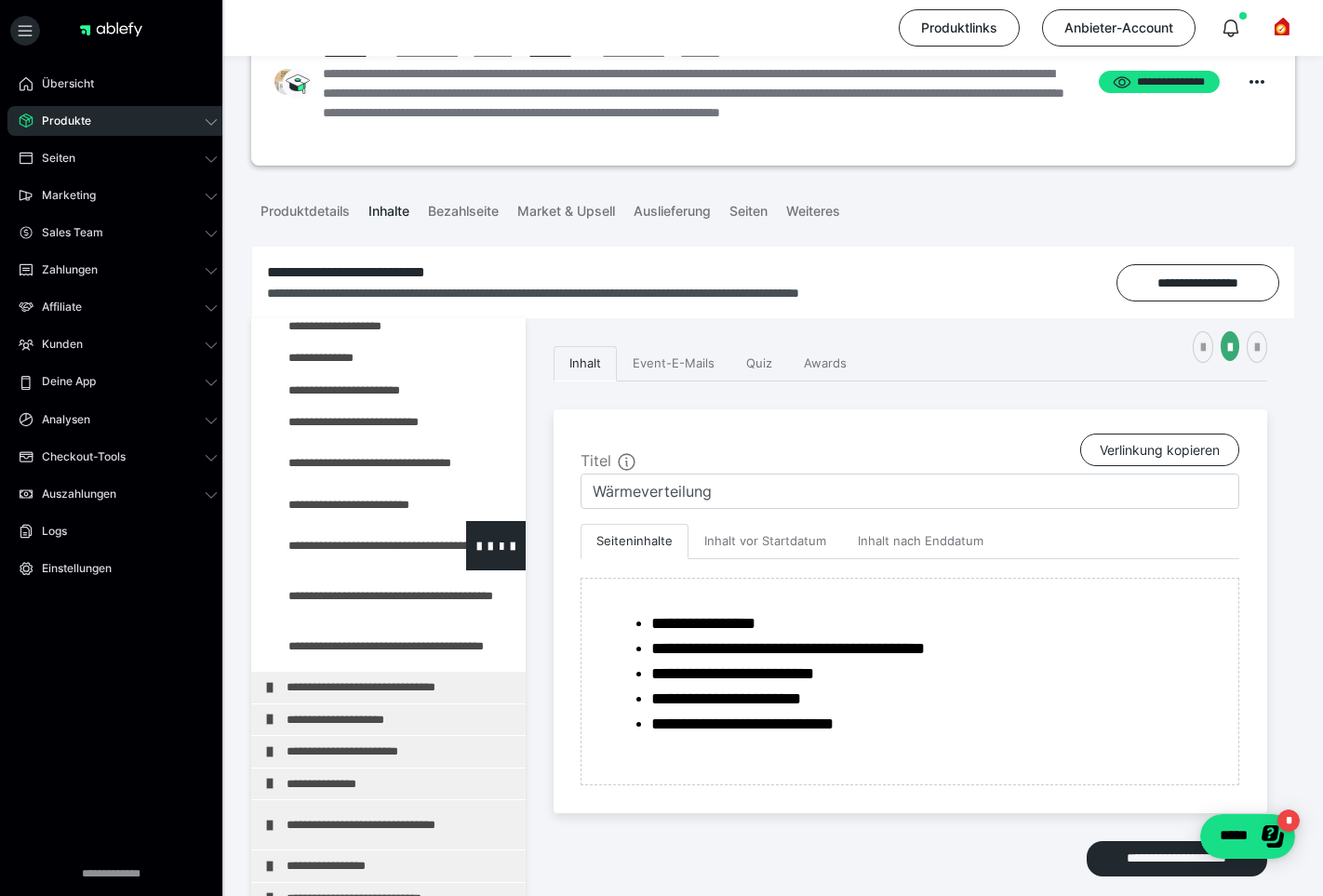 scroll, scrollTop: 0, scrollLeft: 0, axis: both 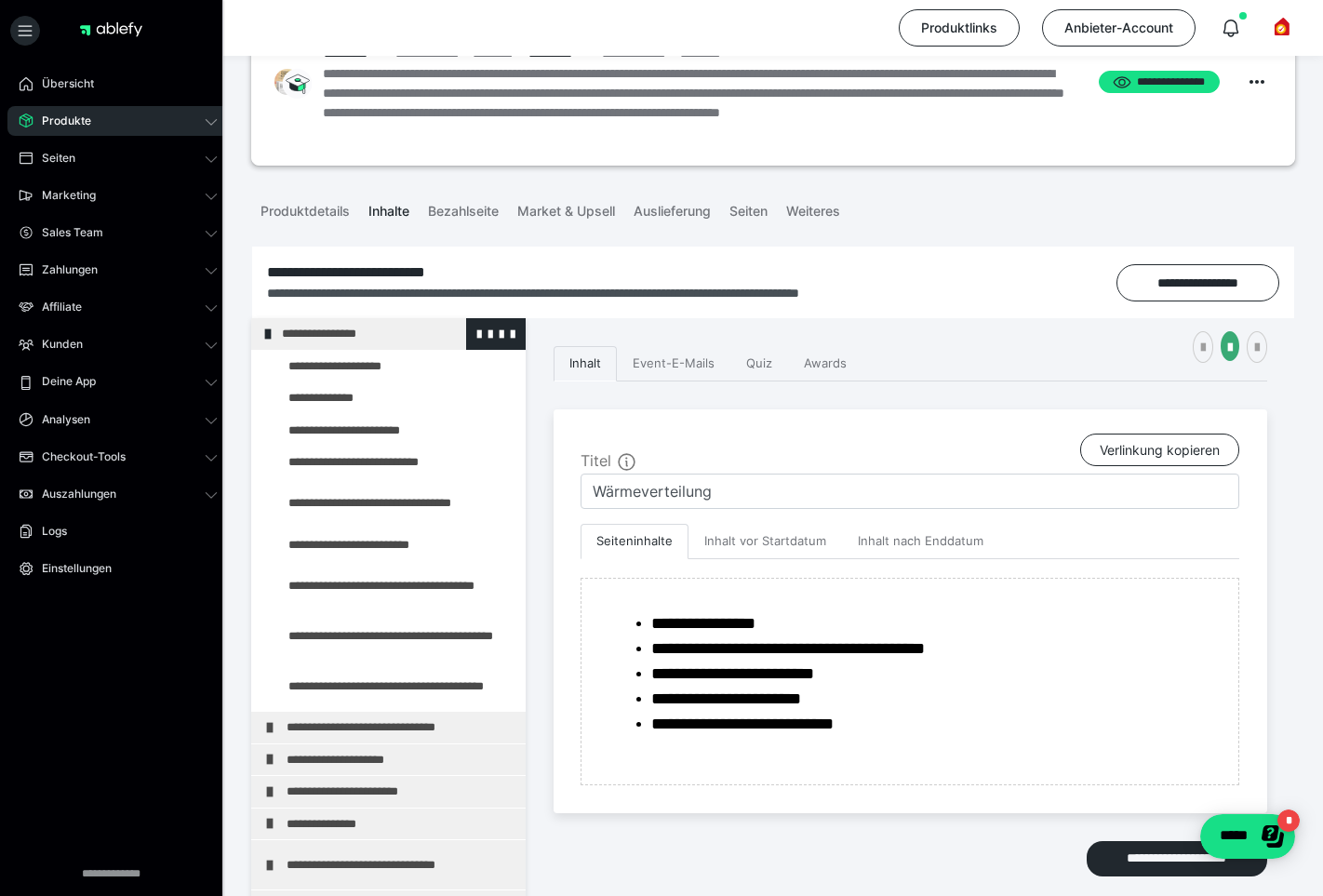 click at bounding box center (268, 334) 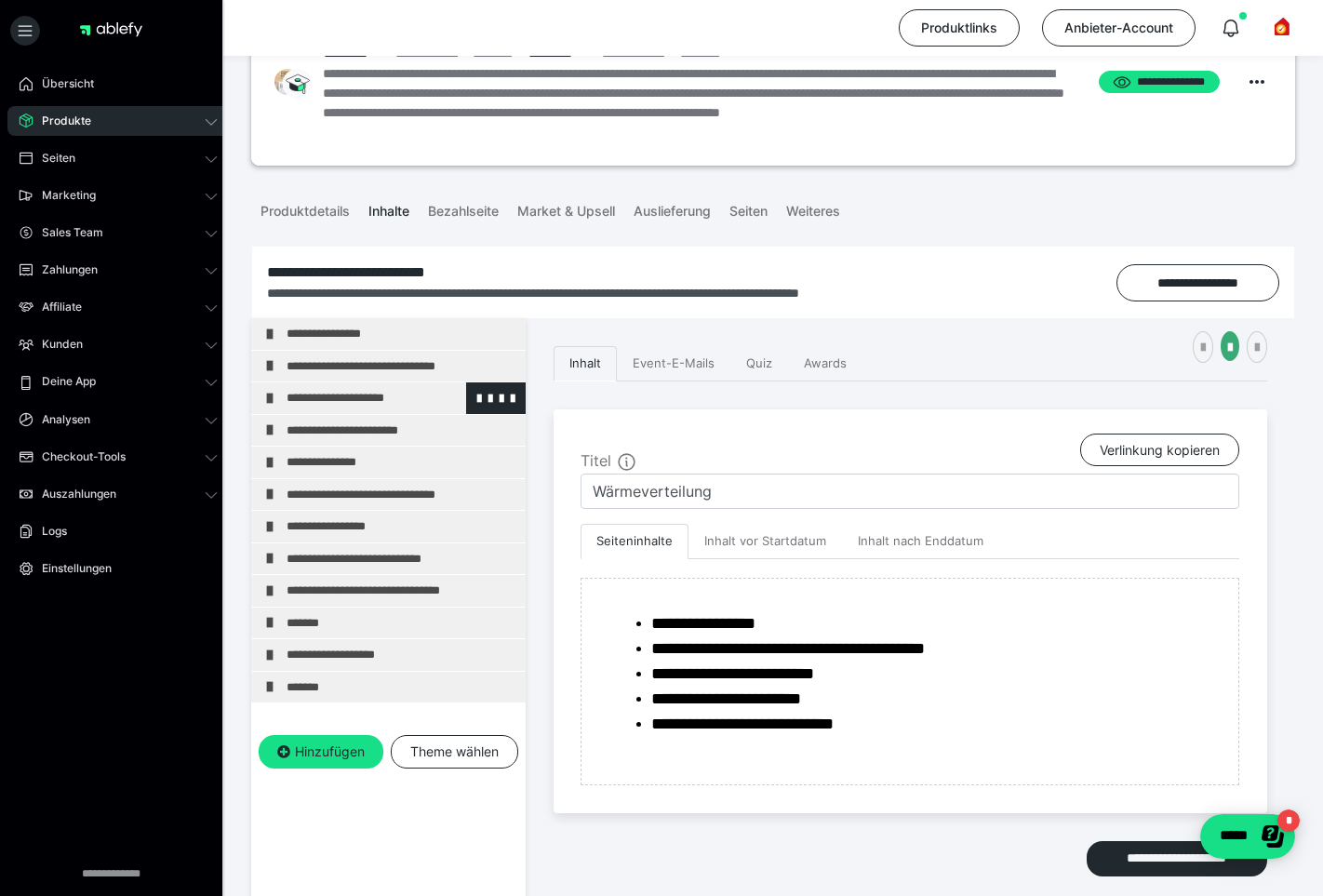 click at bounding box center (270, 398) 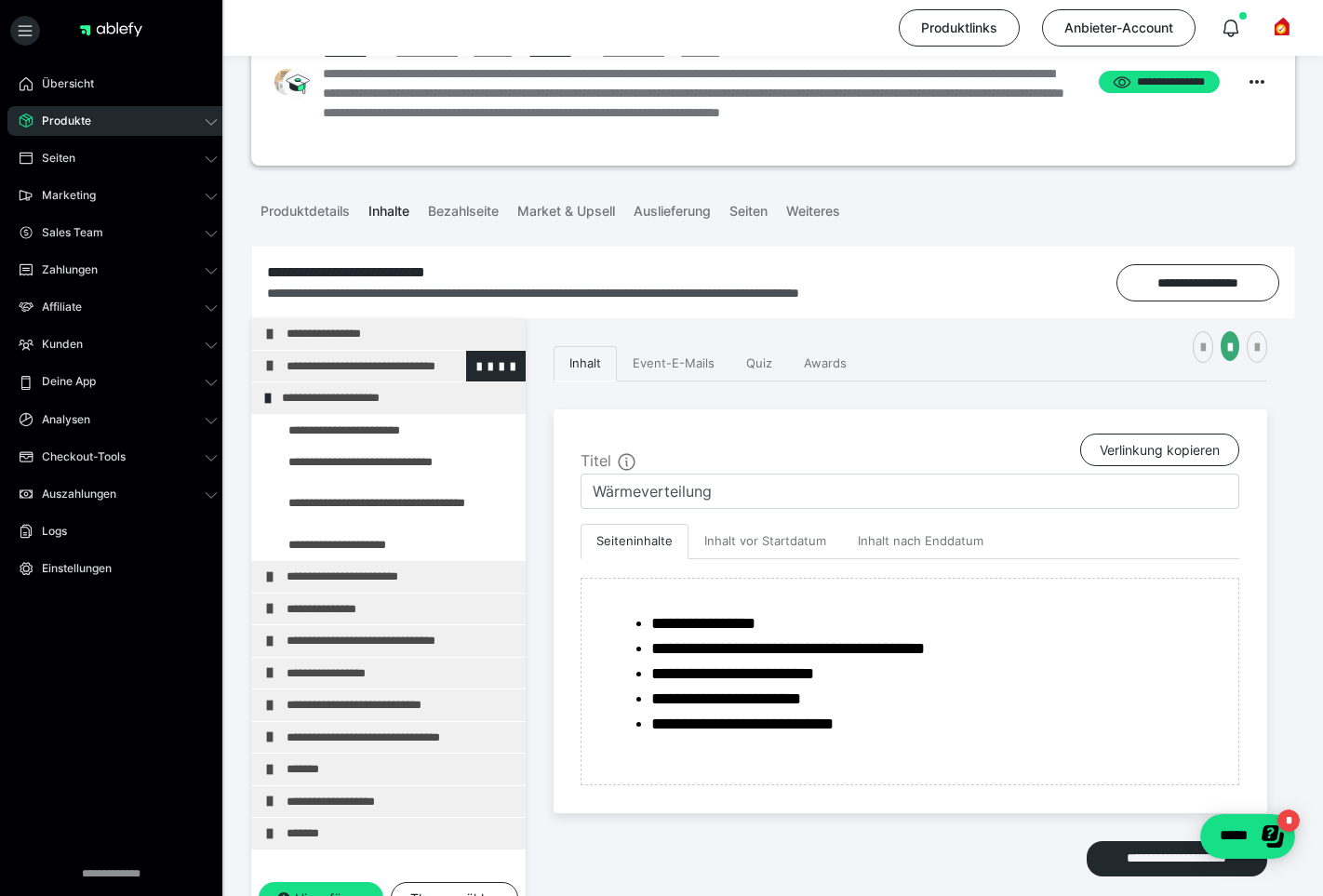 click at bounding box center (270, 366) 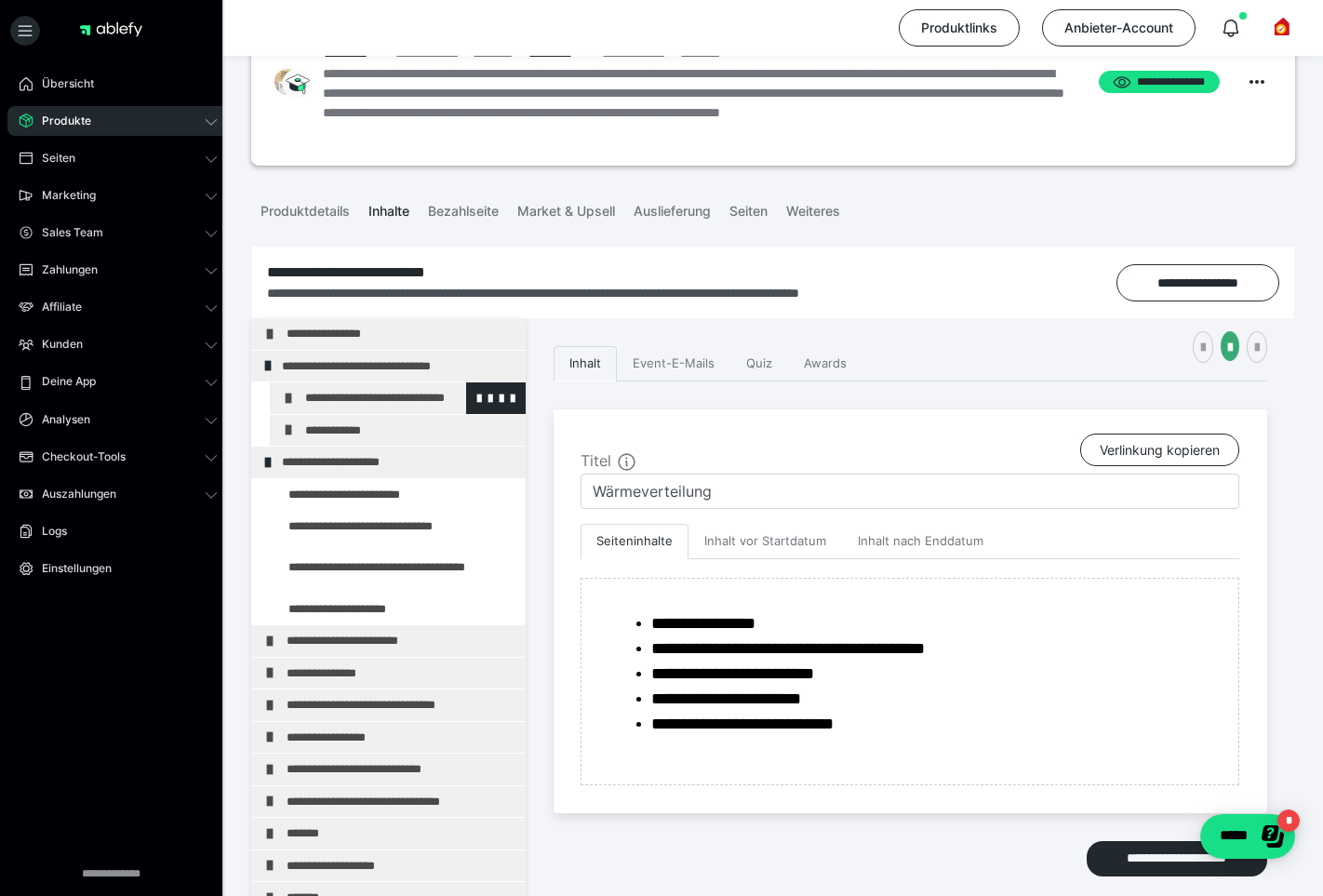 click at bounding box center (288, 398) 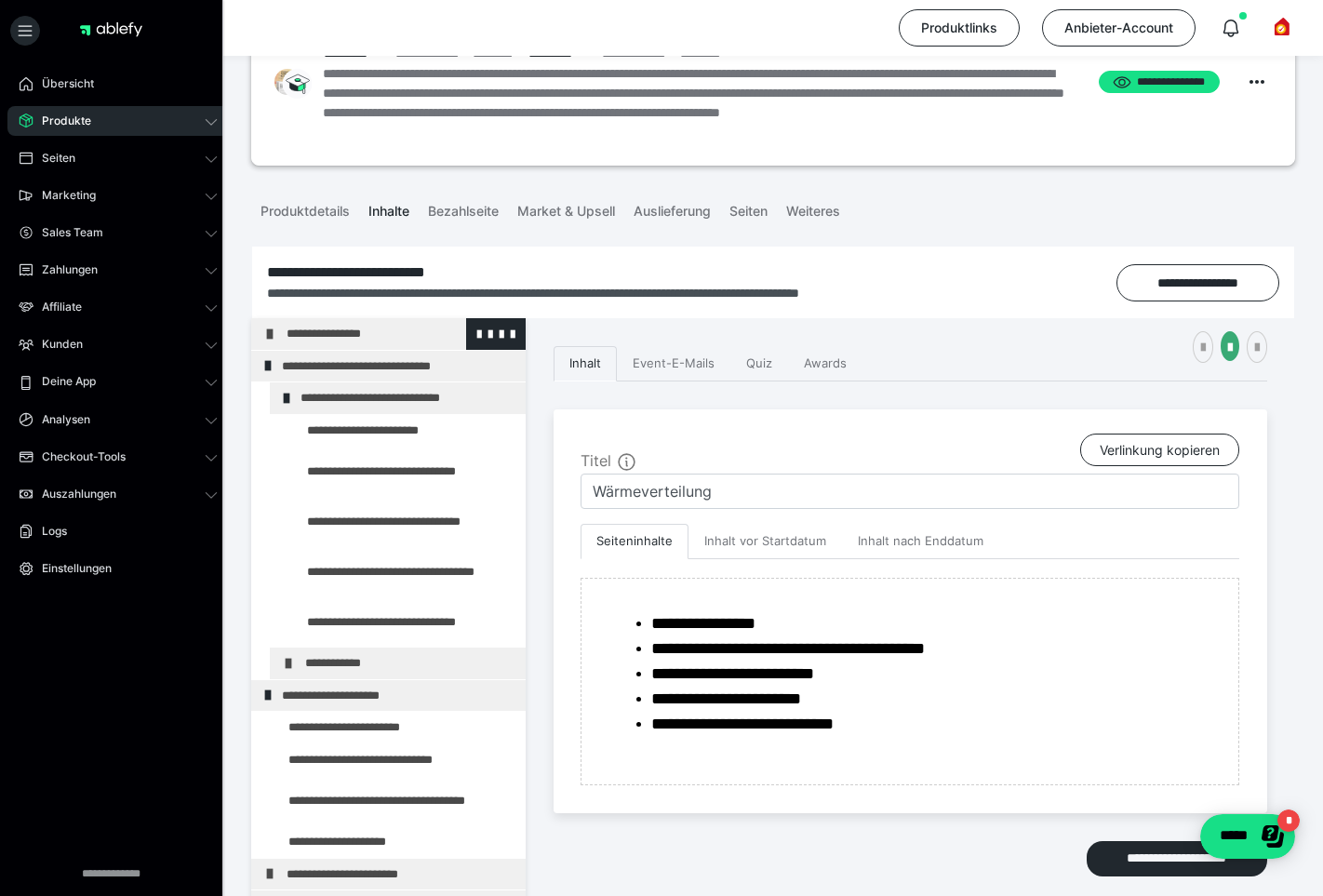 click at bounding box center (270, 334) 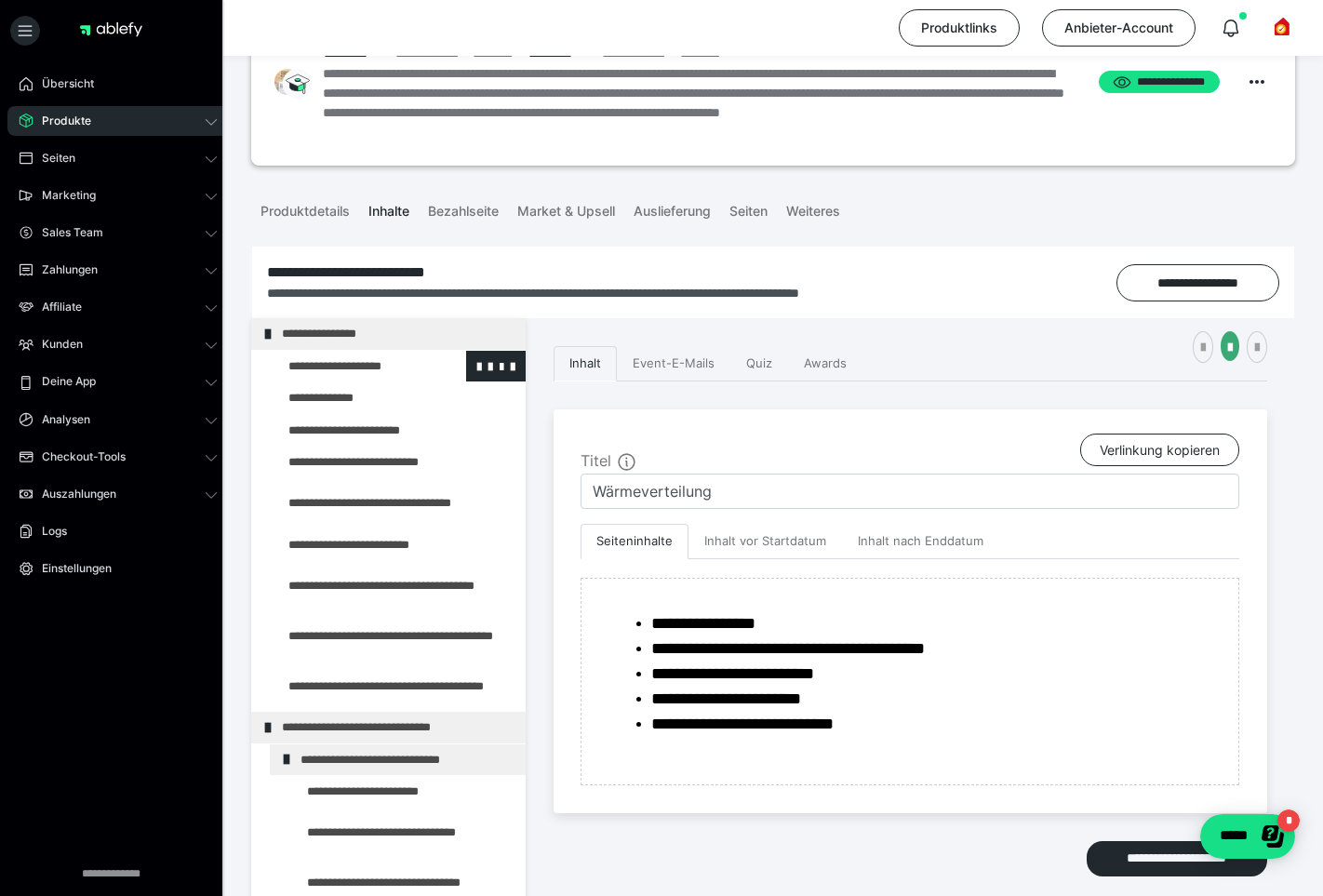 click at bounding box center (349, 367) 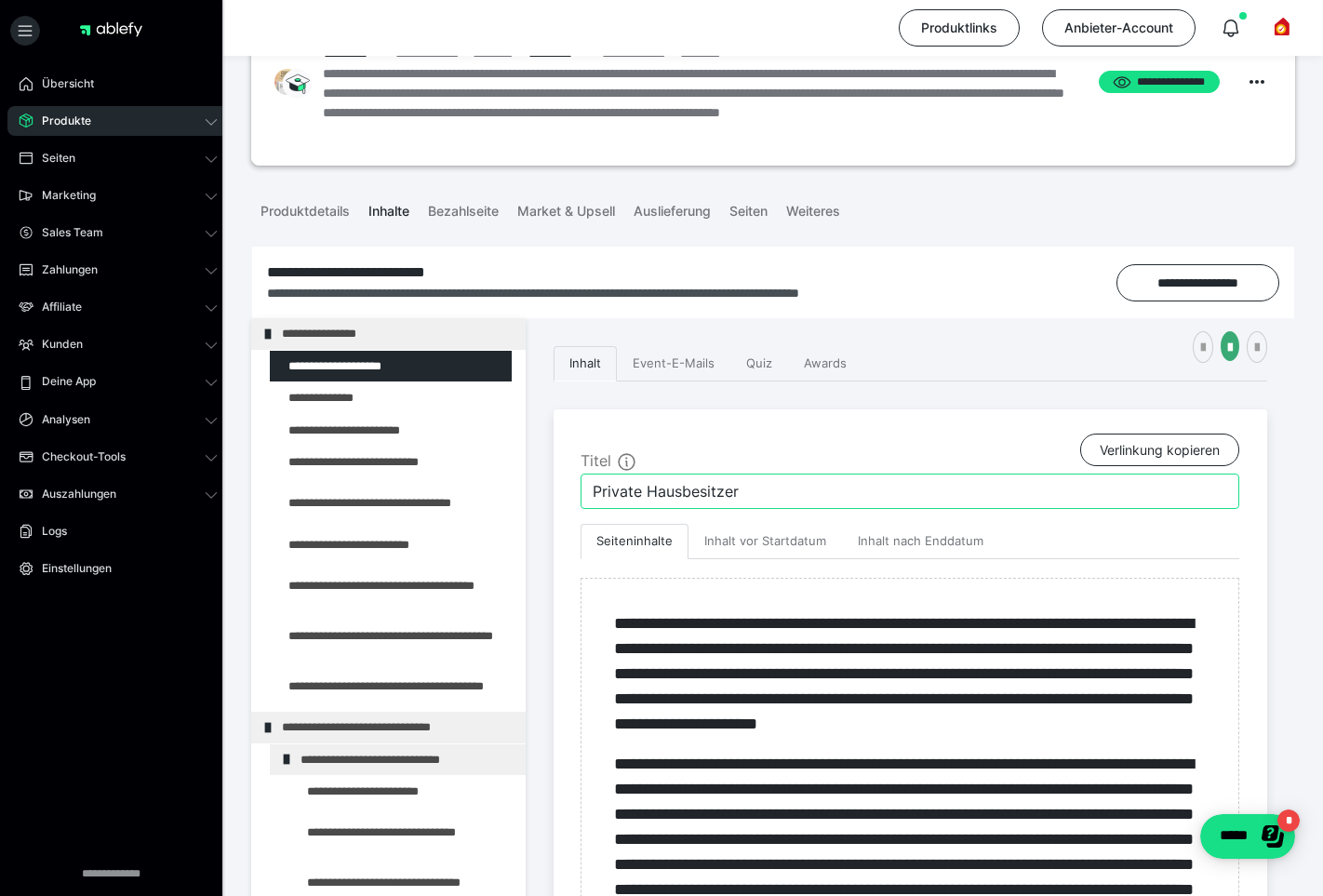 click on "Private Hausbesitzer" at bounding box center [910, 491] 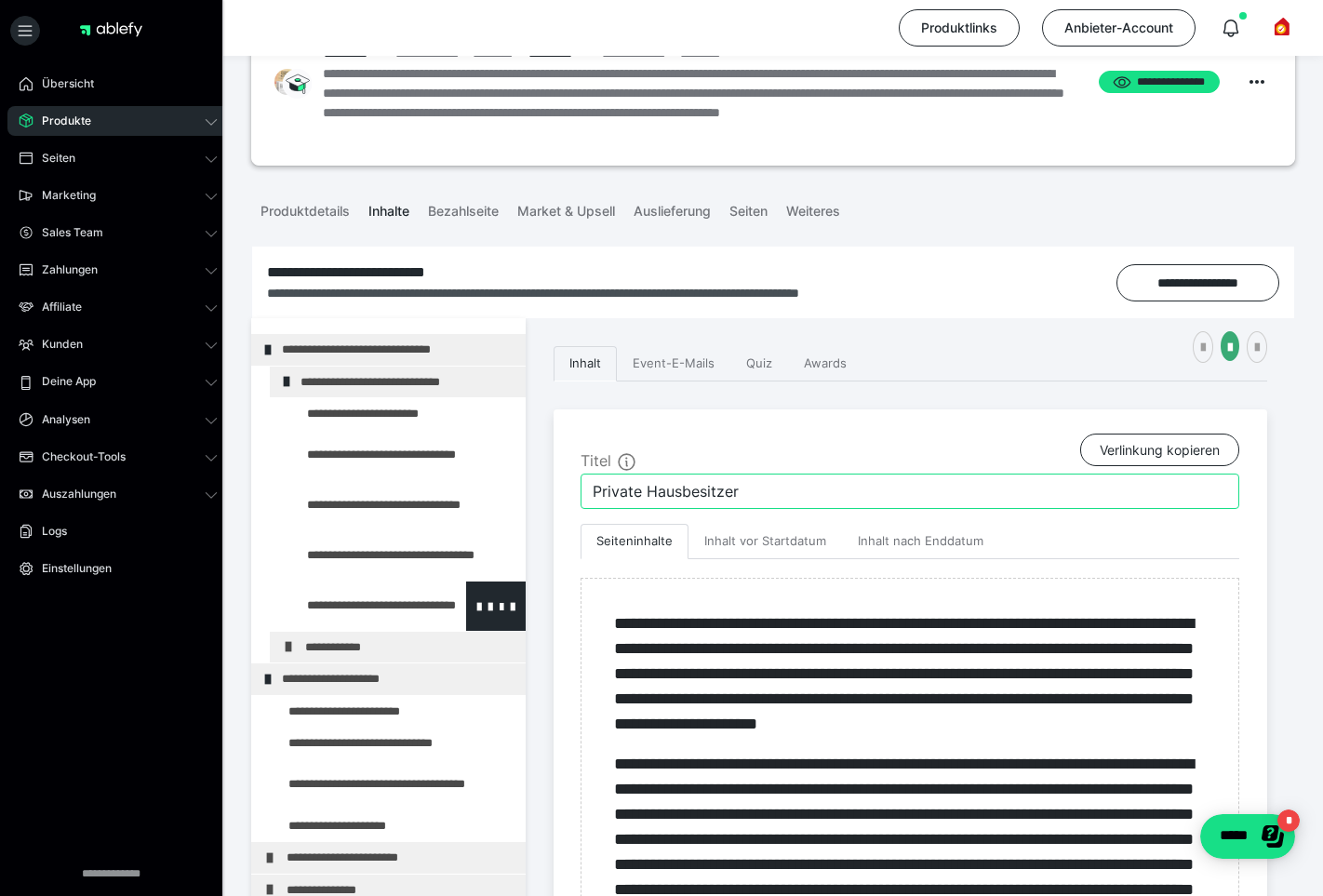 scroll, scrollTop: 384, scrollLeft: 0, axis: vertical 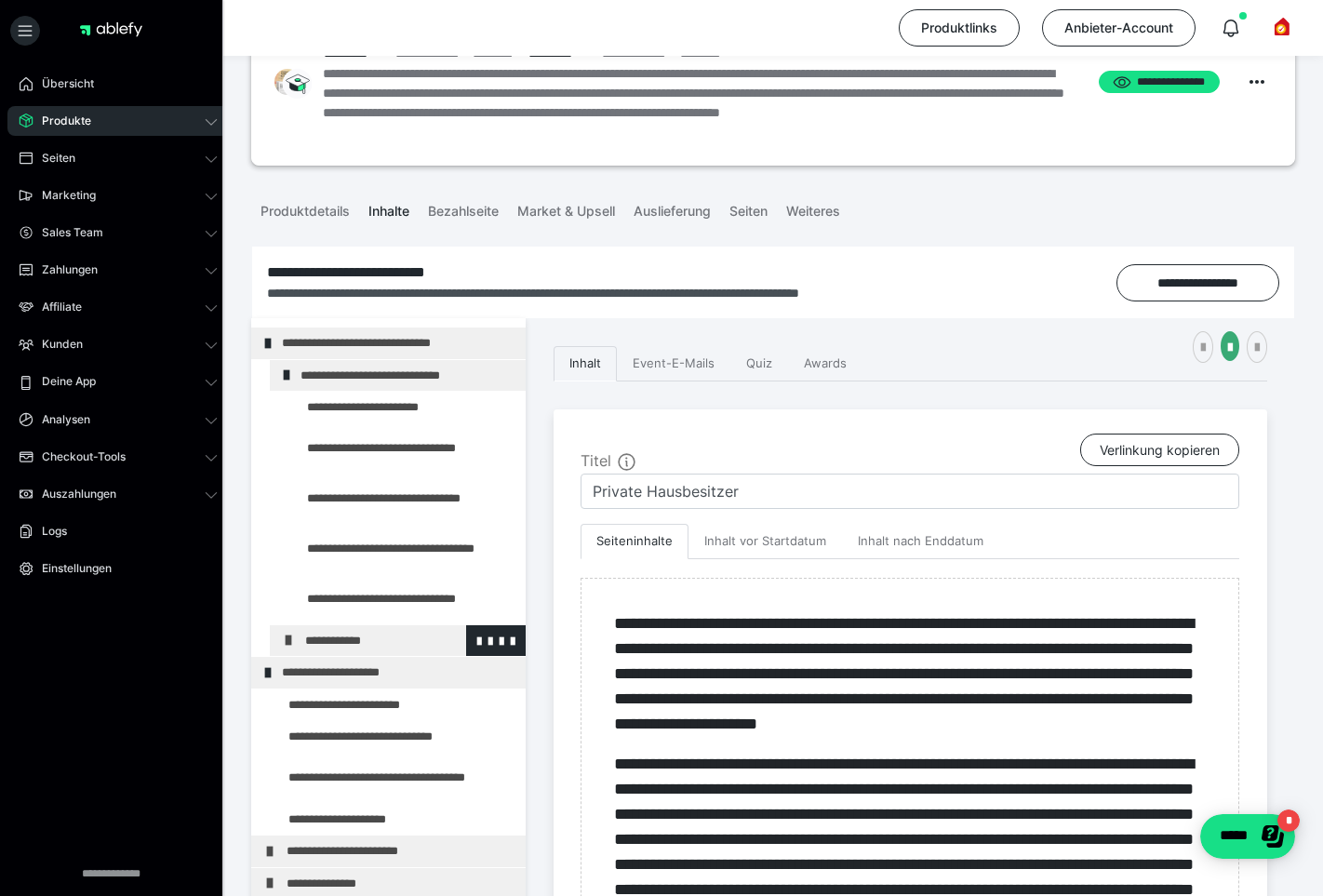click at bounding box center [288, 640] 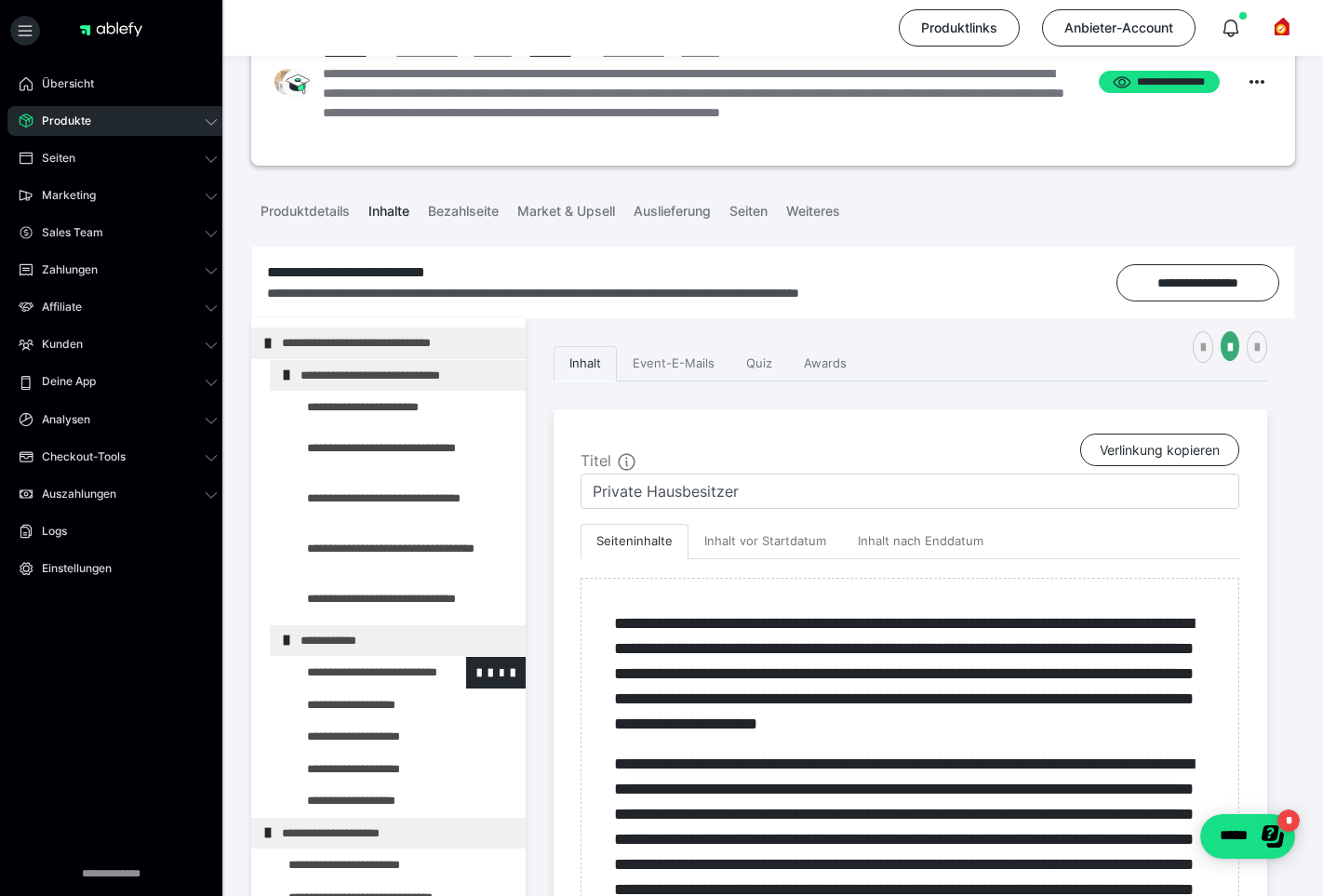 click at bounding box center [358, 673] 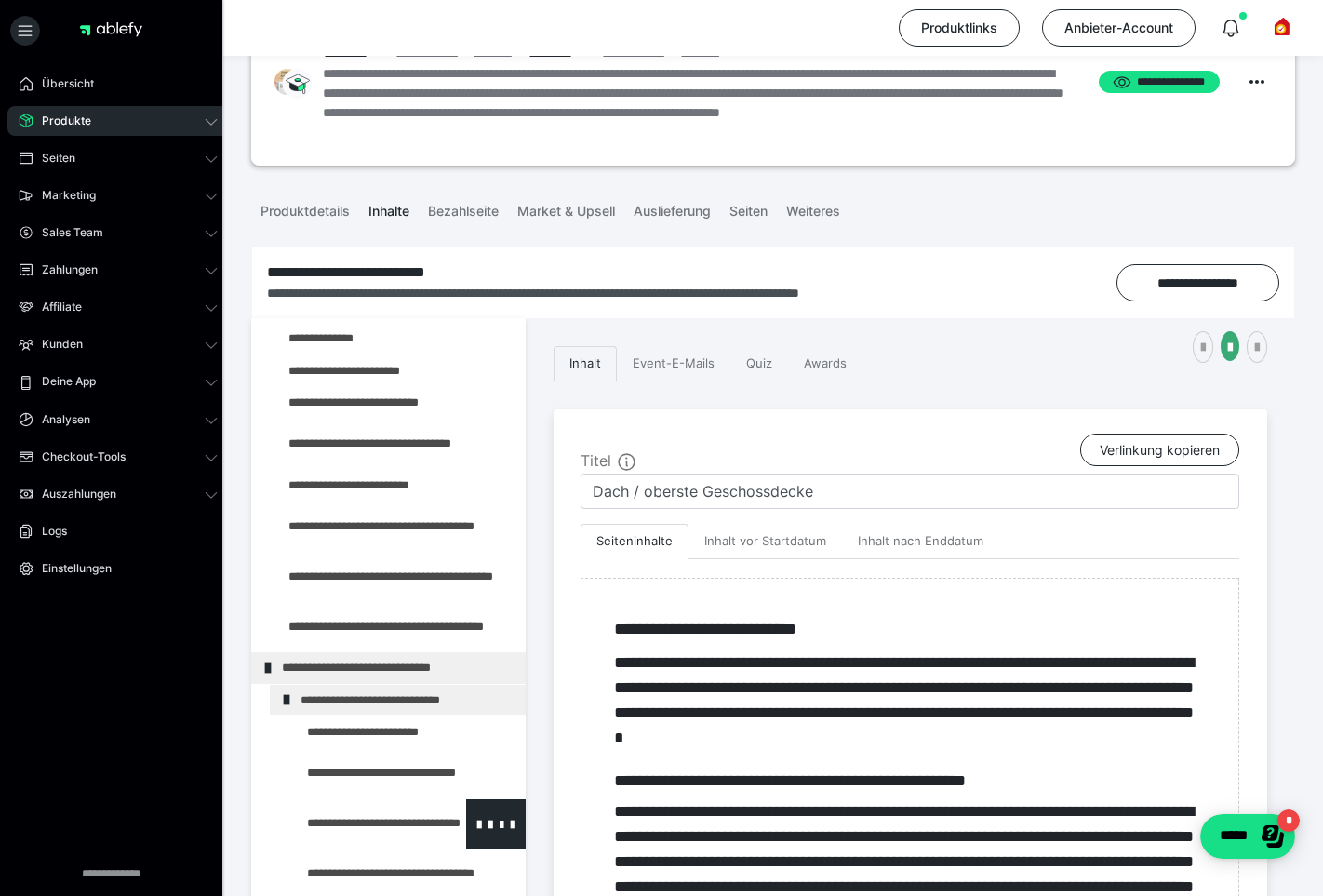 scroll, scrollTop: 0, scrollLeft: 0, axis: both 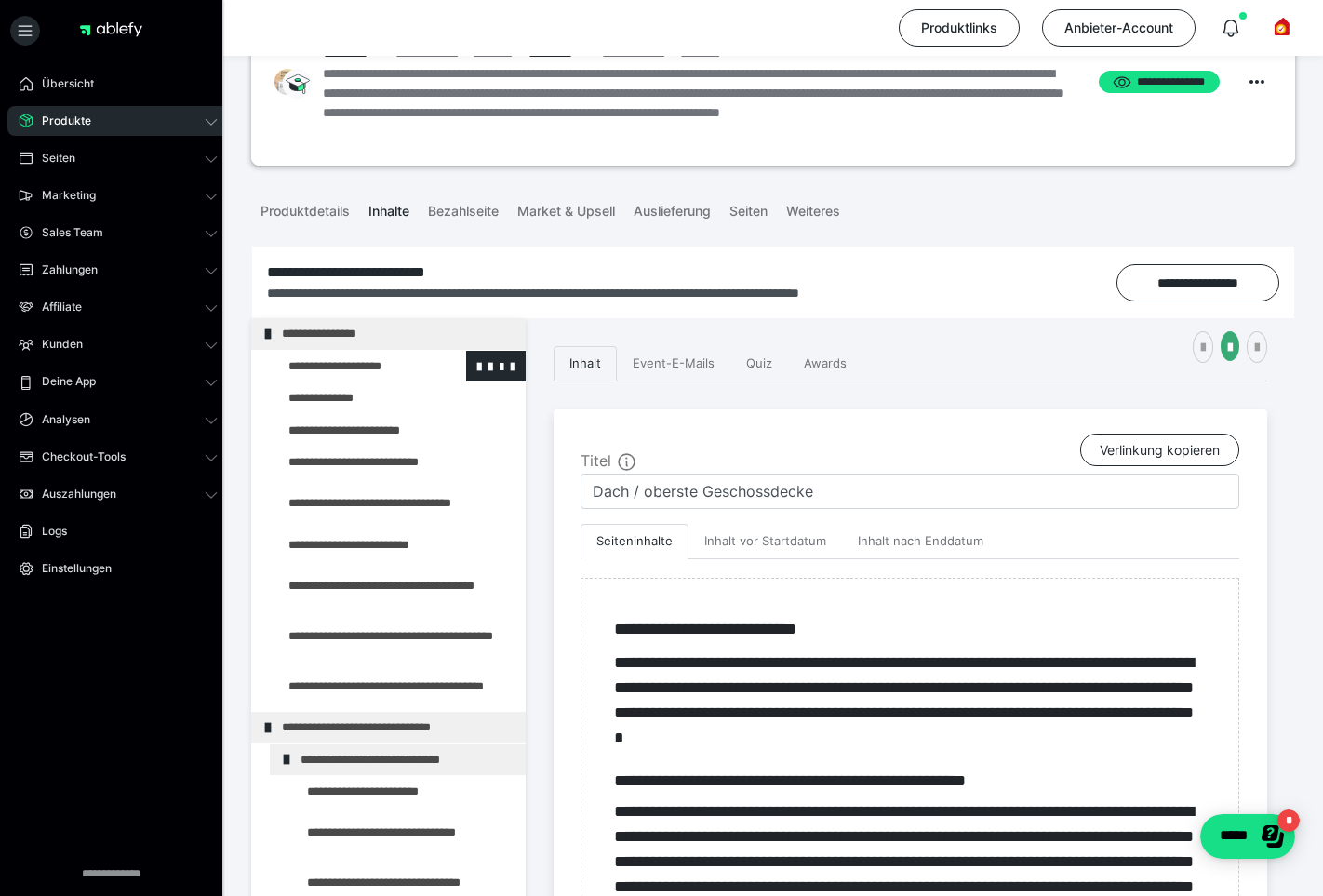 click at bounding box center (349, 367) 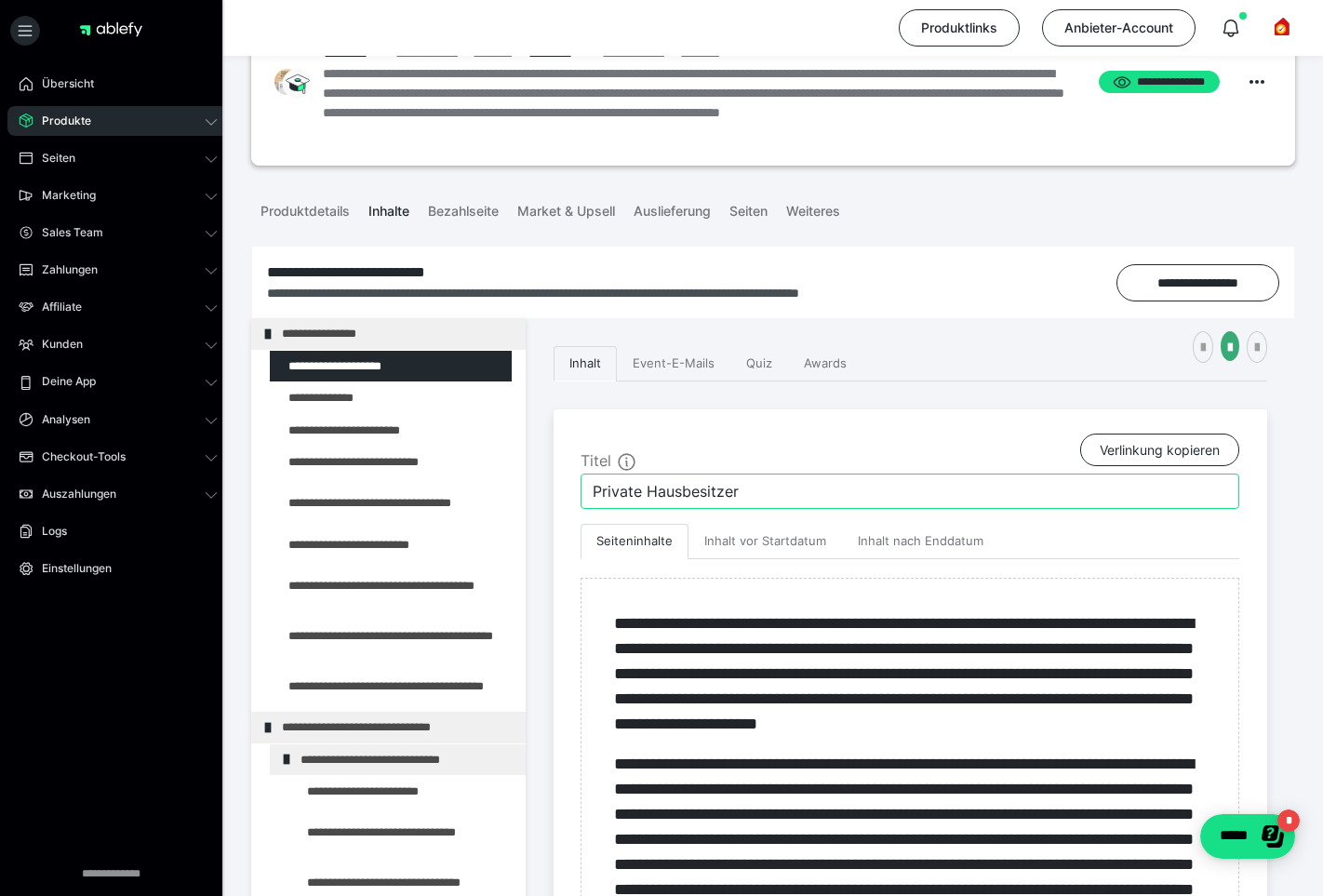 click on "Private Hausbesitzer" at bounding box center [910, 491] 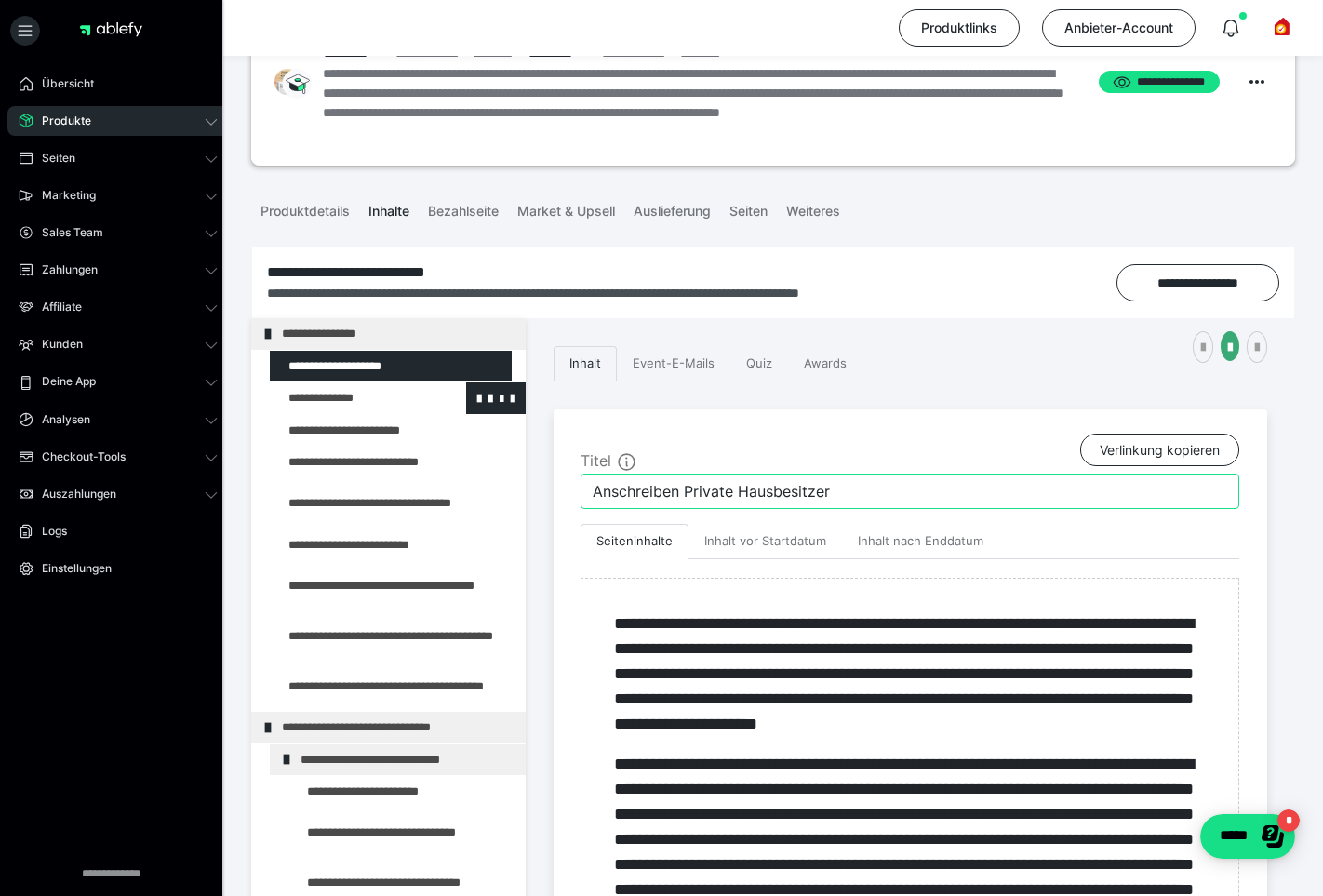 type on "Anschreiben Private Hausbesitzer" 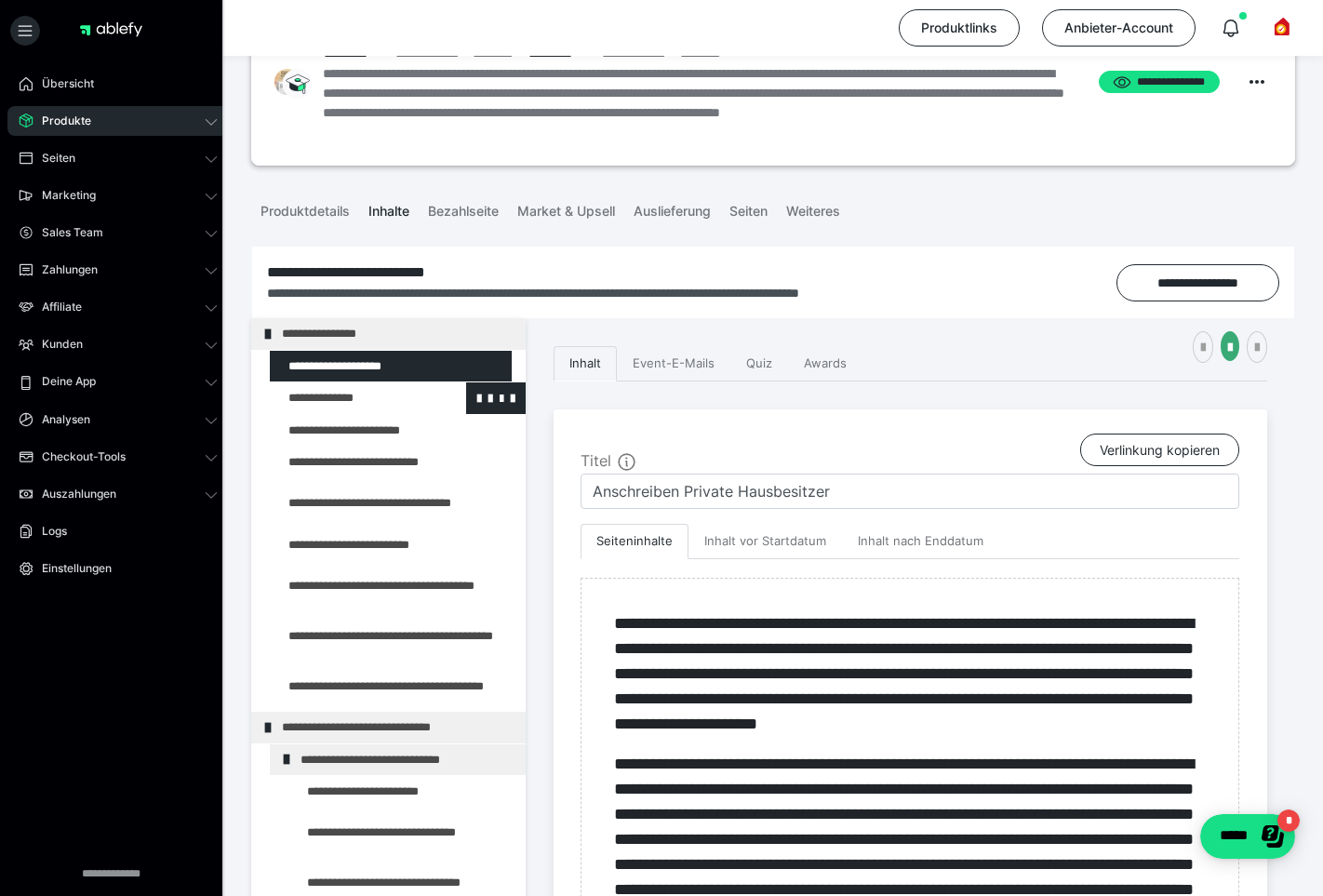 click at bounding box center [349, 398] 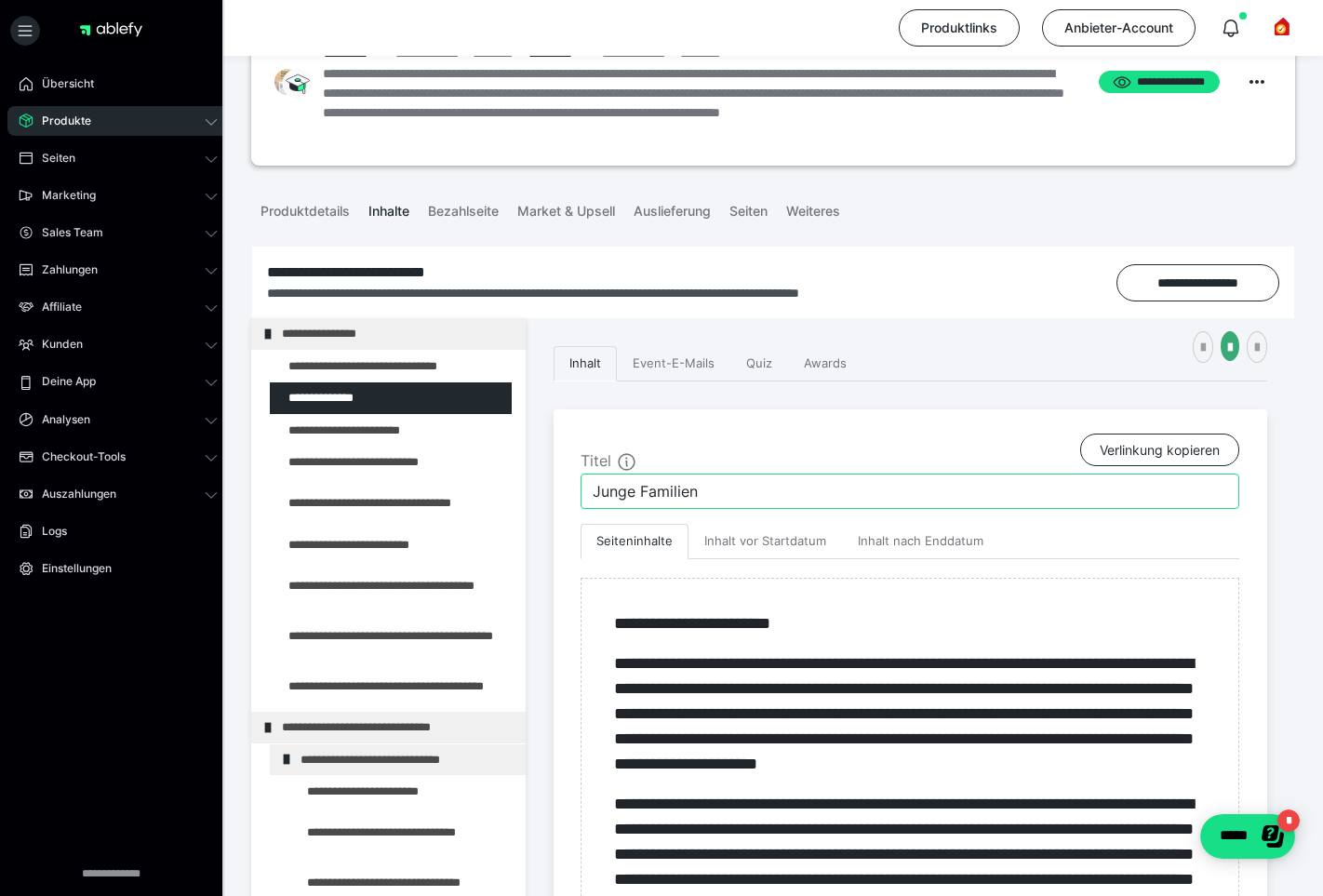 click on "Junge Familien" at bounding box center (910, 491) 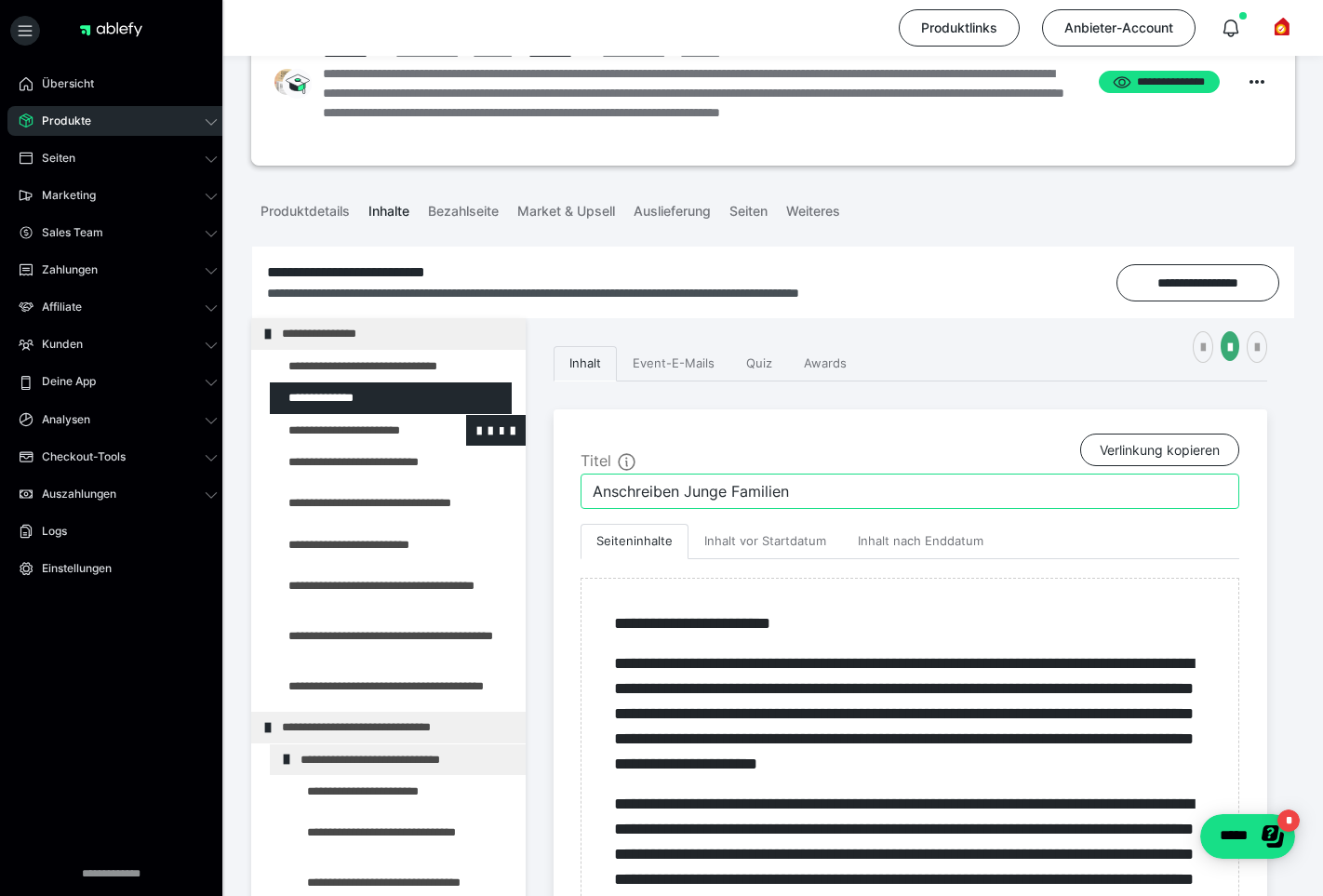 type on "Anschreiben Junge Familien" 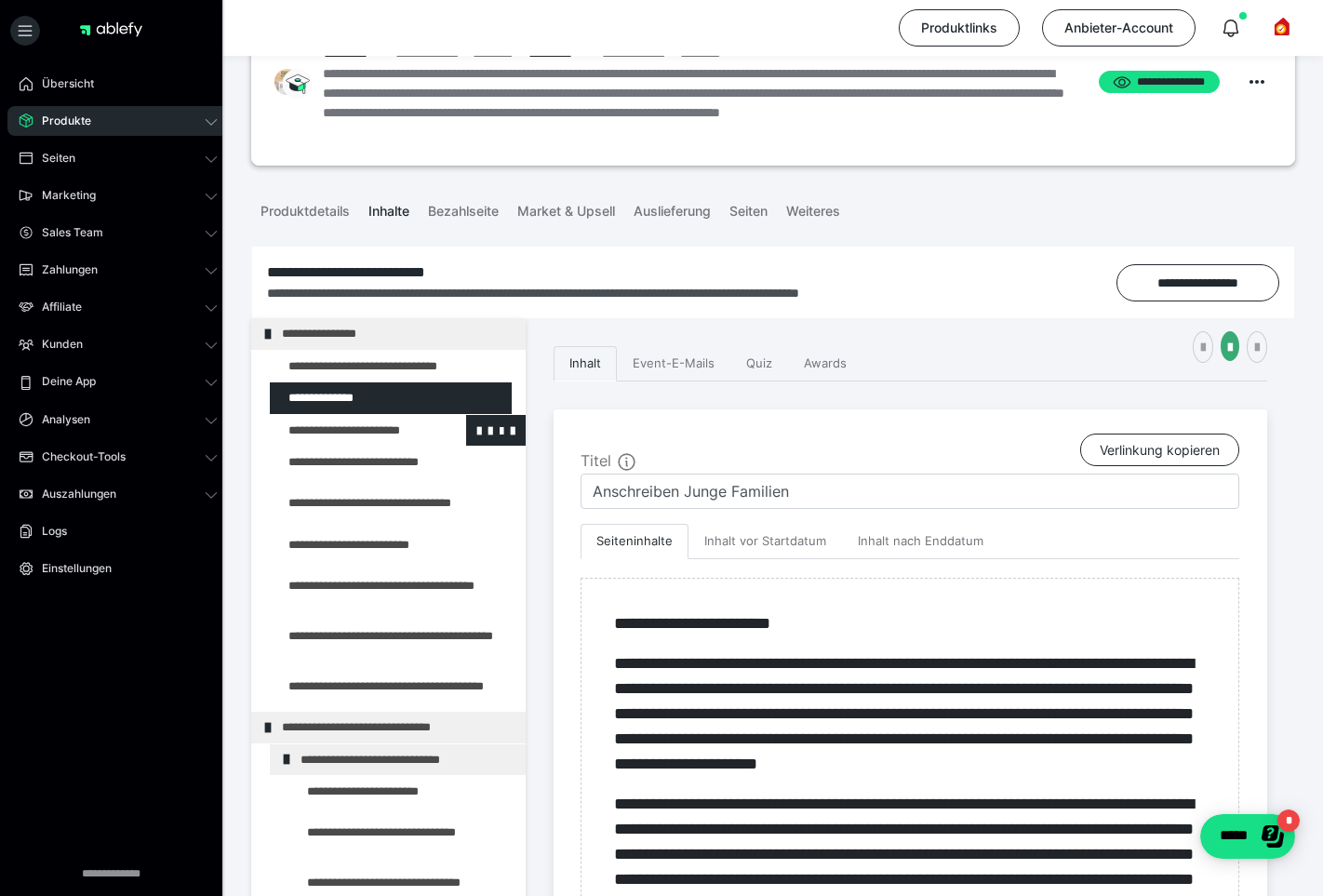 click at bounding box center [349, 431] 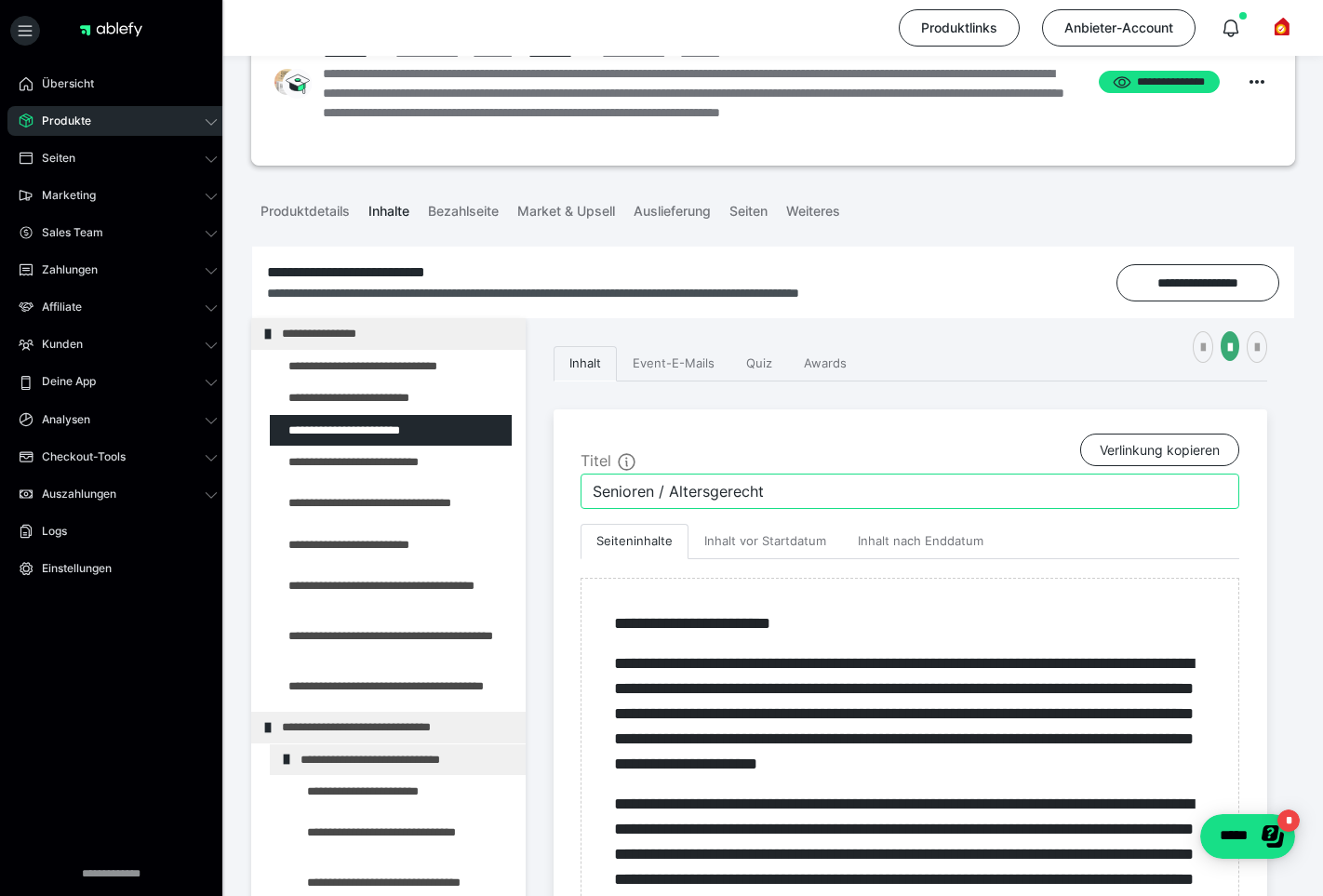 click on "Senioren / Altersgerecht" at bounding box center (910, 491) 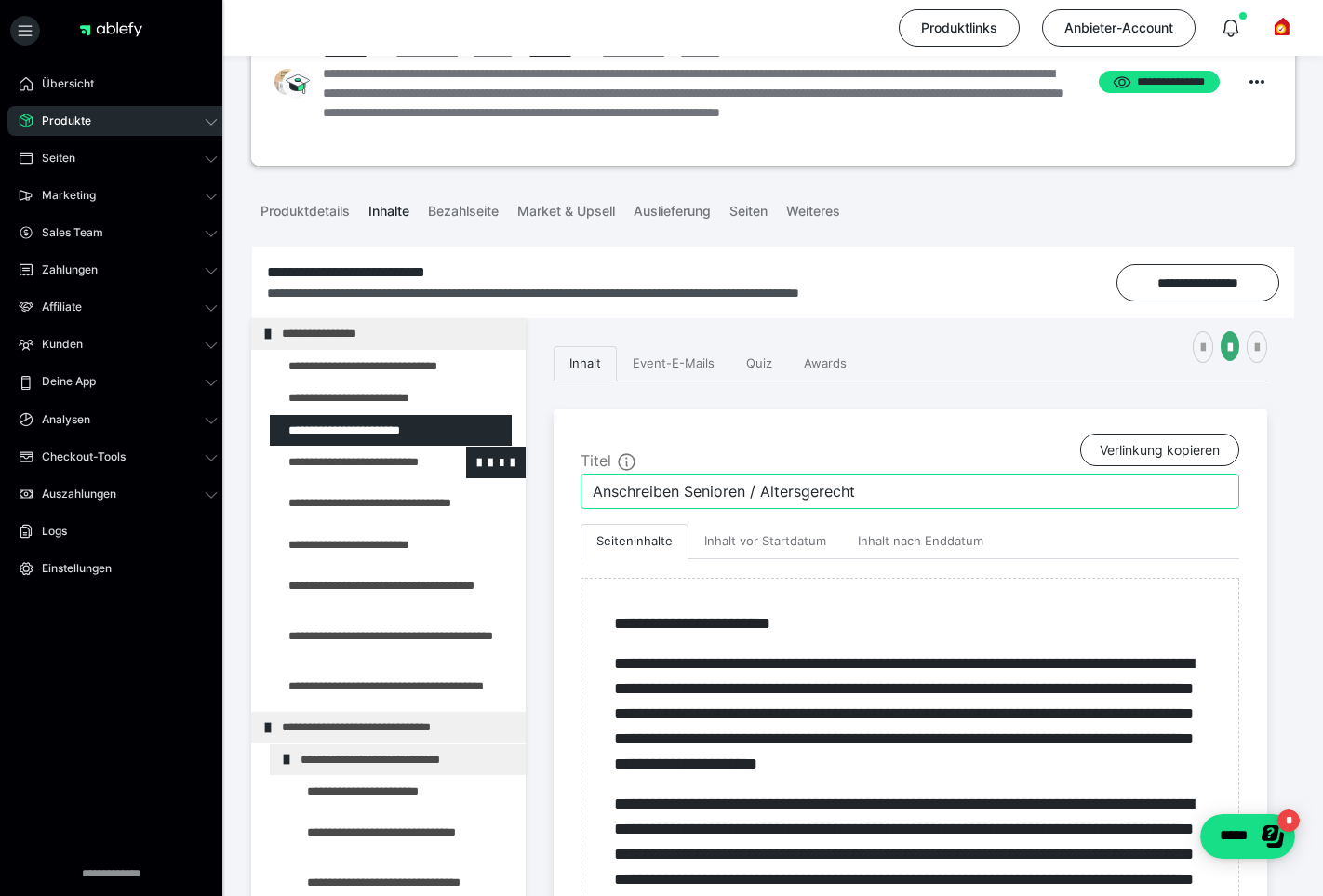 type on "Anschreiben Senioren / Altersgerecht" 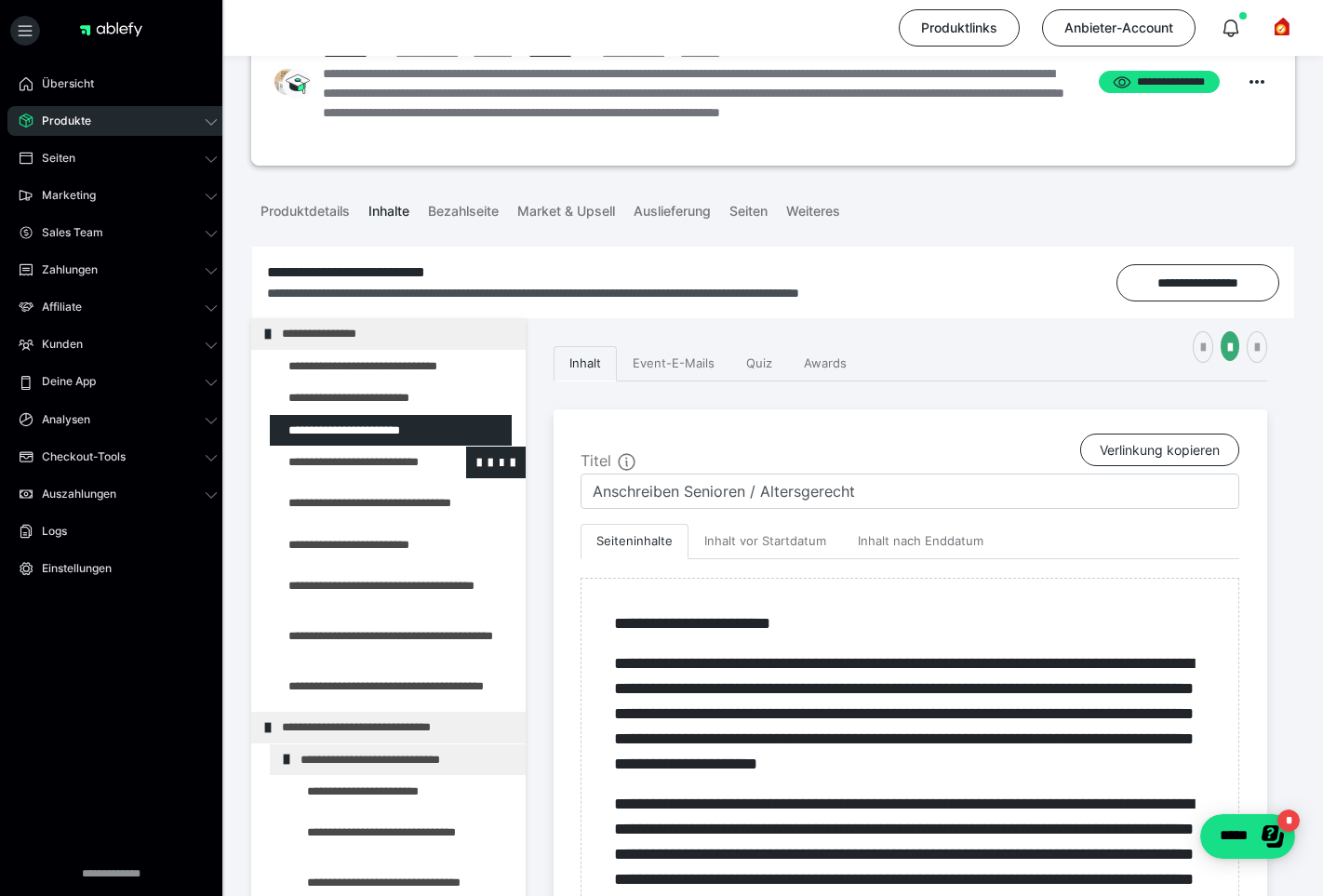 click at bounding box center [349, 462] 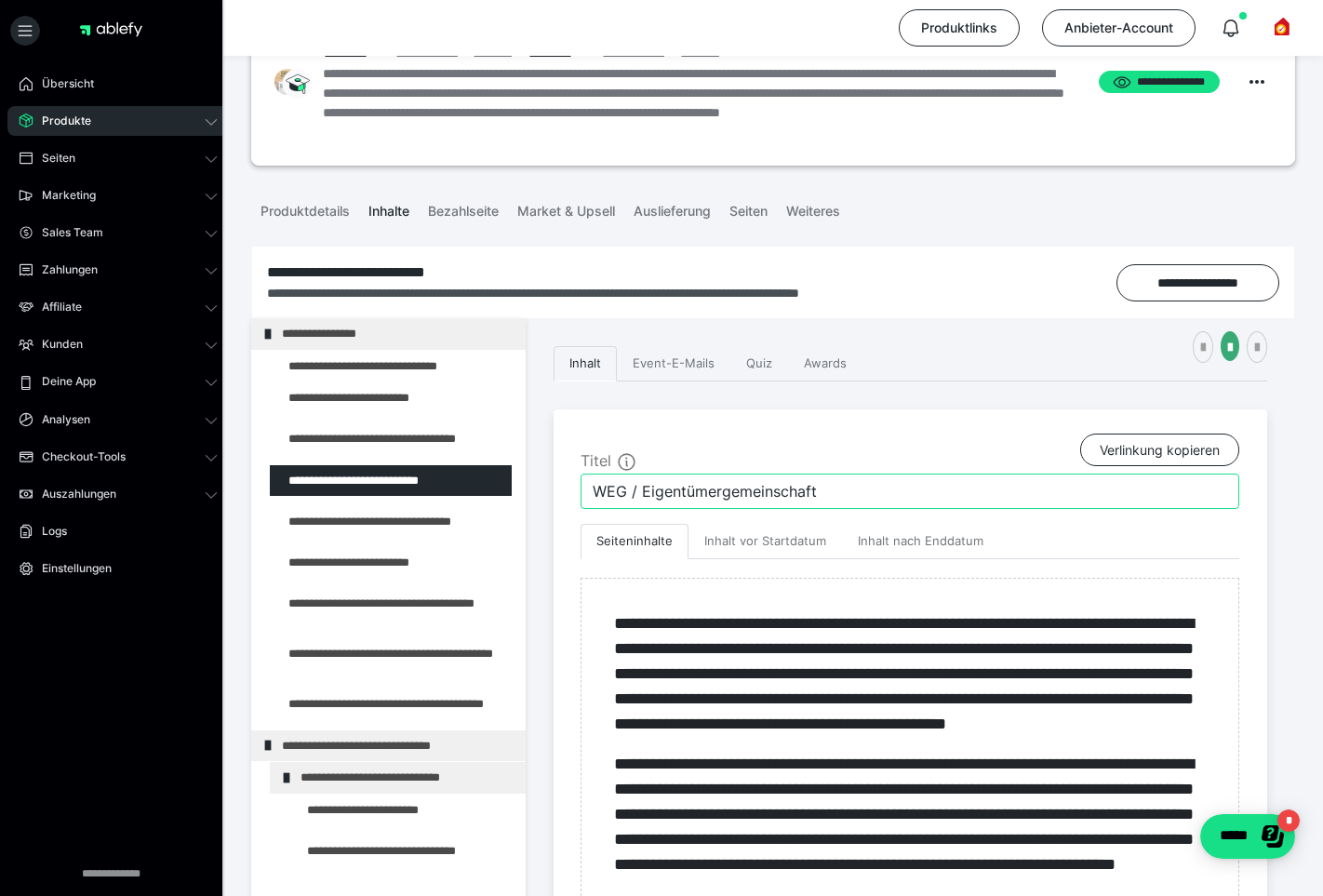 click on "WEG / Eigentümergemeinschaft" at bounding box center [910, 491] 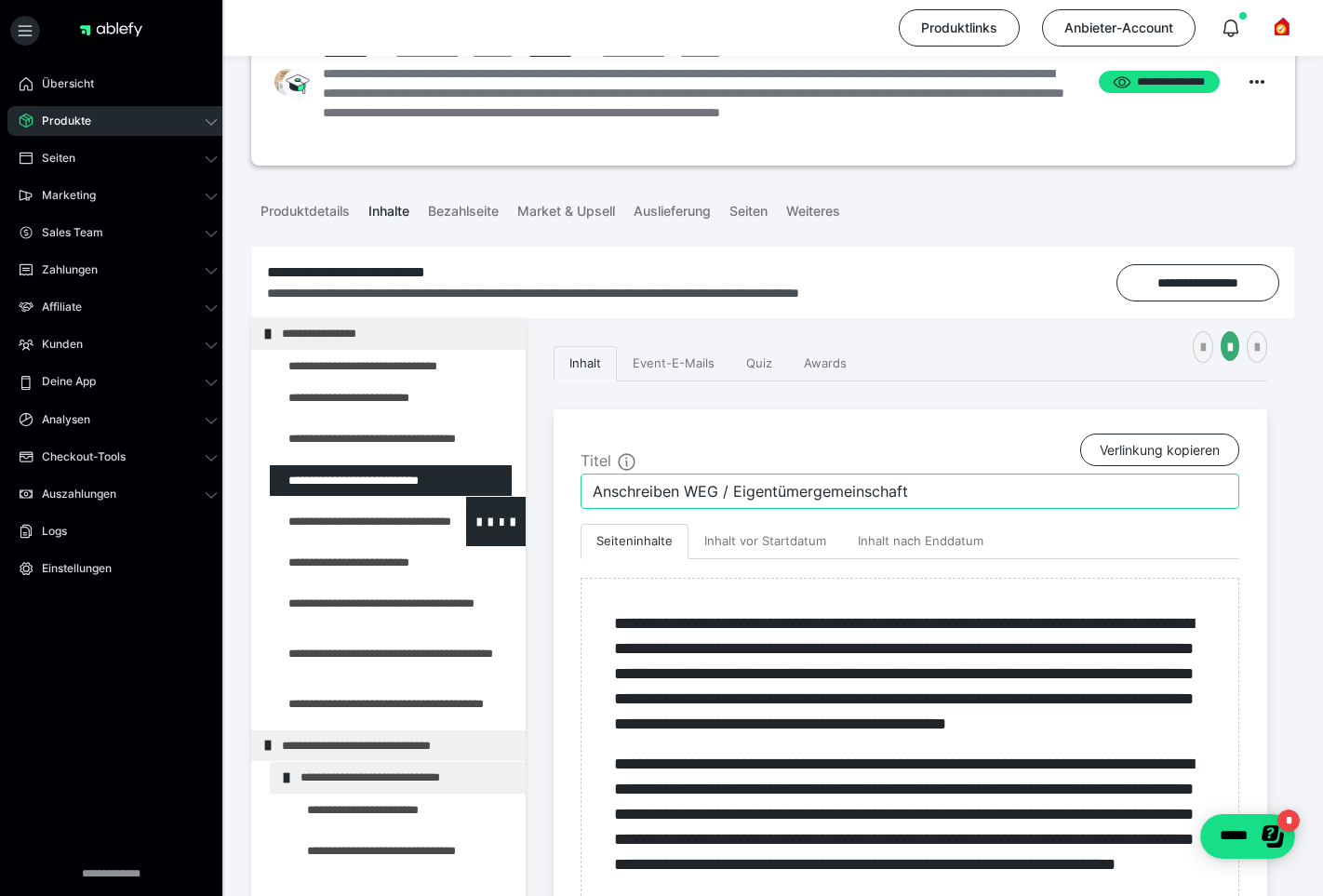 type on "Anschreiben WEG / Eigentümergemeinschaft" 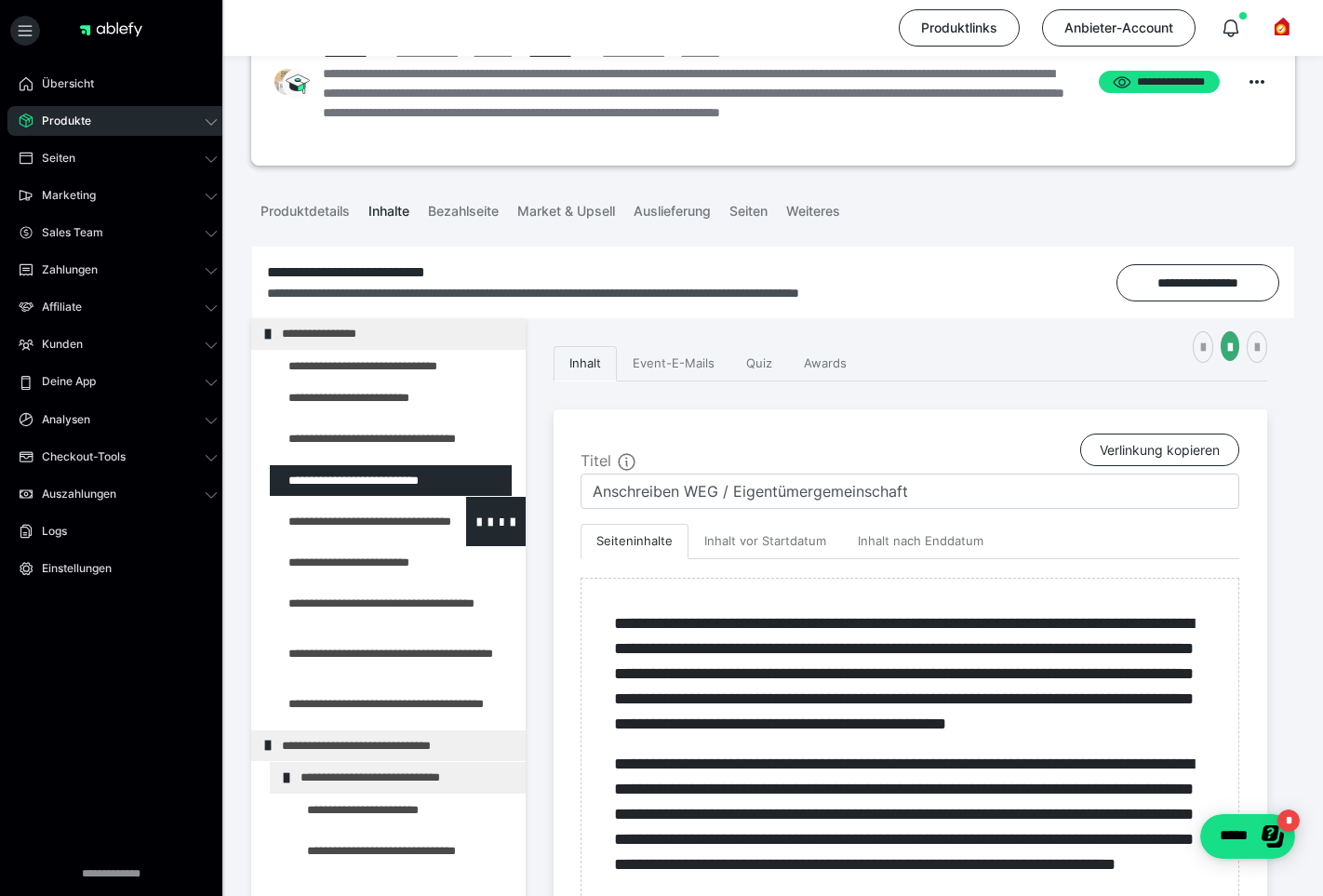 click at bounding box center (349, 521) 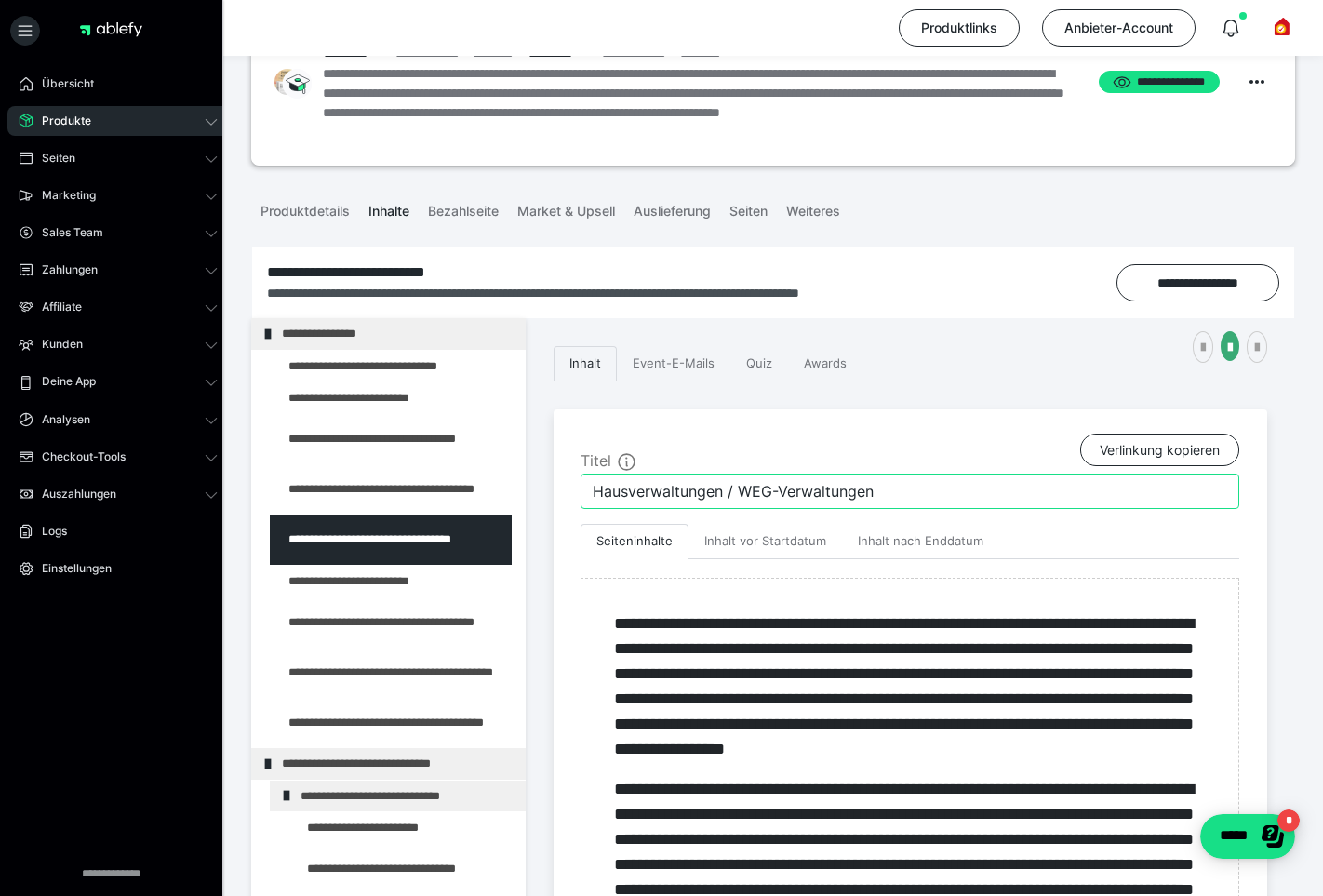 click on "Hausverwaltungen / WEG-Verwaltungen" at bounding box center (910, 491) 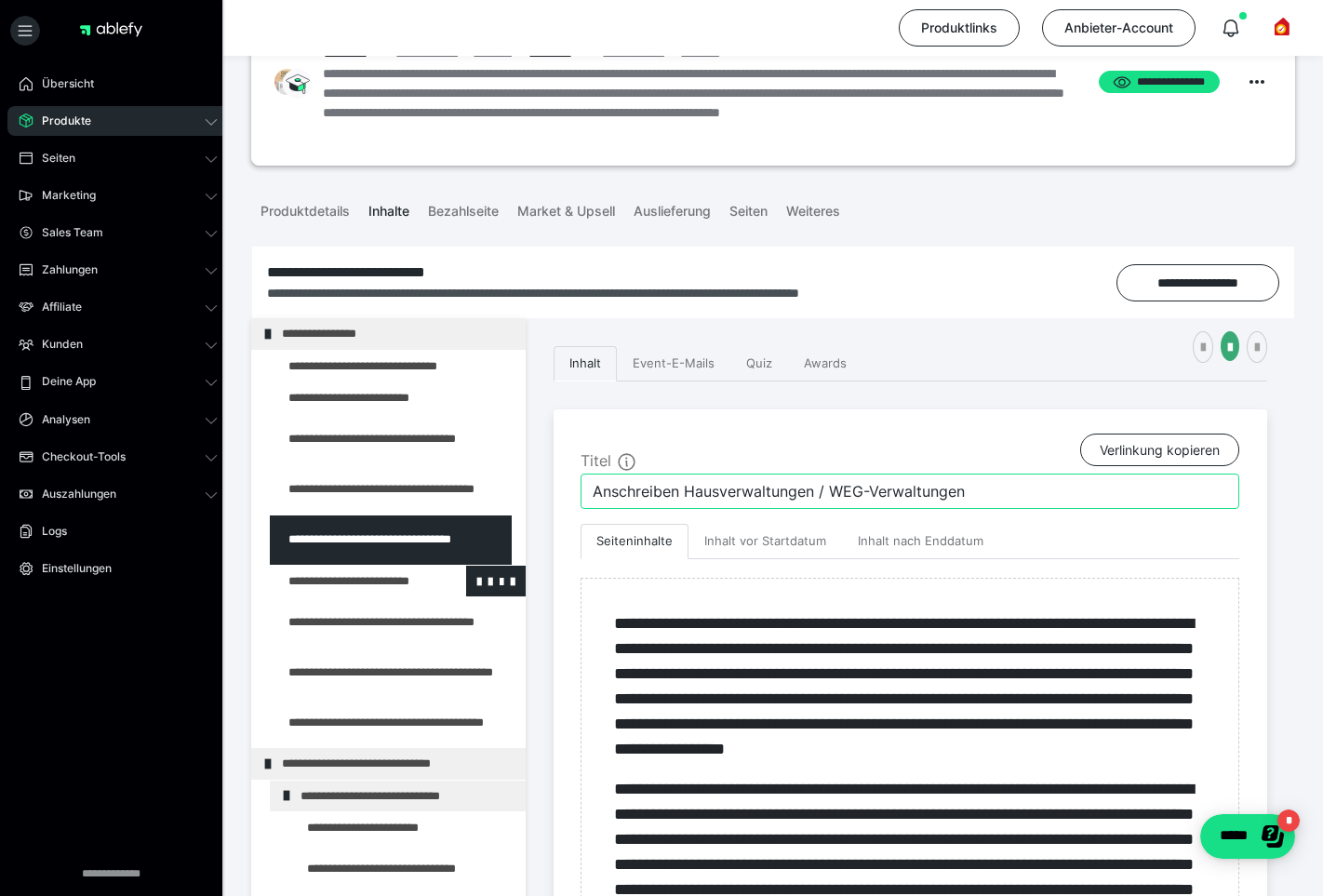 type on "Anschreiben Hausverwaltungen / WEG-Verwaltungen" 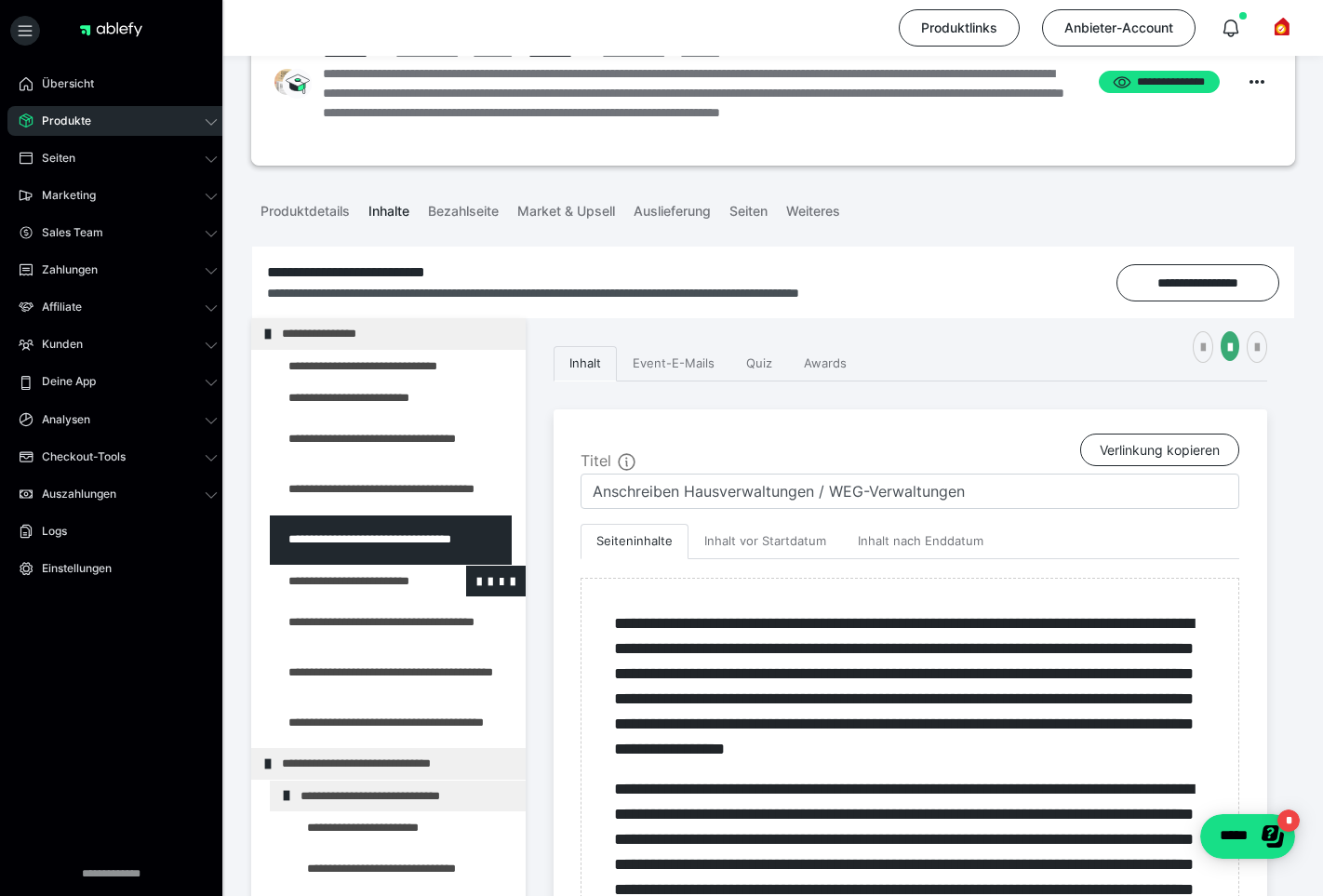 click at bounding box center [349, 582] 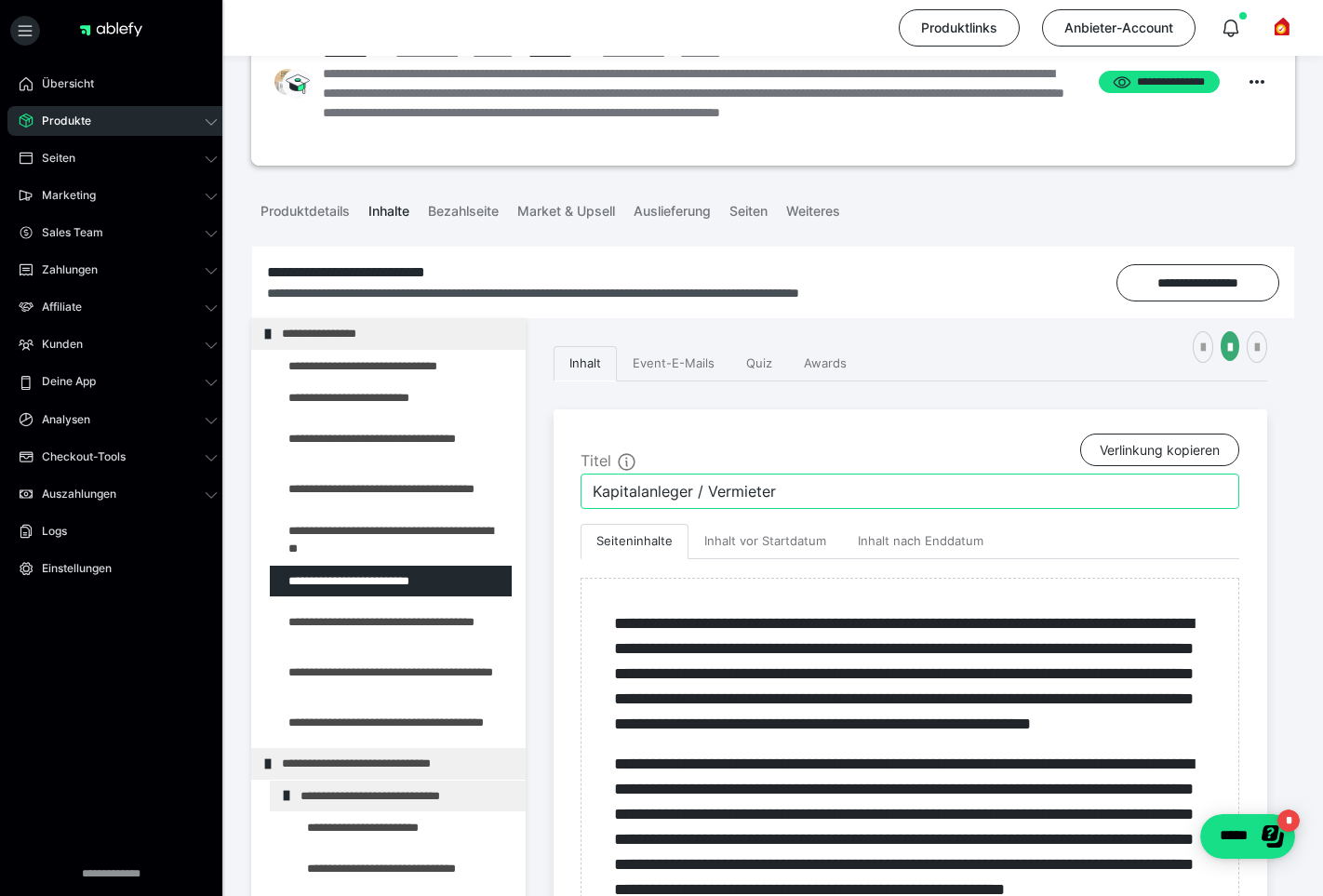 click on "Kapitalanleger / Vermieter" at bounding box center [910, 491] 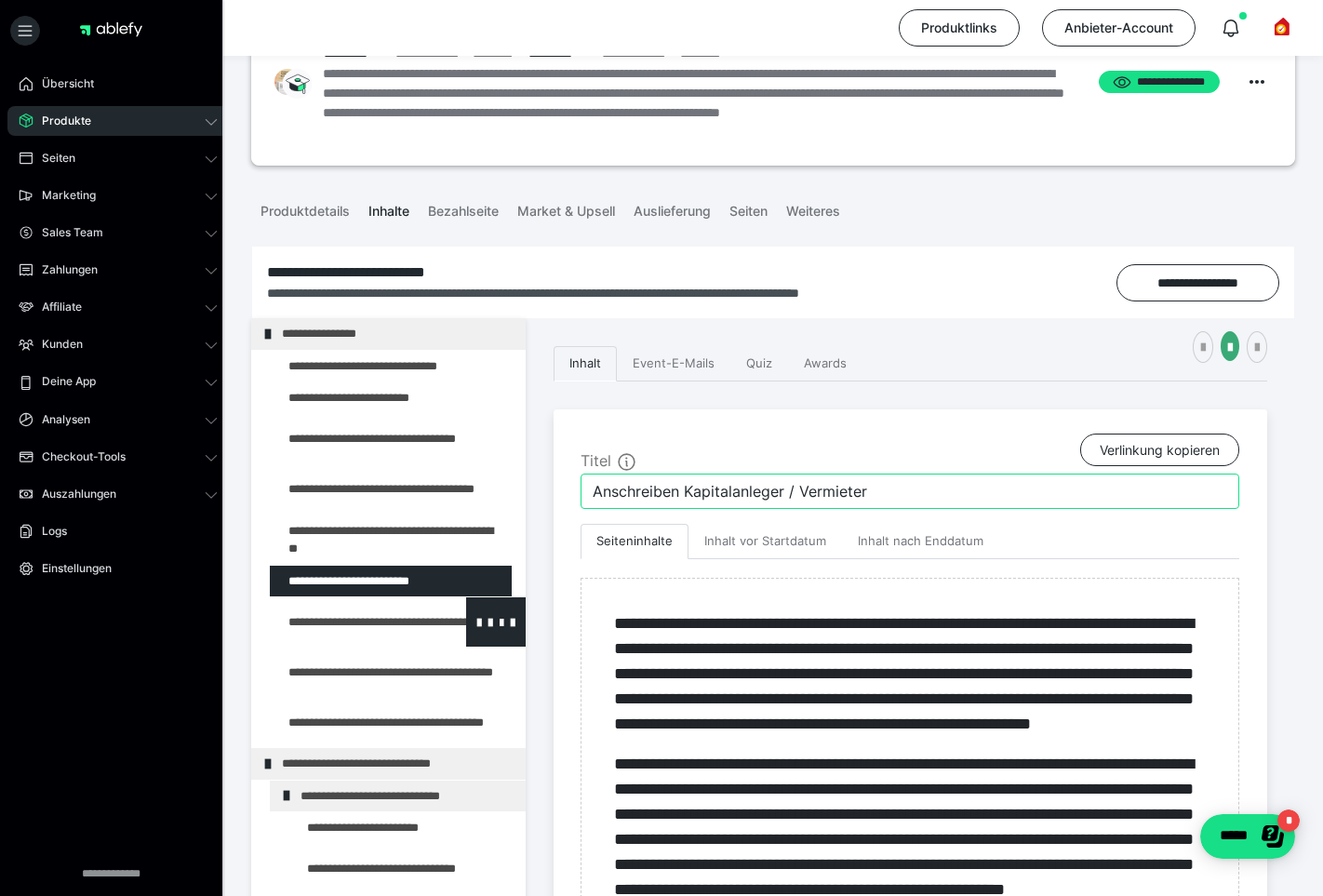 type on "Anschreiben Kapitalanleger / Vermieter" 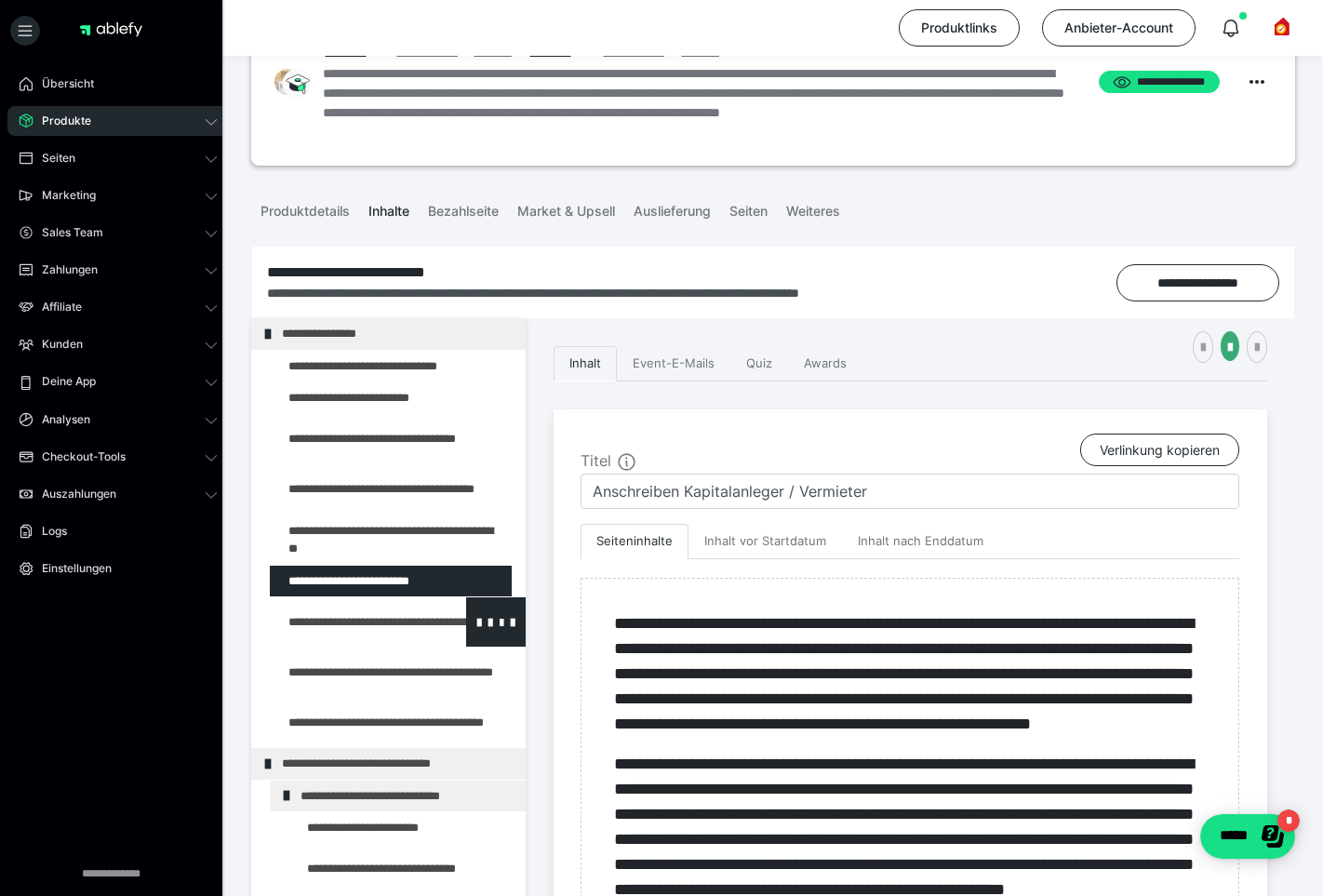 click at bounding box center [349, 622] 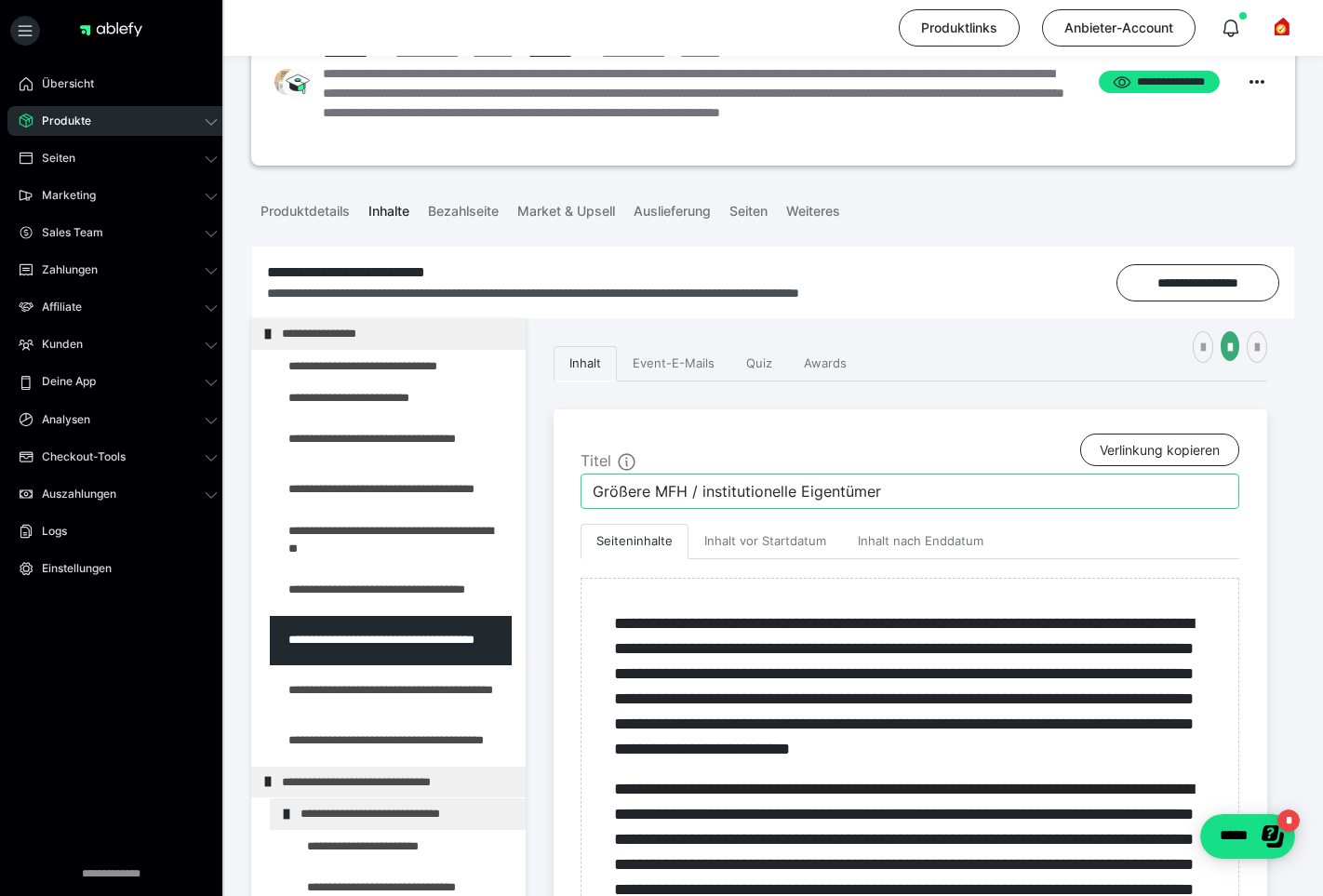 click on "Größere MFH / institutionelle Eigentümer" at bounding box center (910, 491) 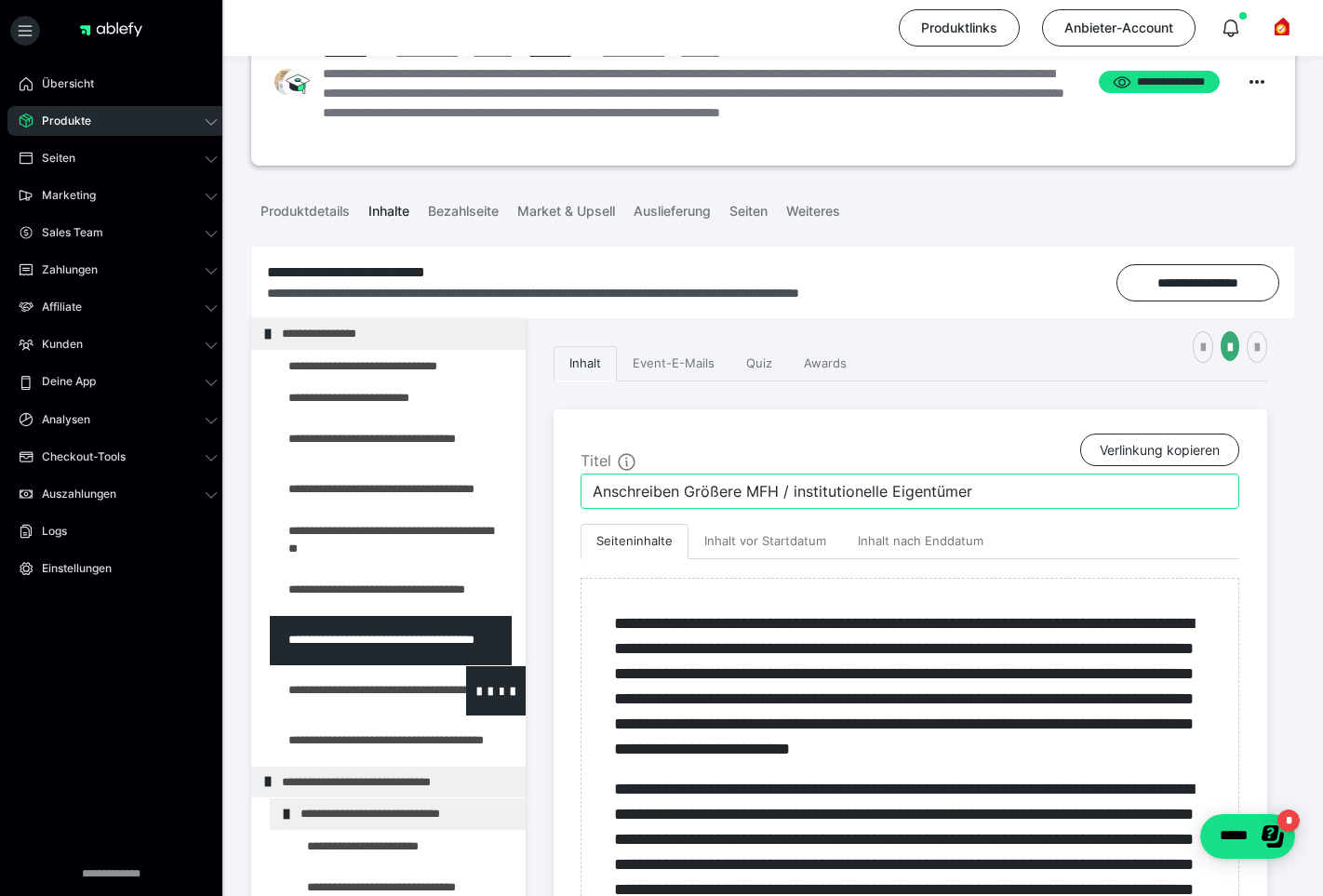 type on "Anschreiben Größere MFH / institutionelle Eigentümer" 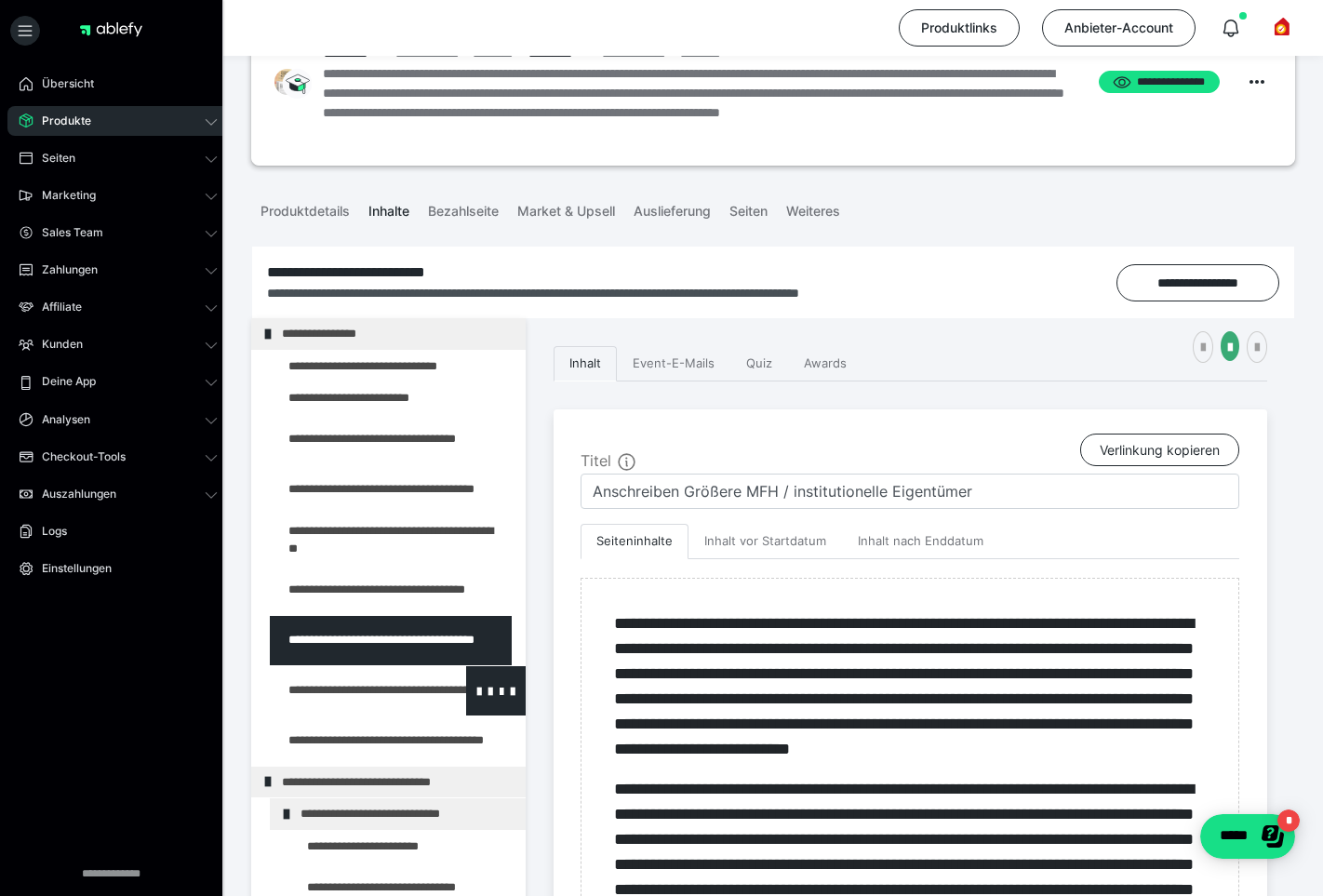 click at bounding box center (349, 690) 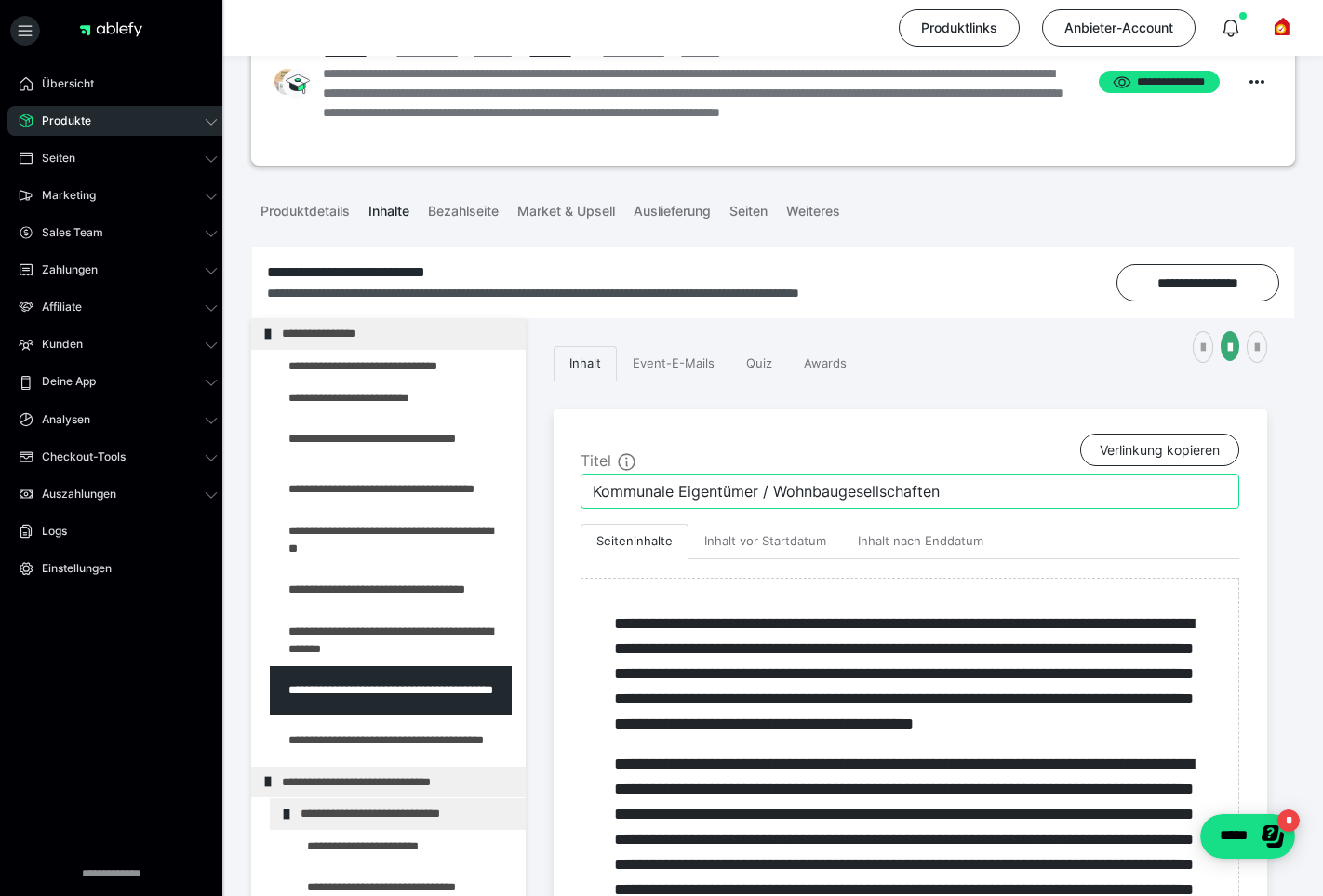 click on "Kommunale Eigentümer / Wohnbaugesellschaften" at bounding box center [910, 491] 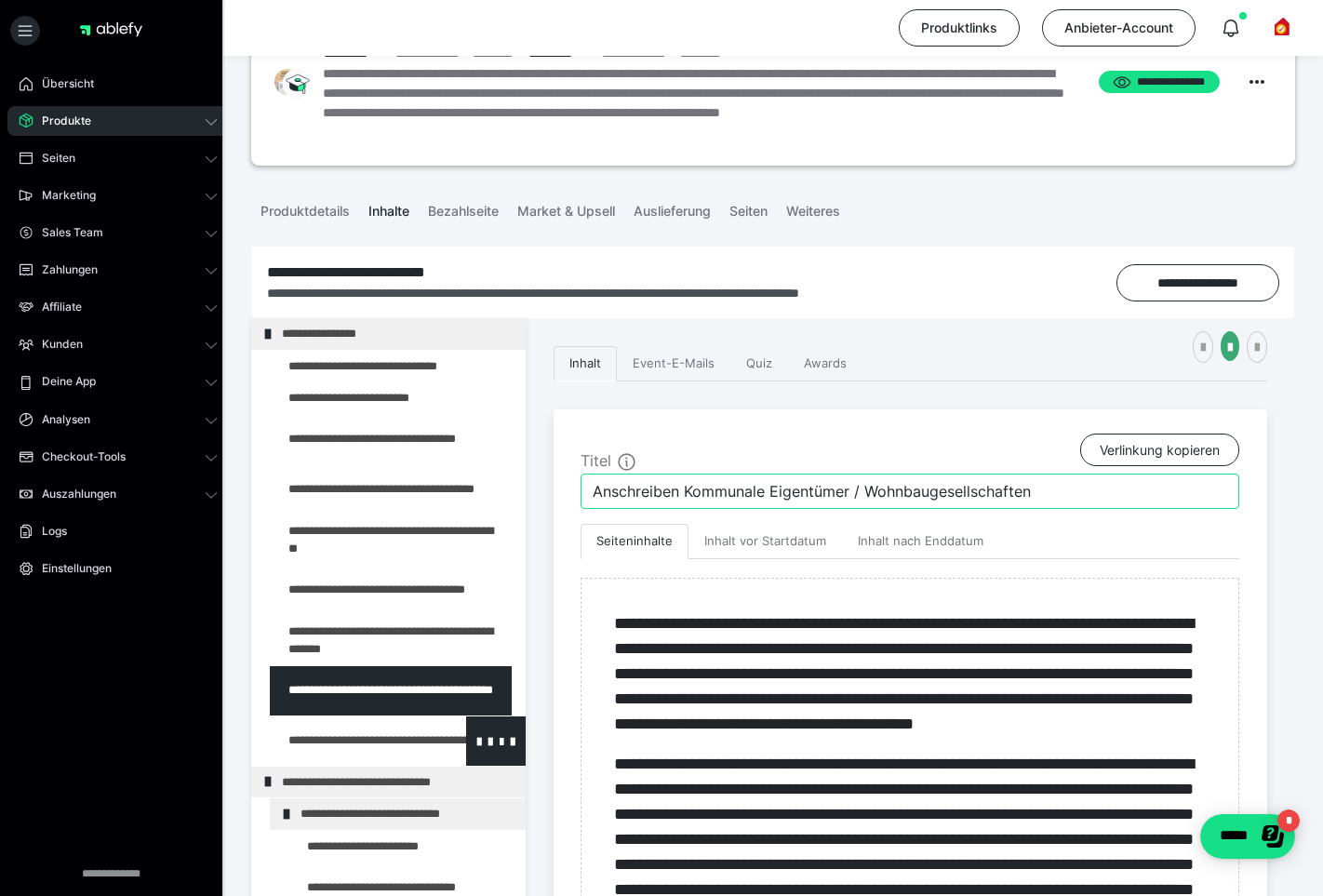 type on "Anschreiben Kommunale Eigentümer / Wohnbaugesellschaften" 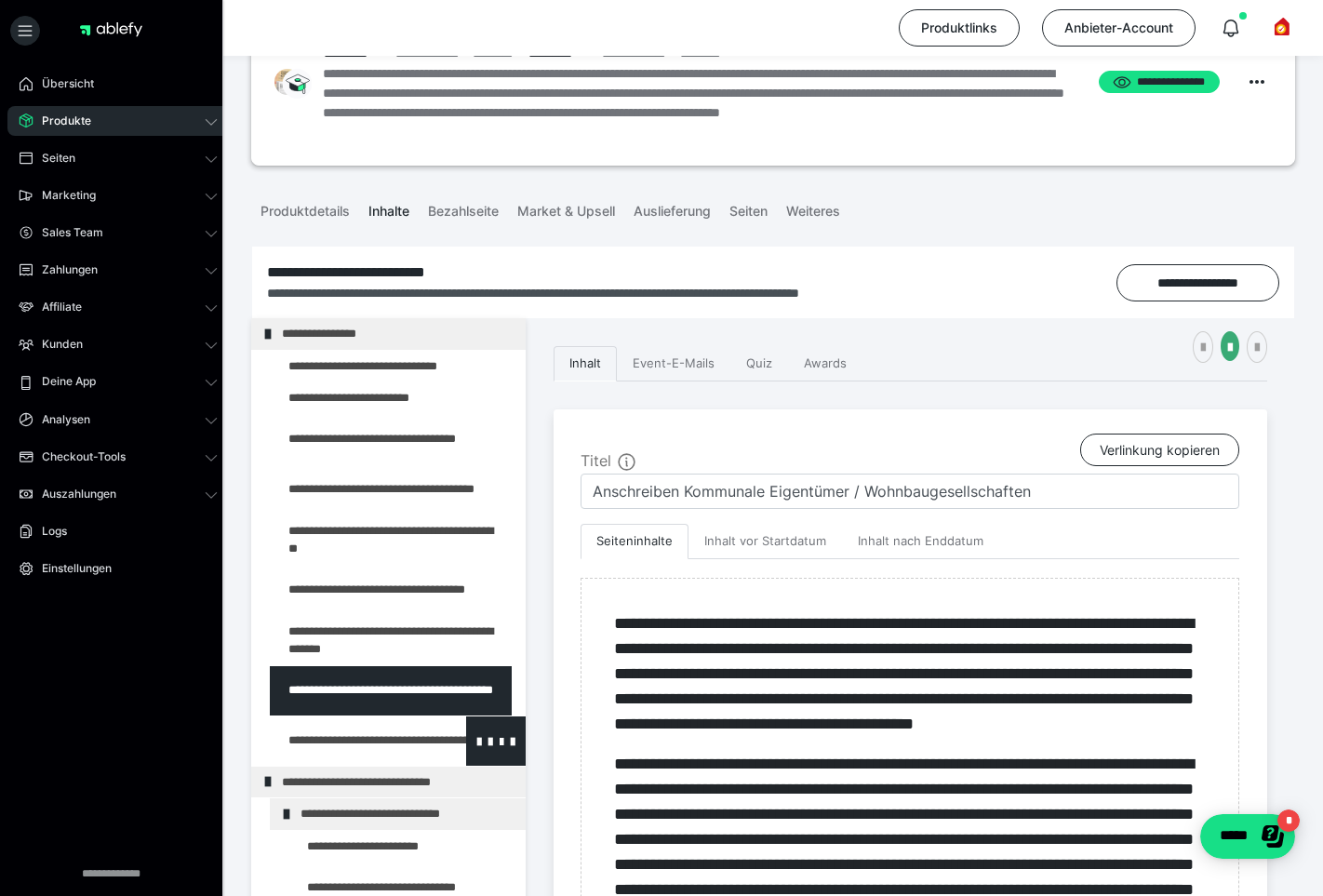 click at bounding box center (349, 741) 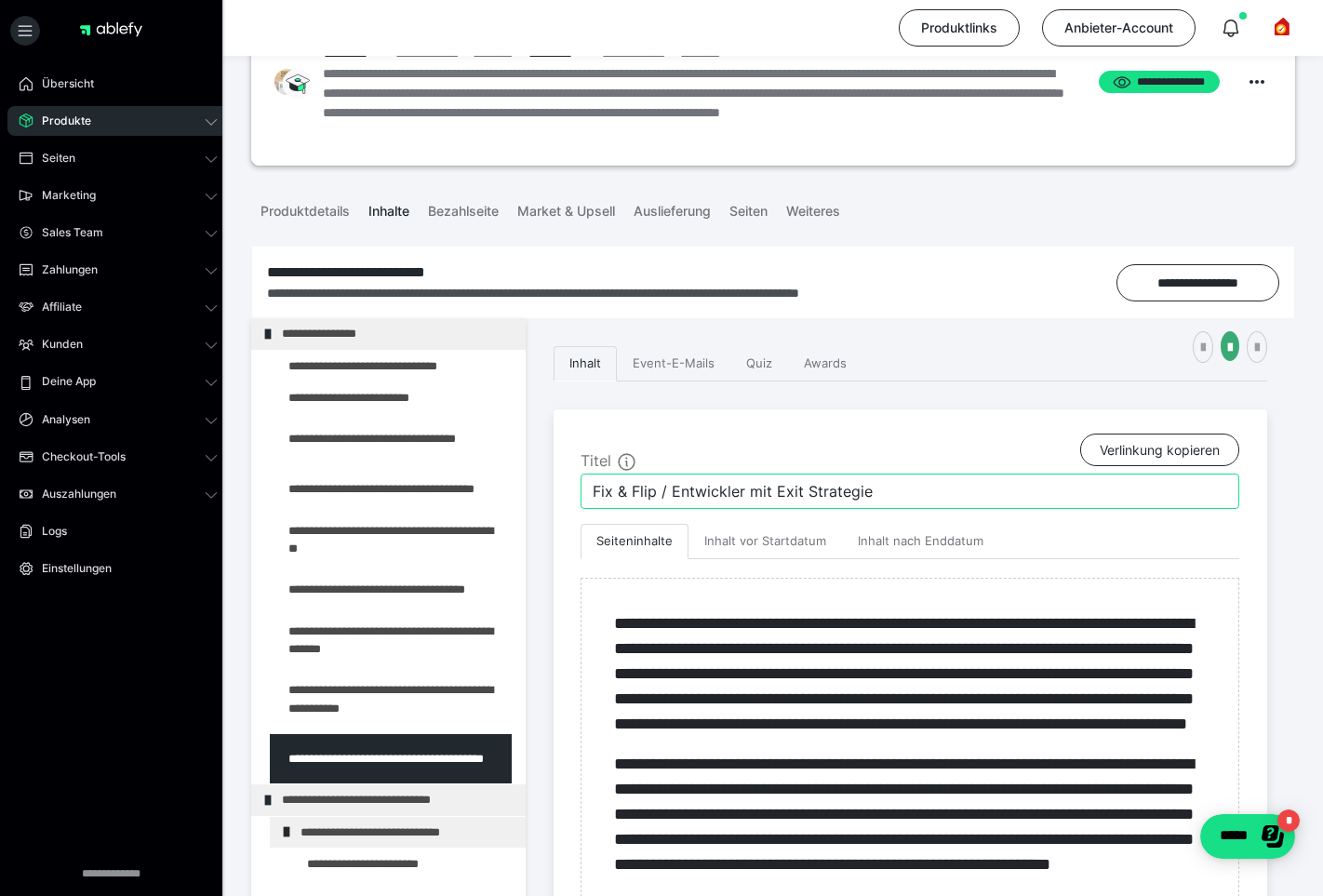 click on "Fix & Flip / Entwickler mit Exit Strategie" at bounding box center (910, 491) 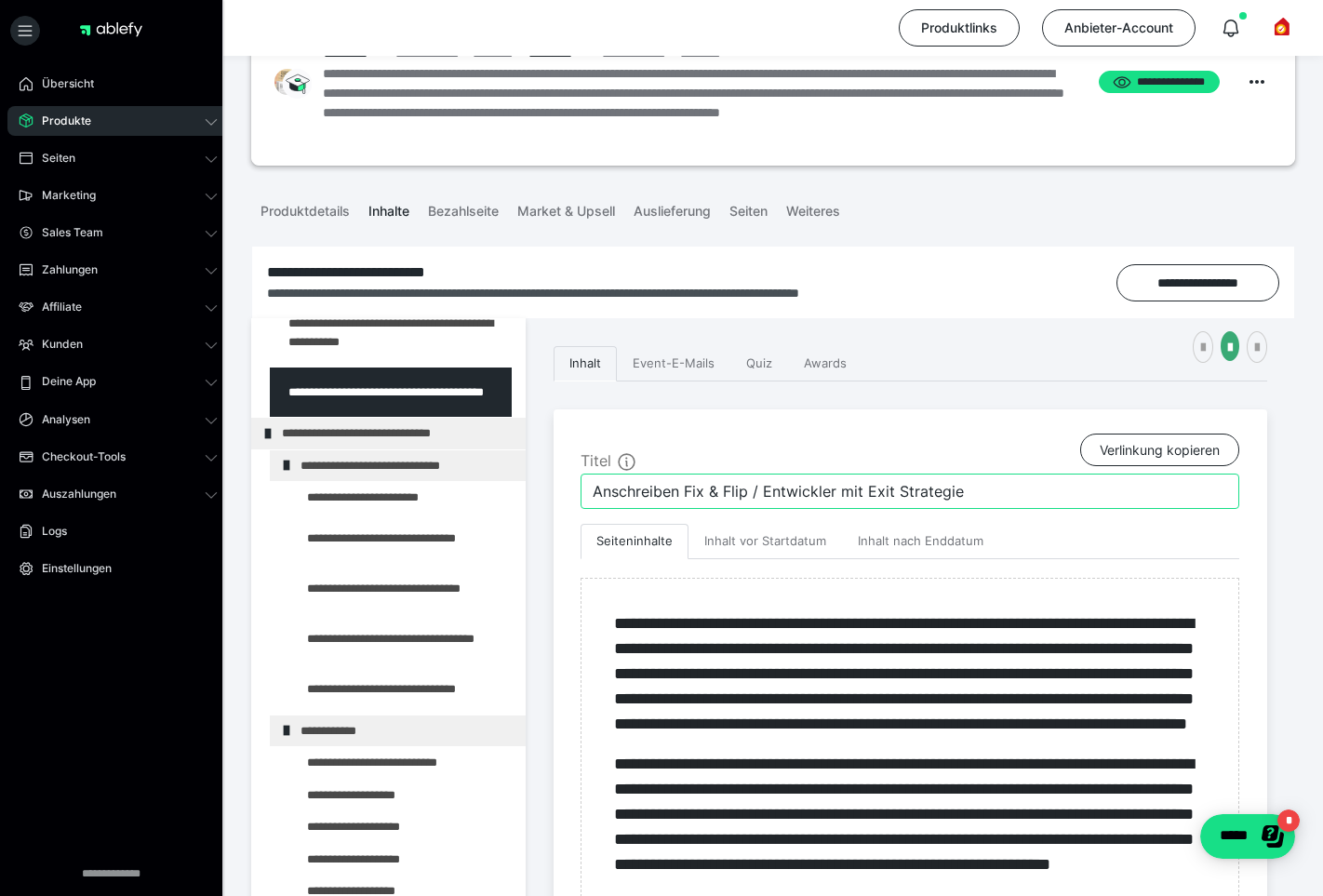 scroll, scrollTop: 396, scrollLeft: 0, axis: vertical 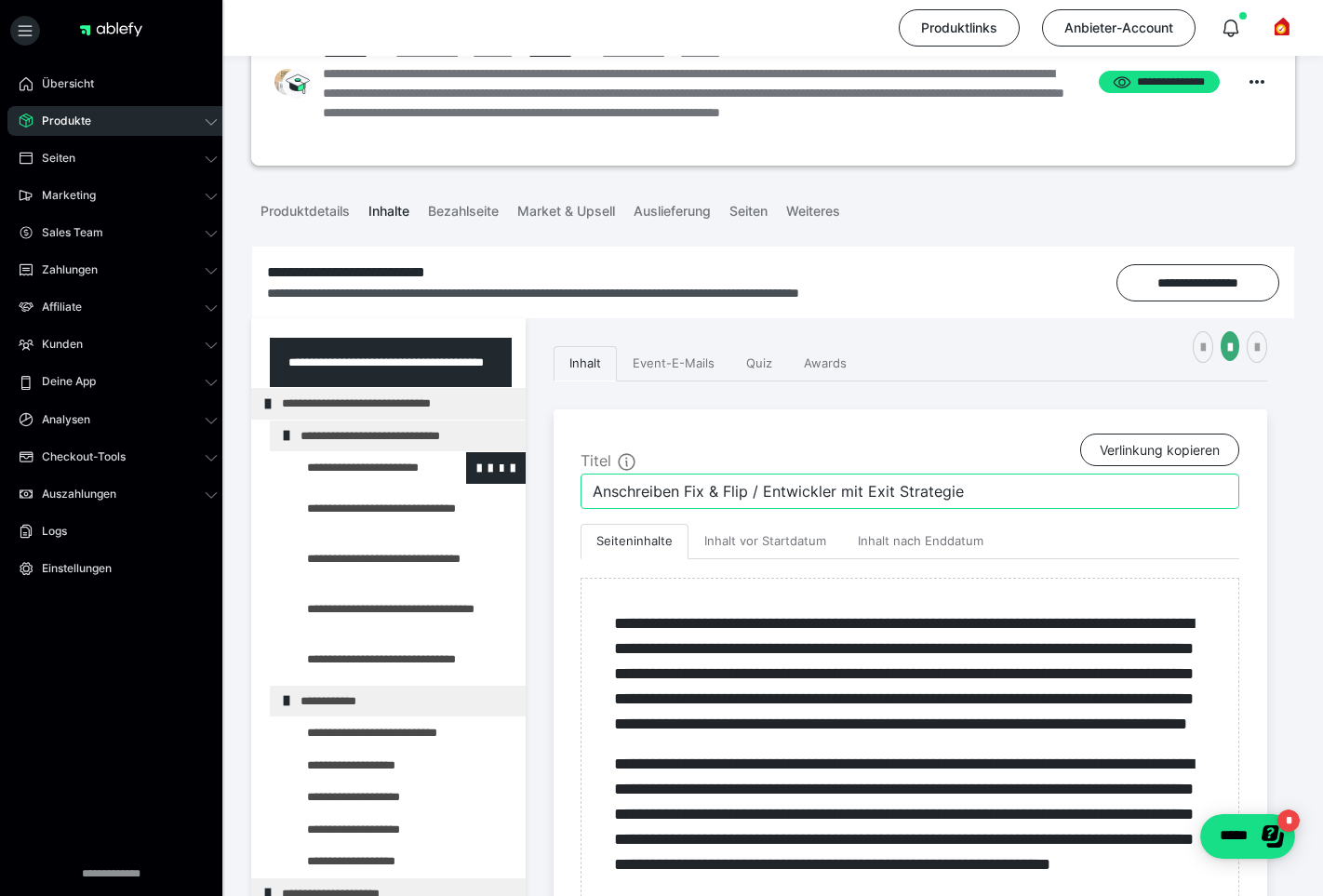 type on "Anschreiben Fix & Flip / Entwickler mit Exit Strategie" 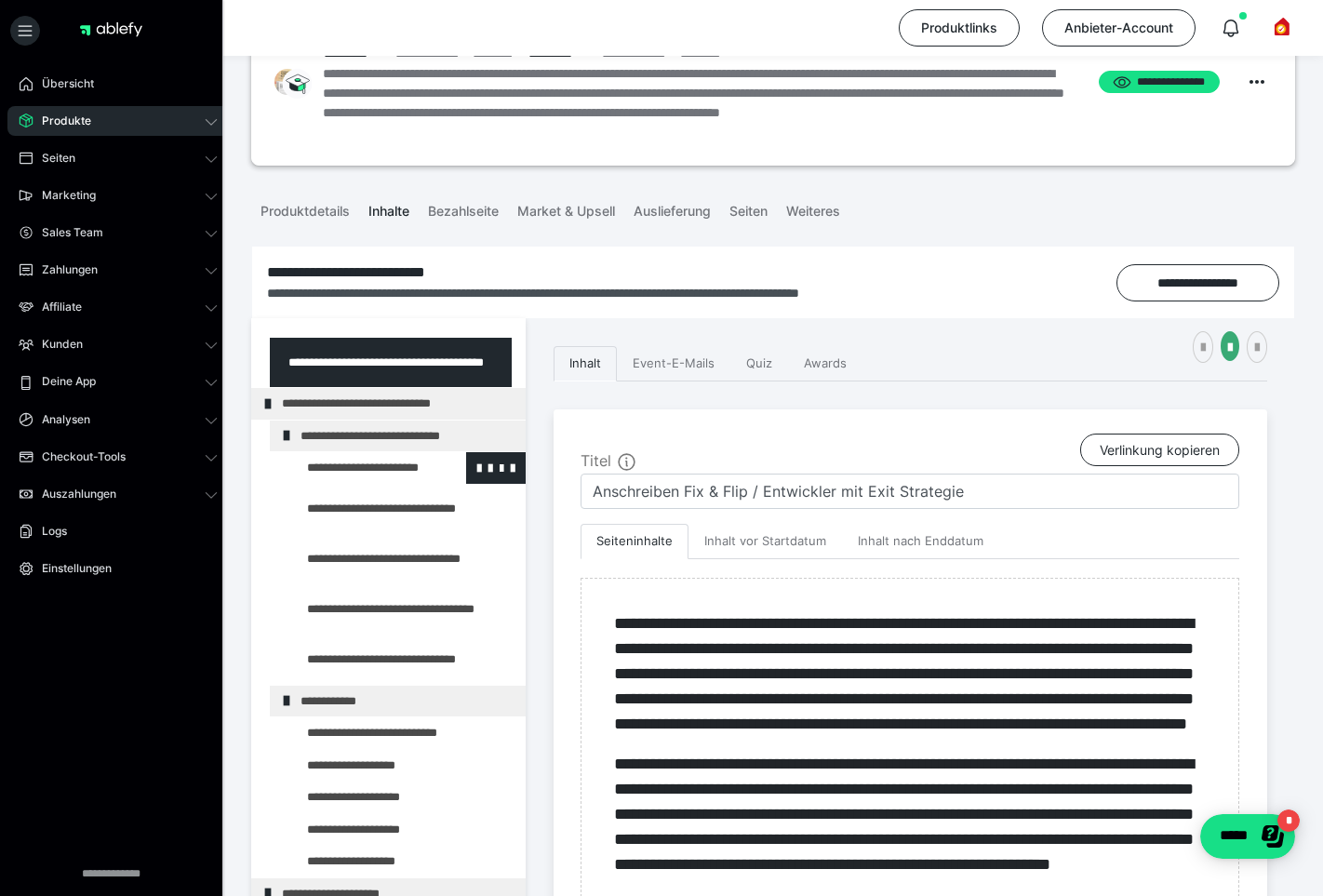click at bounding box center [358, 468] 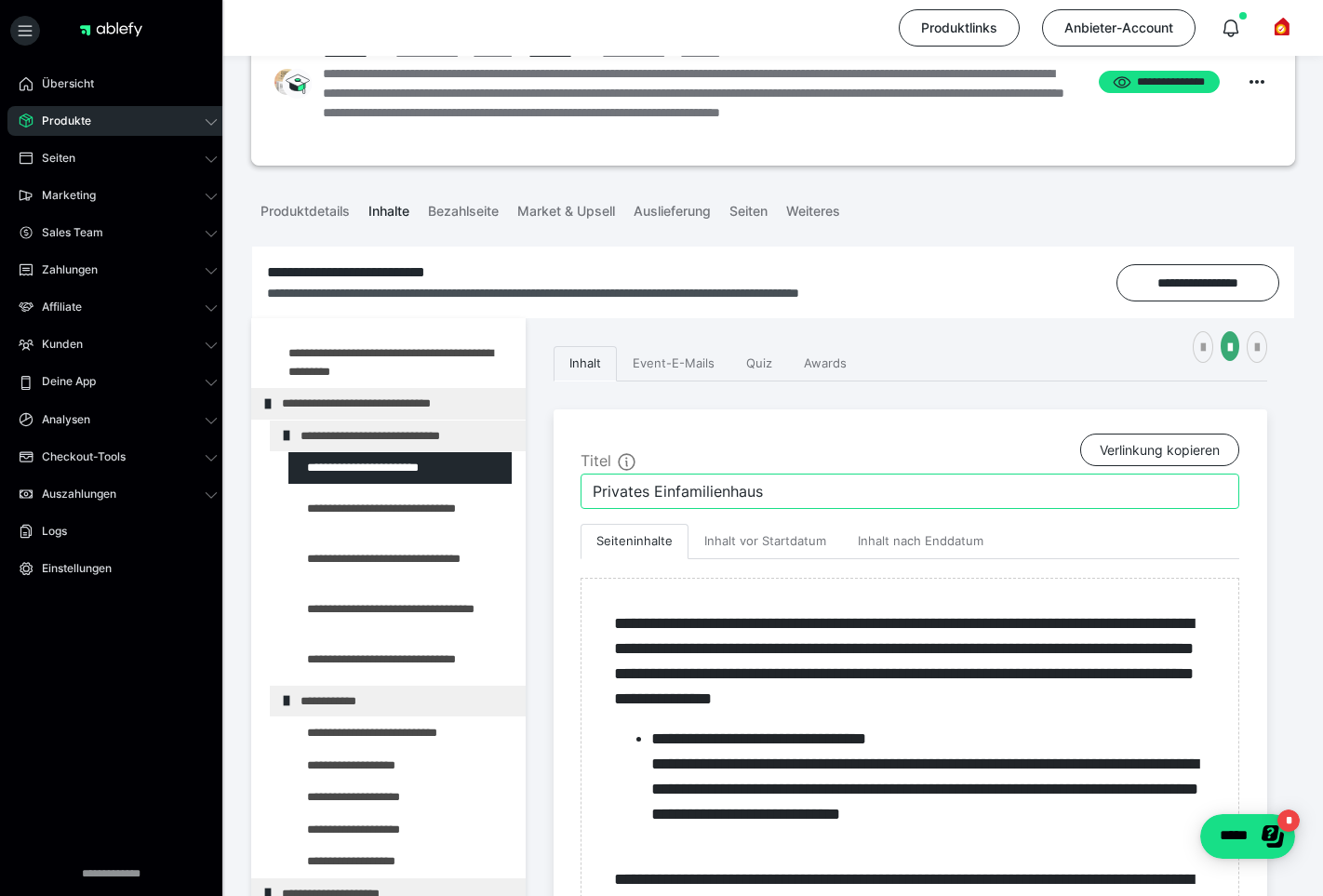 click on "Privates Einfamilienhaus" at bounding box center [910, 491] 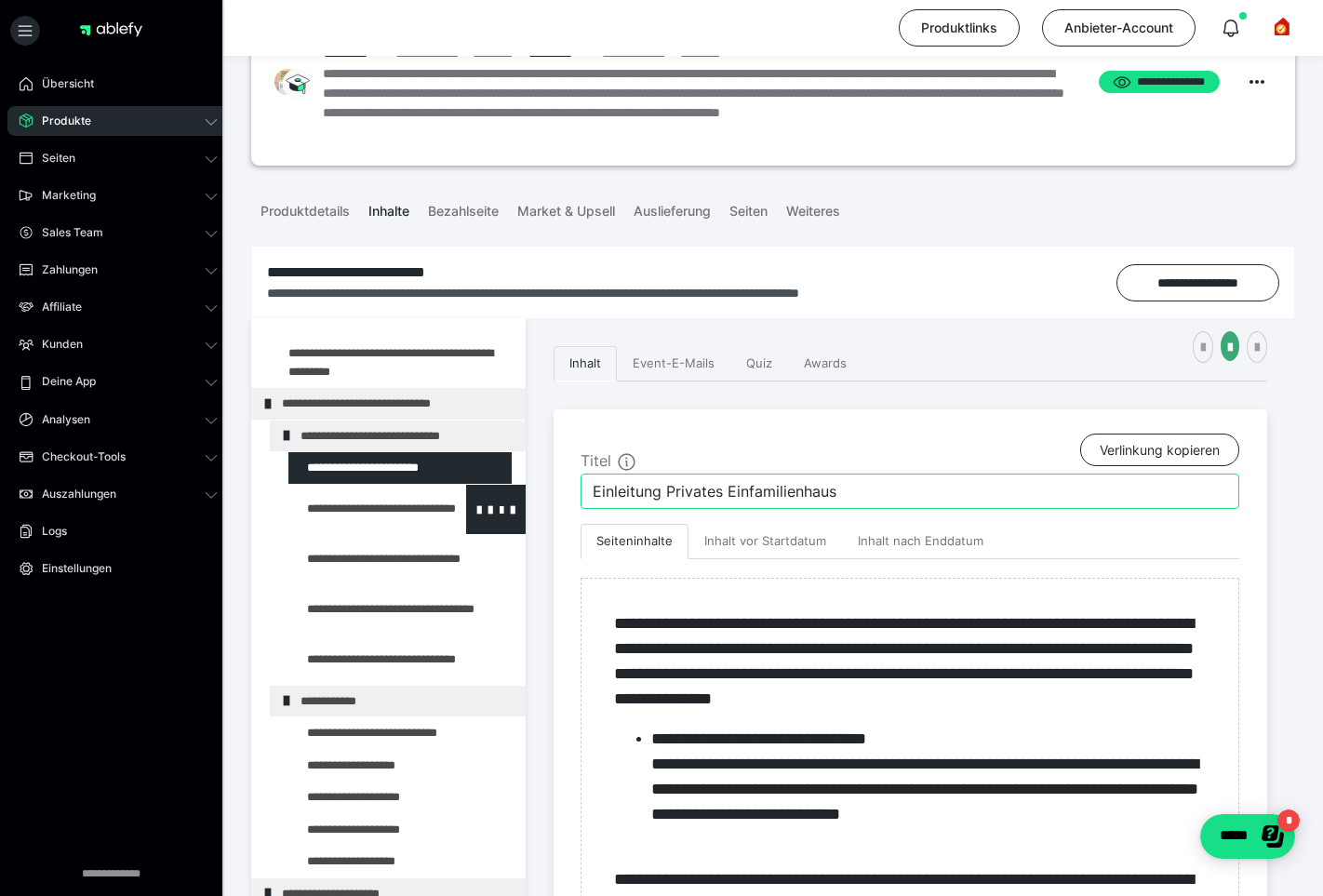 type on "Einleitung Privates Einfamilienhaus" 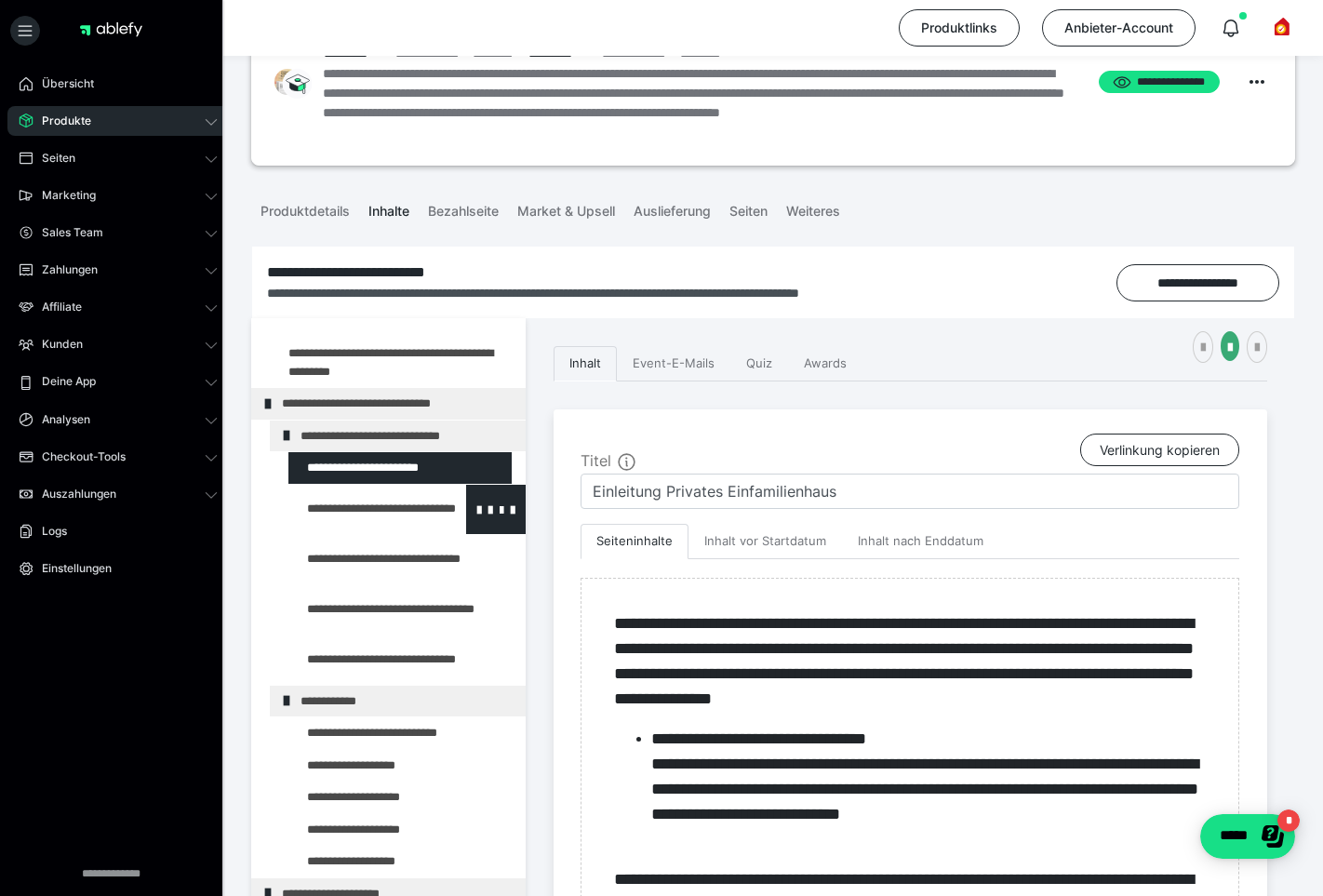 click at bounding box center [358, 509] 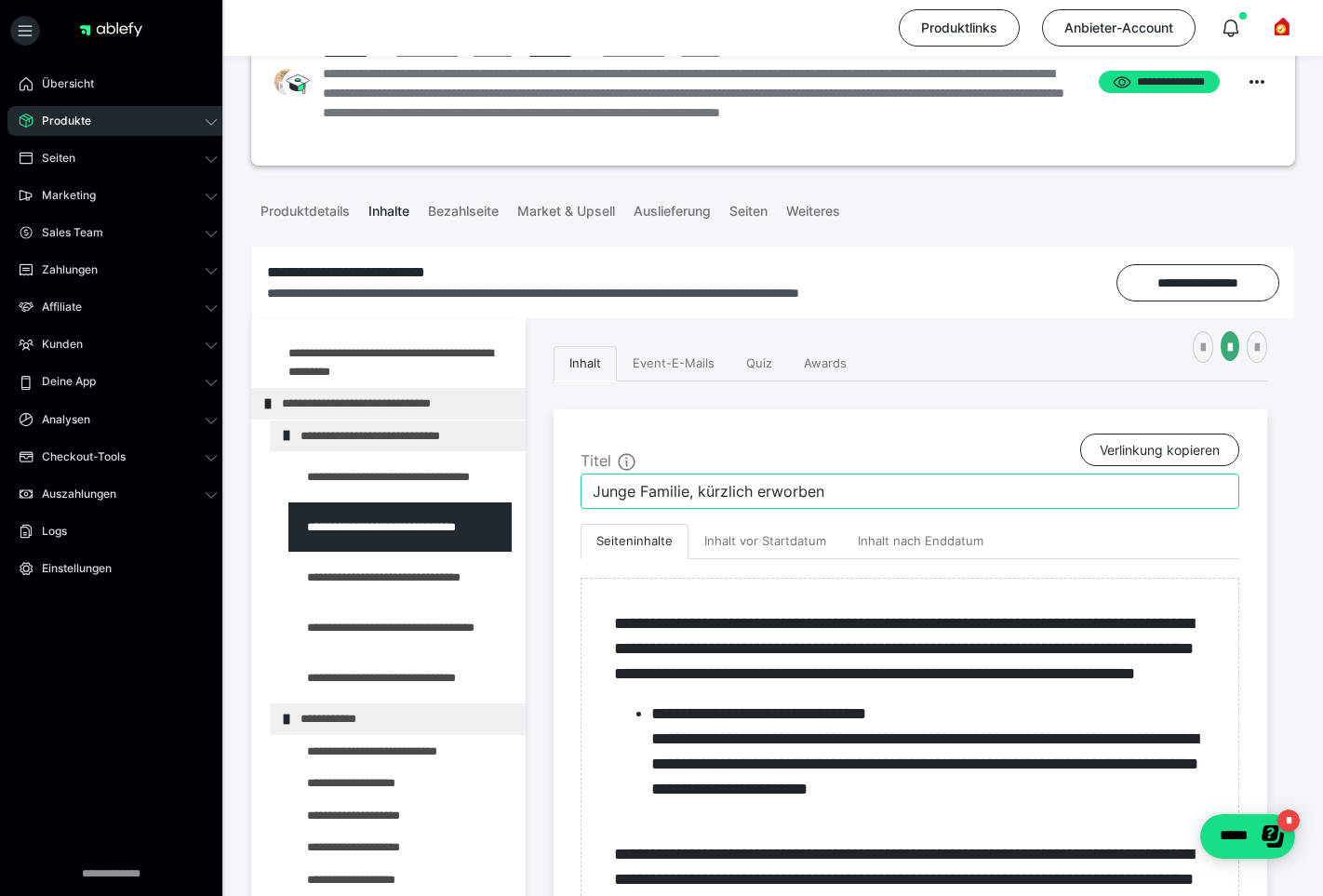 click on "Junge Familie, kürzlich erworben" at bounding box center (910, 491) 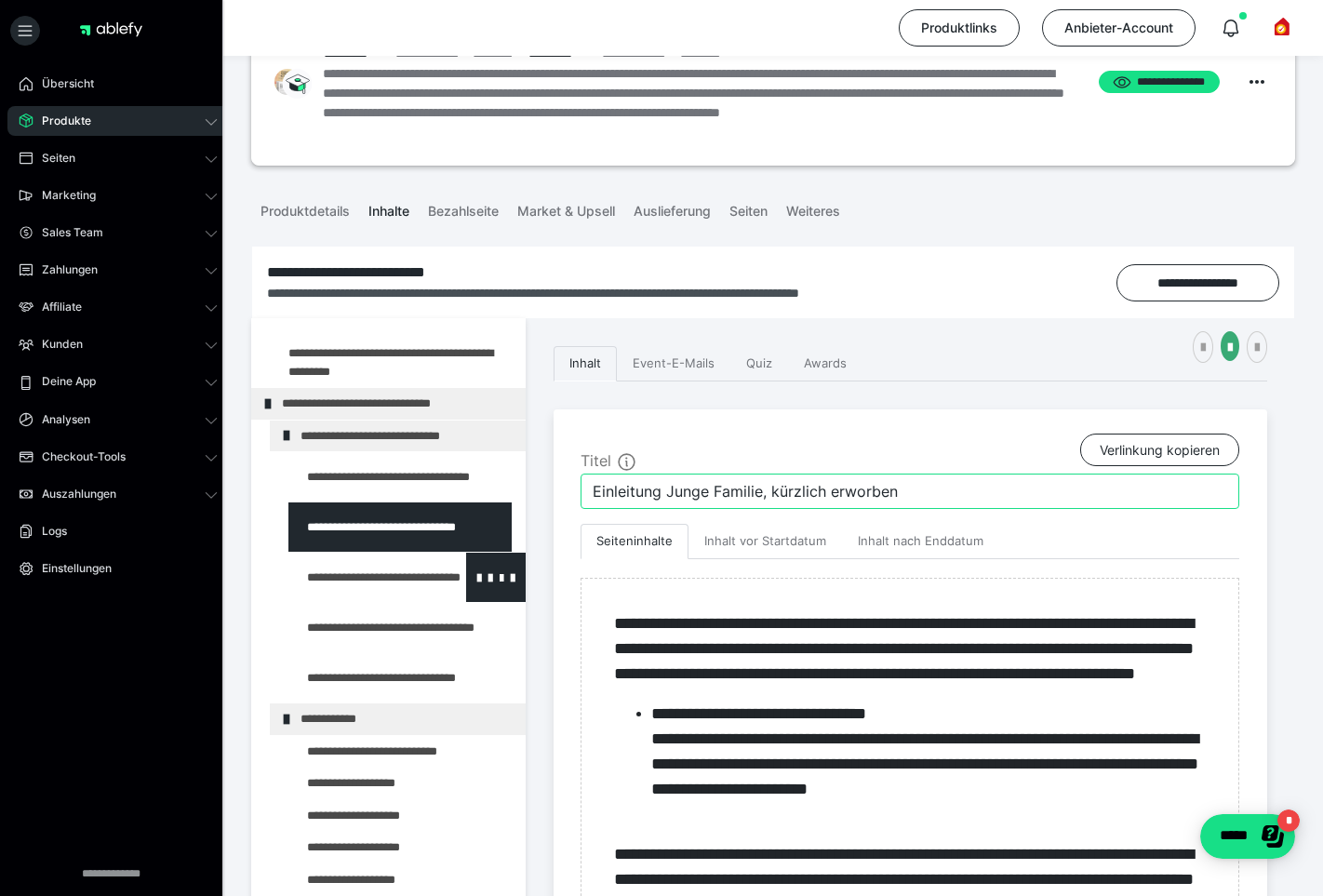 type on "Einleitung Junge Familie, kürzlich erworben" 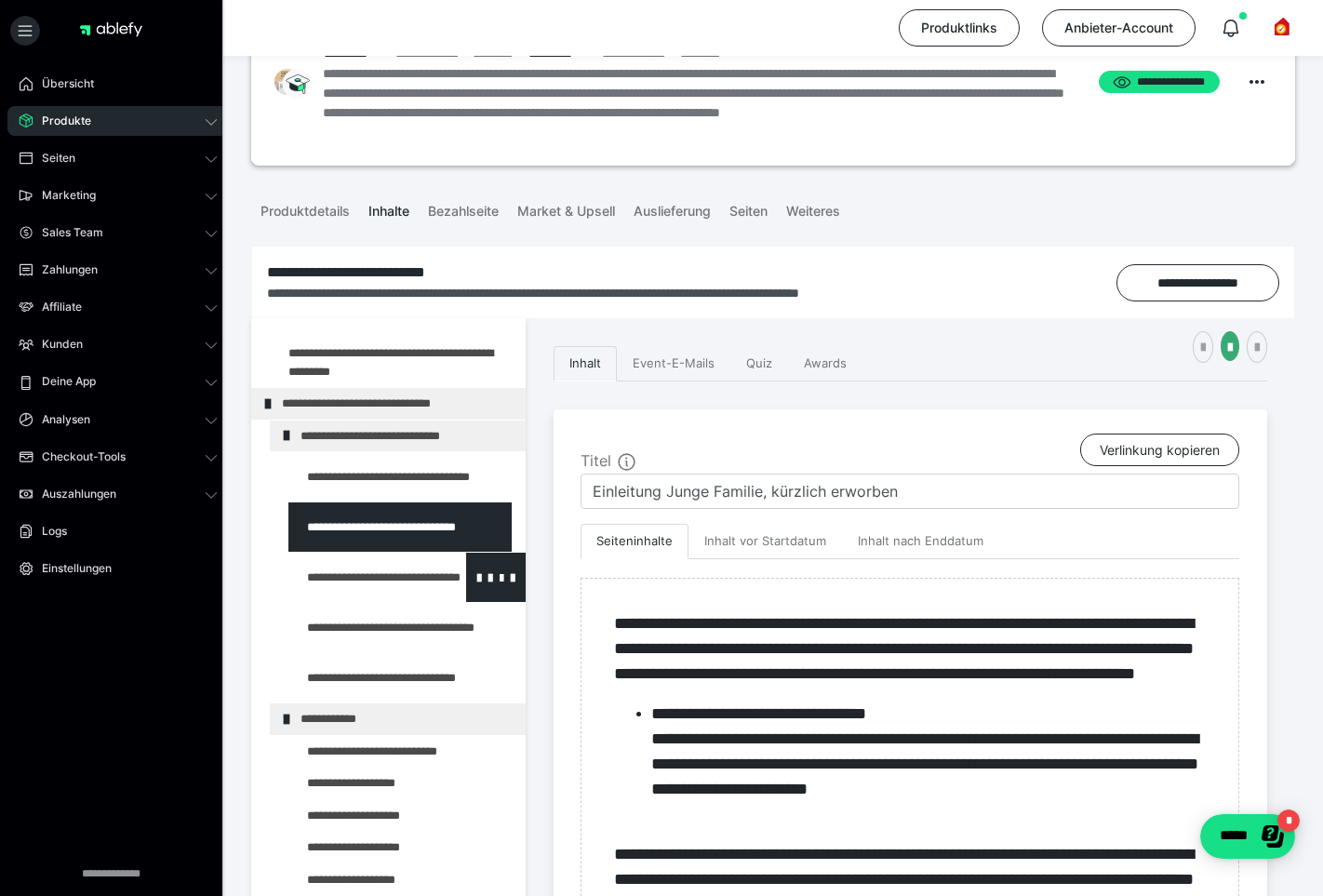 click at bounding box center [358, 577] 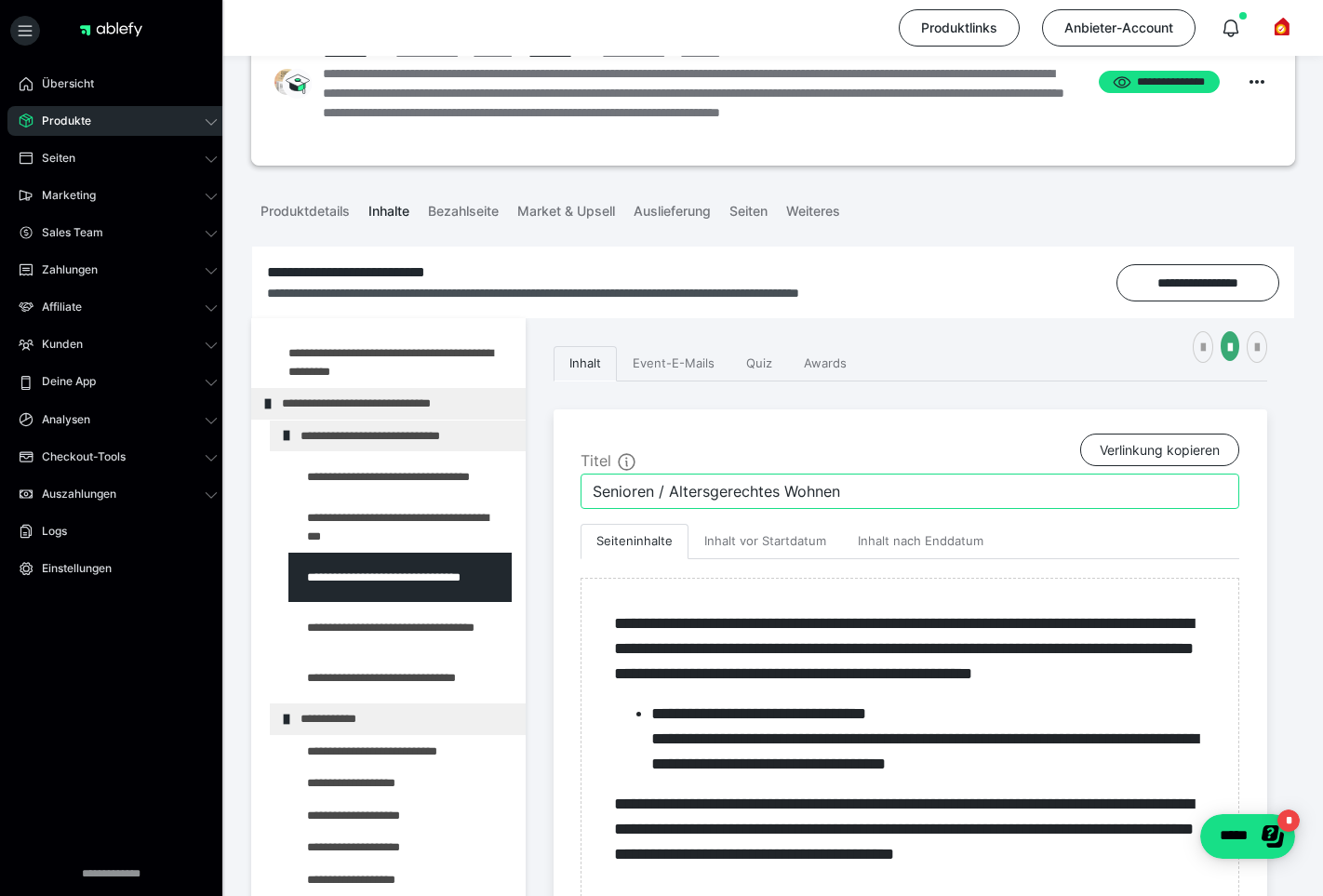 click on "Senioren / Altersgerechtes Wohnen" at bounding box center [910, 491] 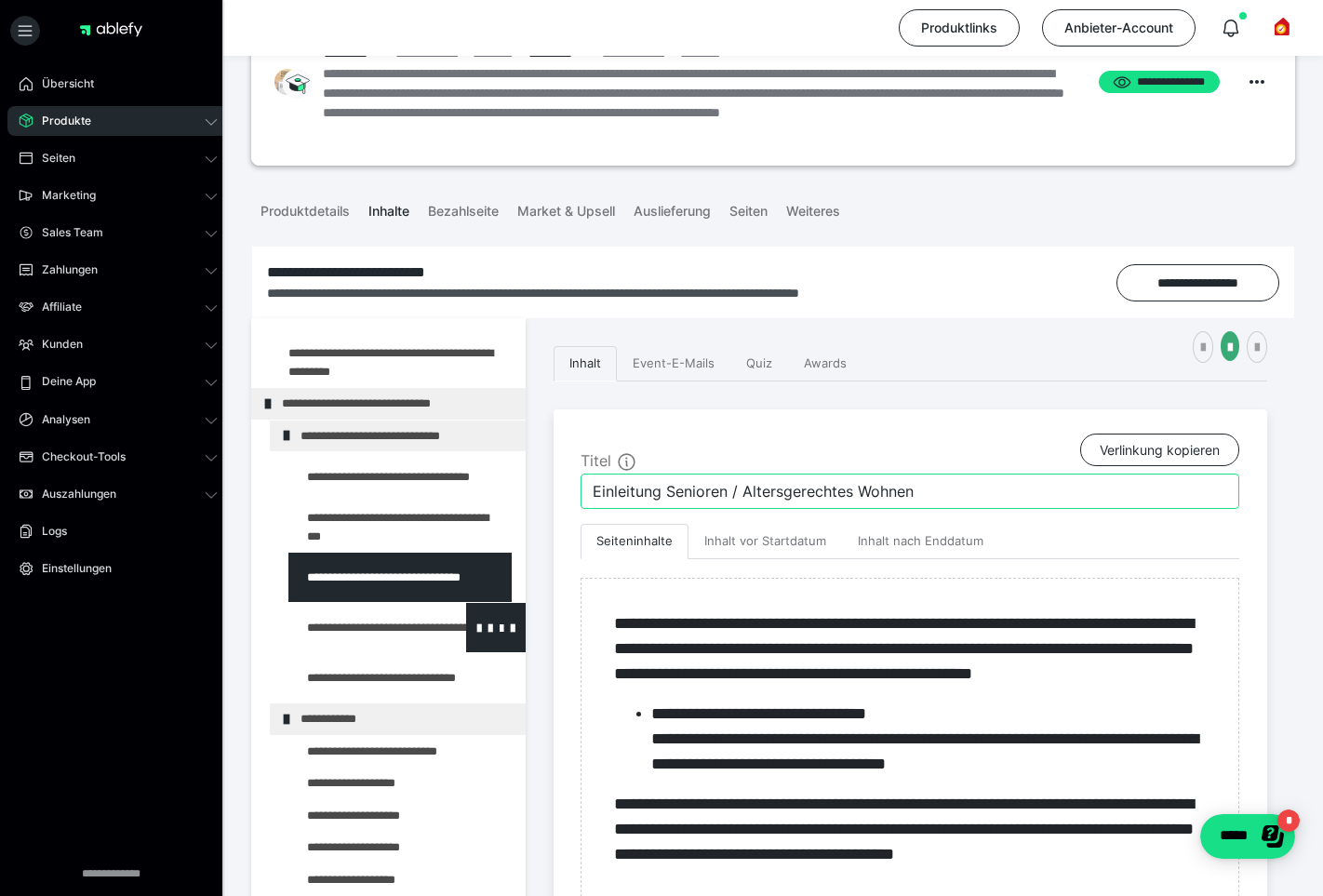 type on "Einleitung Senioren / Altersgerechtes Wohnen" 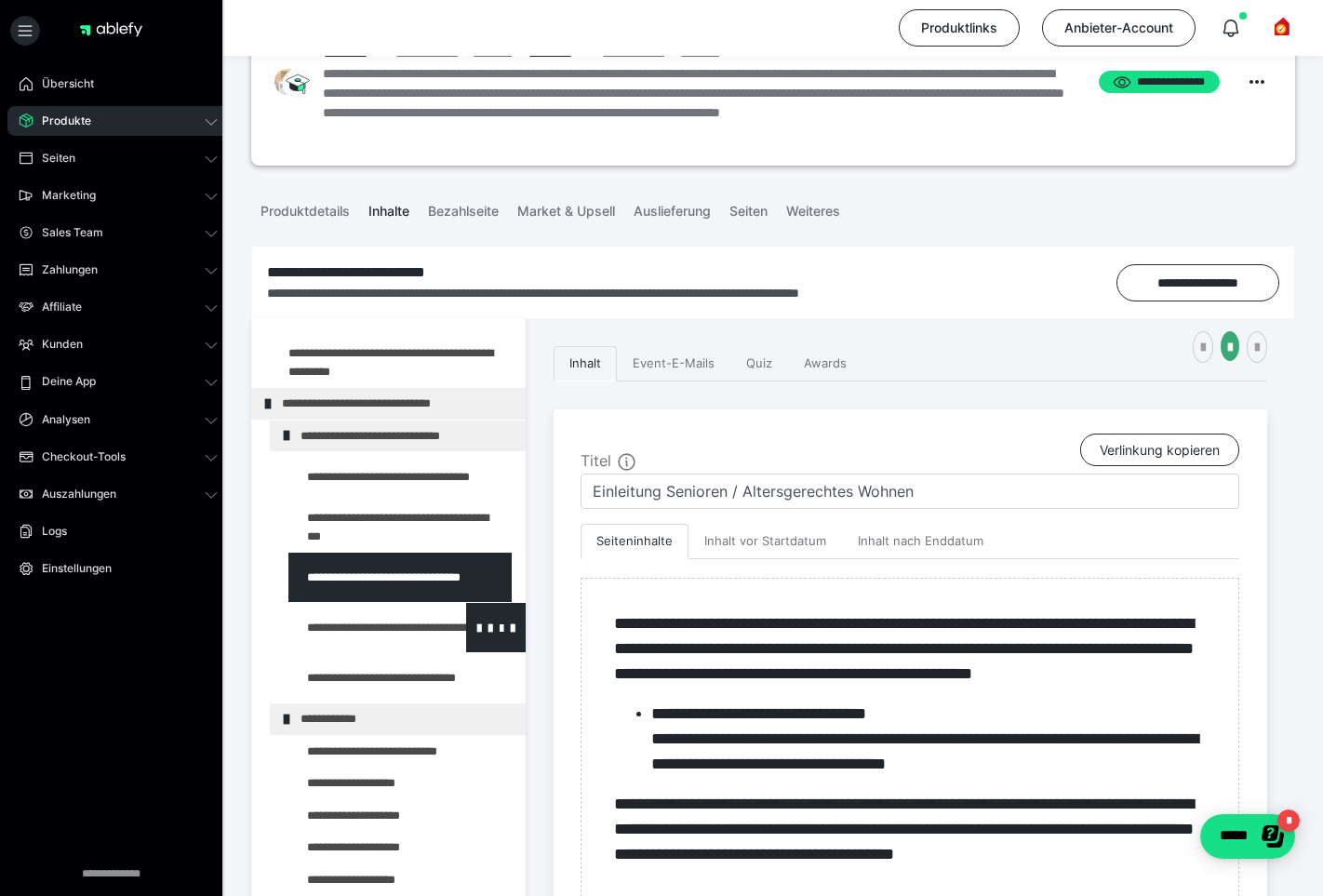 click at bounding box center [358, 627] 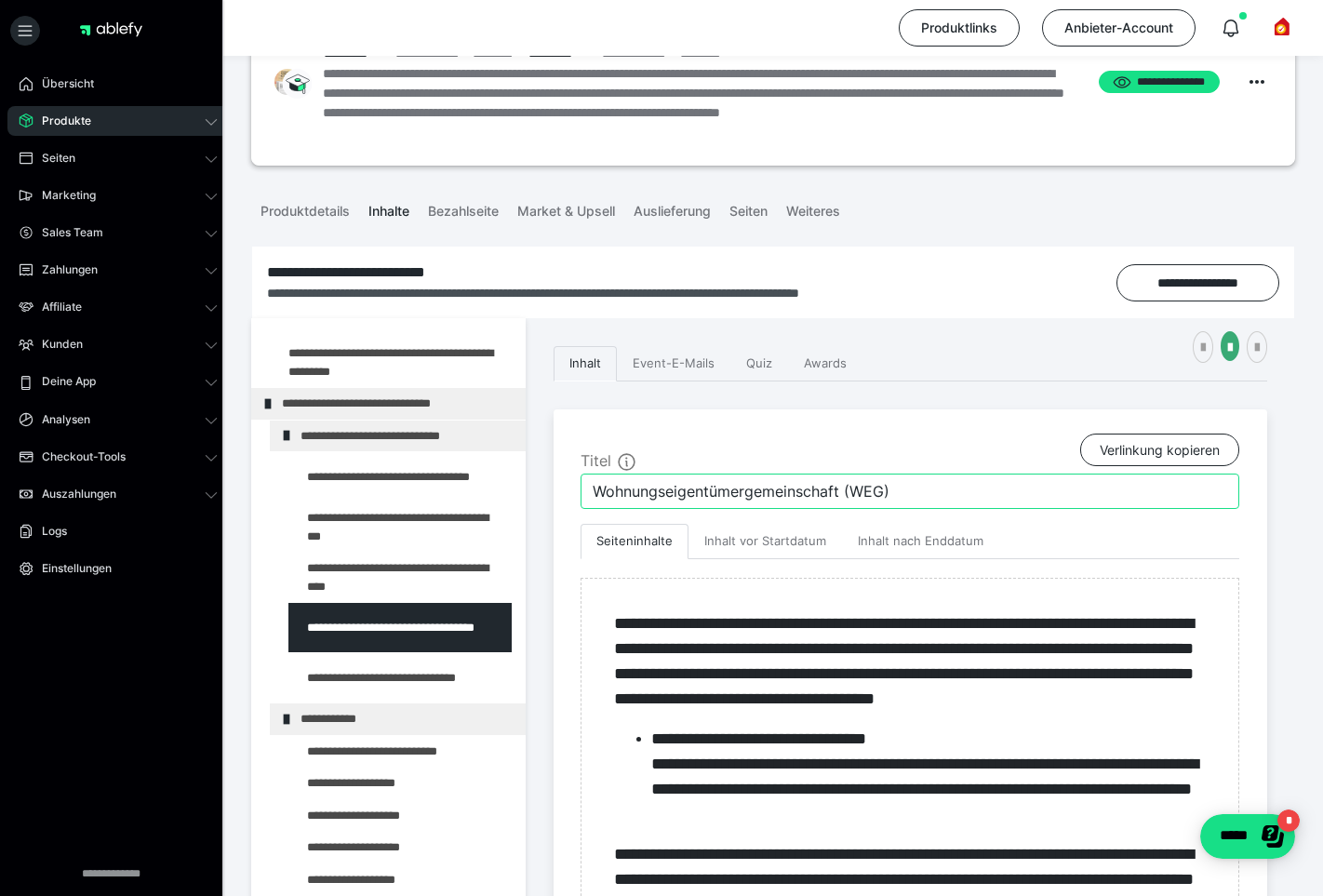 click on "Wohnungseigentümergemeinschaft (WEG)" at bounding box center [910, 491] 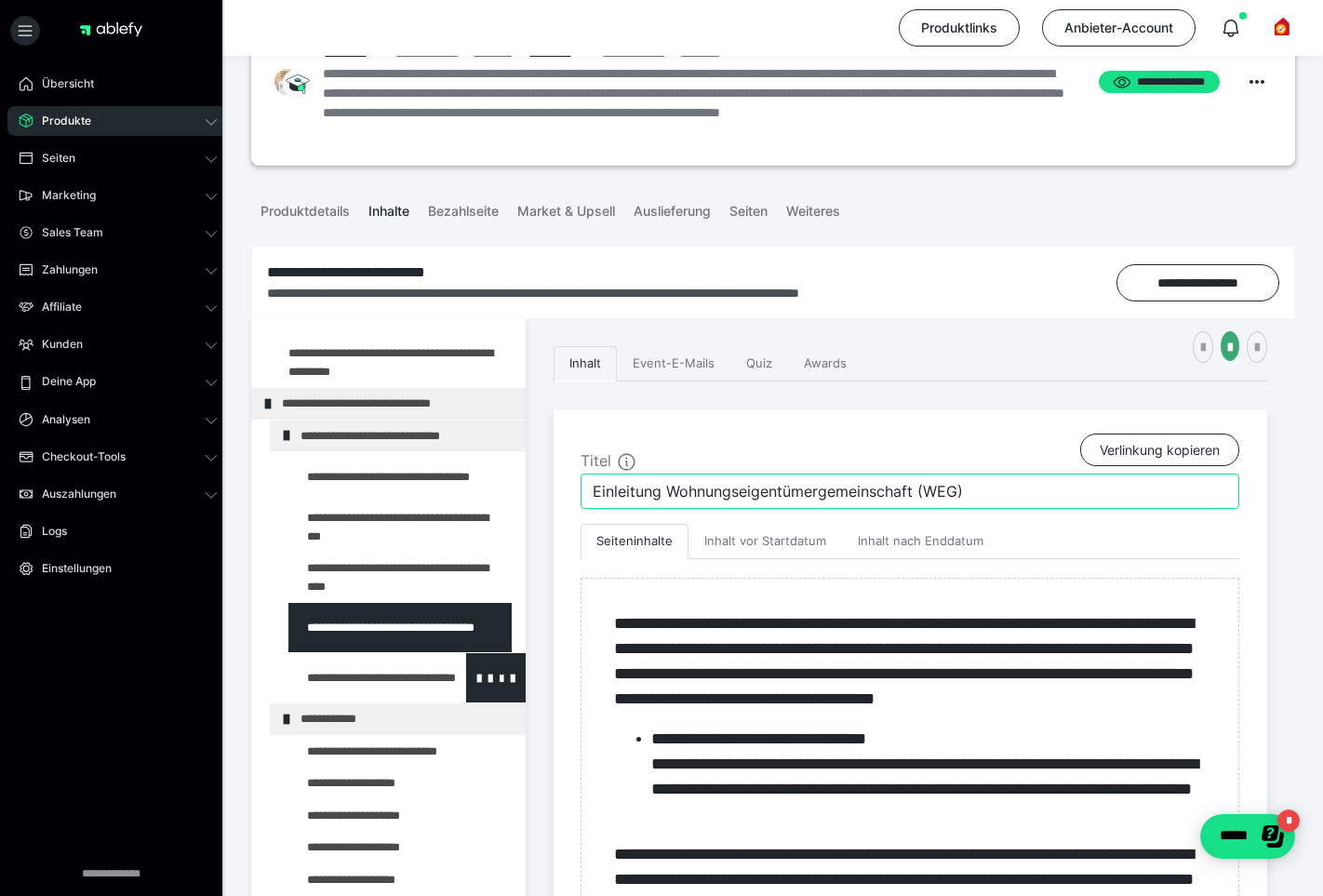 type on "Einleitung Wohnungseigentümergemeinschaft (WEG)" 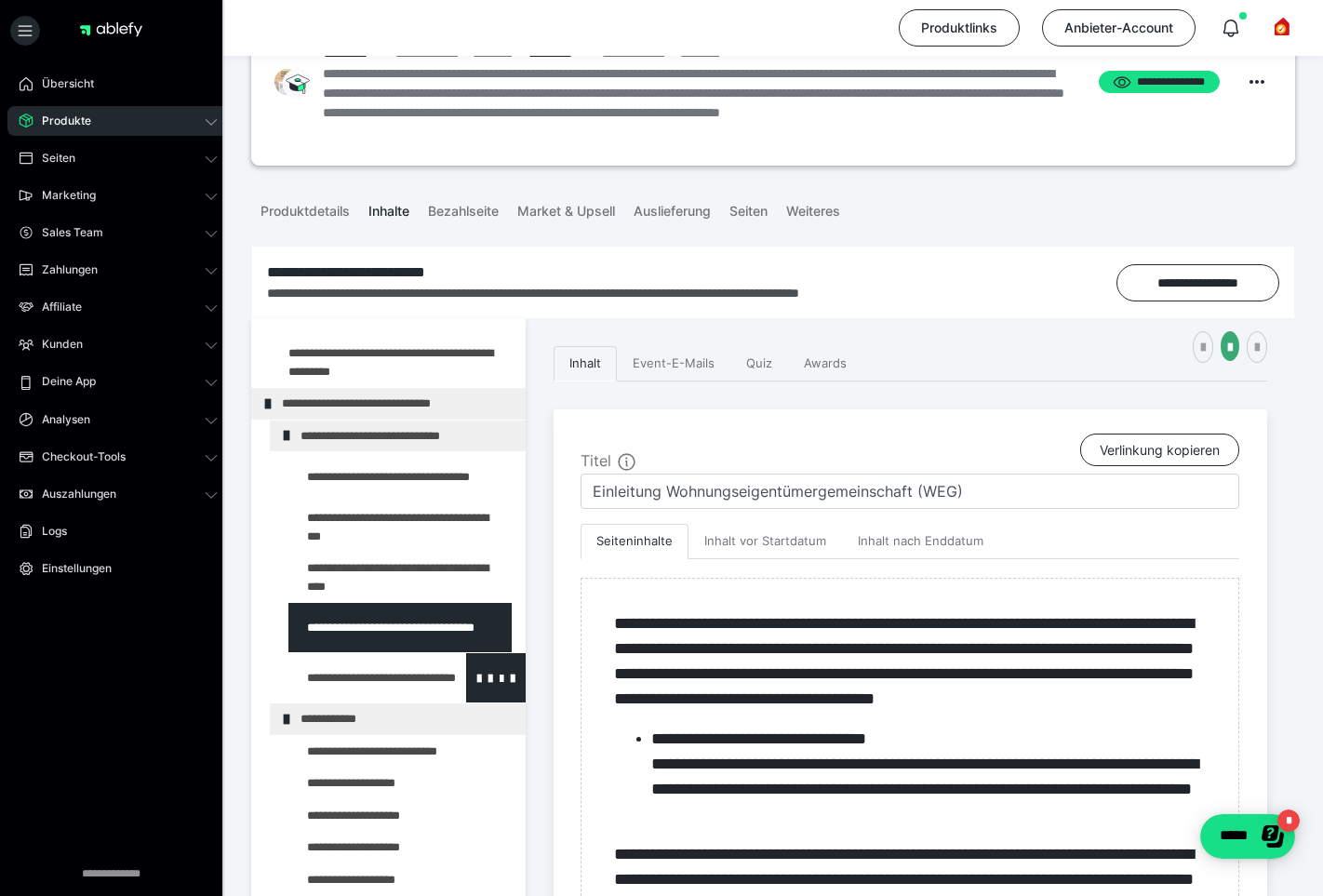 click at bounding box center (358, 677) 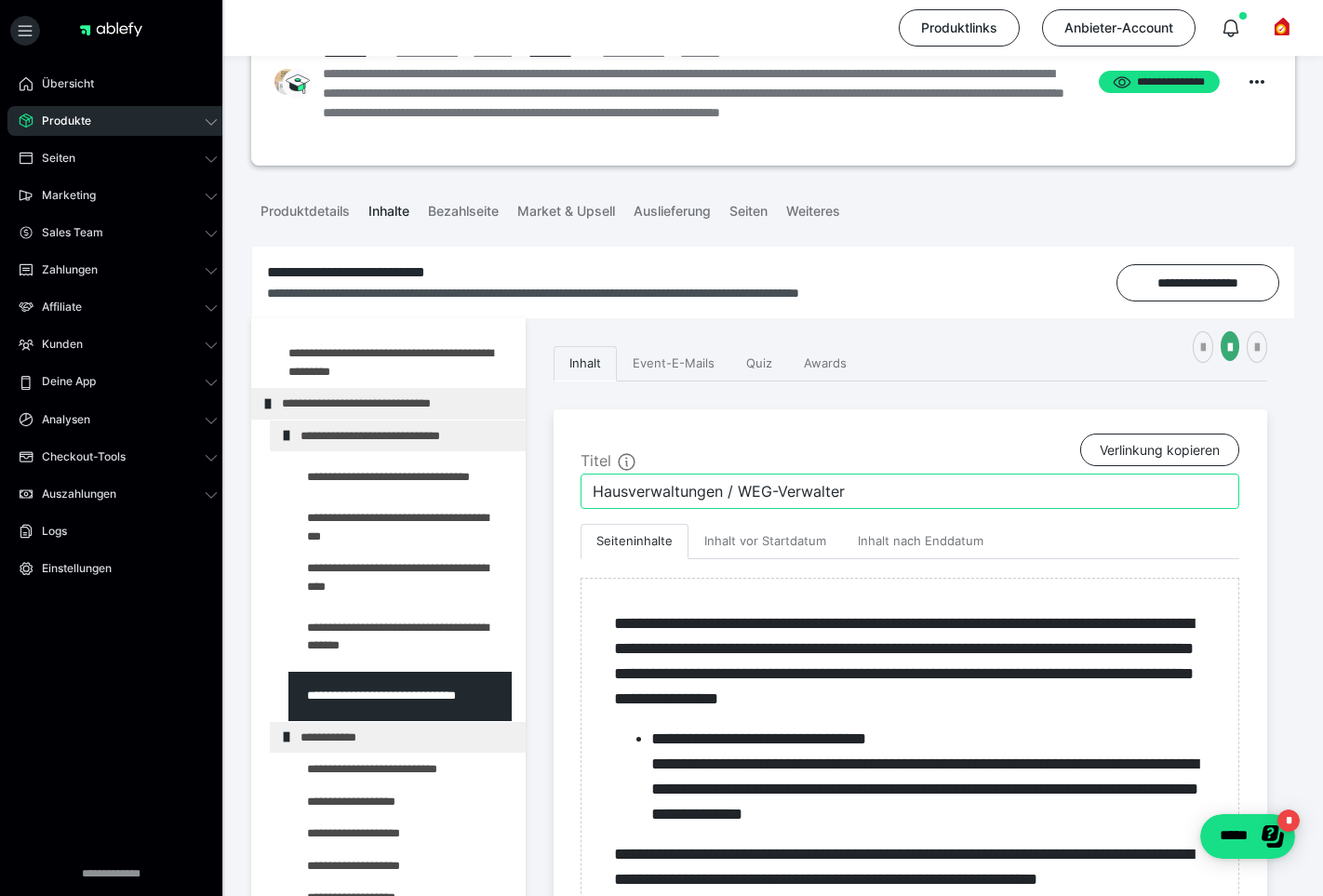 click on "Hausverwaltungen / WEG-Verwalter" at bounding box center [910, 491] 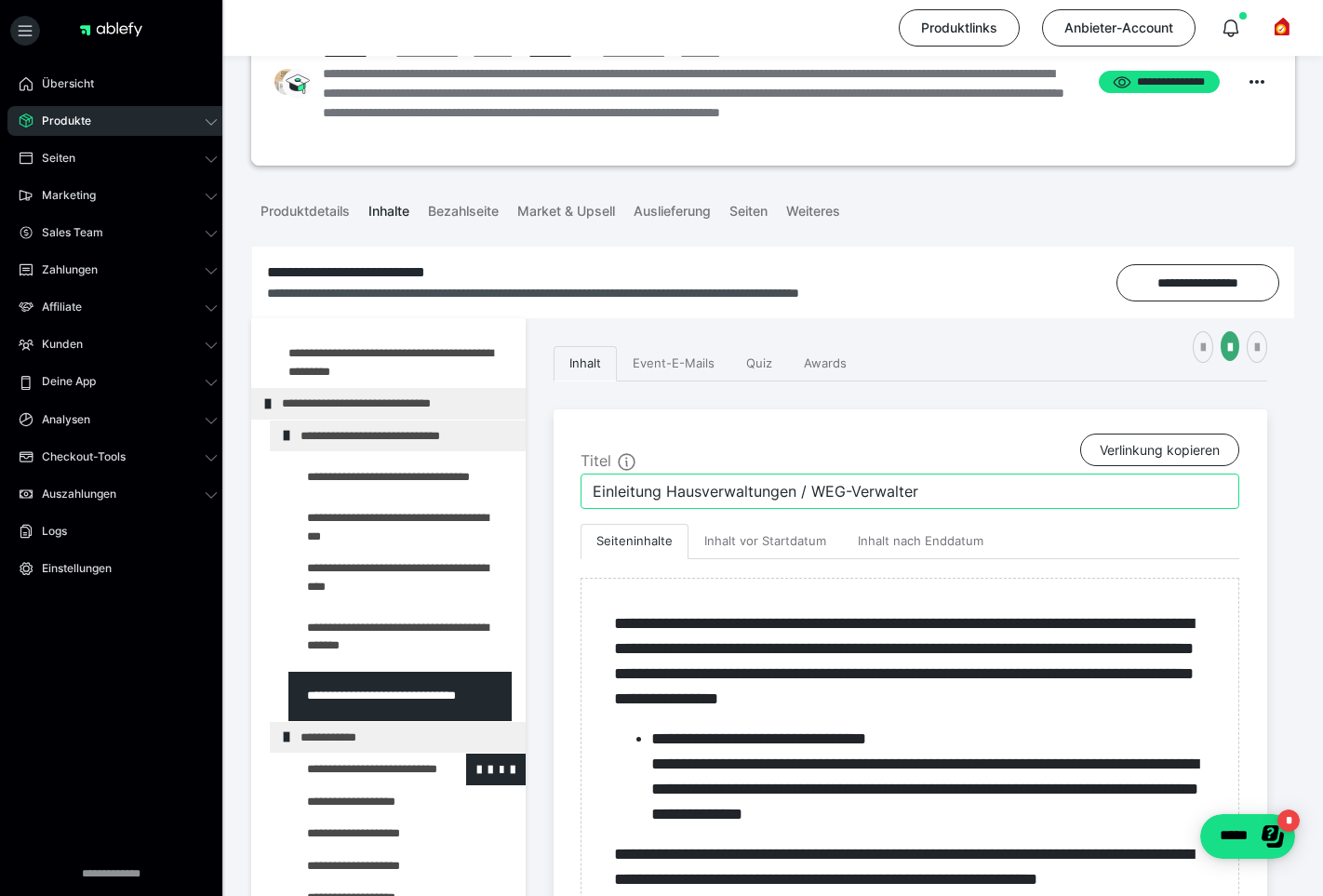 type on "Einleitung Hausverwaltungen / WEG-Verwalter" 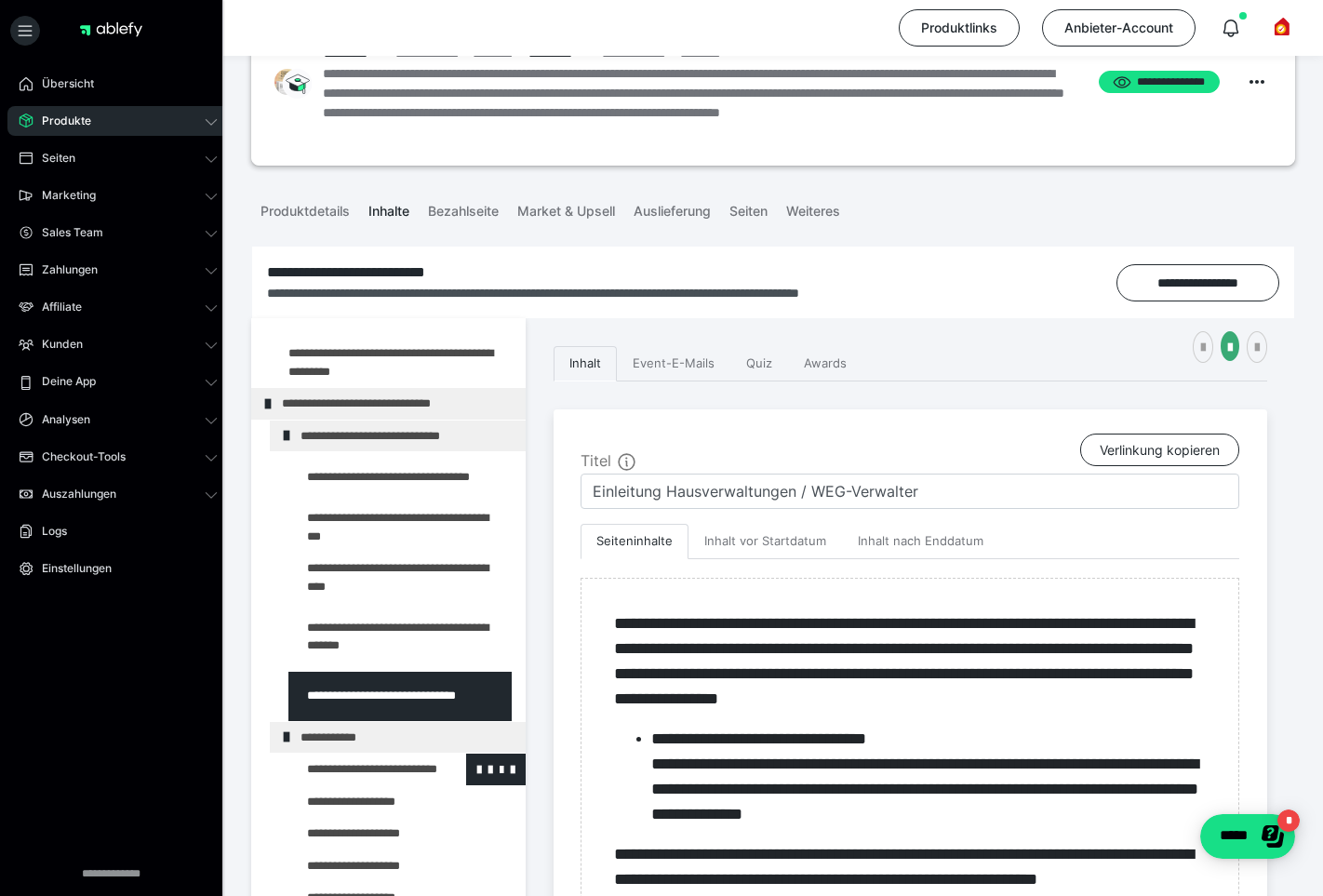 click at bounding box center (358, 769) 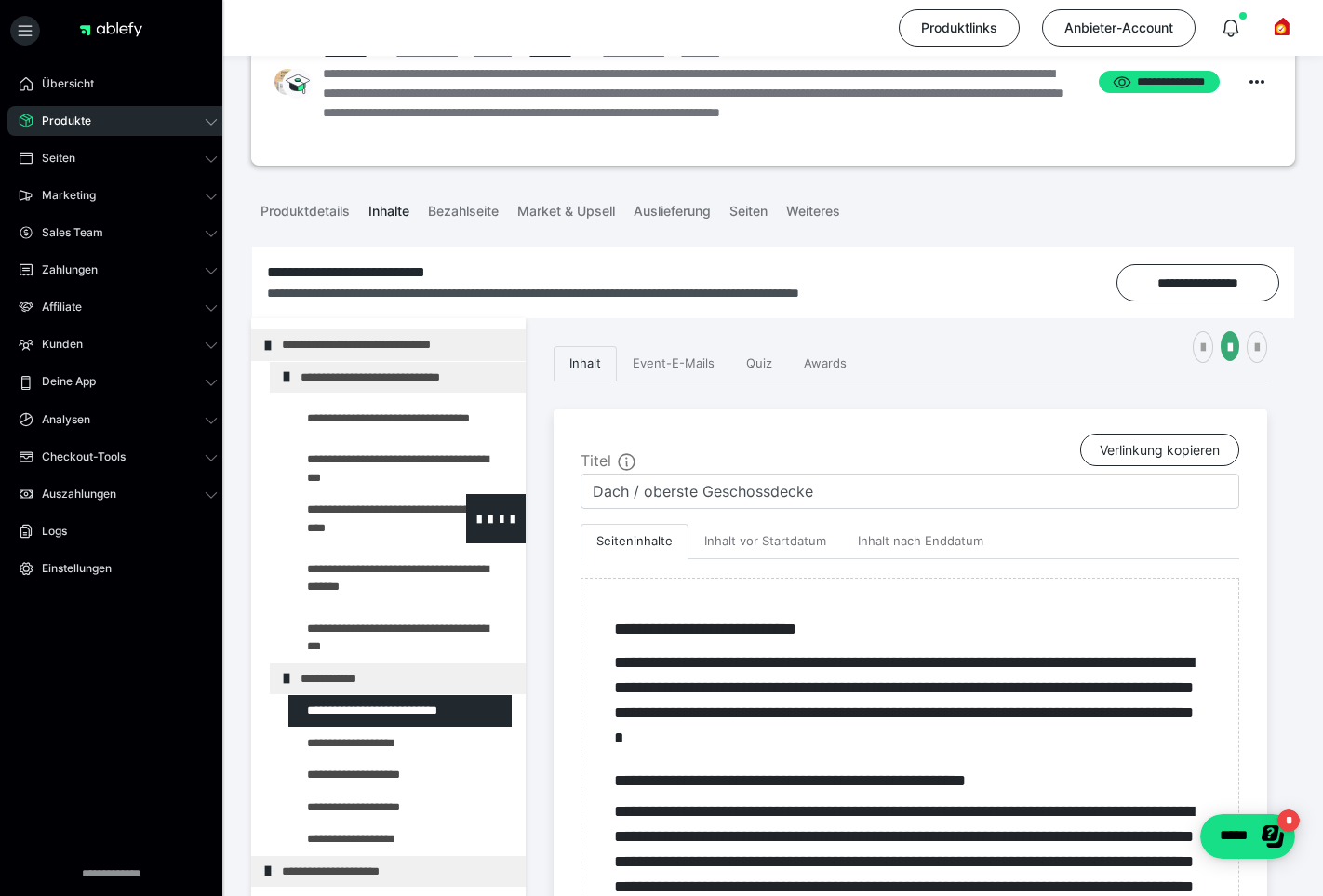 scroll, scrollTop: 501, scrollLeft: 0, axis: vertical 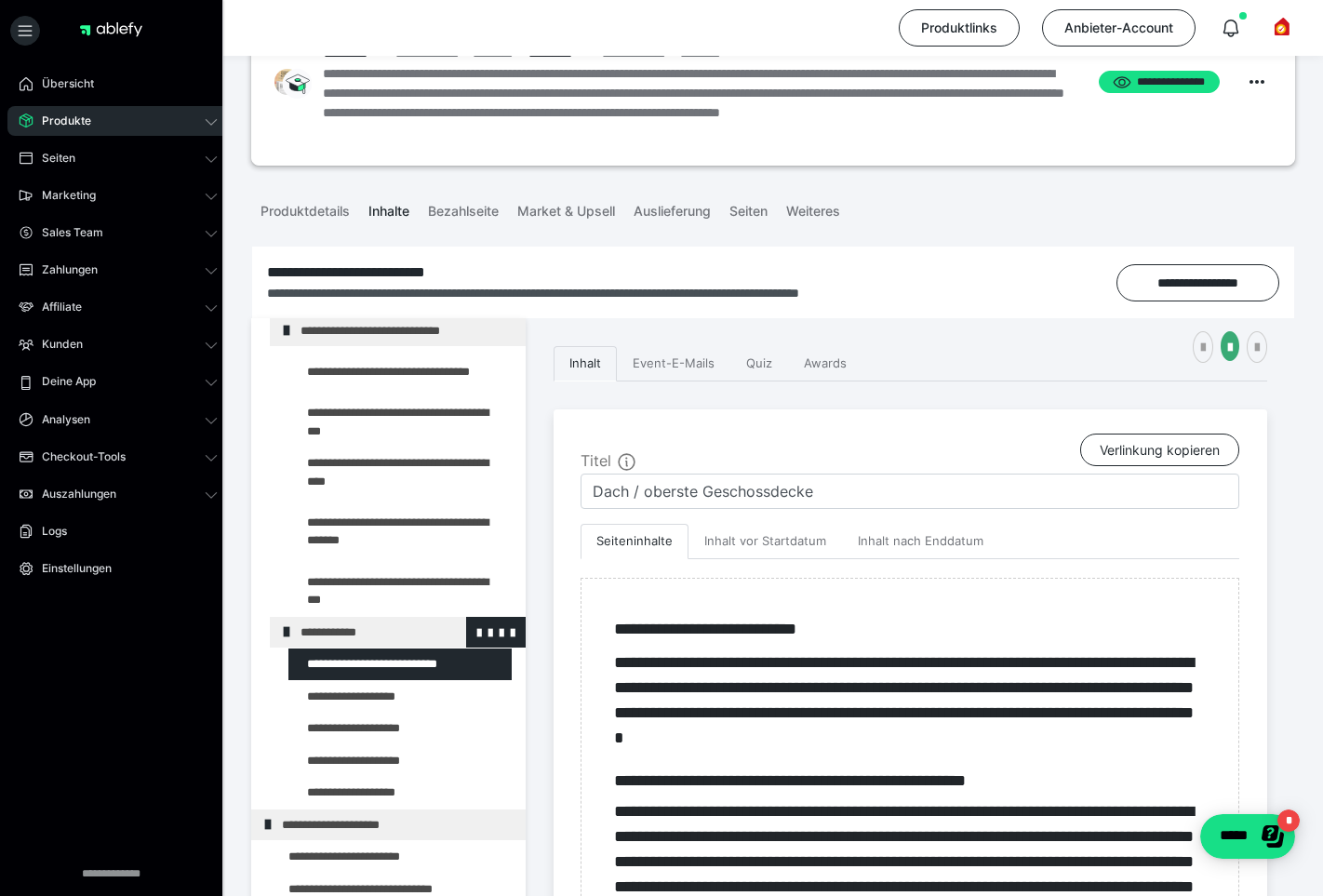 click on "**********" at bounding box center [398, 633] 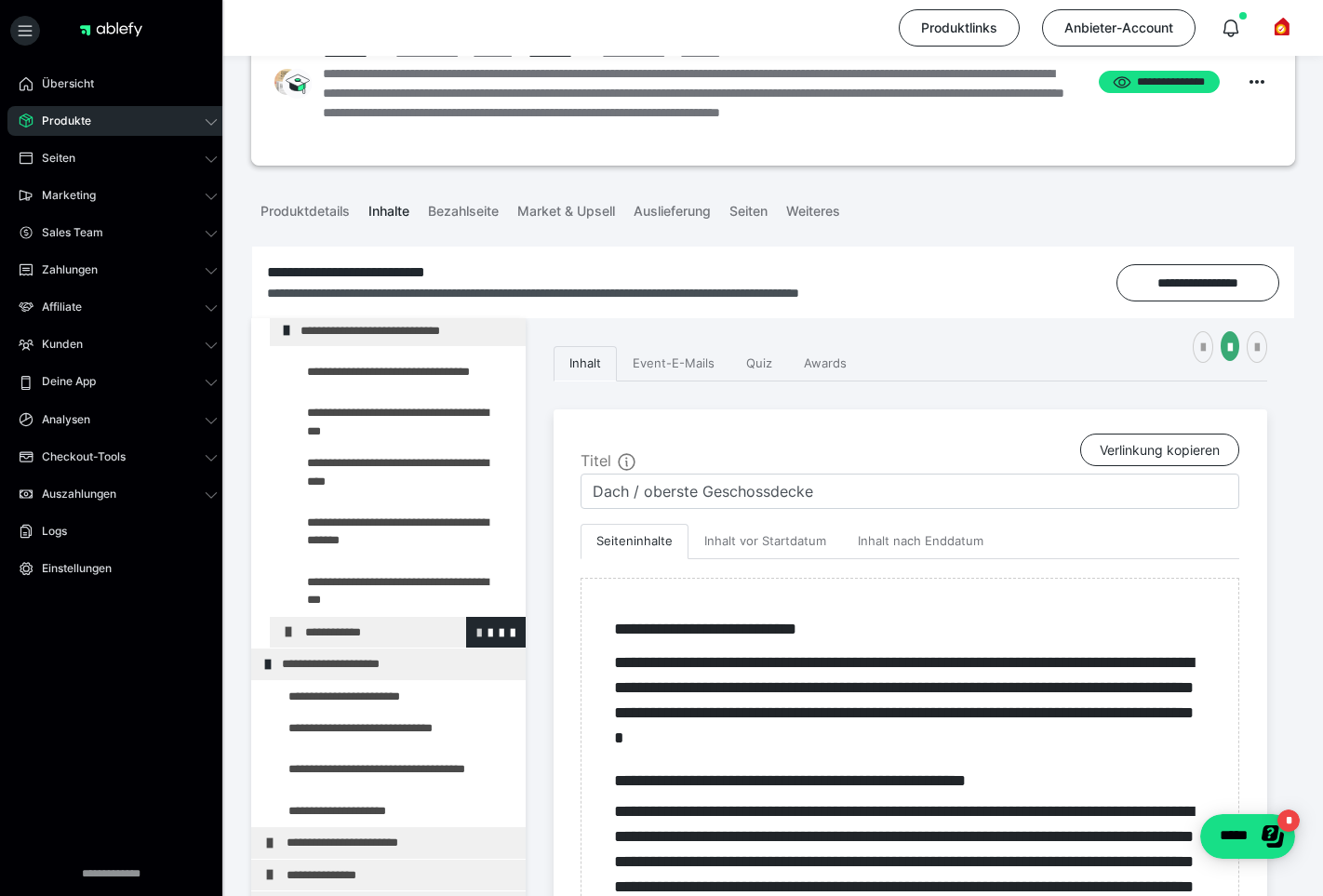 click at bounding box center (479, 632) 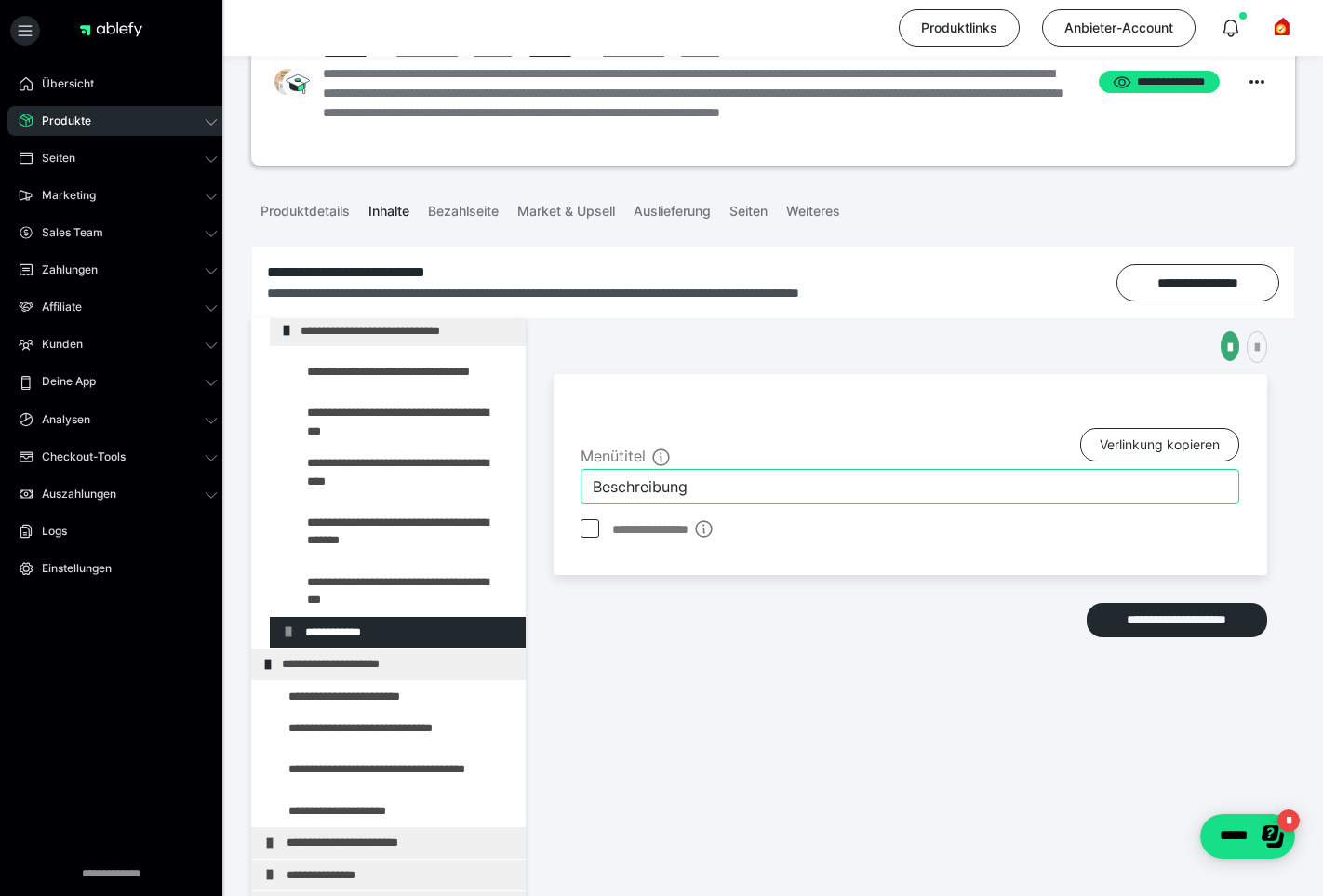 click on "Beschreibung" at bounding box center (910, 487) 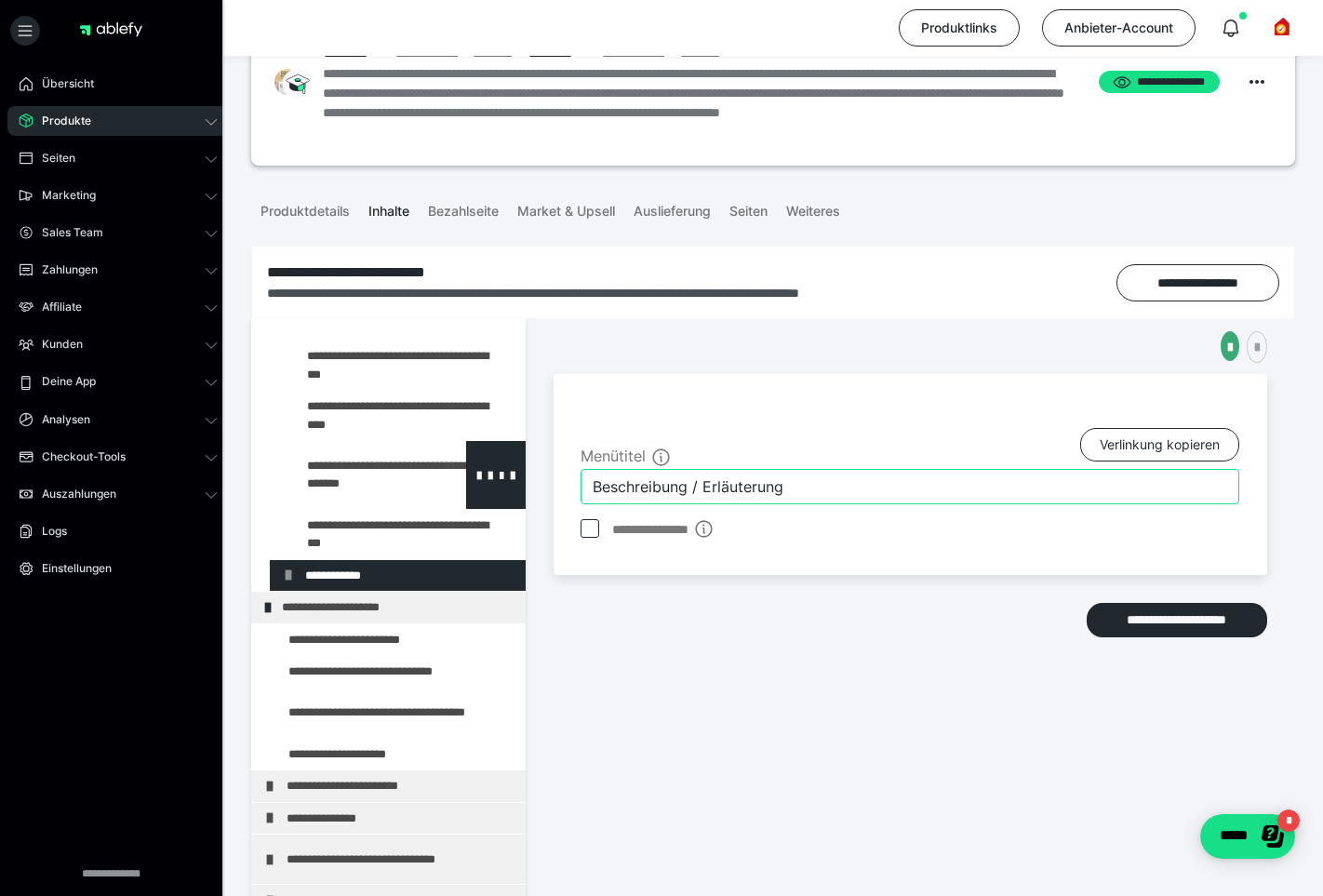 scroll, scrollTop: 595, scrollLeft: 0, axis: vertical 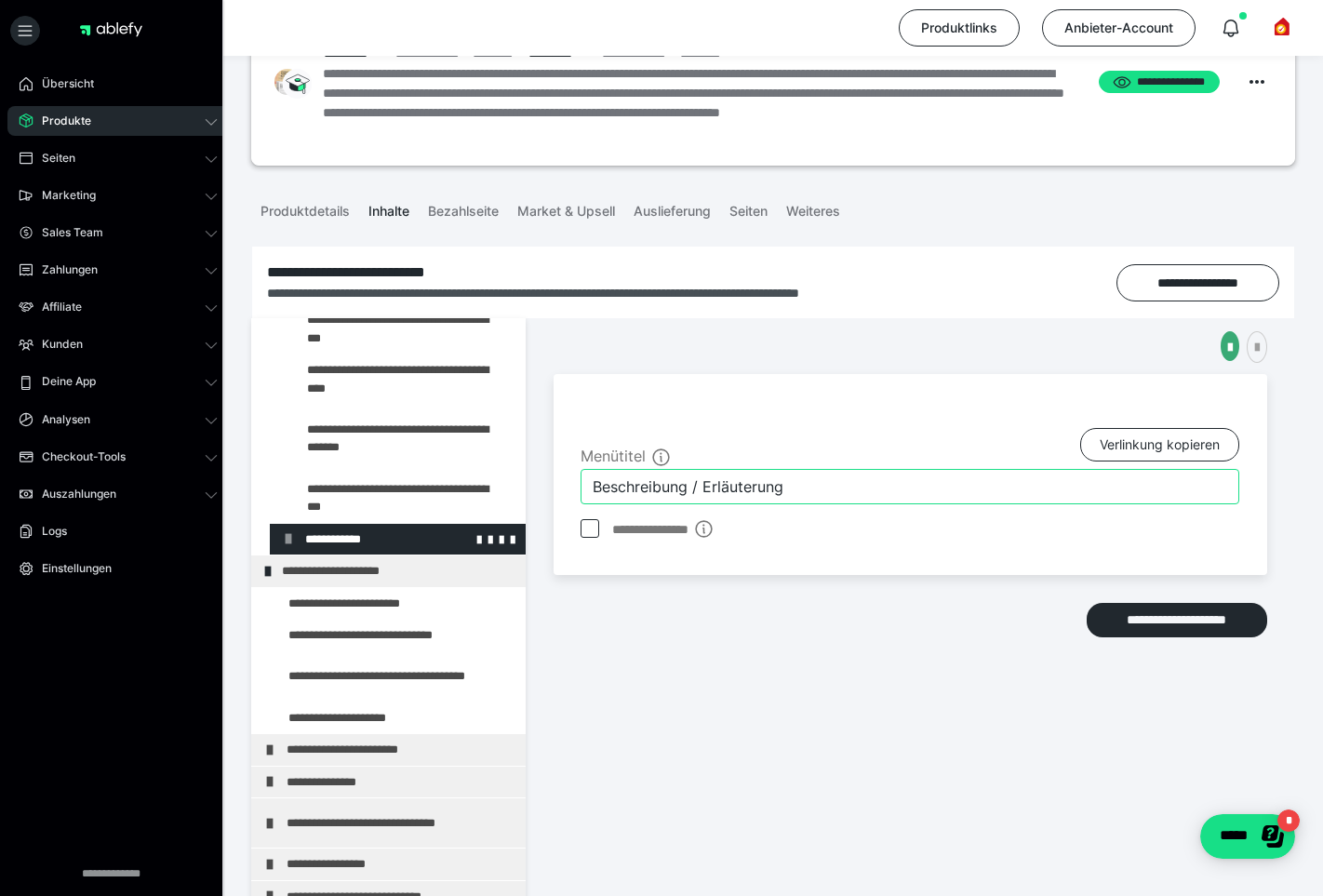 type on "Beschreibung / Erläuterung" 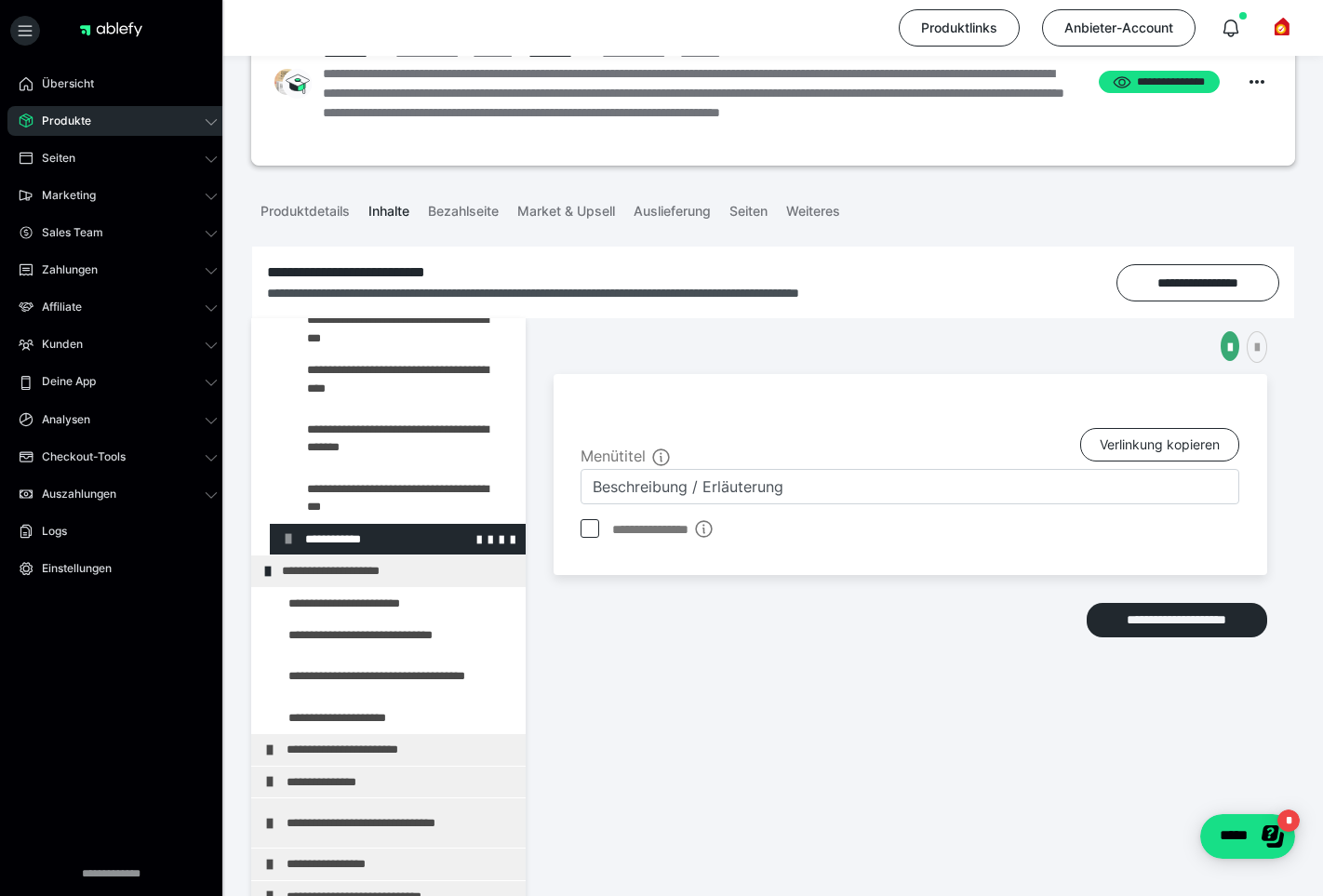 click at bounding box center (288, 539) 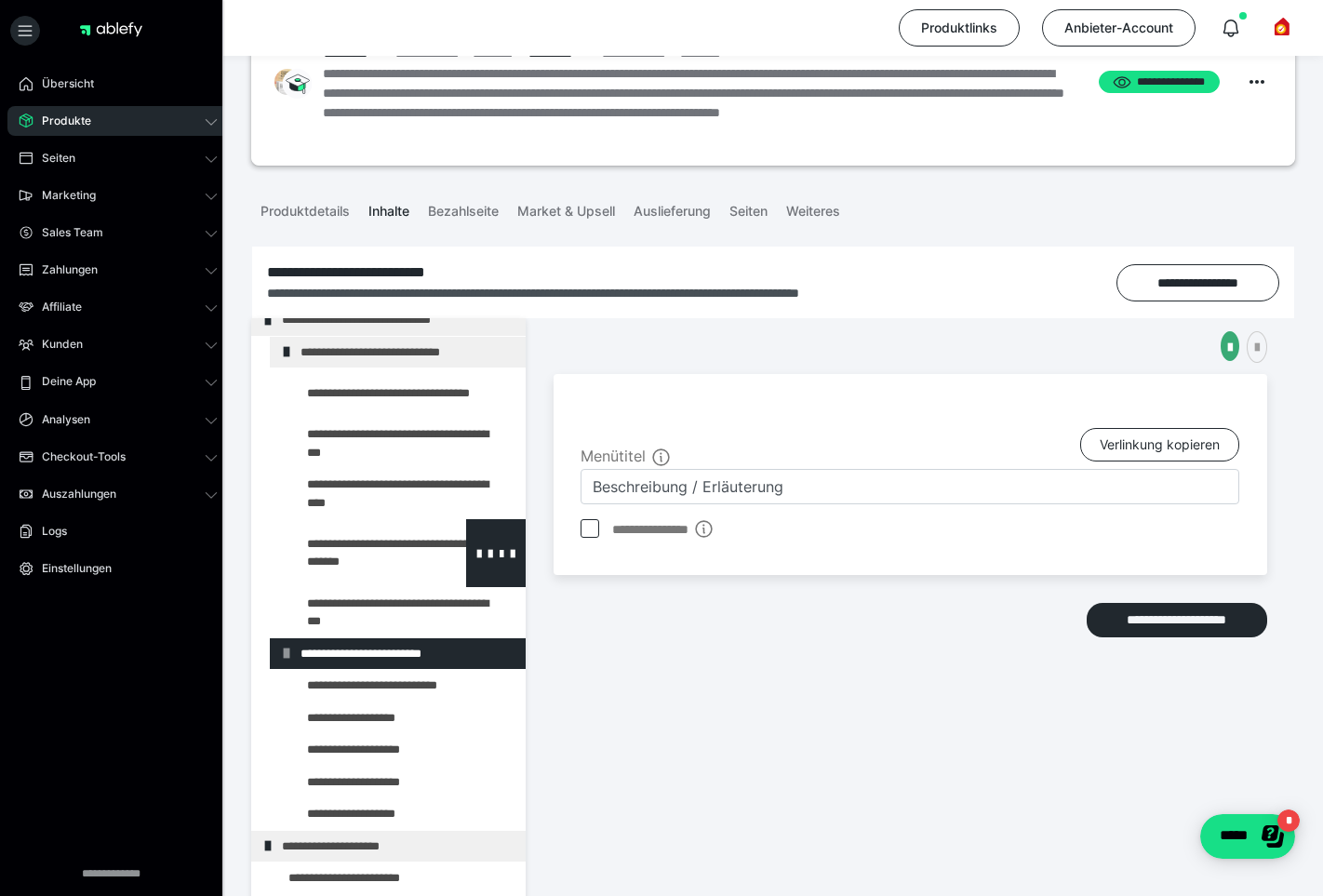 scroll, scrollTop: 418, scrollLeft: 0, axis: vertical 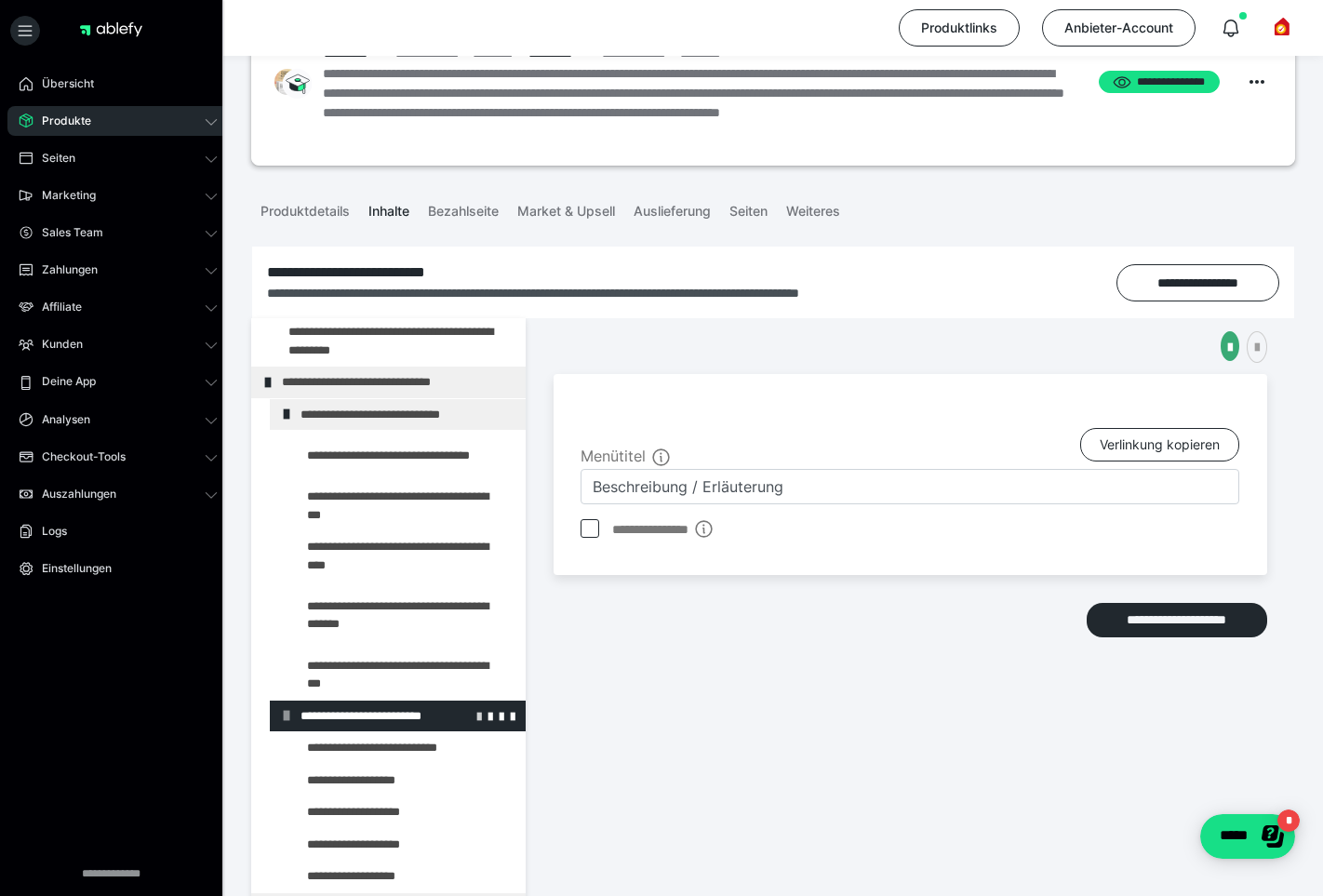 click at bounding box center (479, 715) 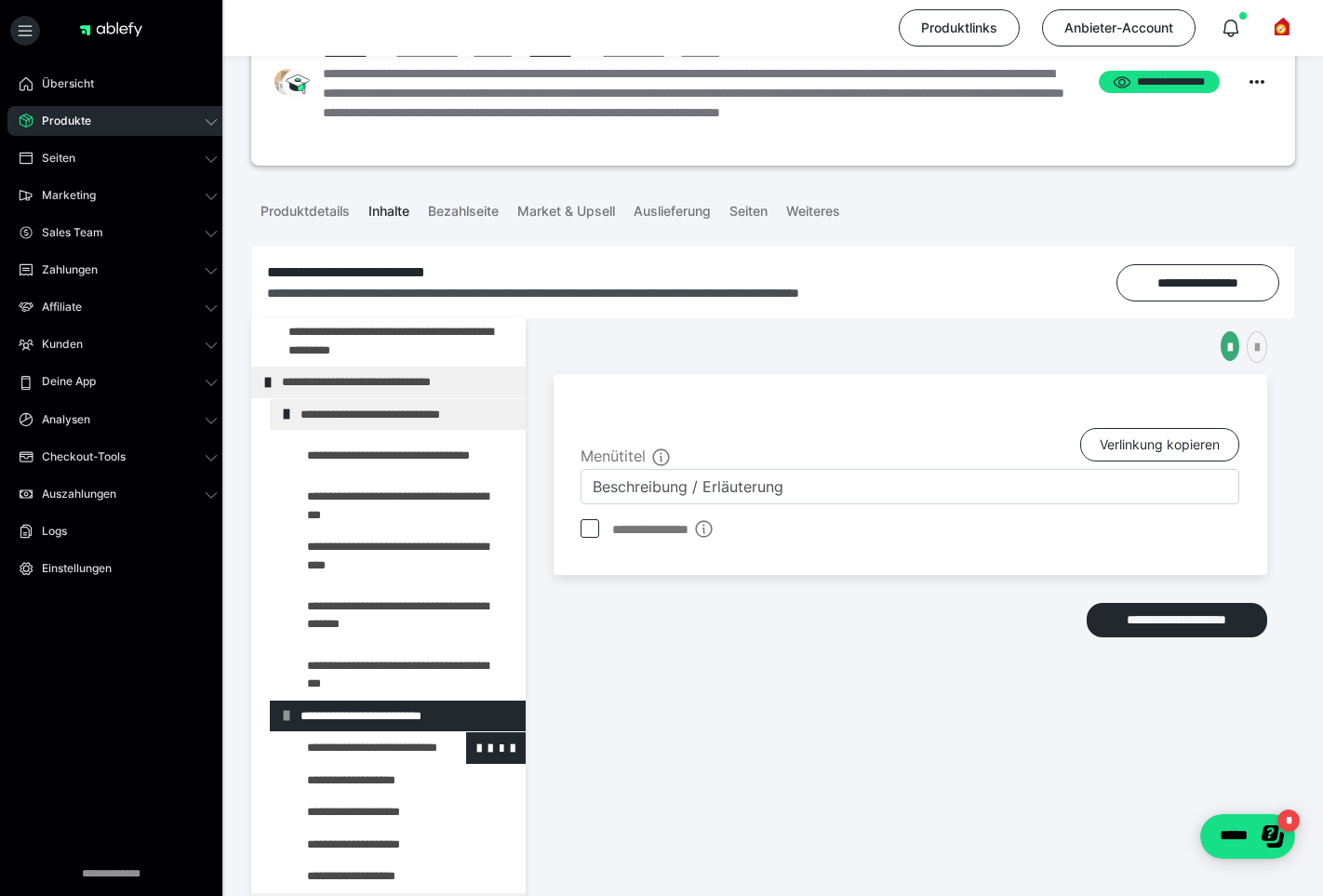 click at bounding box center [358, 748] 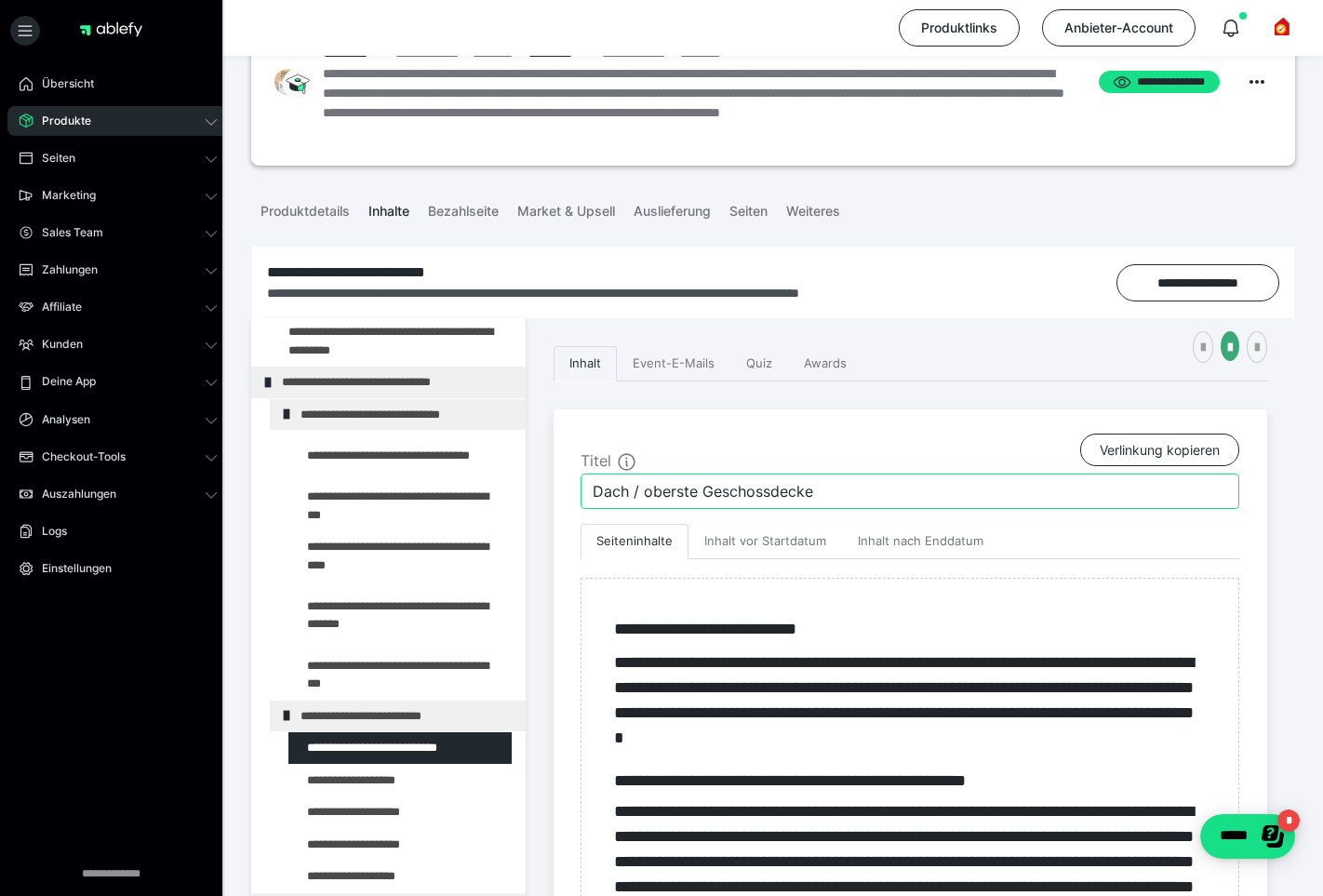 click on "Dach / oberste Geschossdecke" at bounding box center (910, 491) 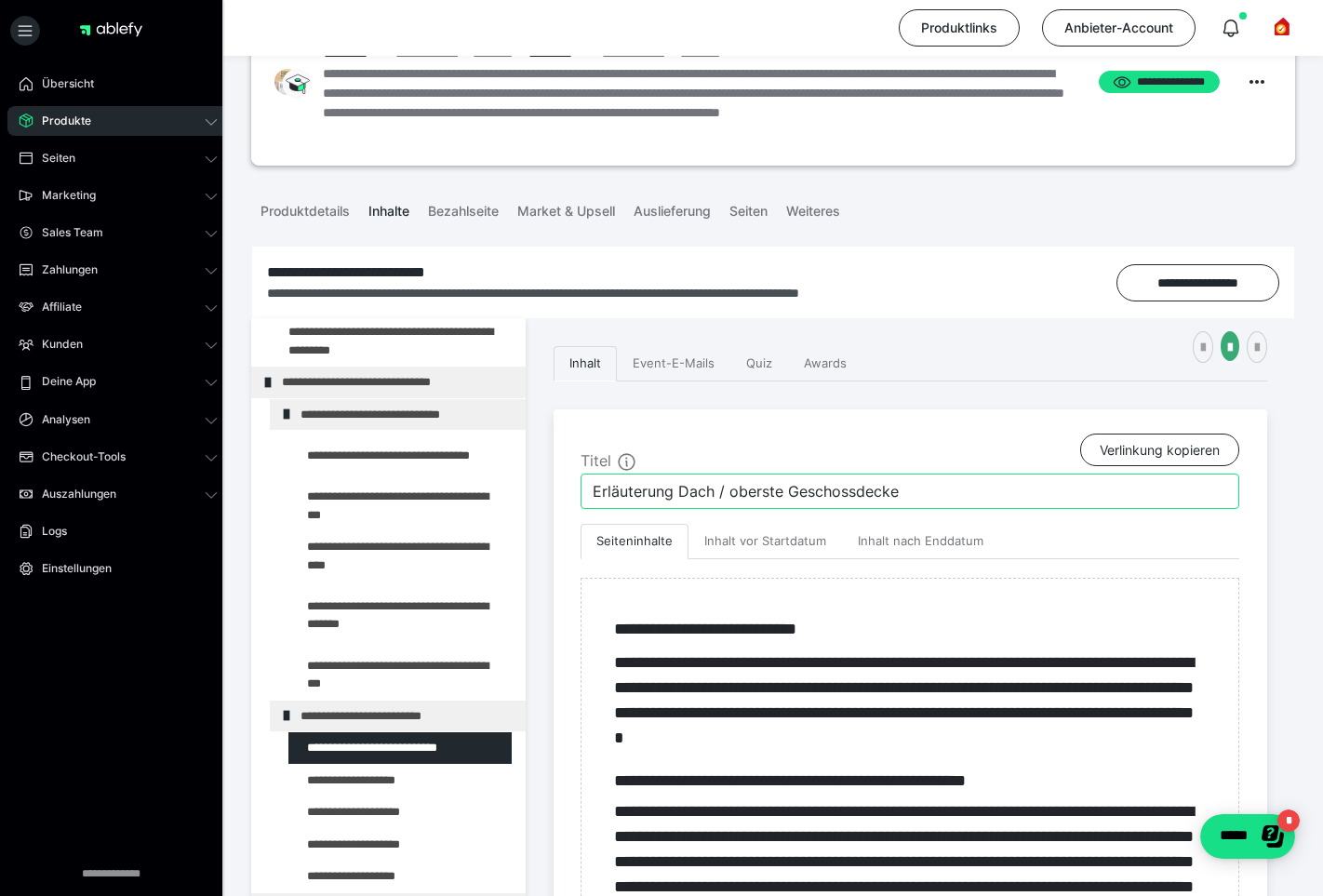 drag, startPoint x: 679, startPoint y: 490, endPoint x: 559, endPoint y: 489, distance: 120.00417 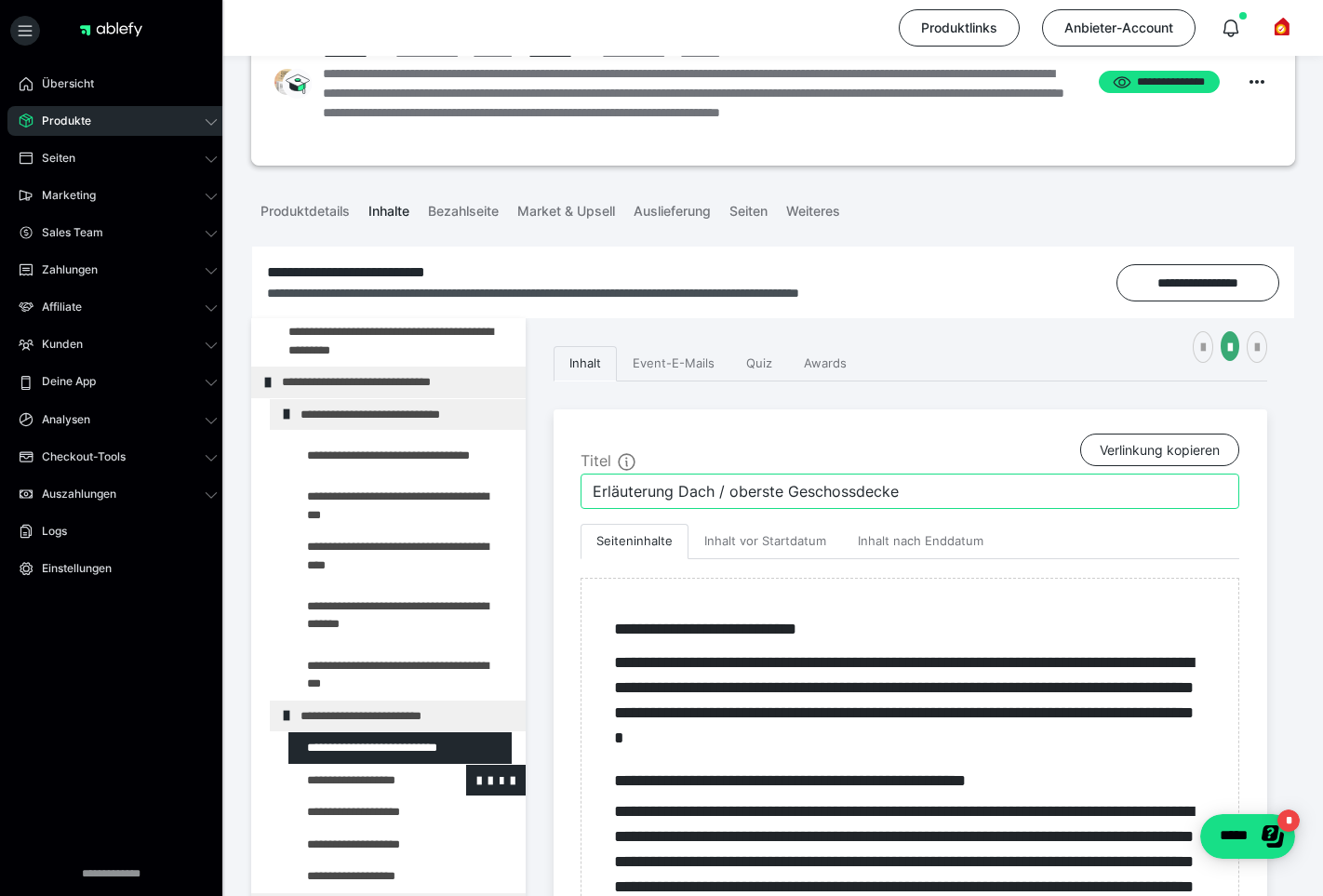 type on "Erläuterung Dach / oberste Geschossdecke" 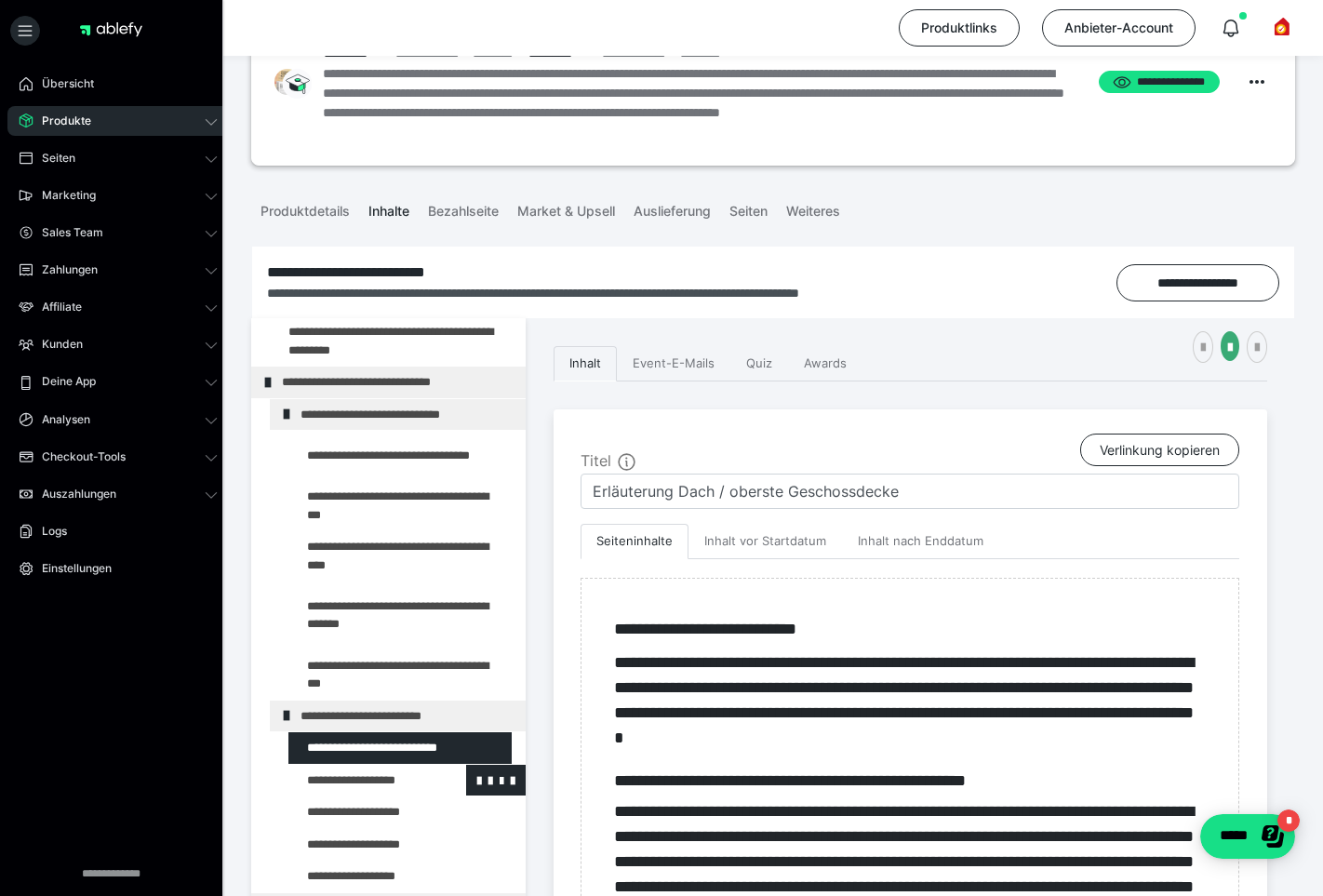 click at bounding box center [358, 781] 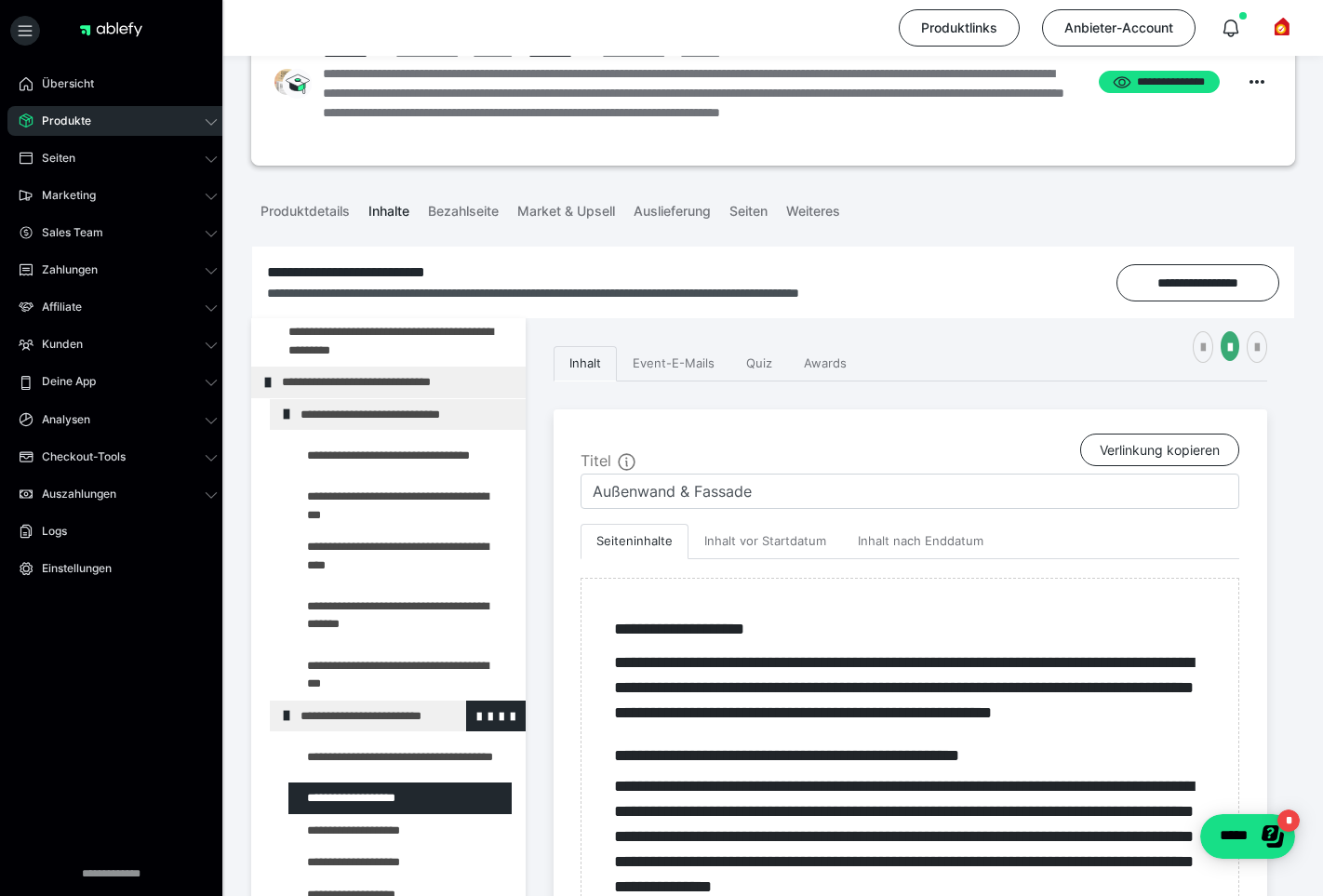 click on "**********" at bounding box center (398, 716) 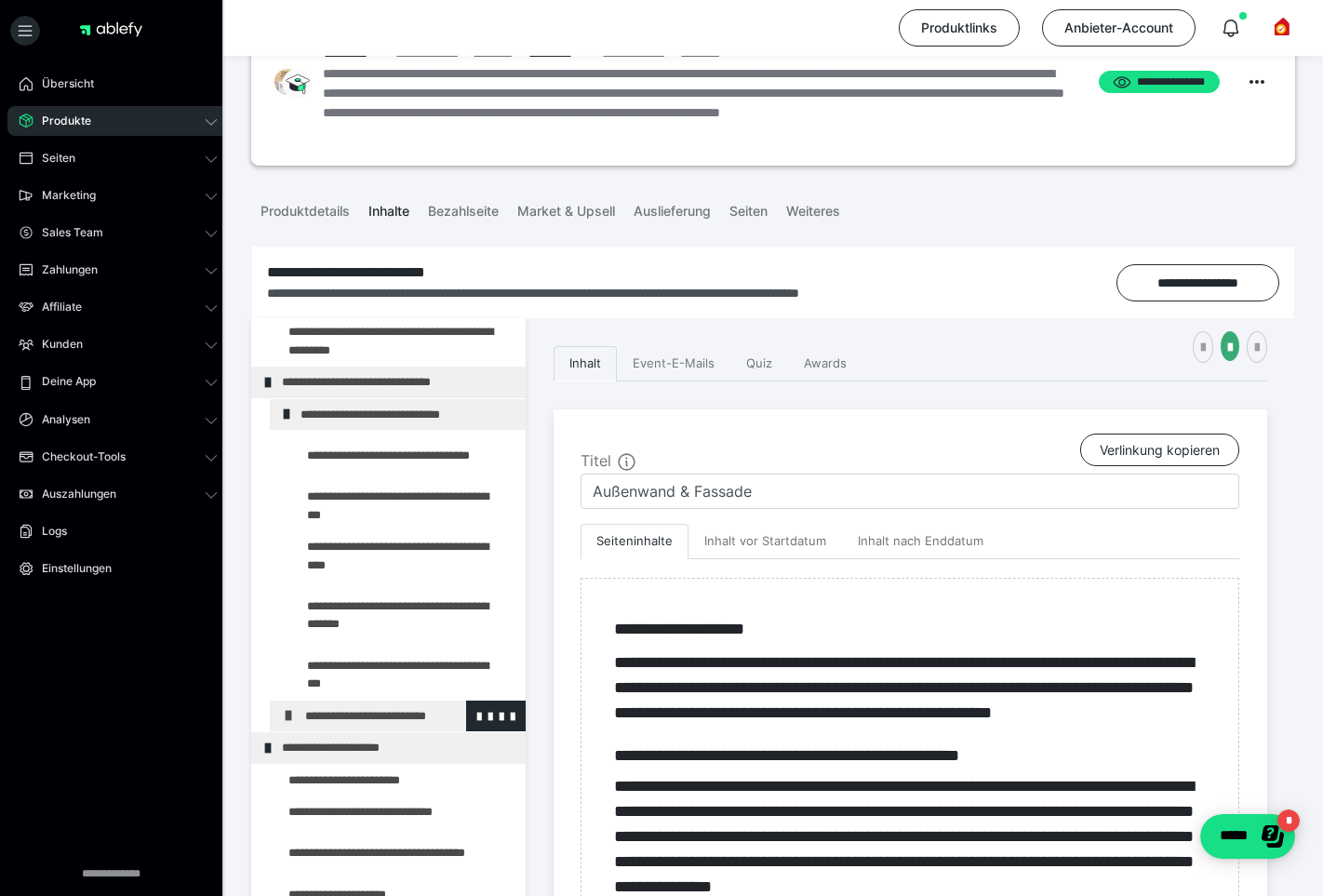 click on "**********" at bounding box center [403, 716] 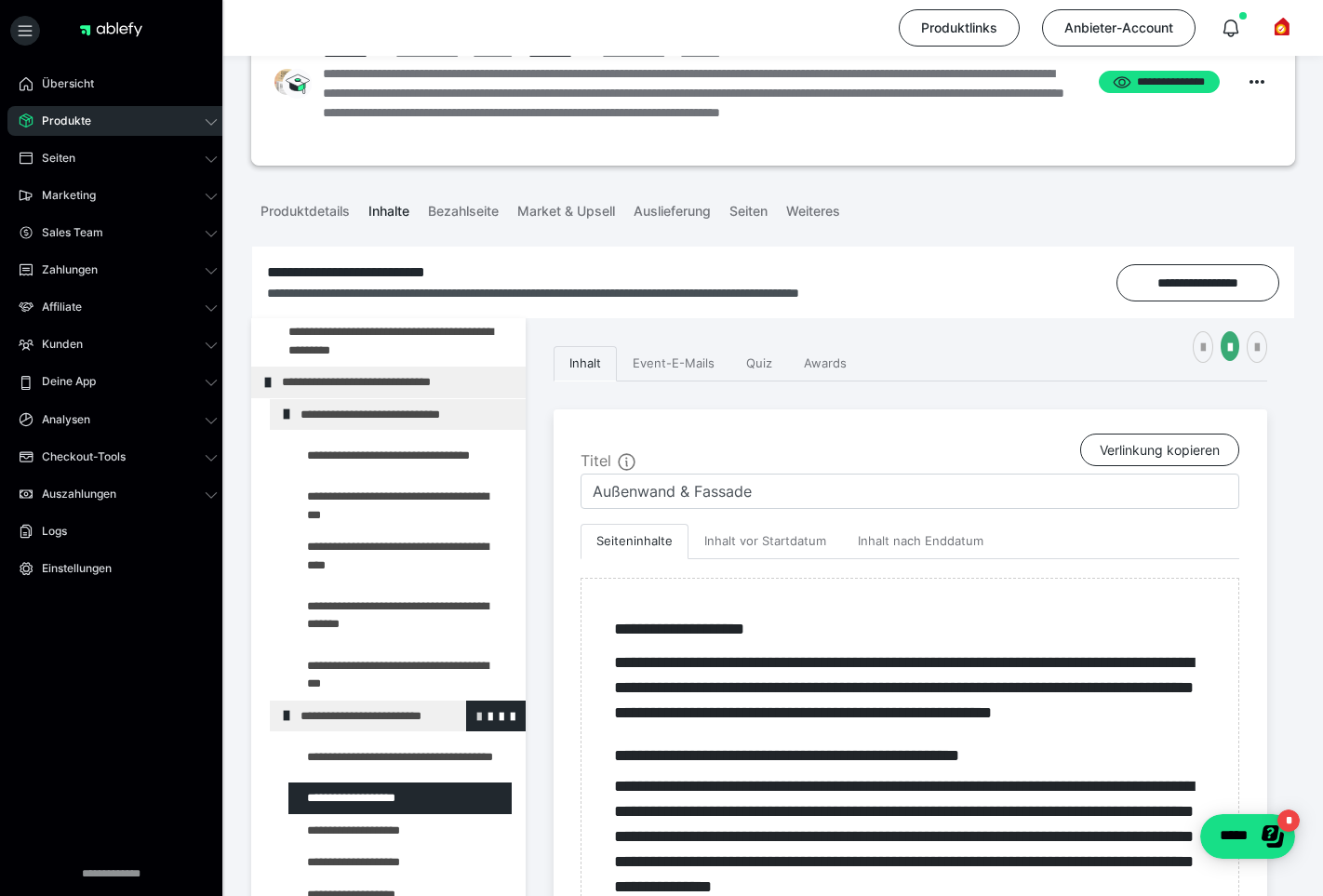 click at bounding box center [479, 715] 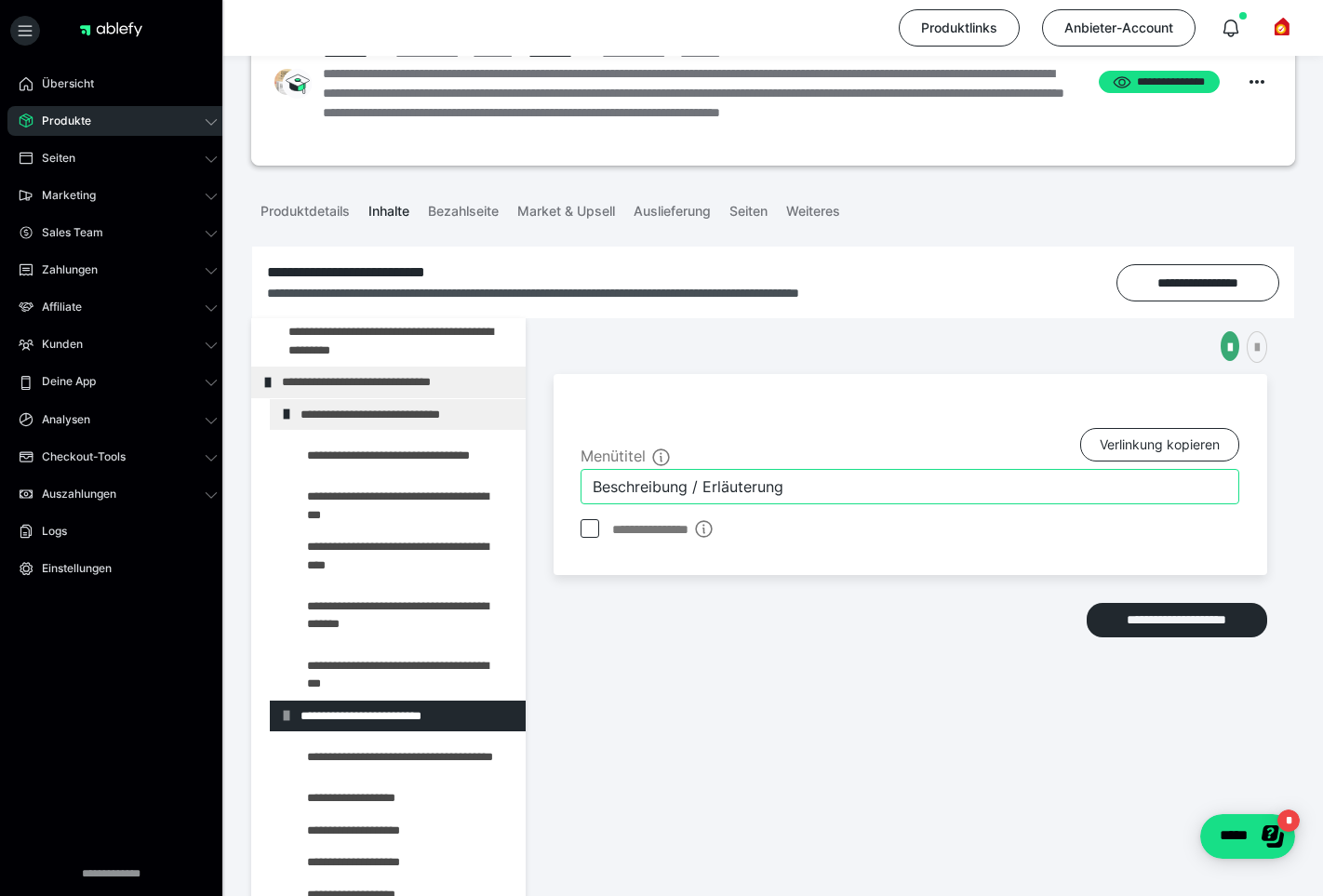 drag, startPoint x: 687, startPoint y: 486, endPoint x: 849, endPoint y: 474, distance: 162.4438 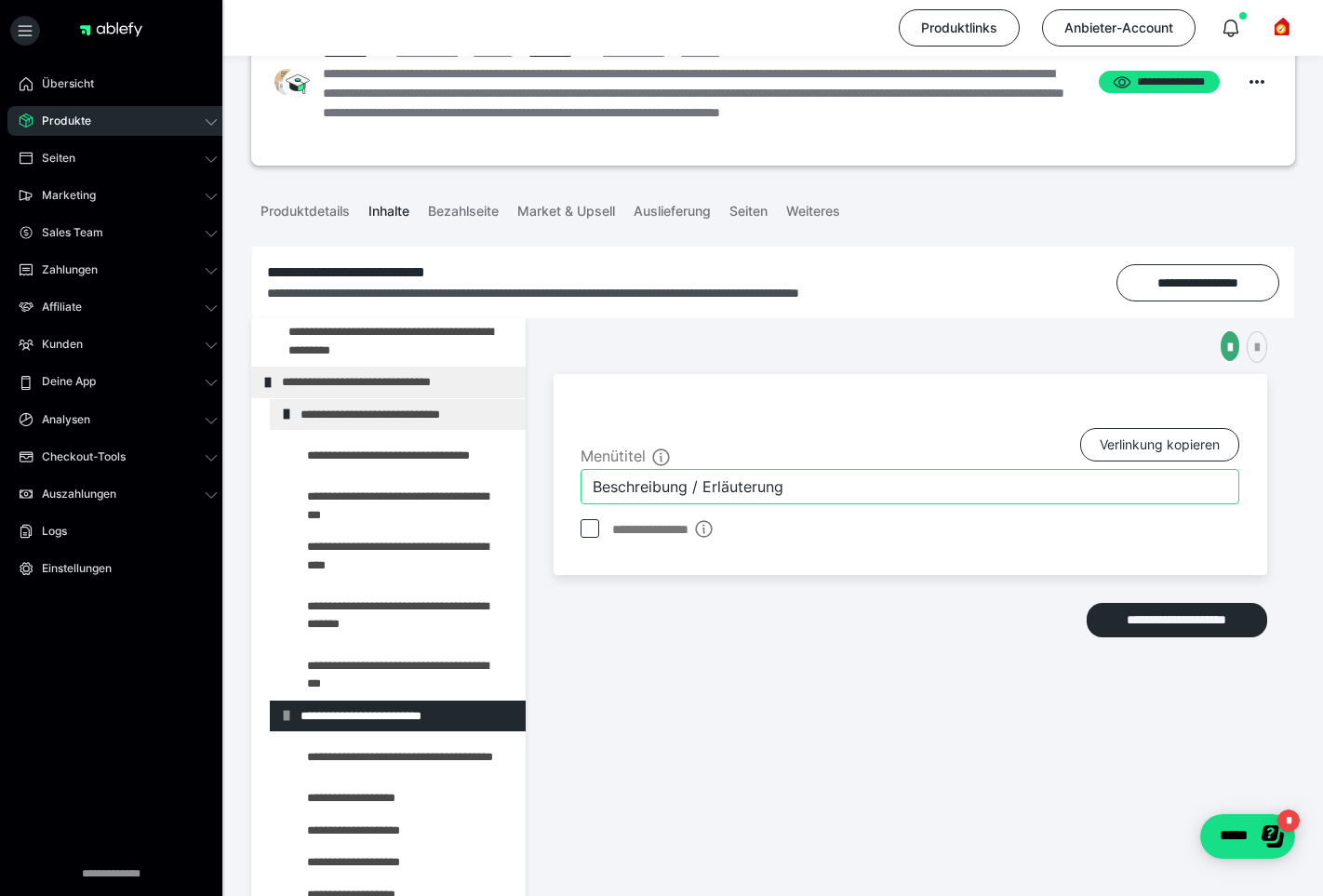 click on "Beschreibung / Erläuterung" at bounding box center (910, 487) 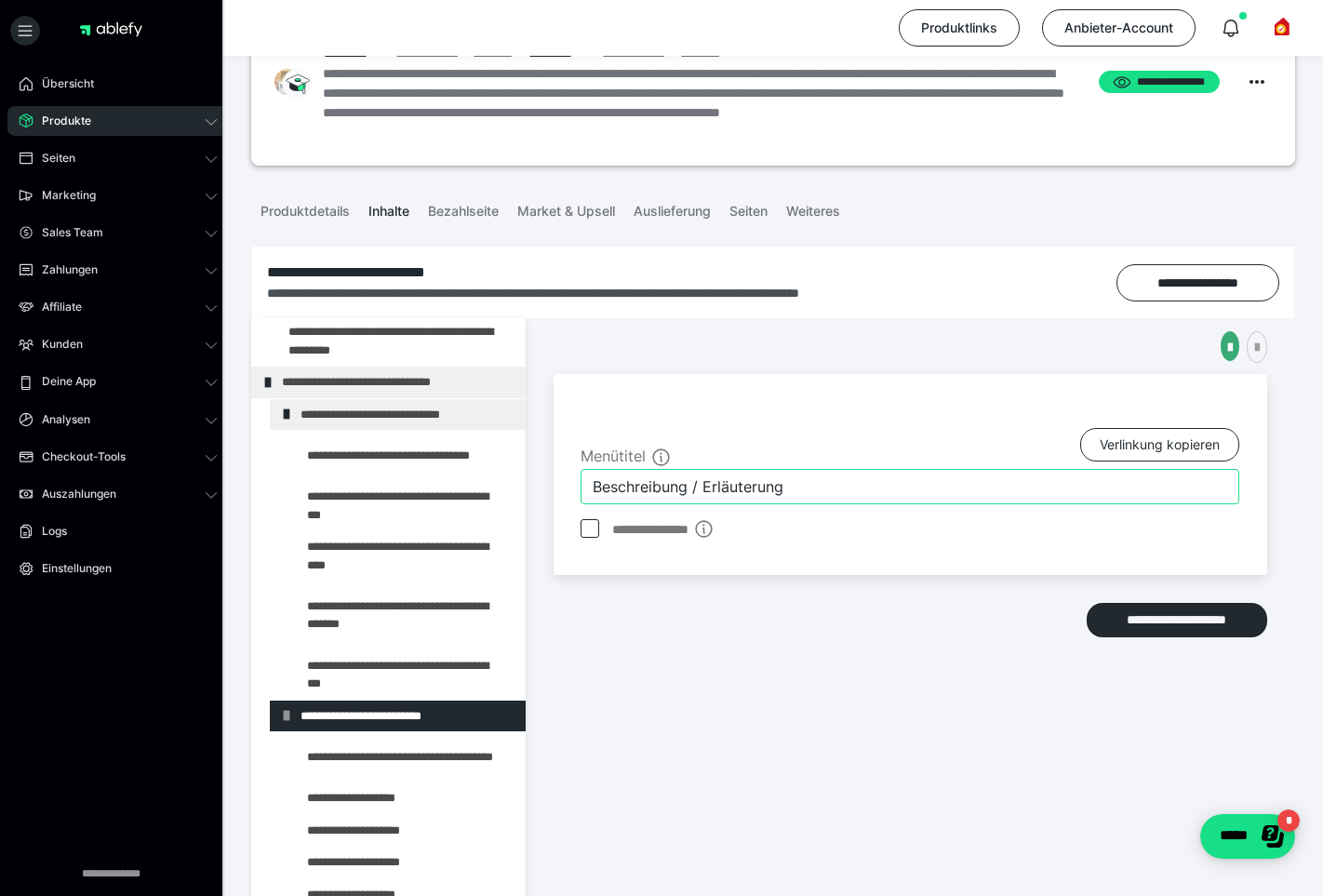 click on "Beschreibung / Erläuterung" at bounding box center [910, 487] 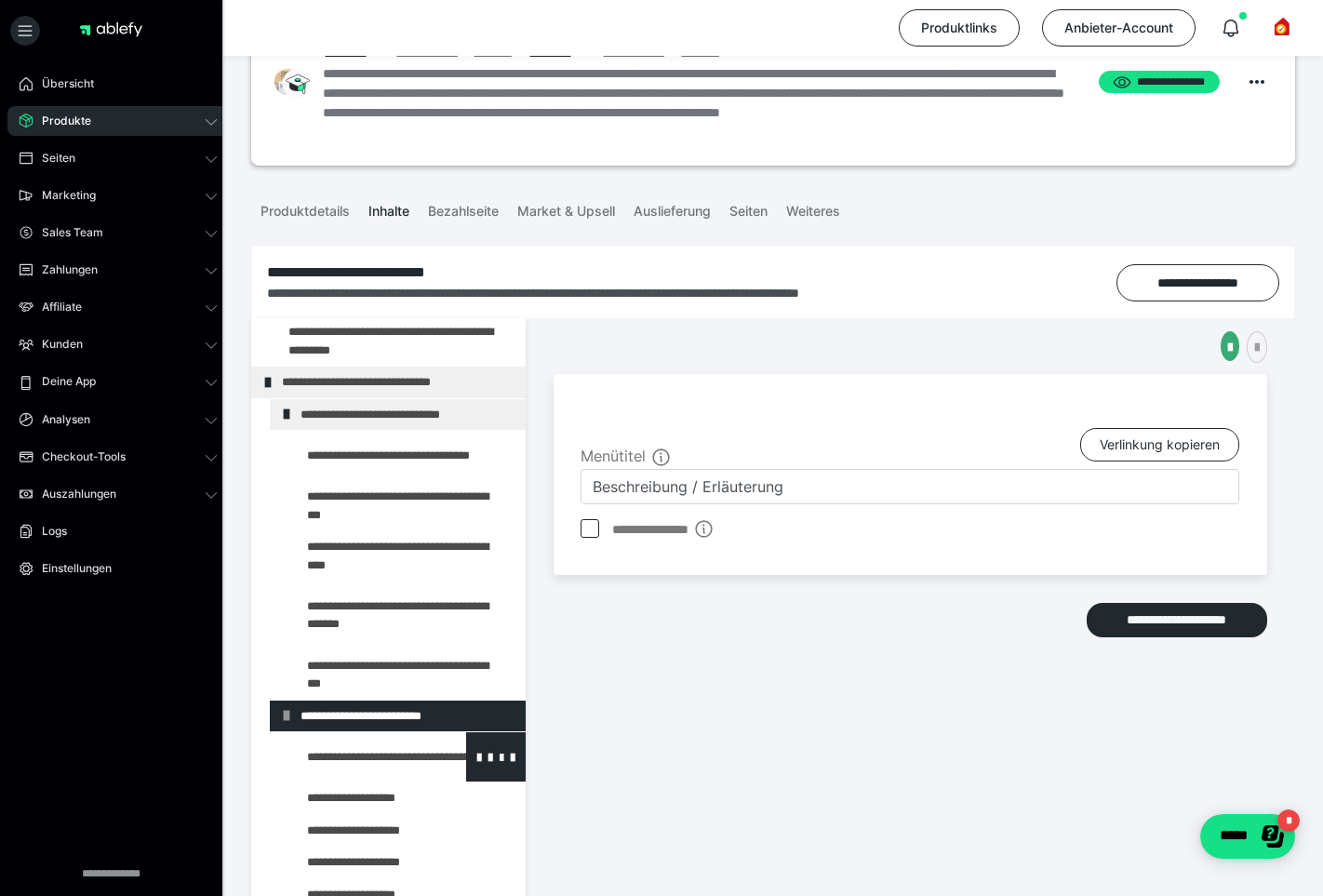 click at bounding box center (358, 756) 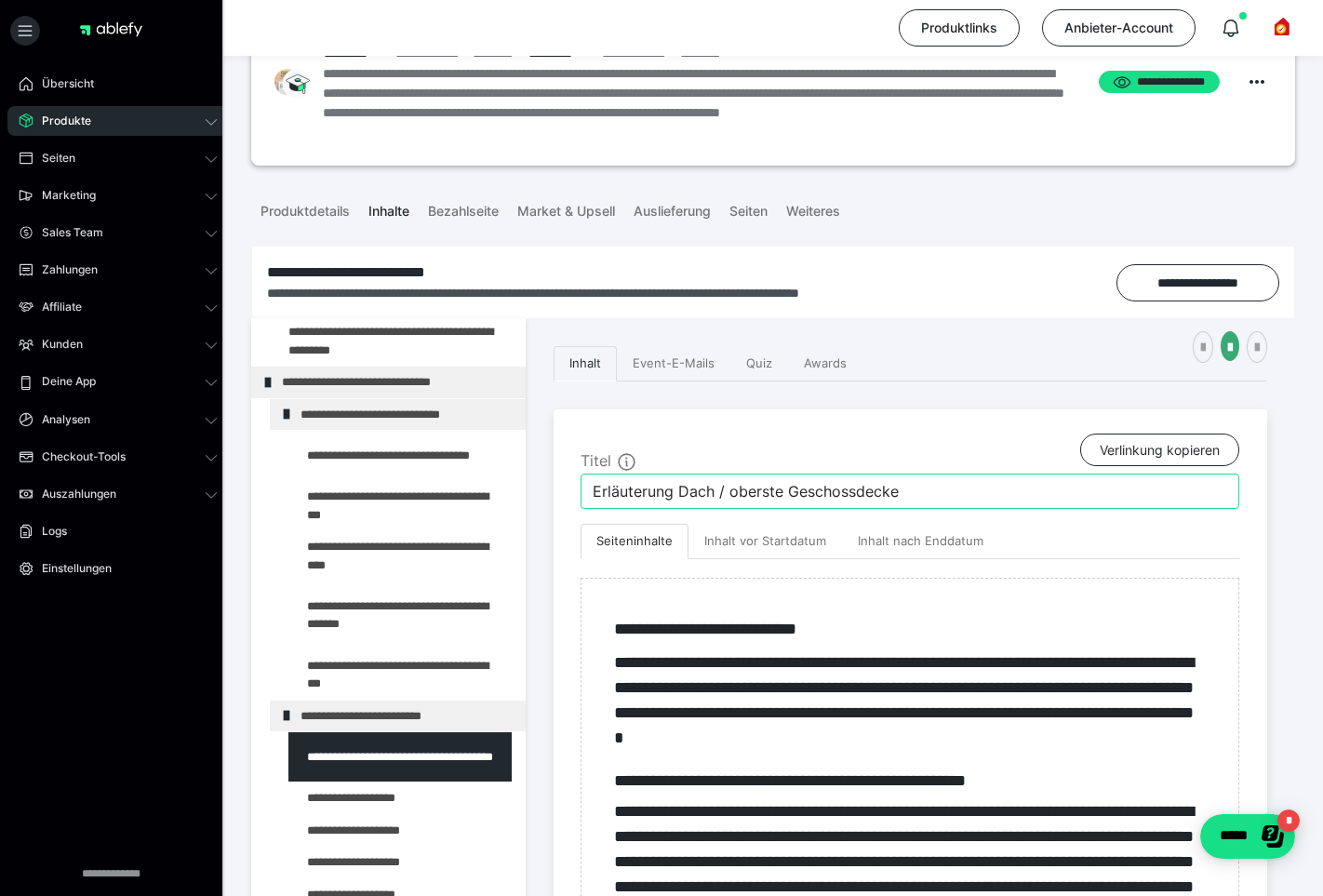 drag, startPoint x: 662, startPoint y: 491, endPoint x: 555, endPoint y: 490, distance: 107.00467 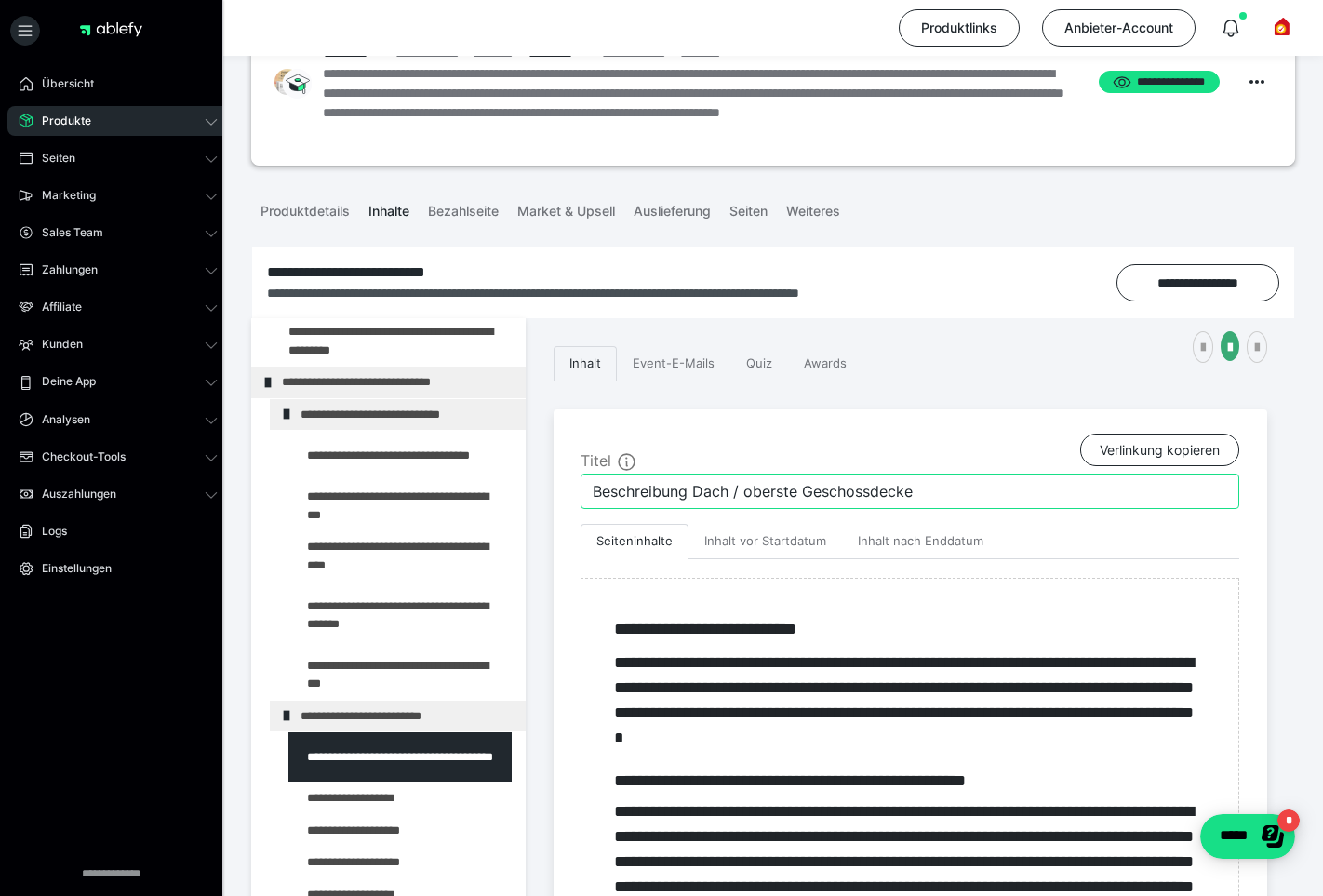 drag, startPoint x: 695, startPoint y: 490, endPoint x: 583, endPoint y: 493, distance: 112.04017 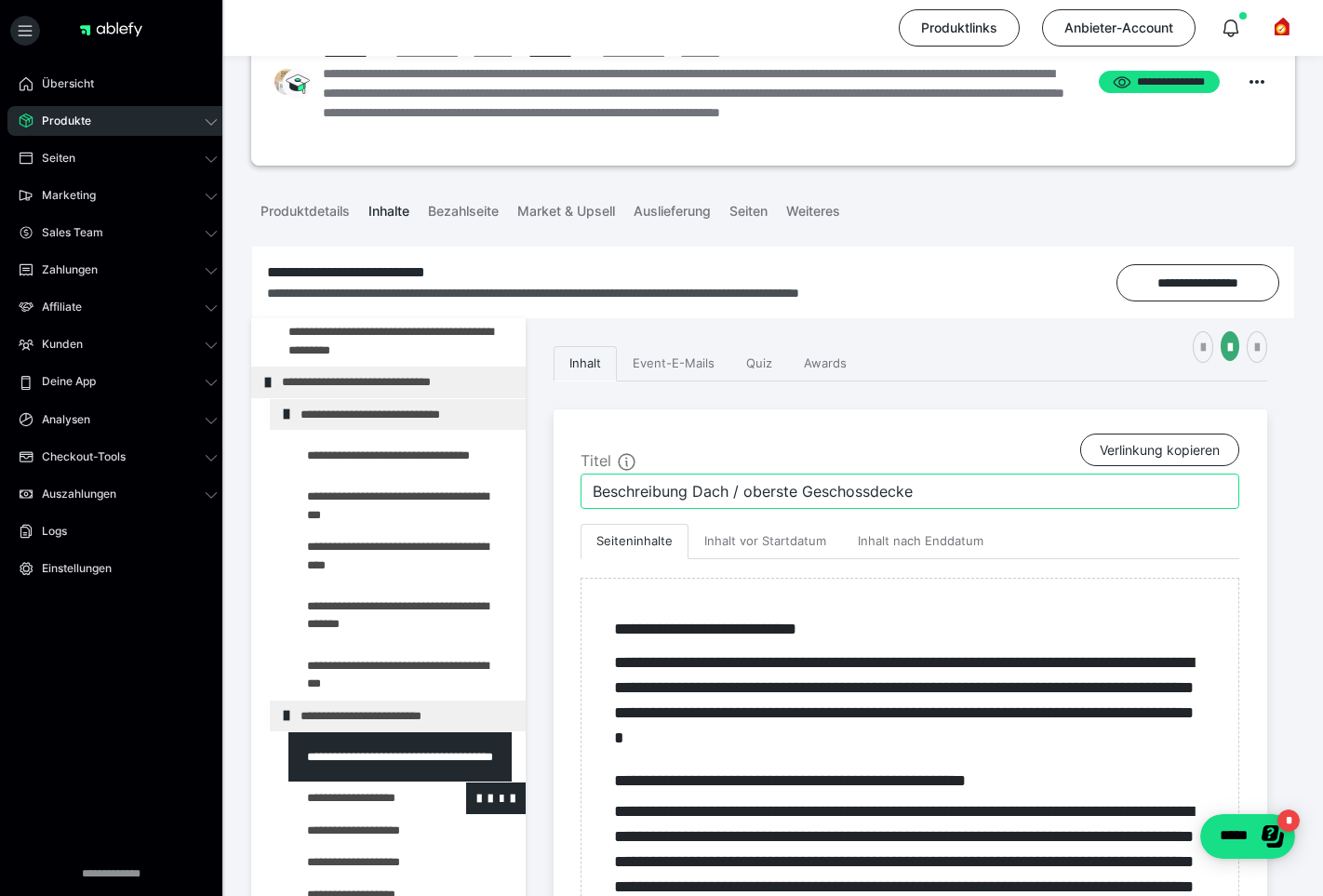 type on "Beschreibung Dach / oberste Geschossdecke" 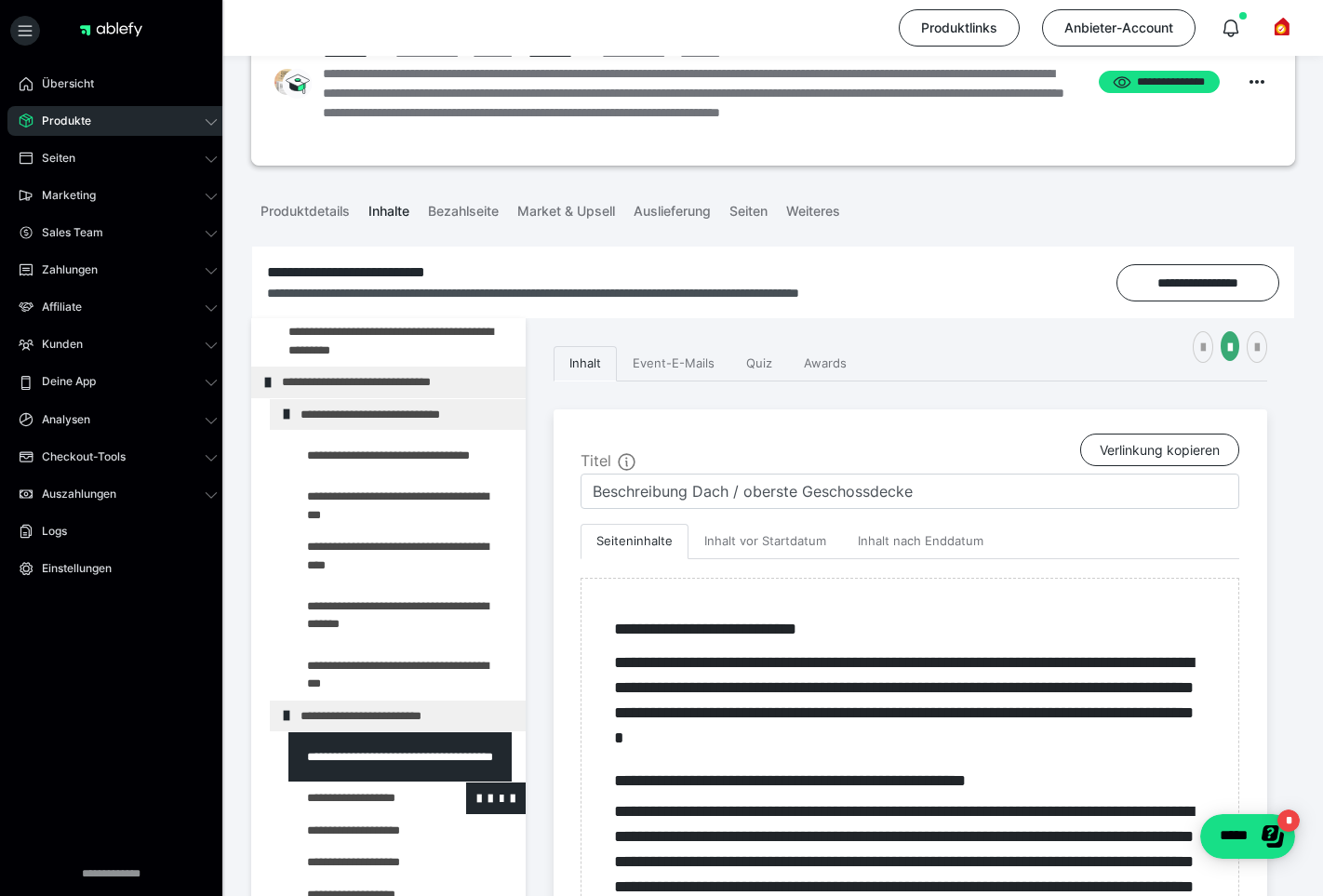 click at bounding box center (358, 798) 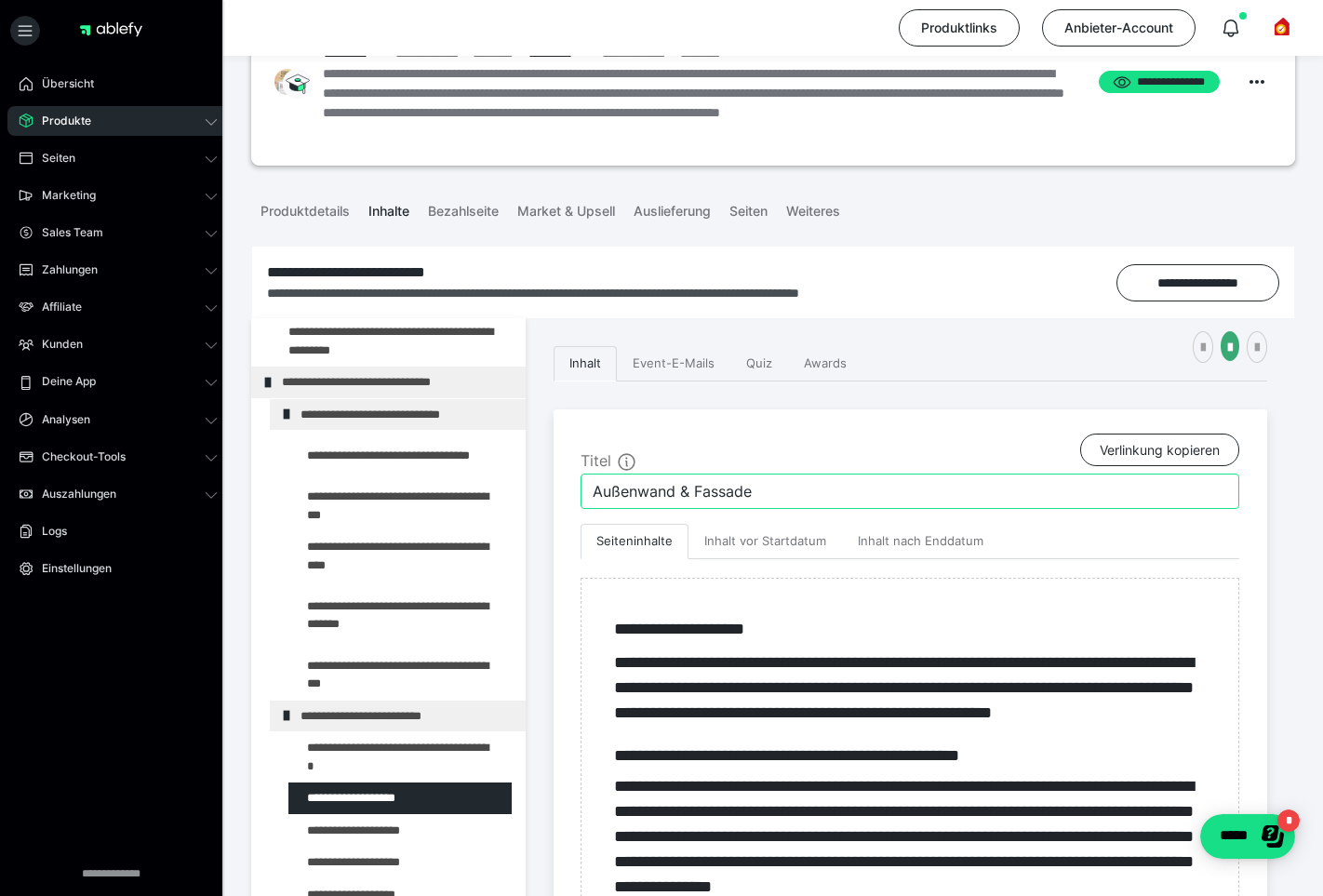 click on "Außenwand & Fassade" at bounding box center [910, 491] 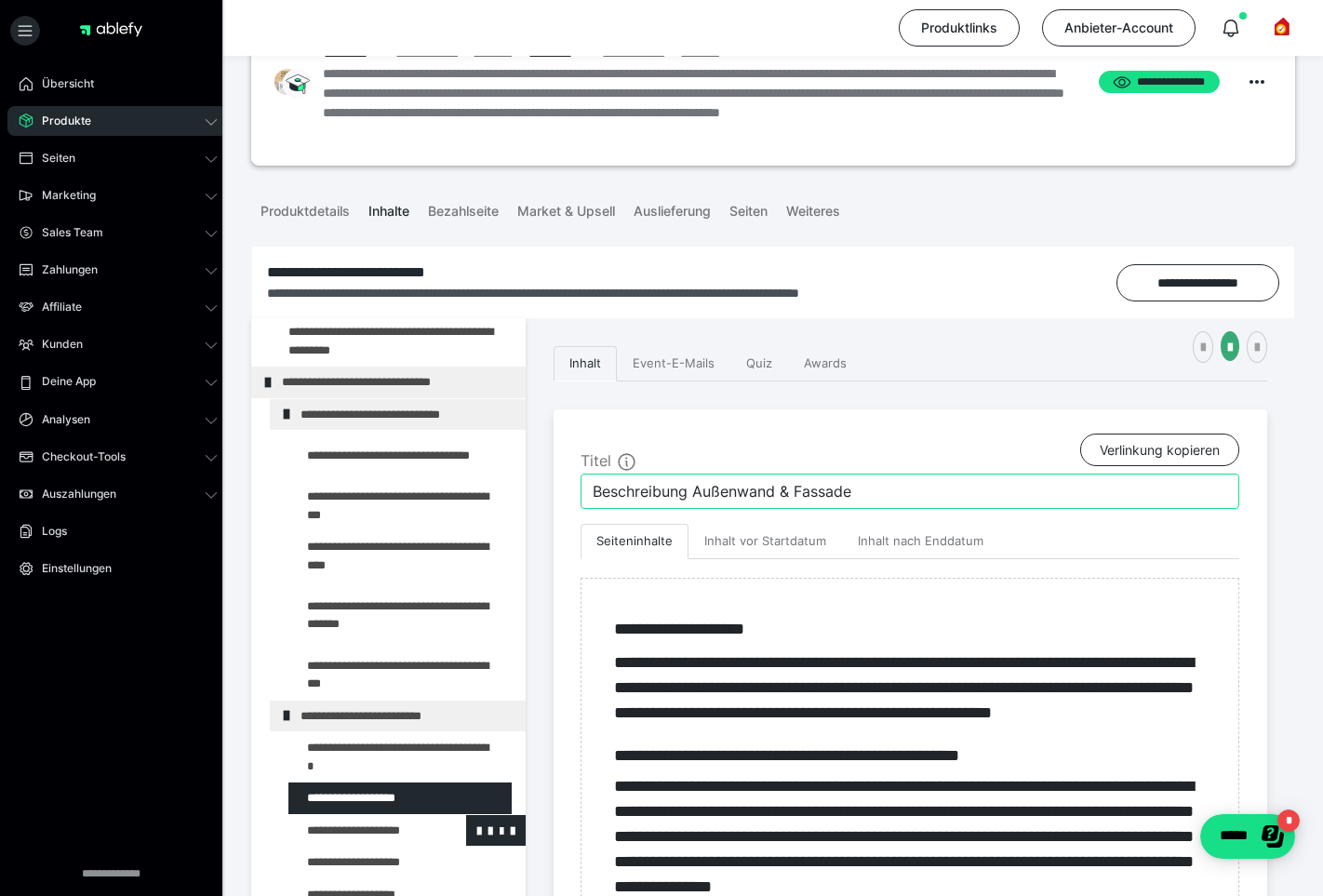 type on "Beschreibung Außenwand & Fassade" 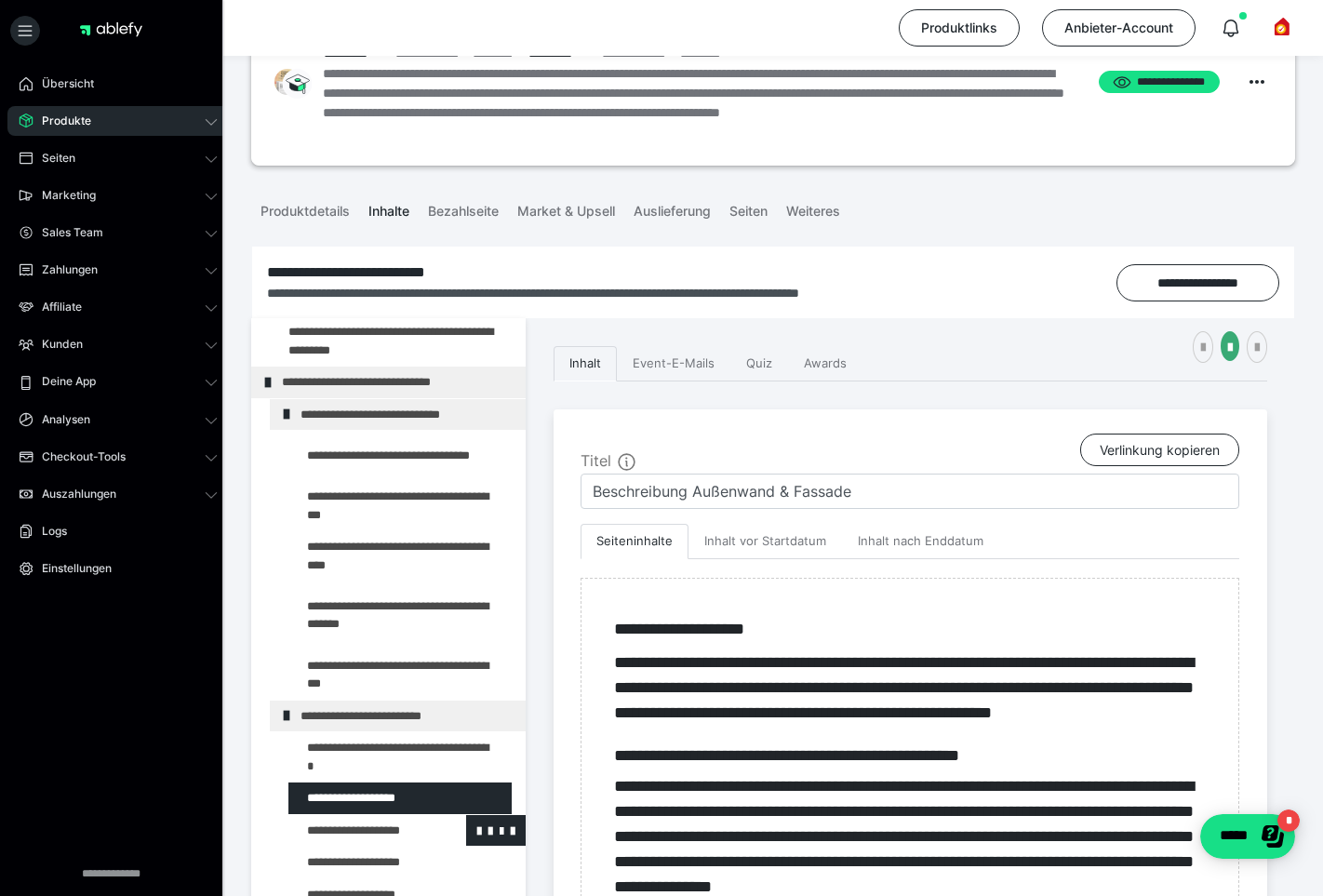 click at bounding box center [358, 831] 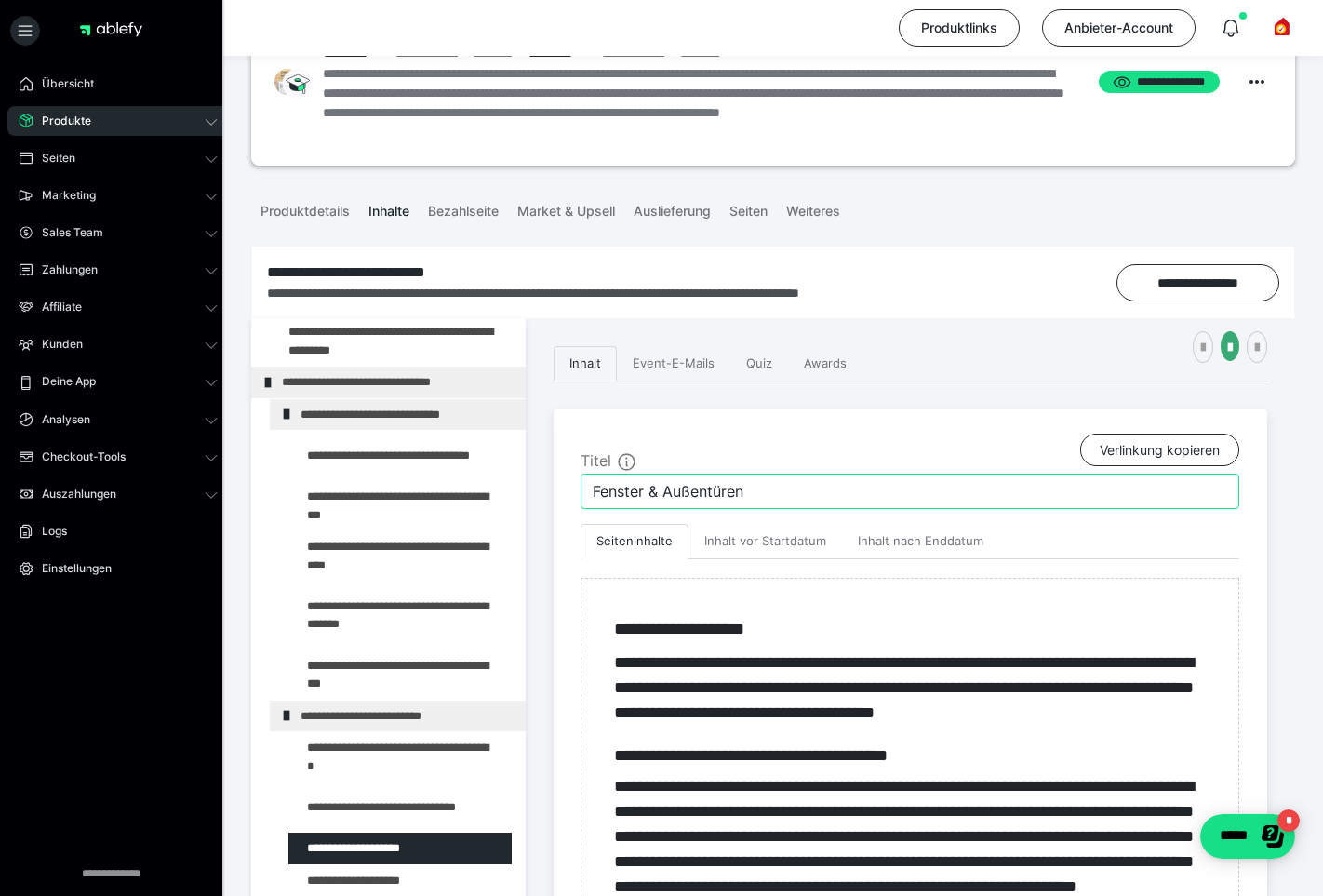 click on "Fenster & Außentüren" at bounding box center (910, 491) 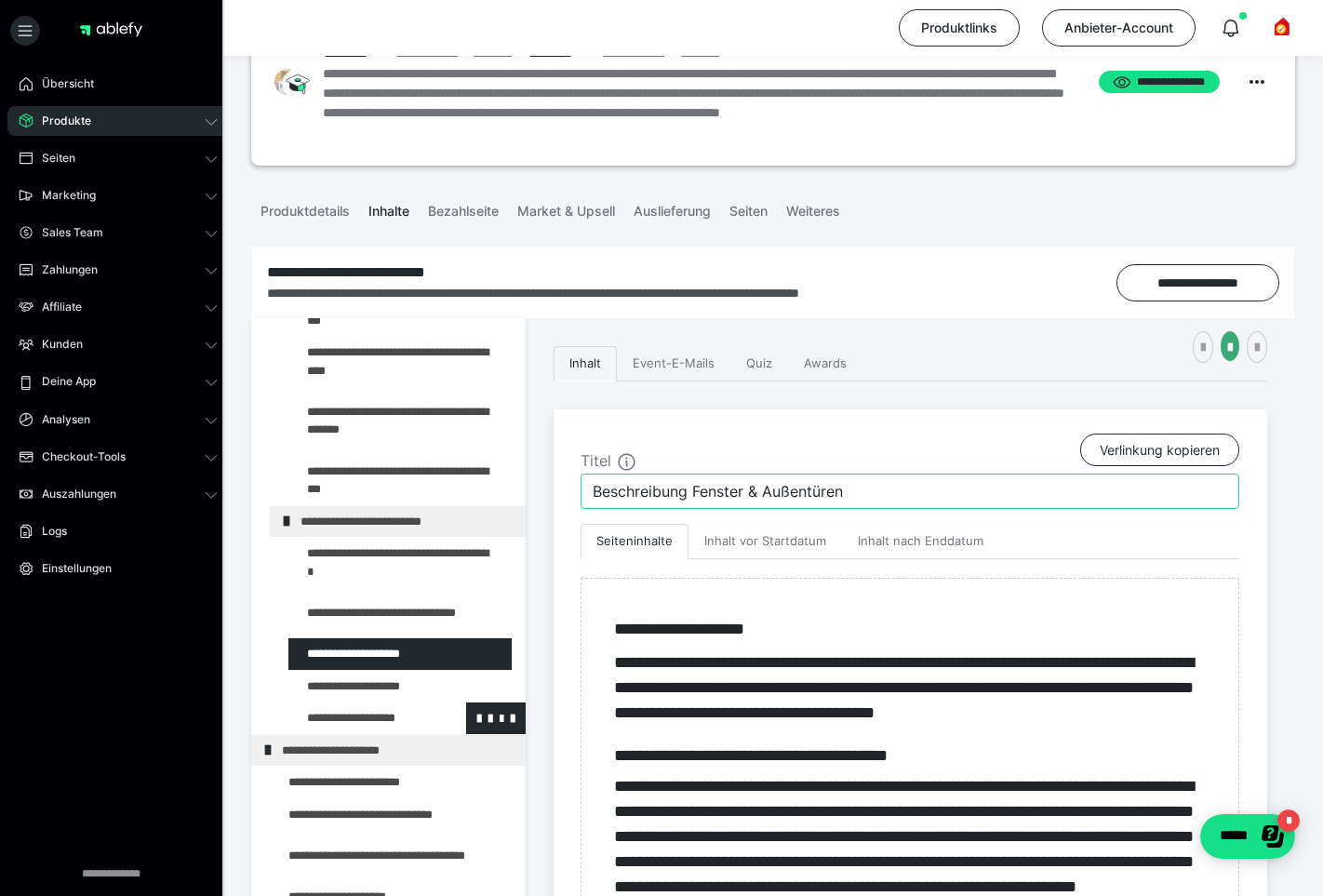 scroll, scrollTop: 615, scrollLeft: 0, axis: vertical 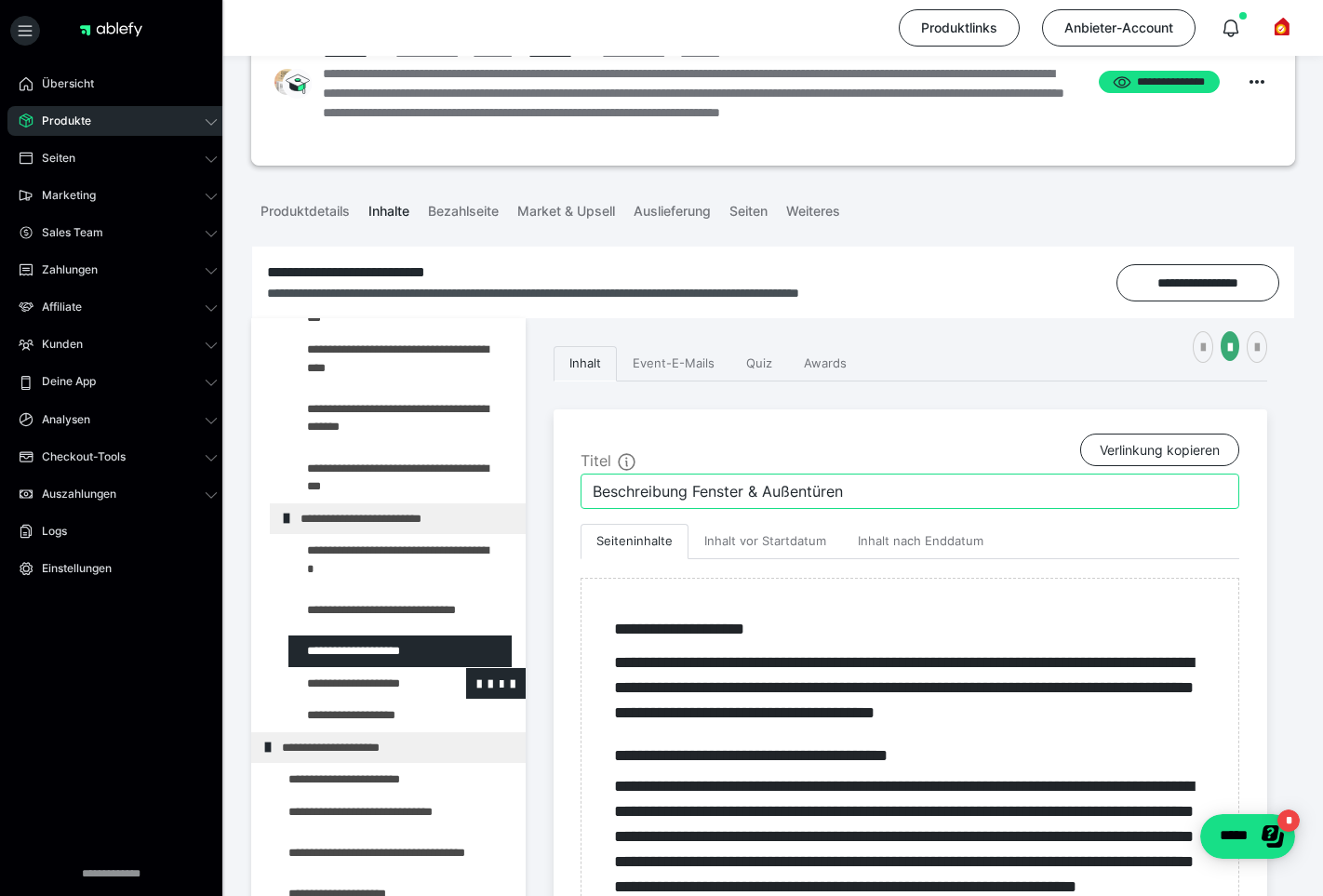 type on "Beschreibung Fenster & Außentüren" 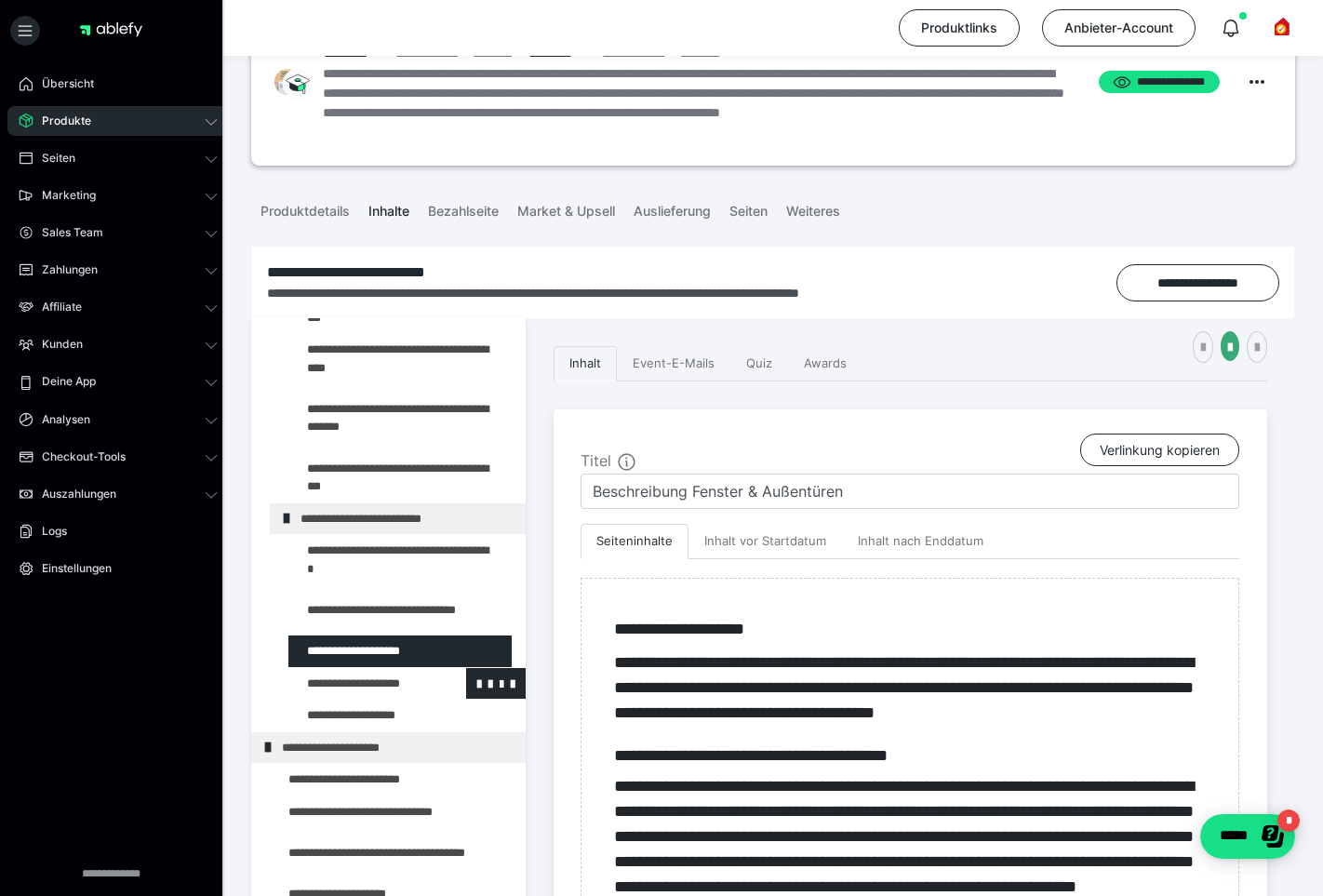 click at bounding box center [358, 684] 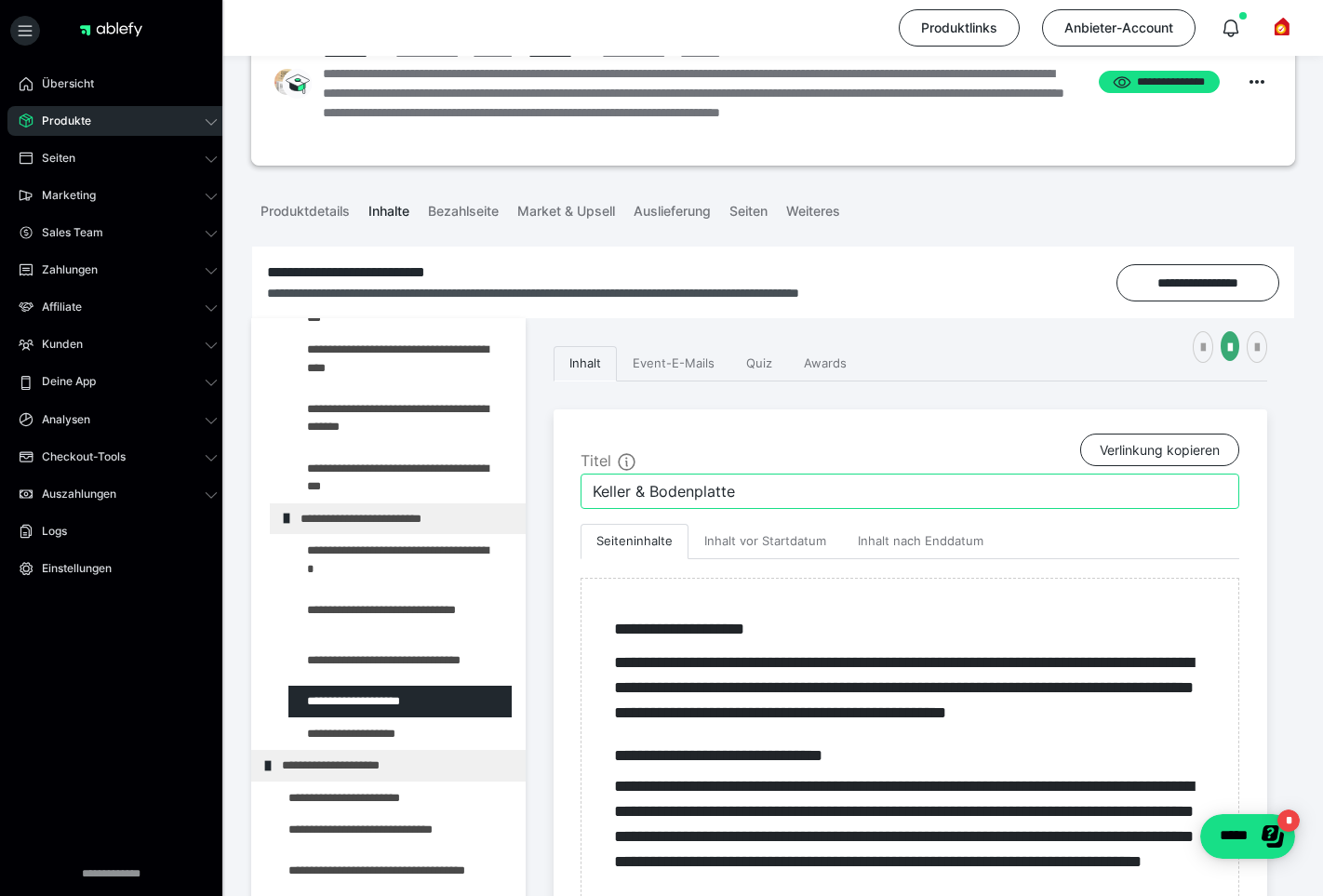 click on "Keller & Bodenplatte" at bounding box center (910, 491) 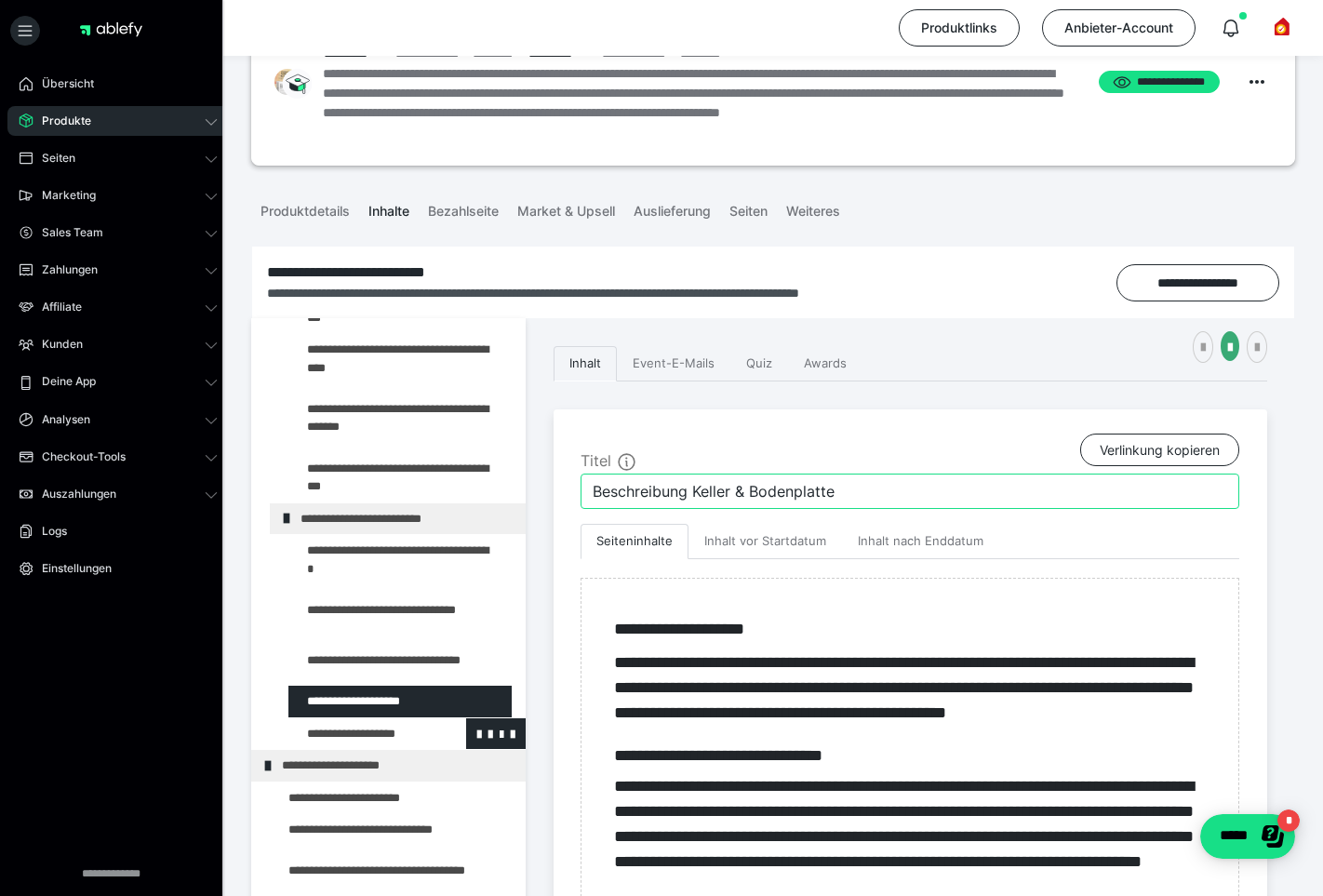 type on "Beschreibung Keller & Bodenplatte" 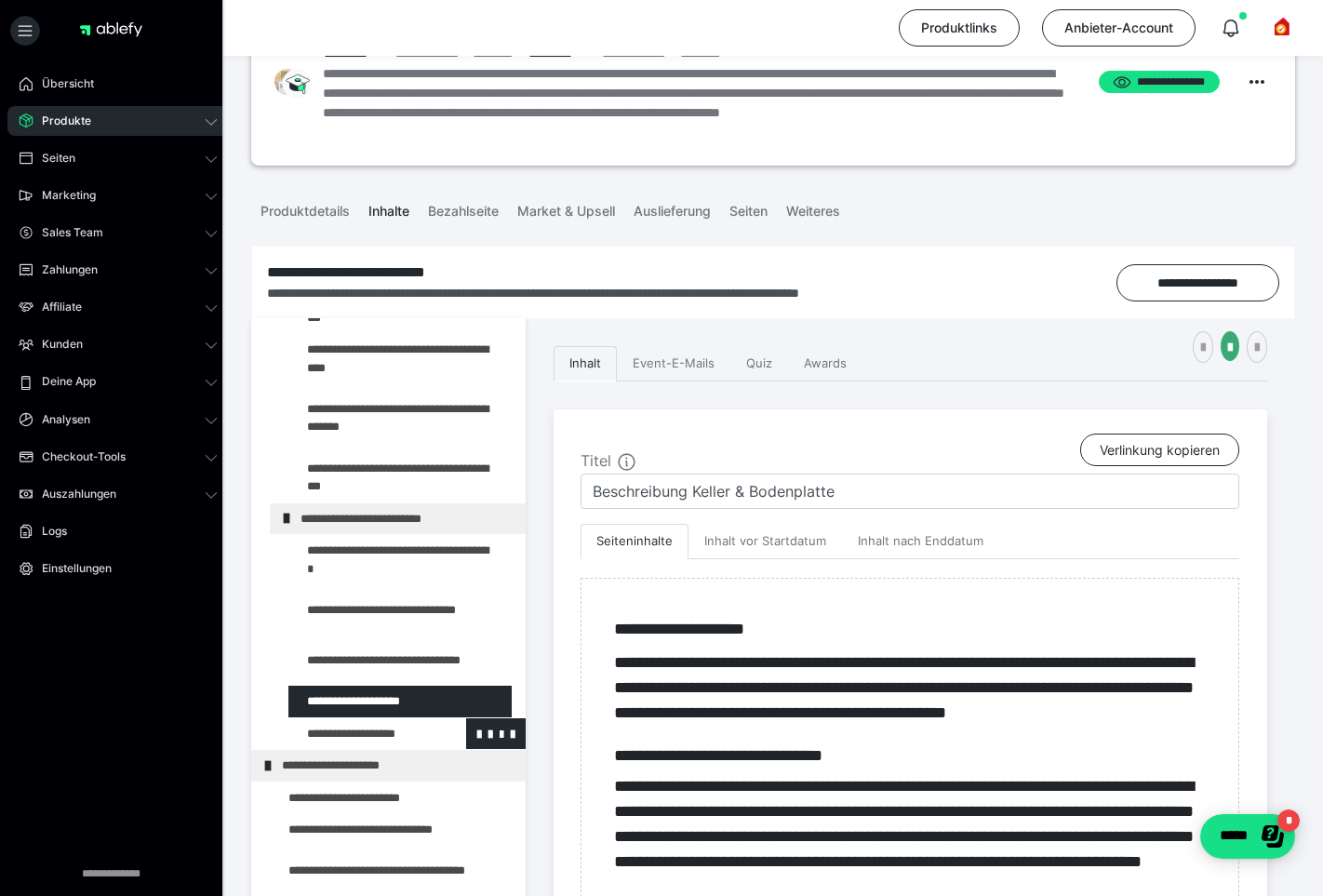 click at bounding box center (358, 734) 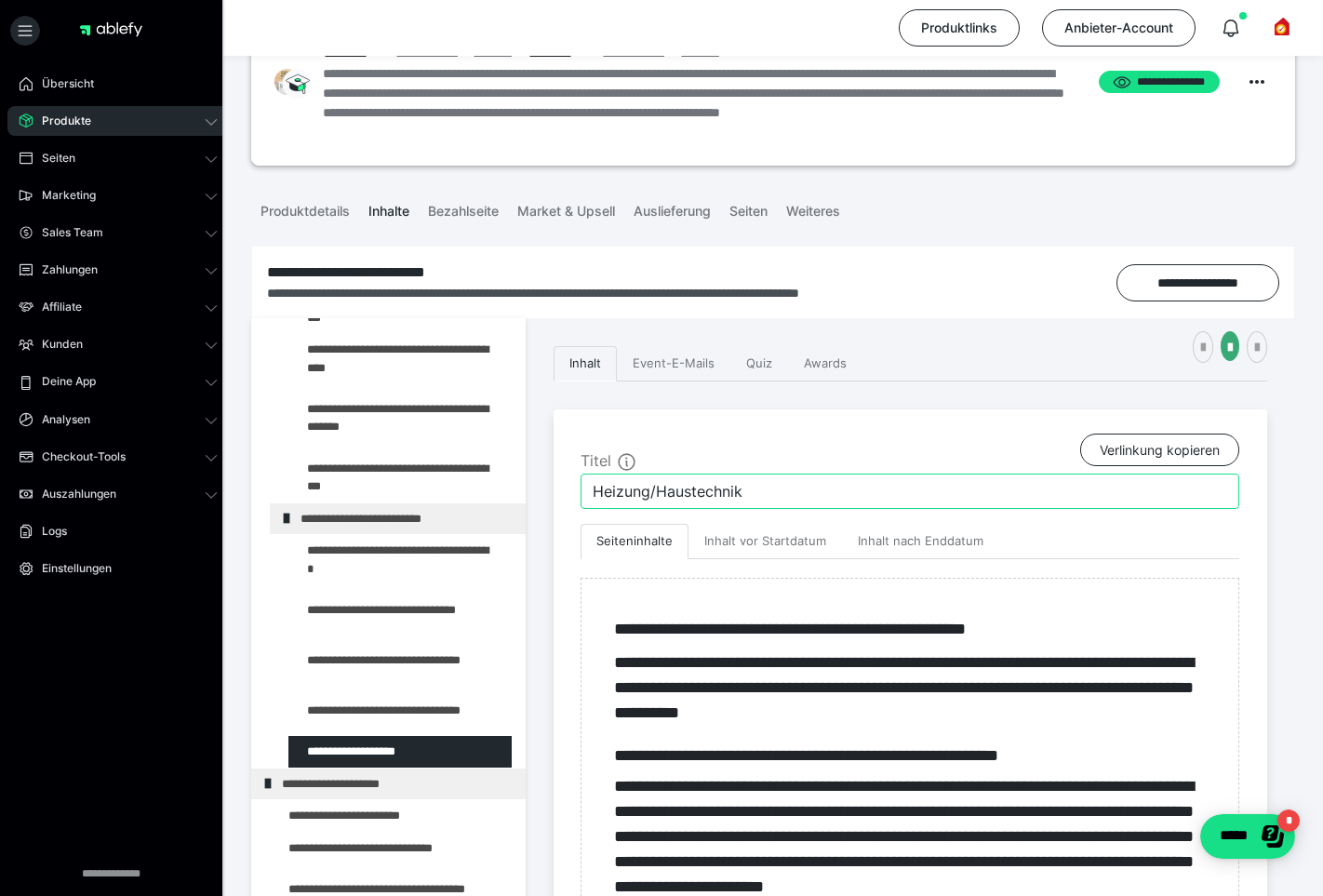 click on "Heizung/Haustechnik" at bounding box center [910, 491] 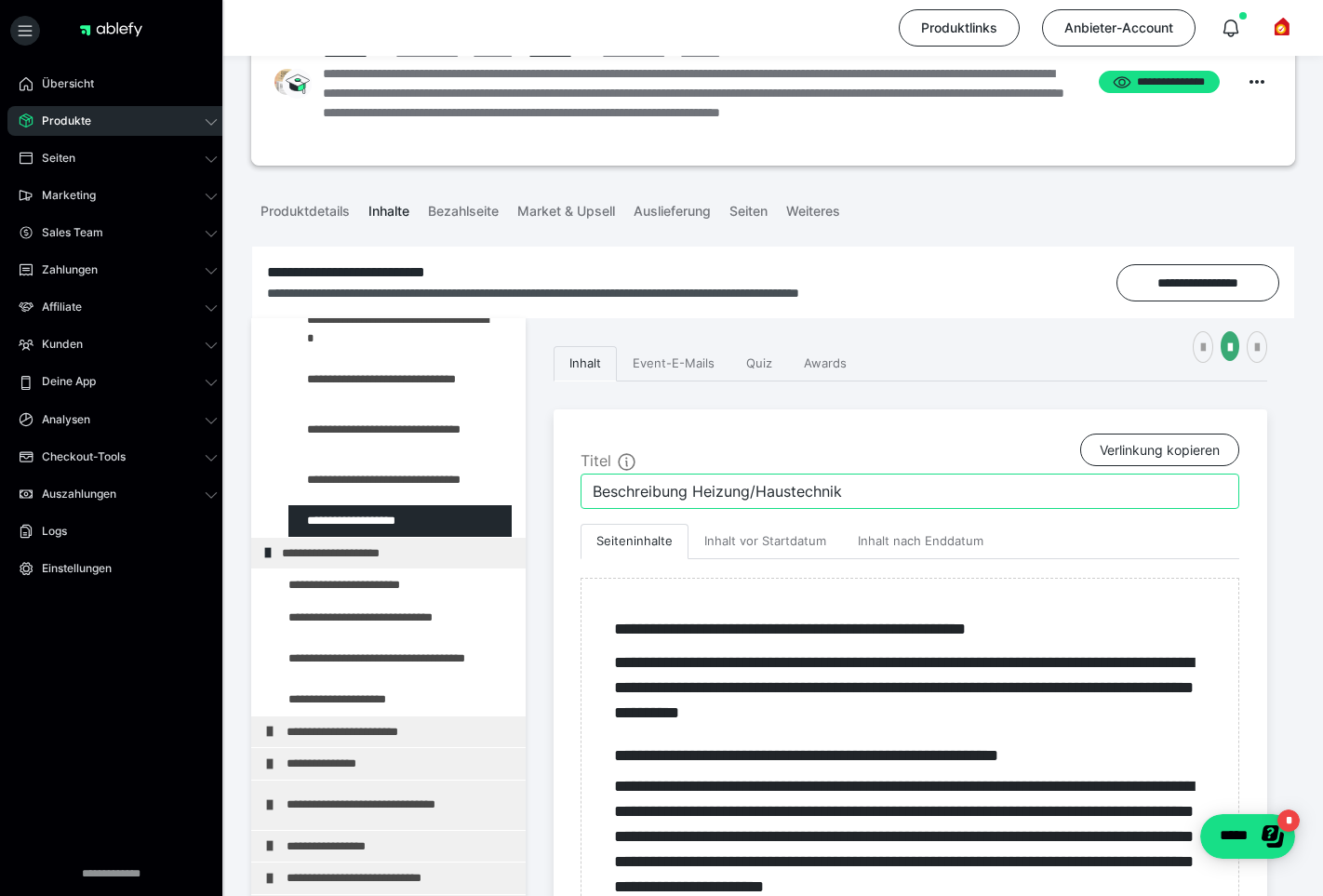 scroll, scrollTop: 896, scrollLeft: 0, axis: vertical 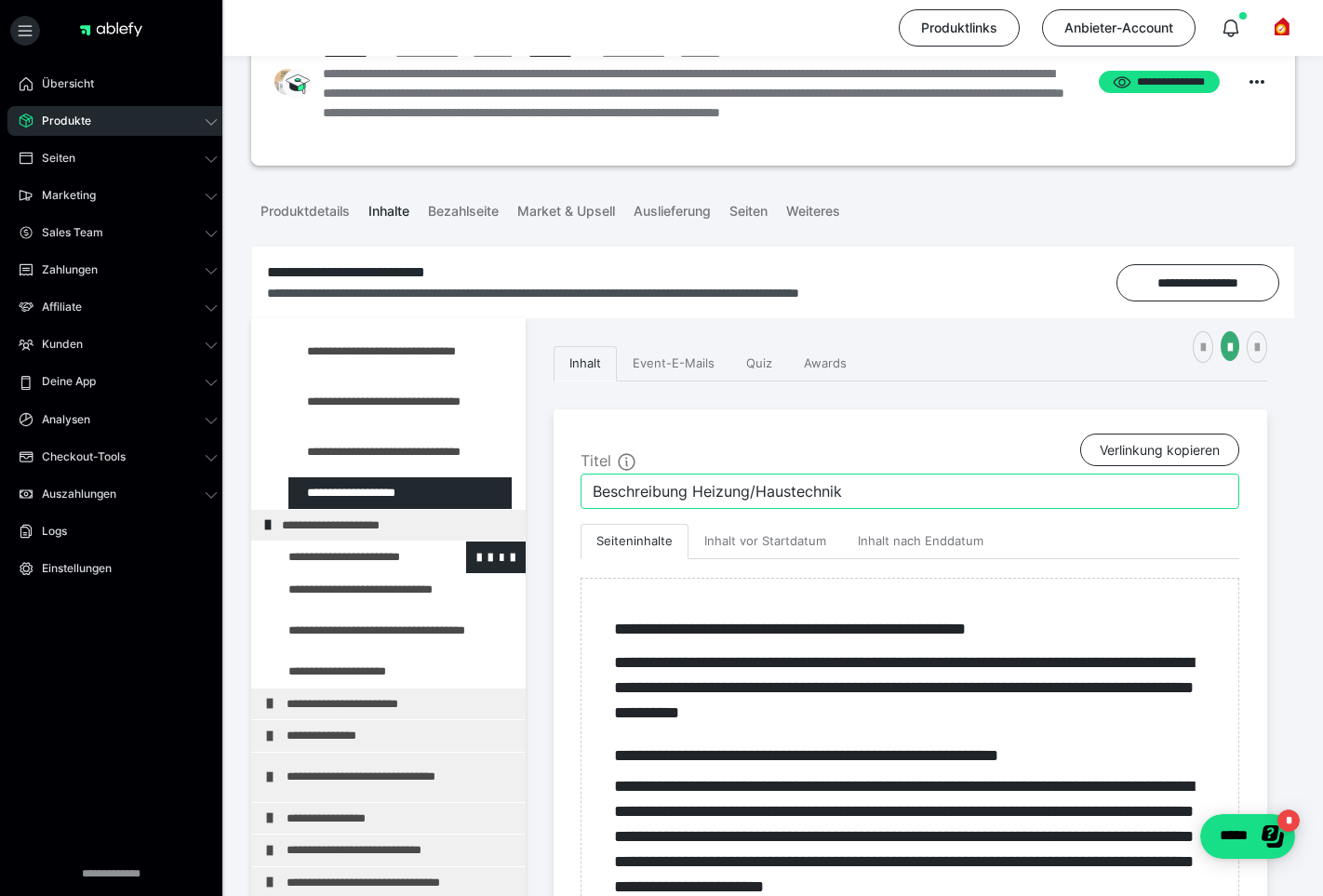 type on "Beschreibung Heizung/Haustechnik" 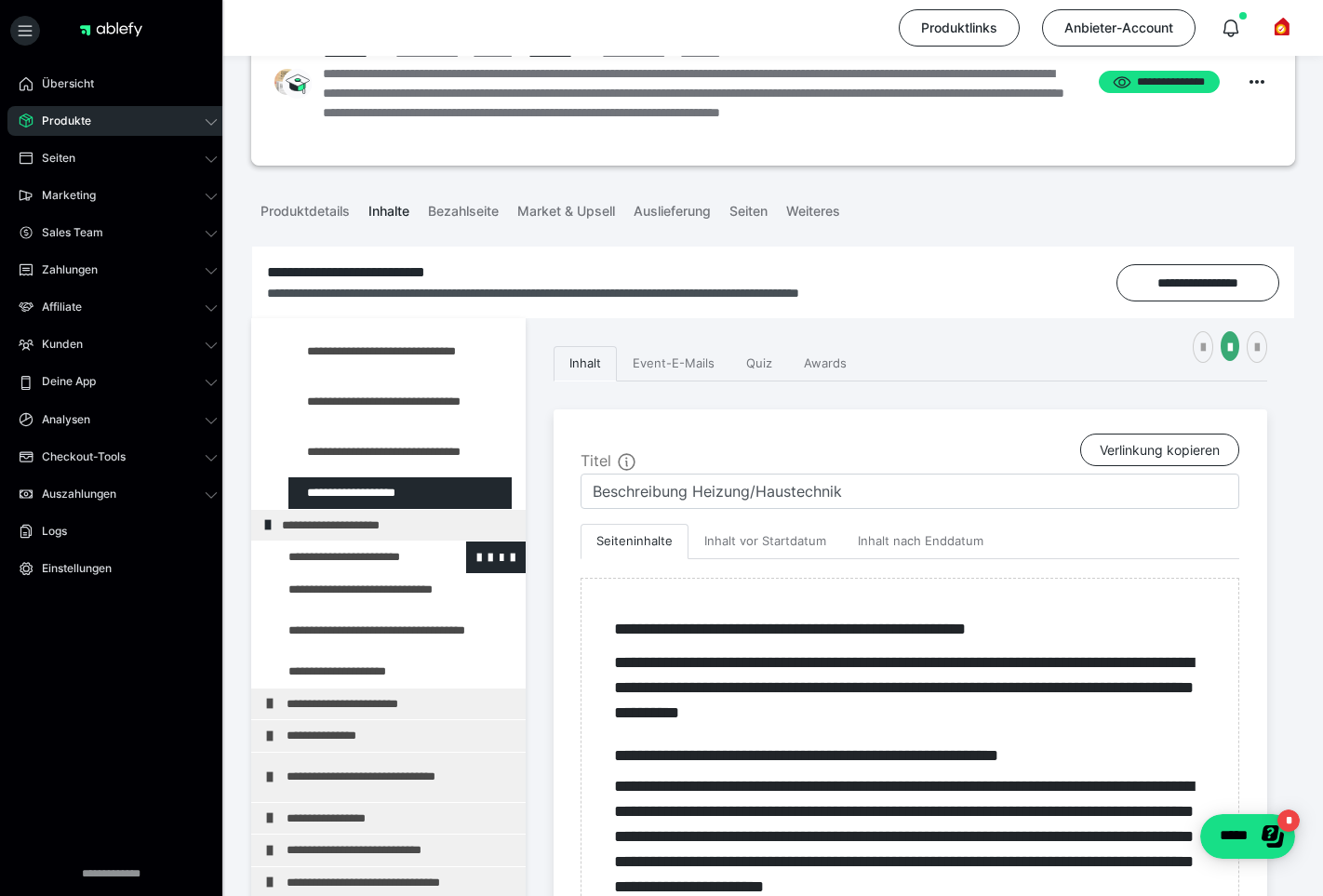 click at bounding box center (349, 557) 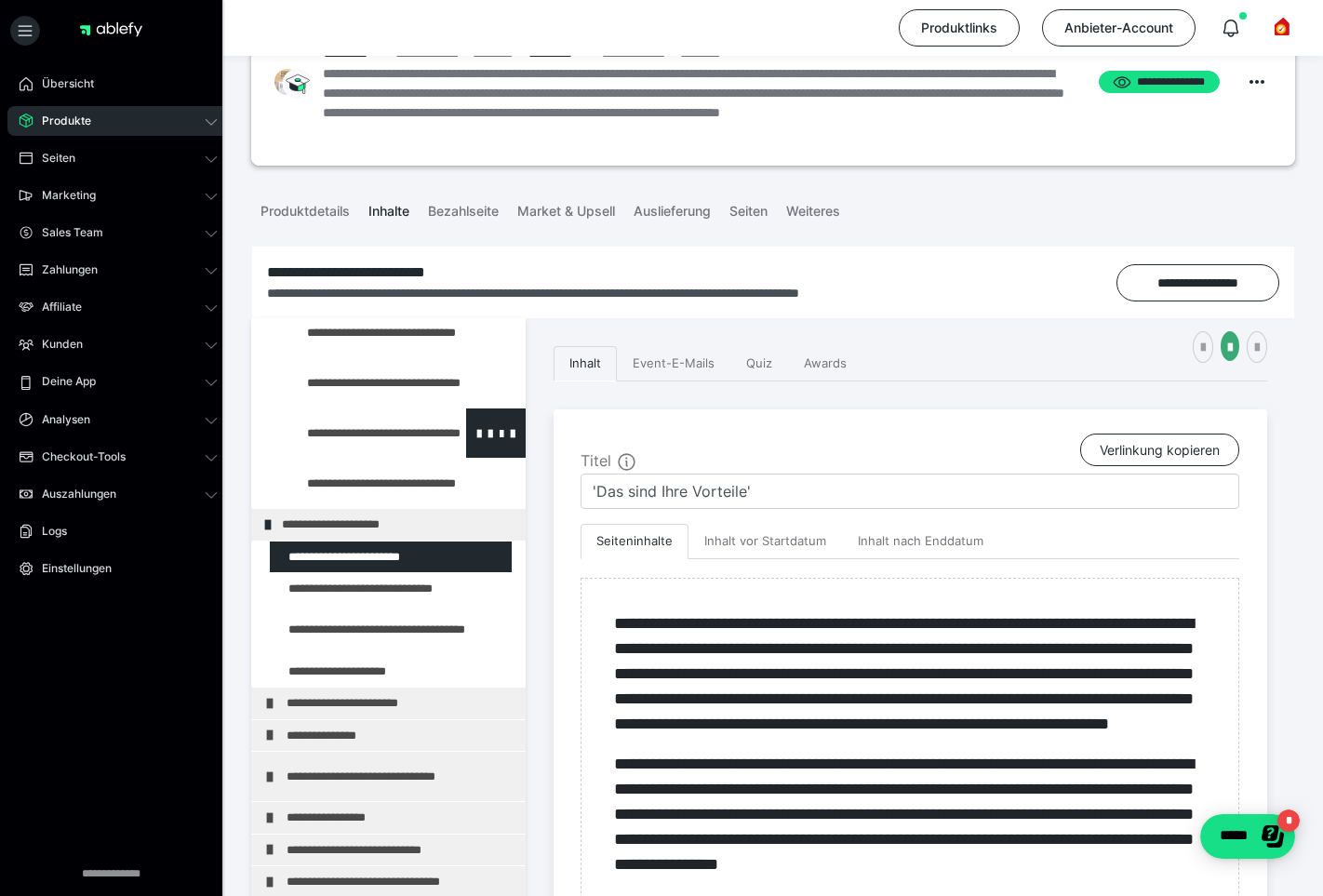 scroll, scrollTop: 925, scrollLeft: 0, axis: vertical 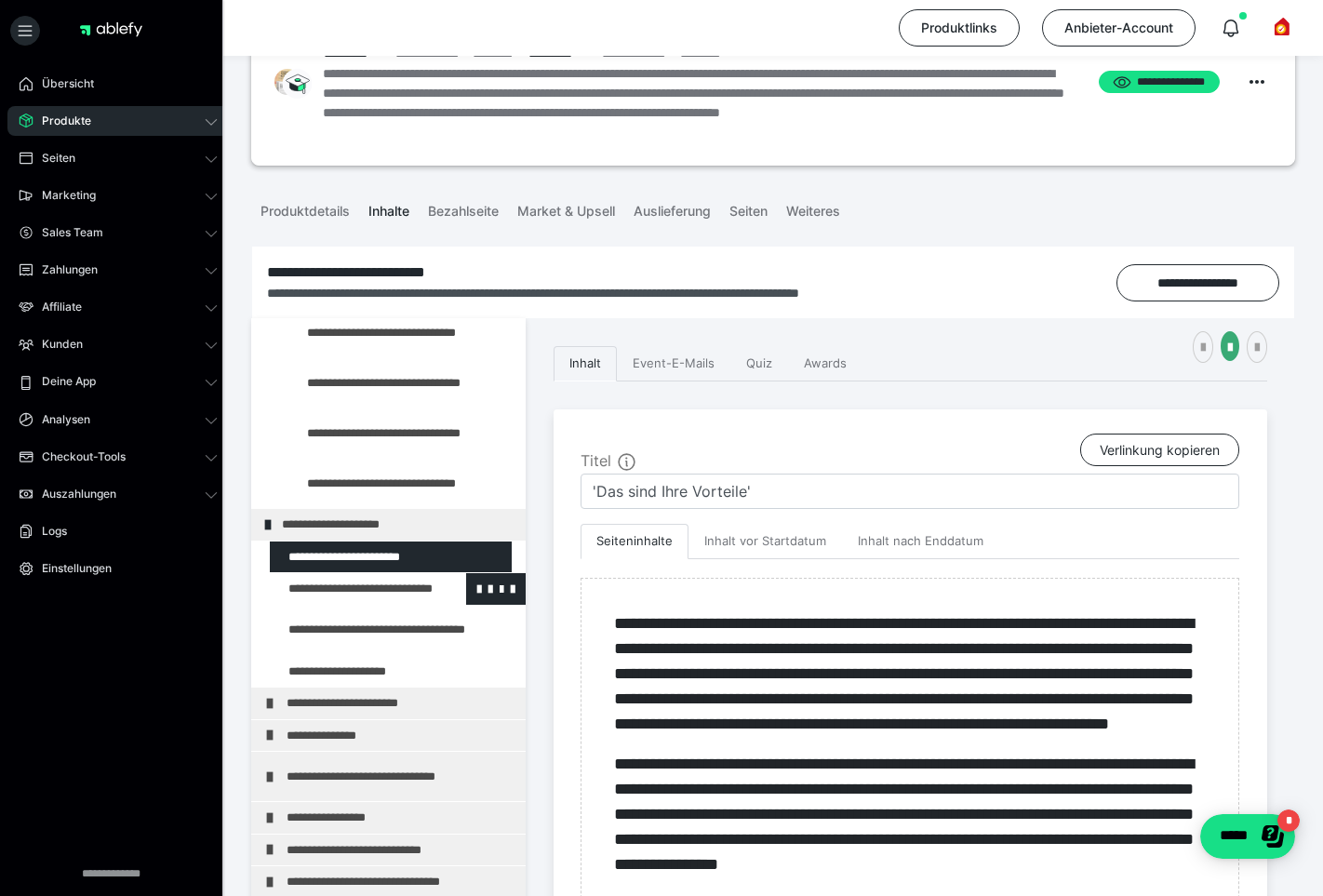 click at bounding box center [349, 589] 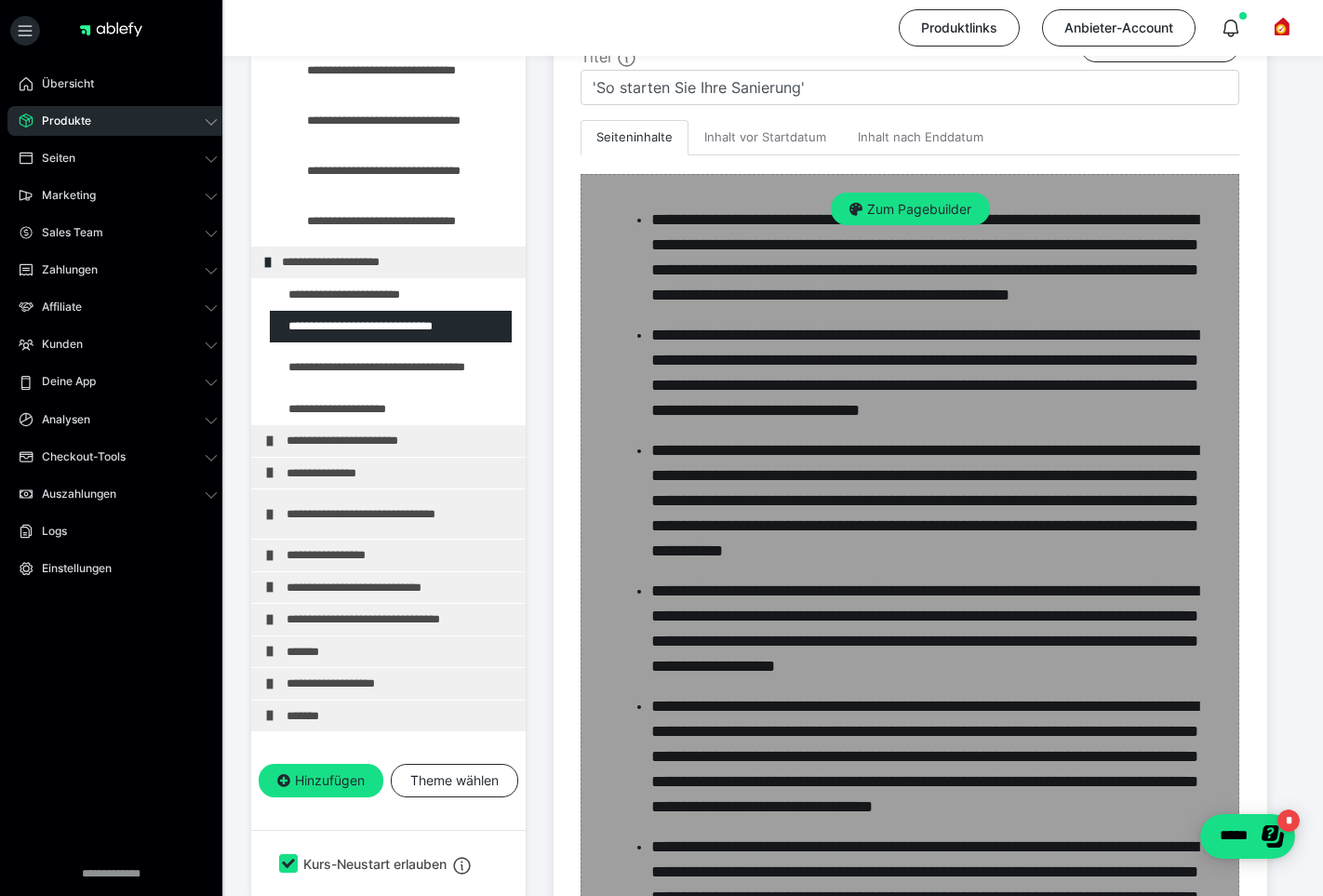 scroll, scrollTop: 492, scrollLeft: 0, axis: vertical 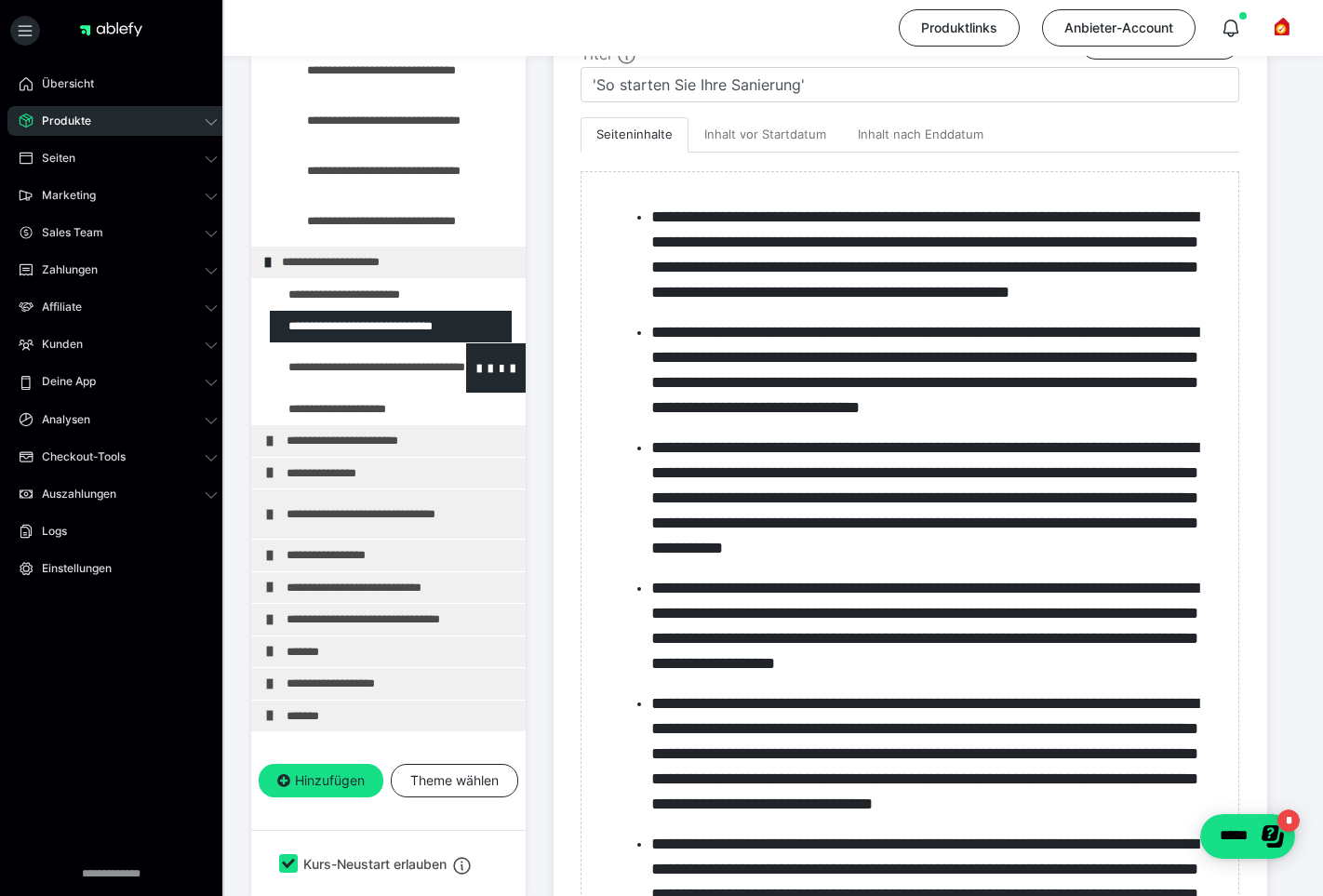 click at bounding box center [349, 368] 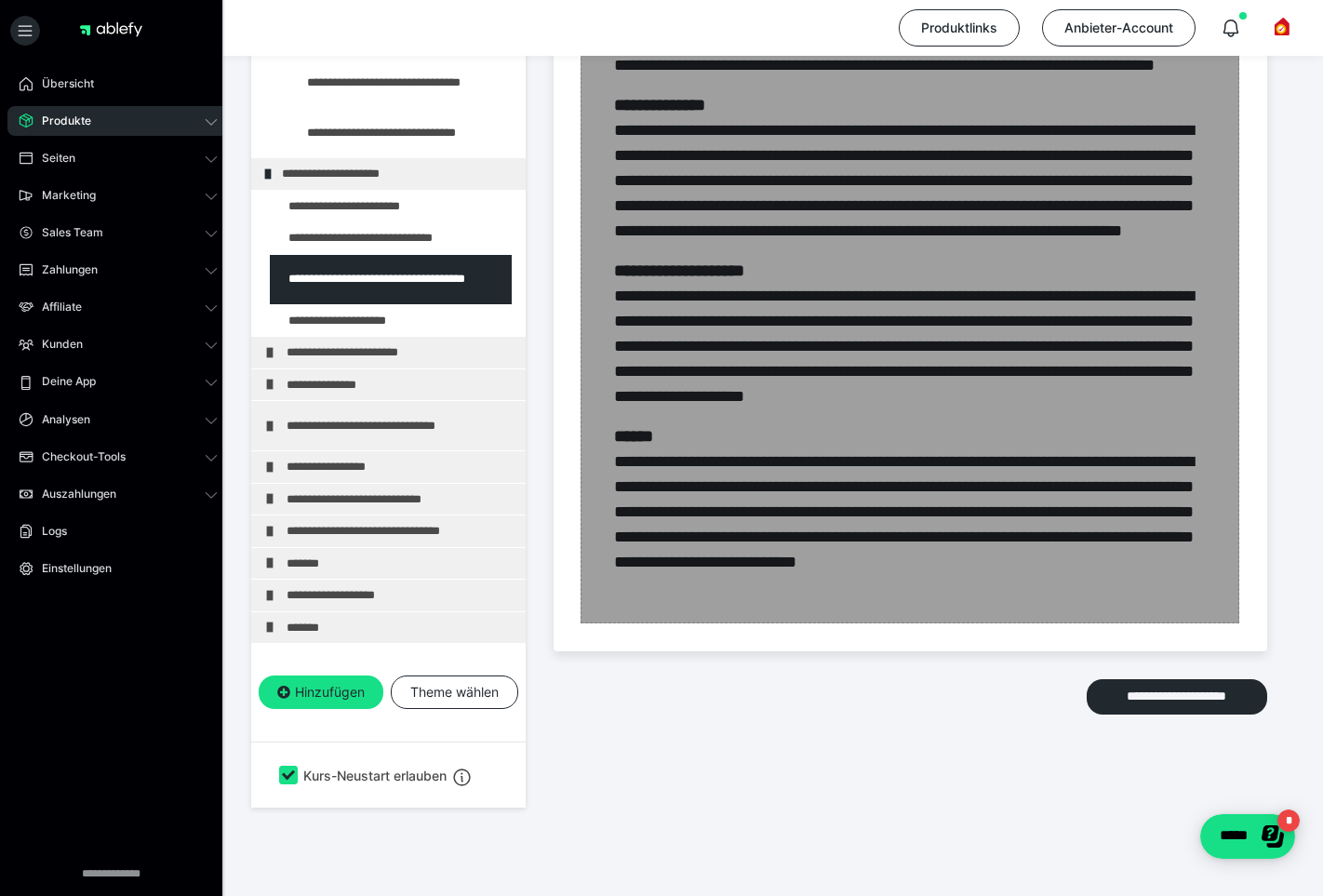 scroll, scrollTop: 1264, scrollLeft: 0, axis: vertical 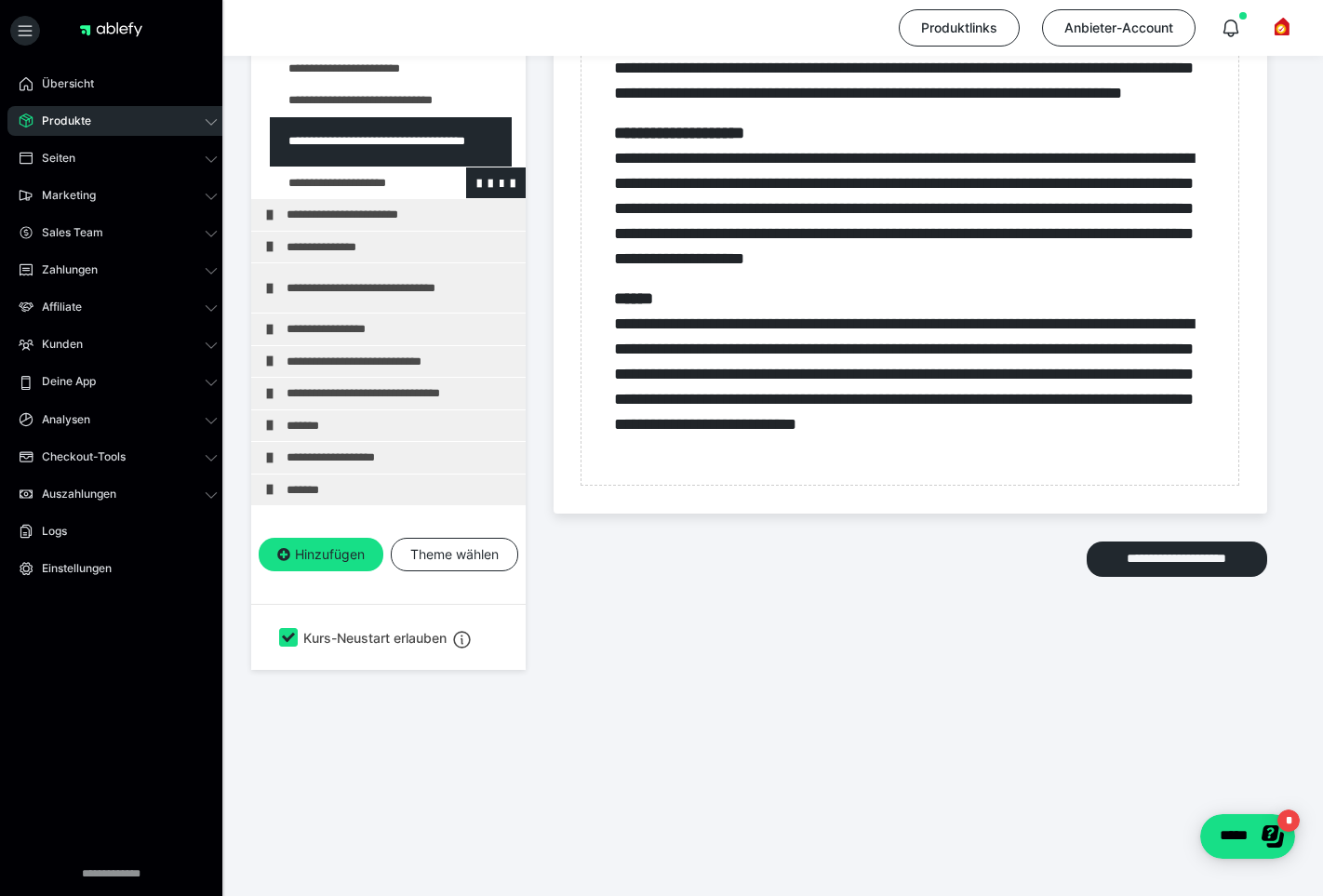 click at bounding box center [349, 182] 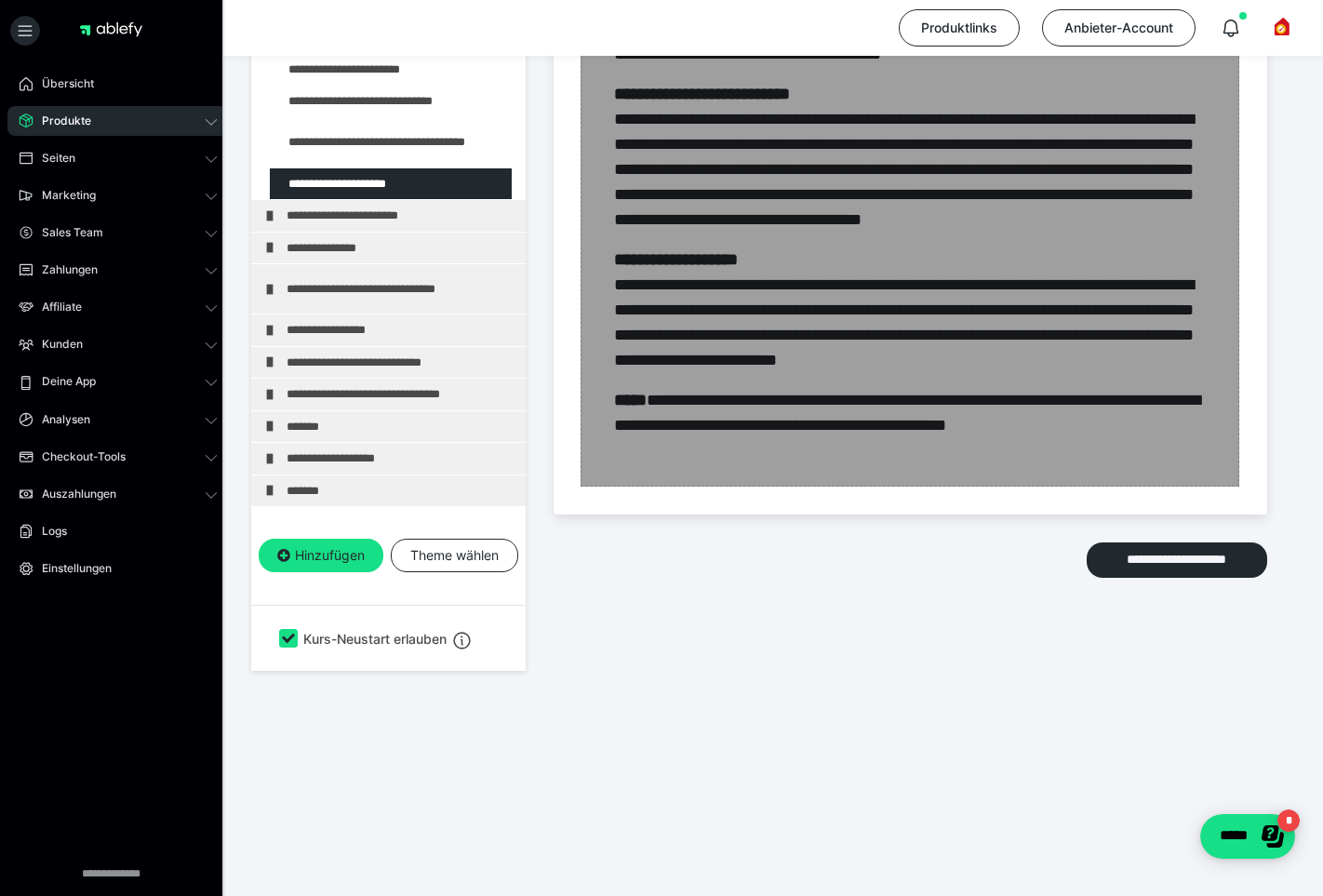 scroll, scrollTop: 1393, scrollLeft: 0, axis: vertical 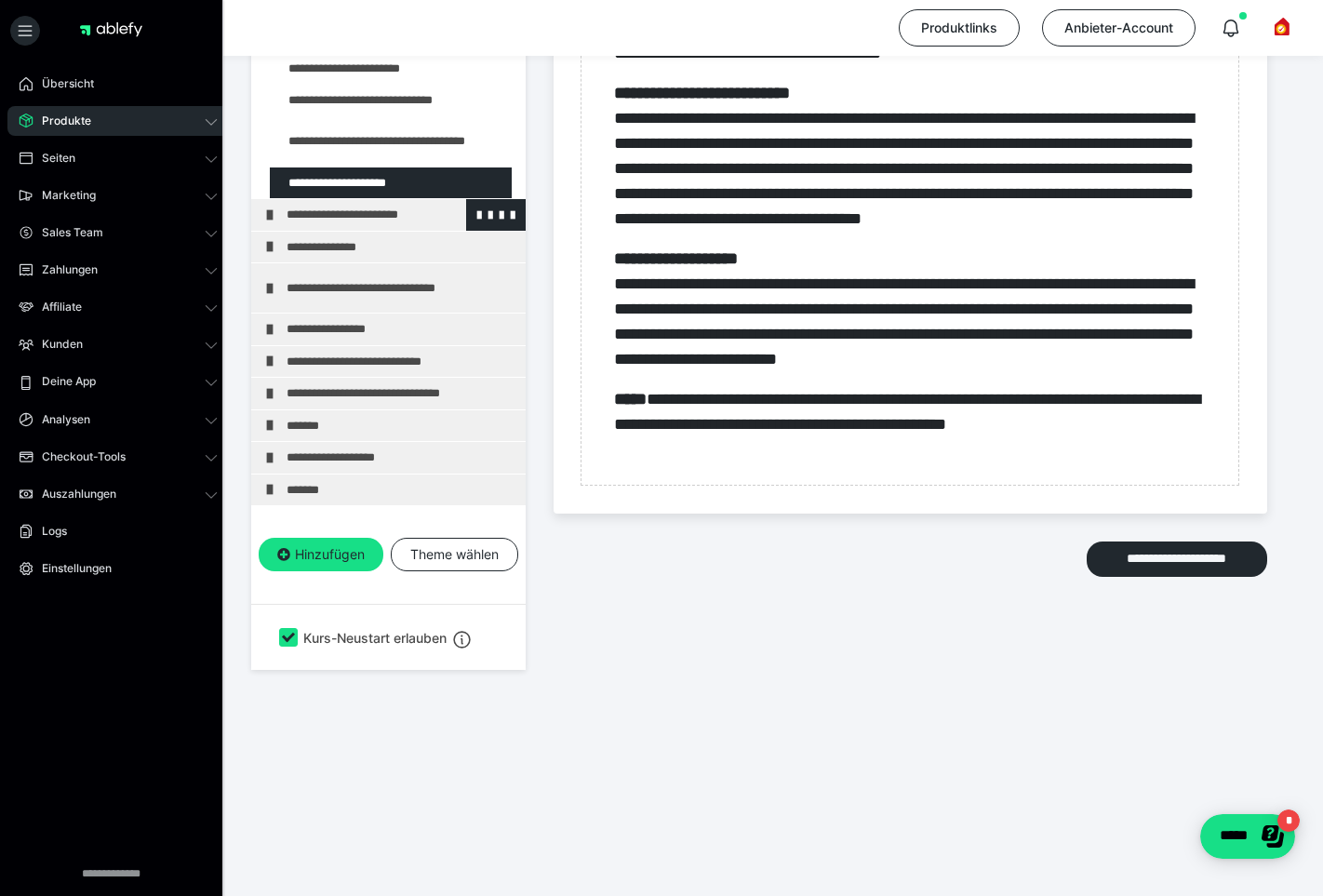 click at bounding box center [270, 215] 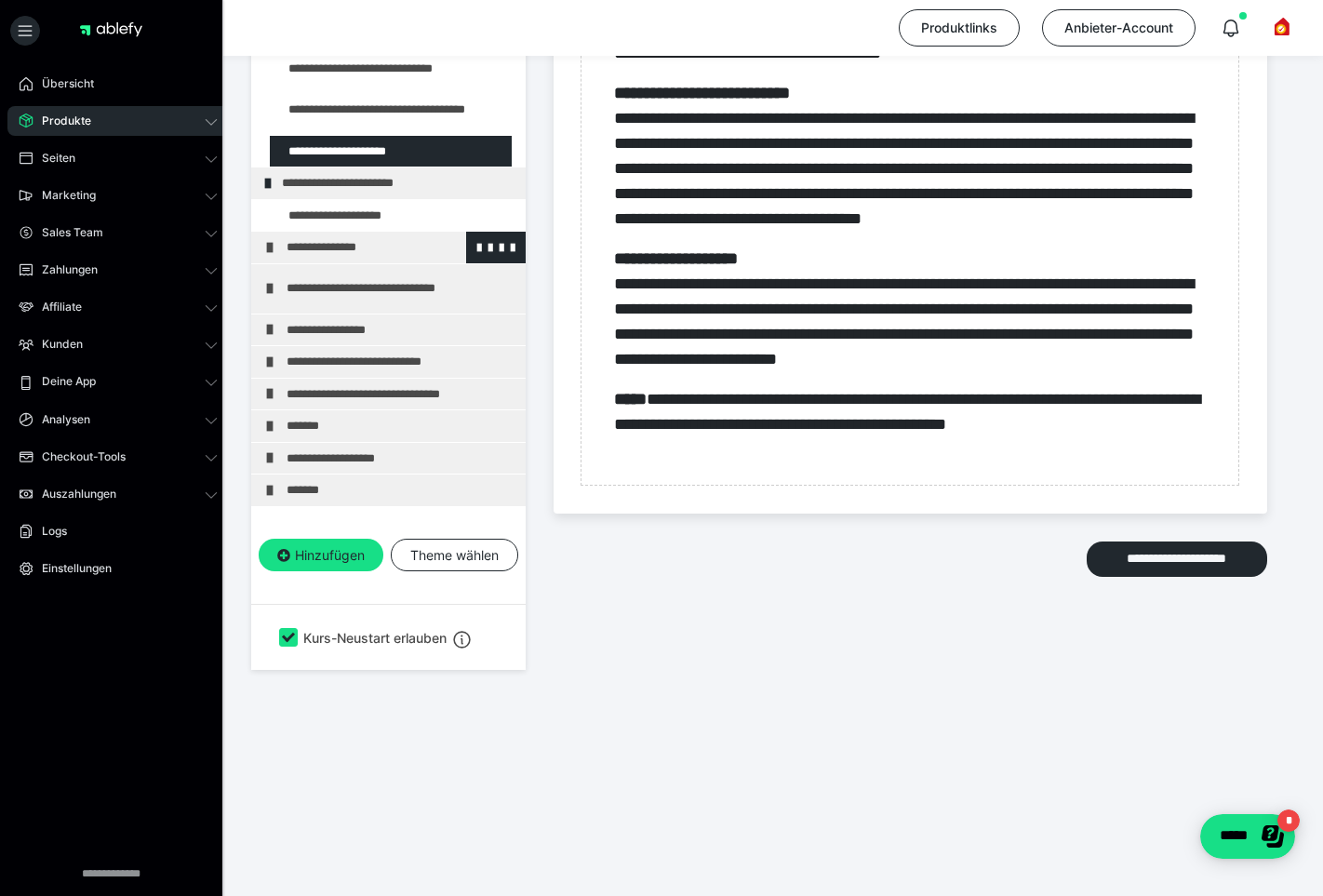 click at bounding box center [270, 247] 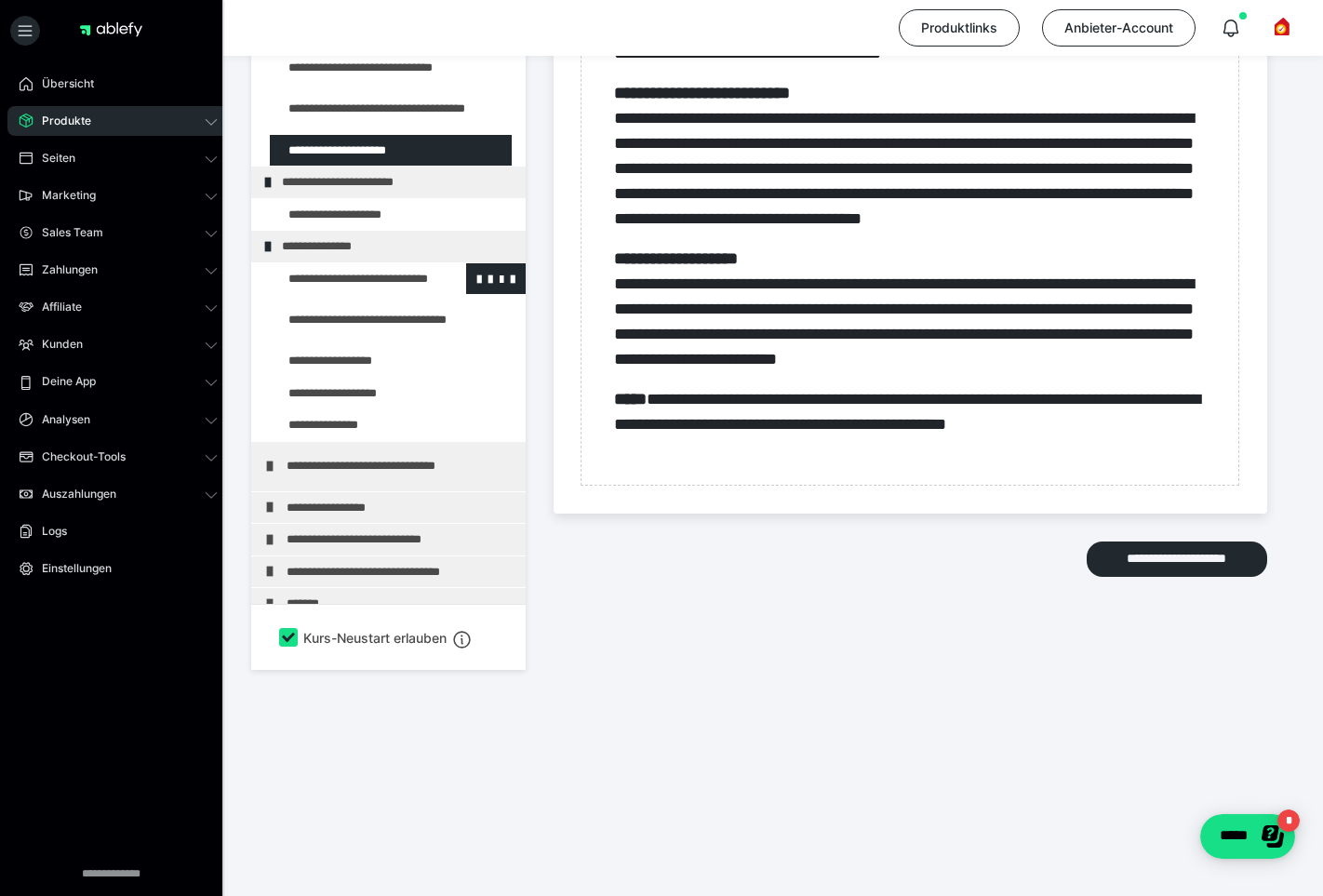 click at bounding box center (349, 278) 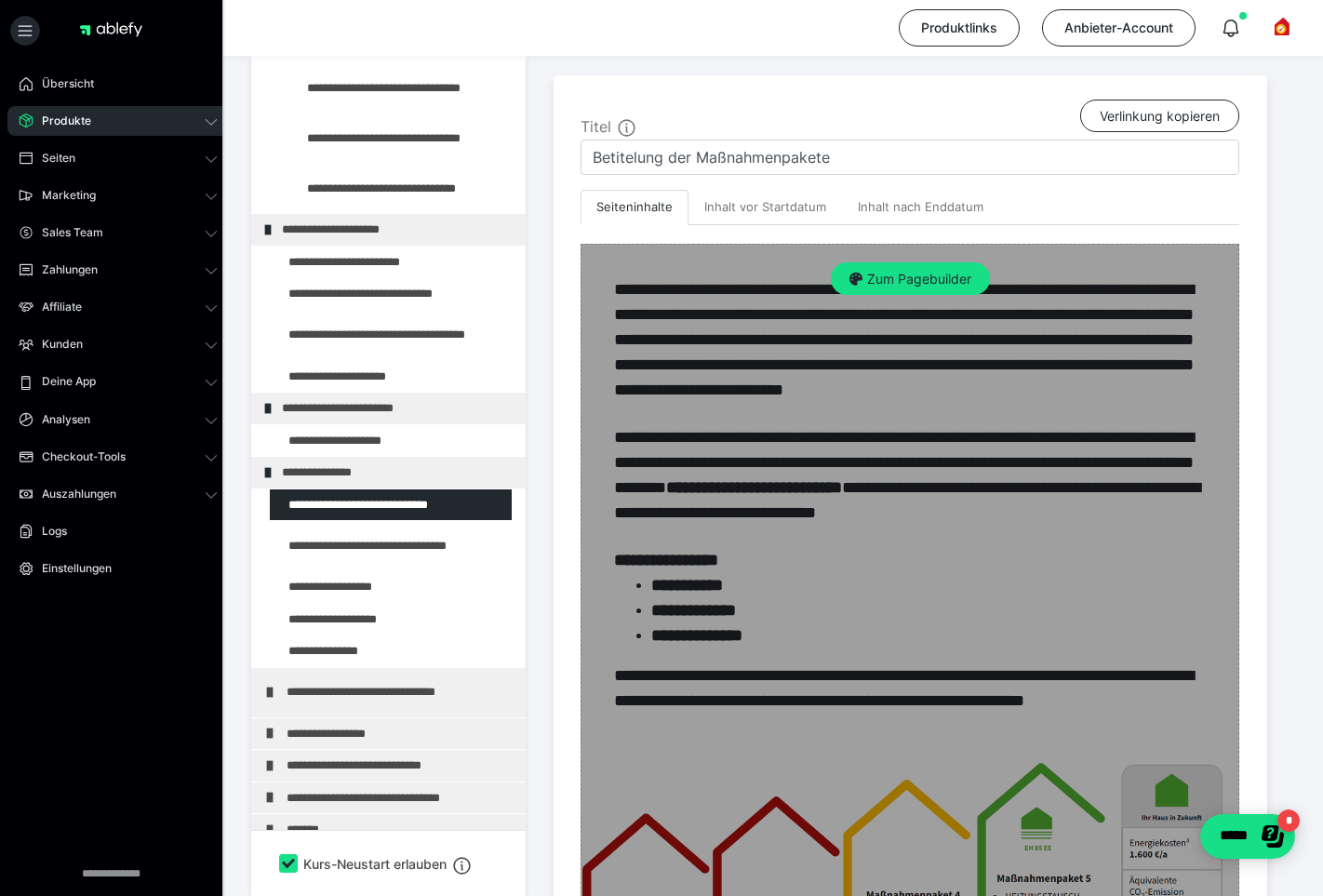 scroll, scrollTop: 297, scrollLeft: 0, axis: vertical 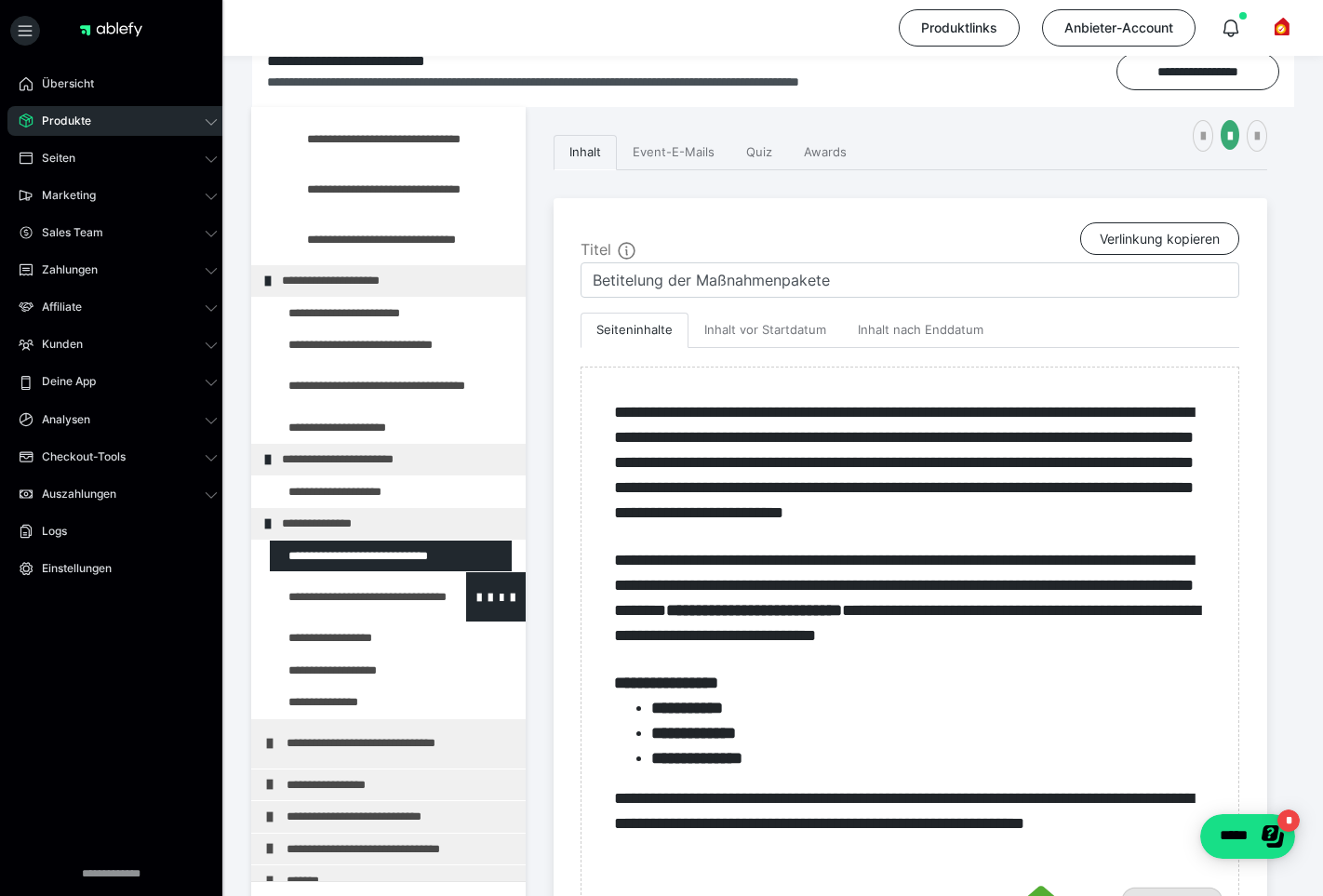 click at bounding box center (349, 596) 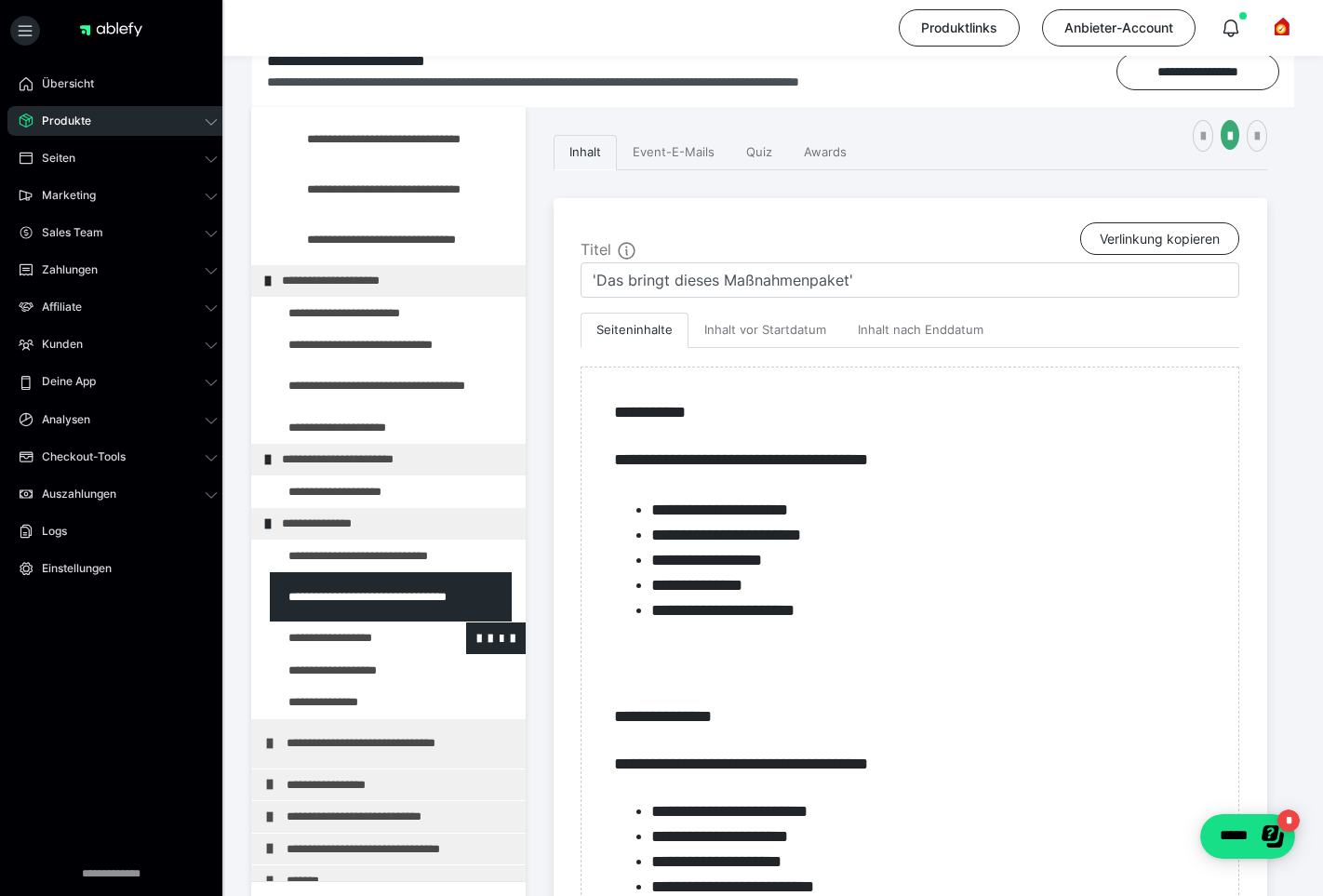 click at bounding box center (349, 638) 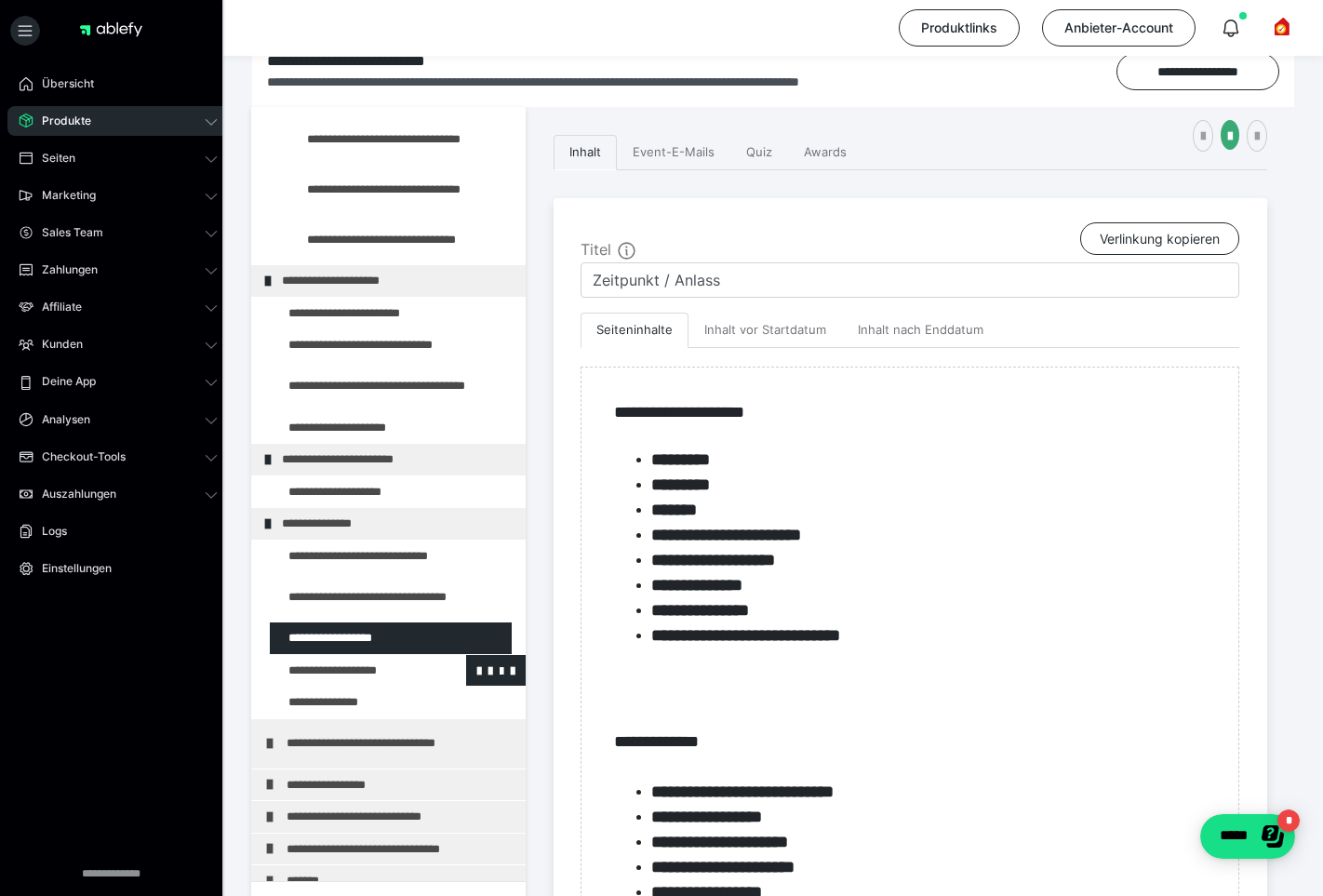 click at bounding box center (349, 671) 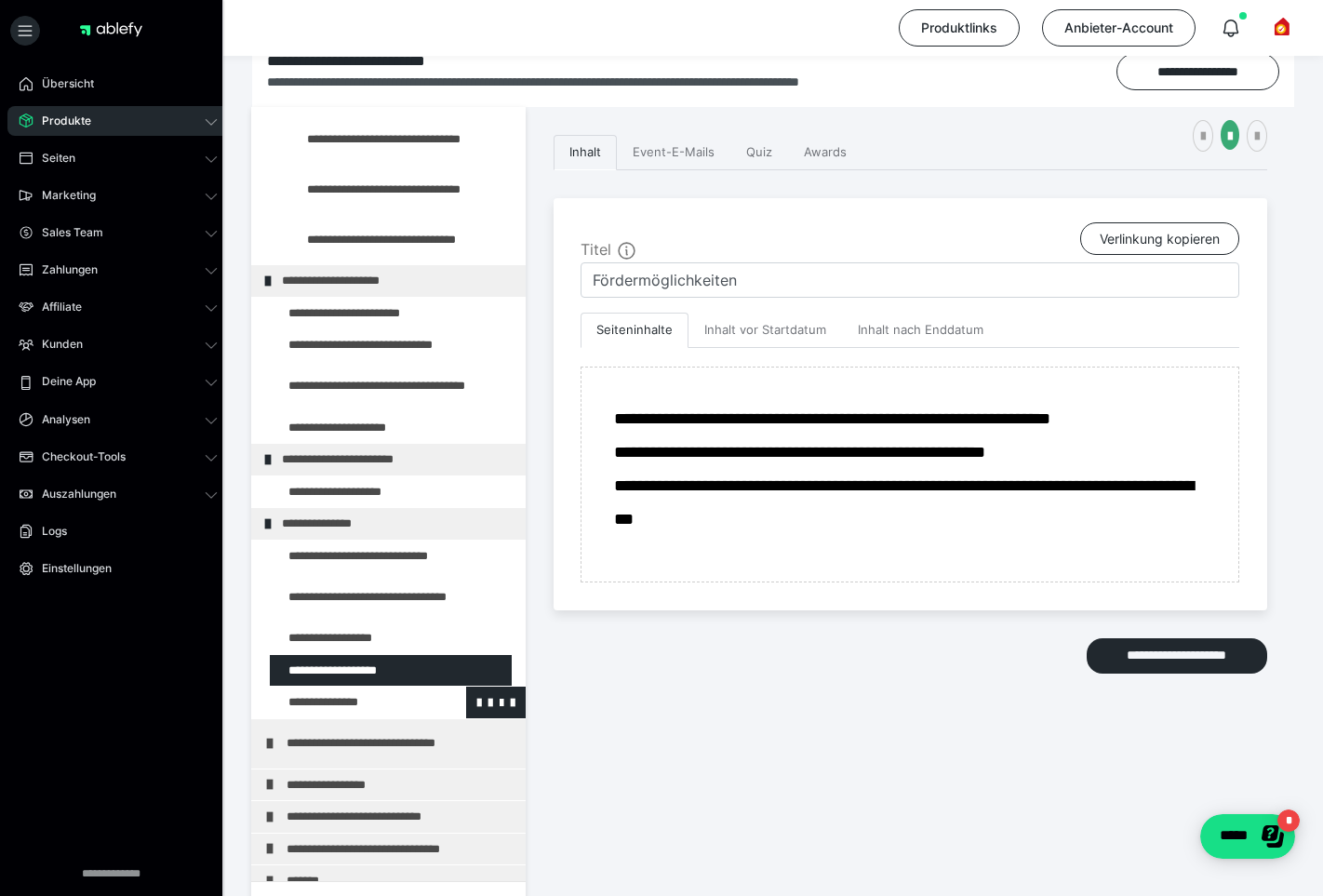 click at bounding box center [349, 702] 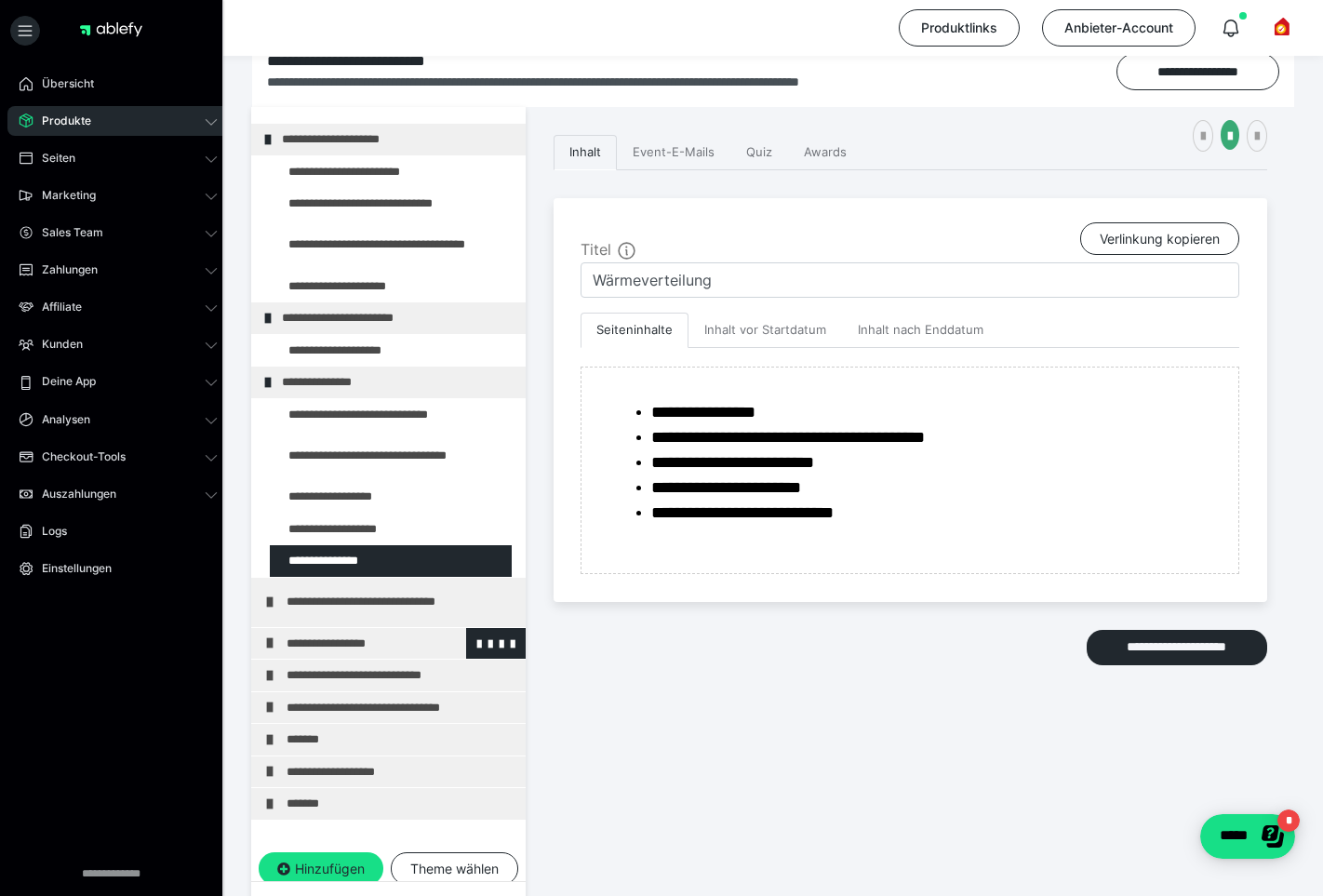 scroll, scrollTop: 1067, scrollLeft: 0, axis: vertical 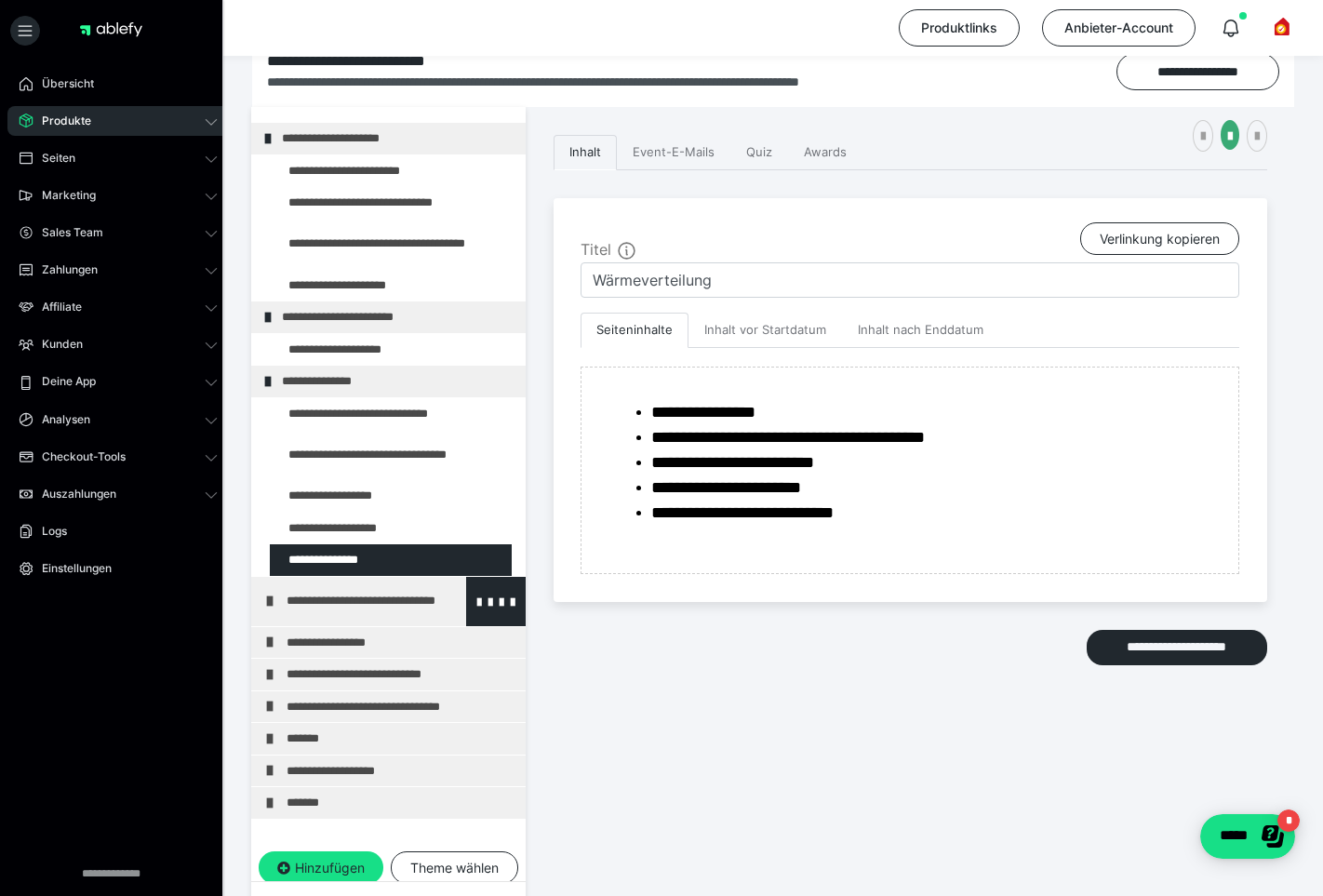 click at bounding box center [270, 601] 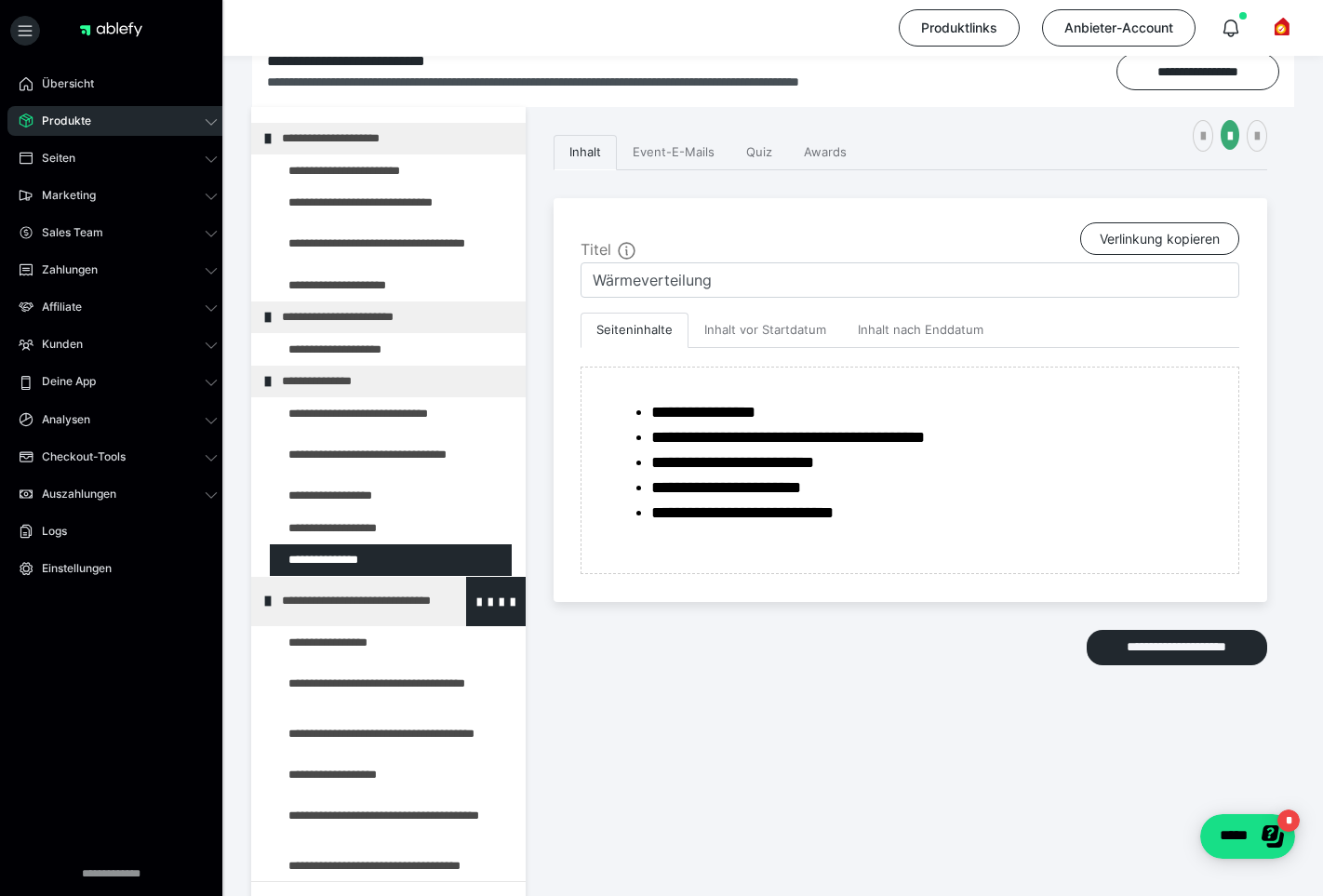 click on "**********" at bounding box center (389, 601) 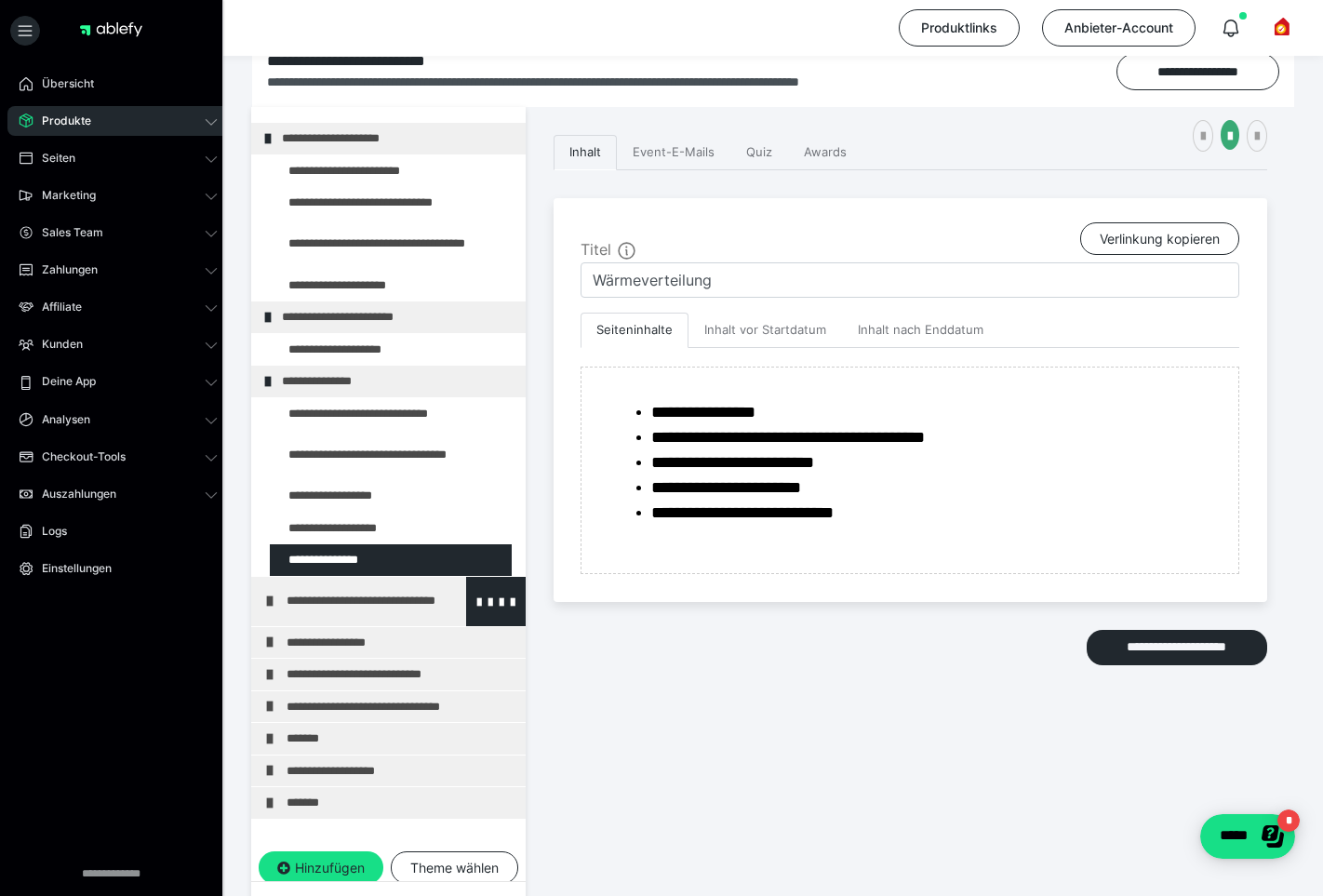 click on "**********" at bounding box center [394, 601] 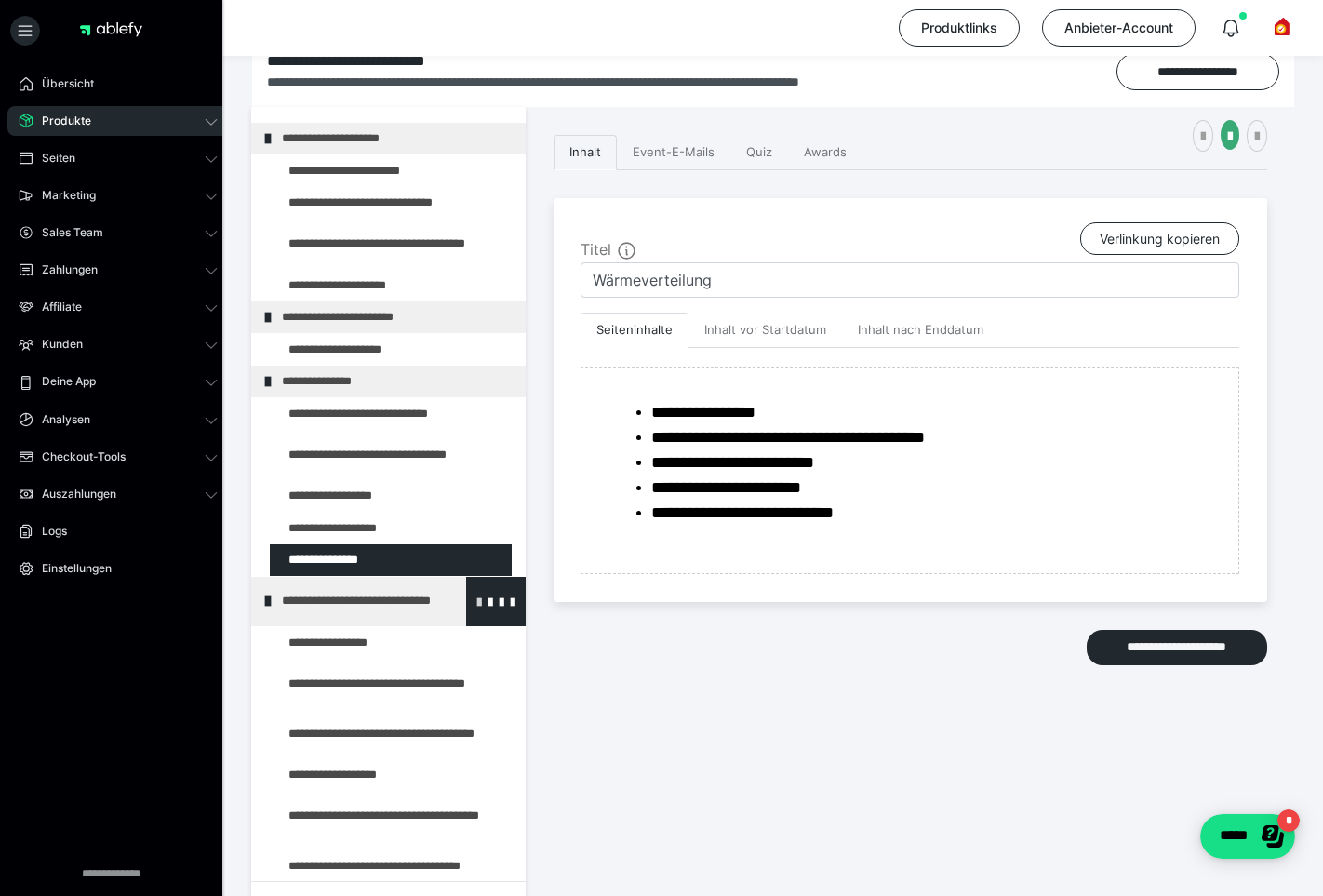 click at bounding box center (479, 601) 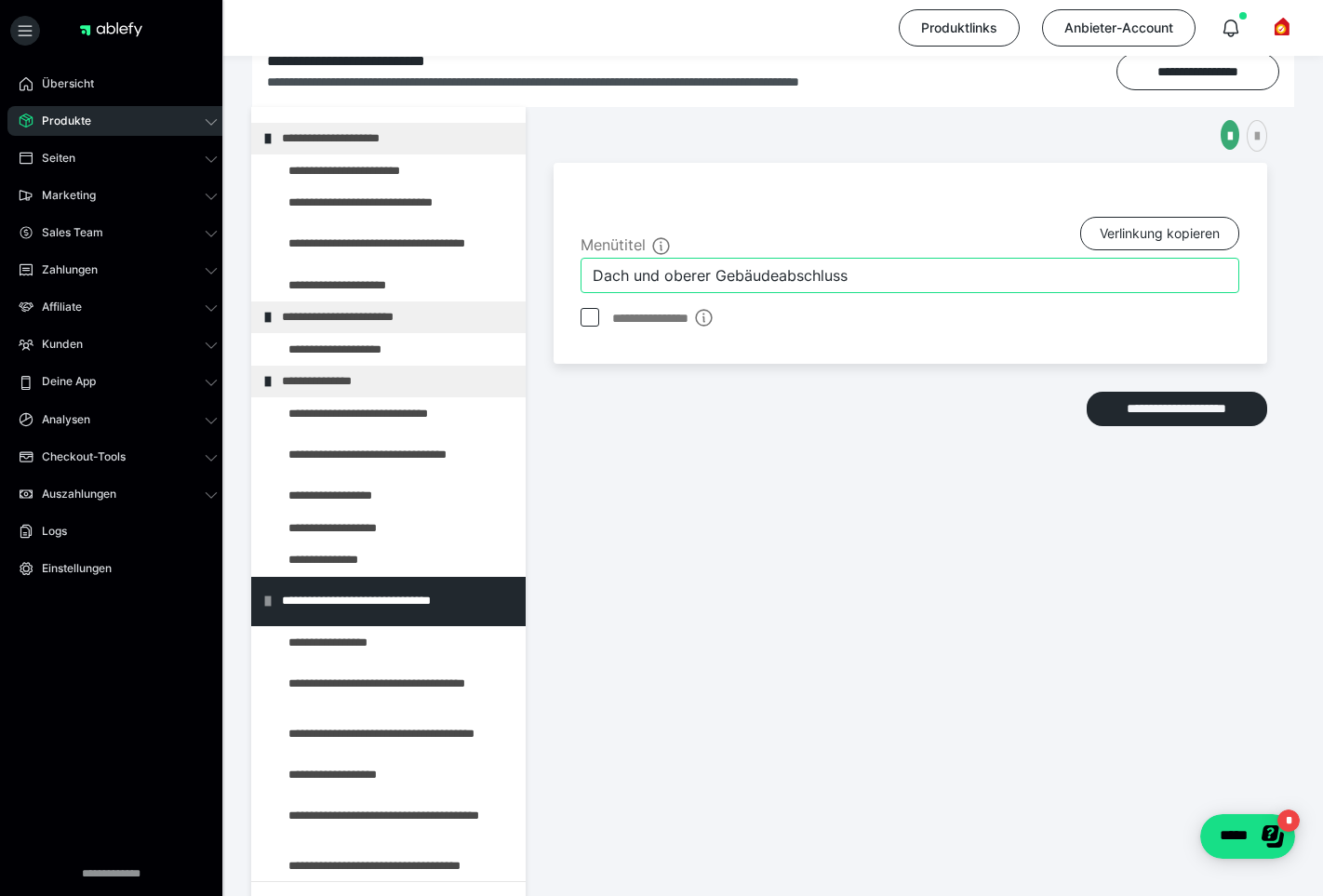 click on "Dach und oberer Gebäudeabschluss" at bounding box center (910, 275) 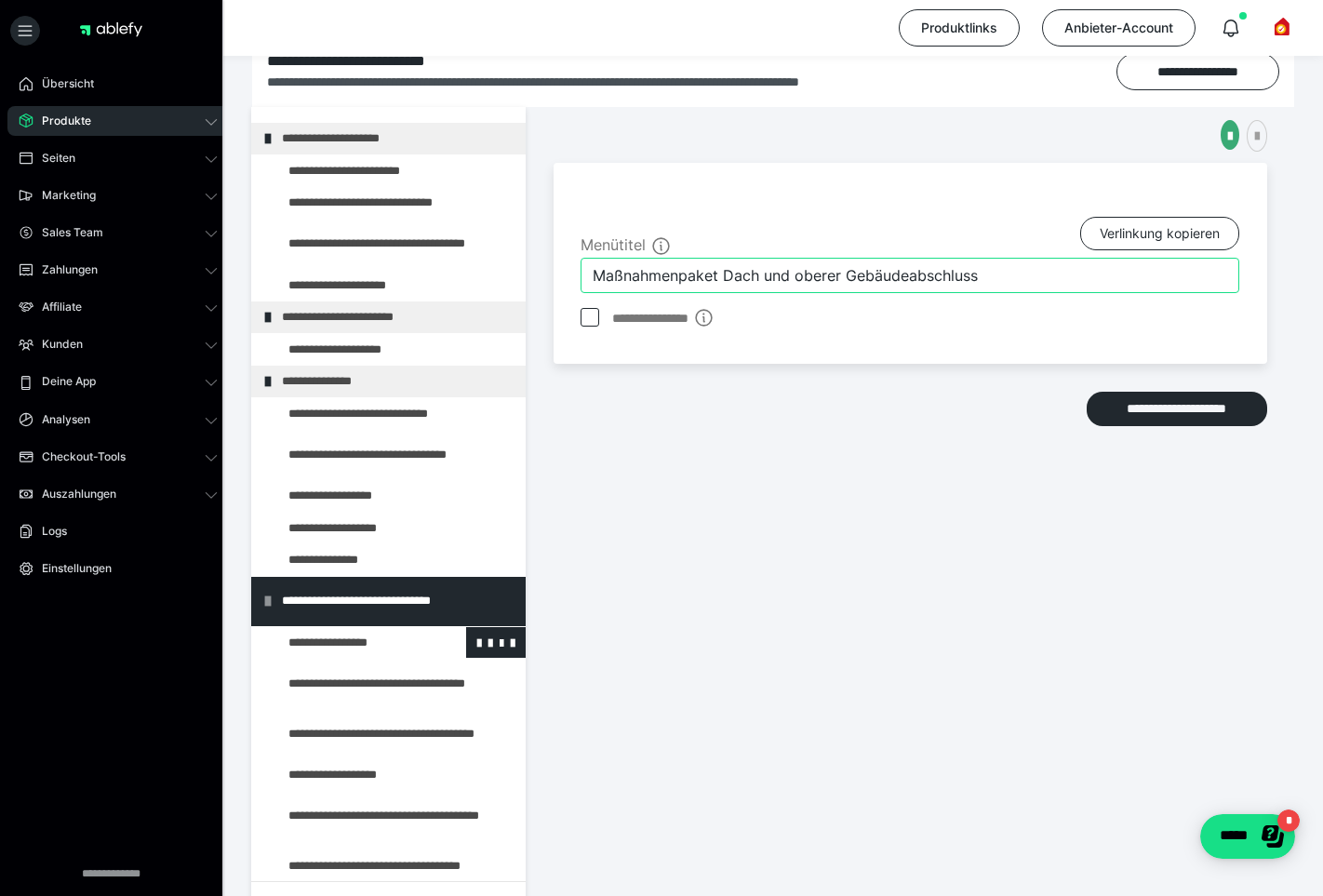 type on "Maßnahmenpaket Dach und oberer Gebäudeabschluss" 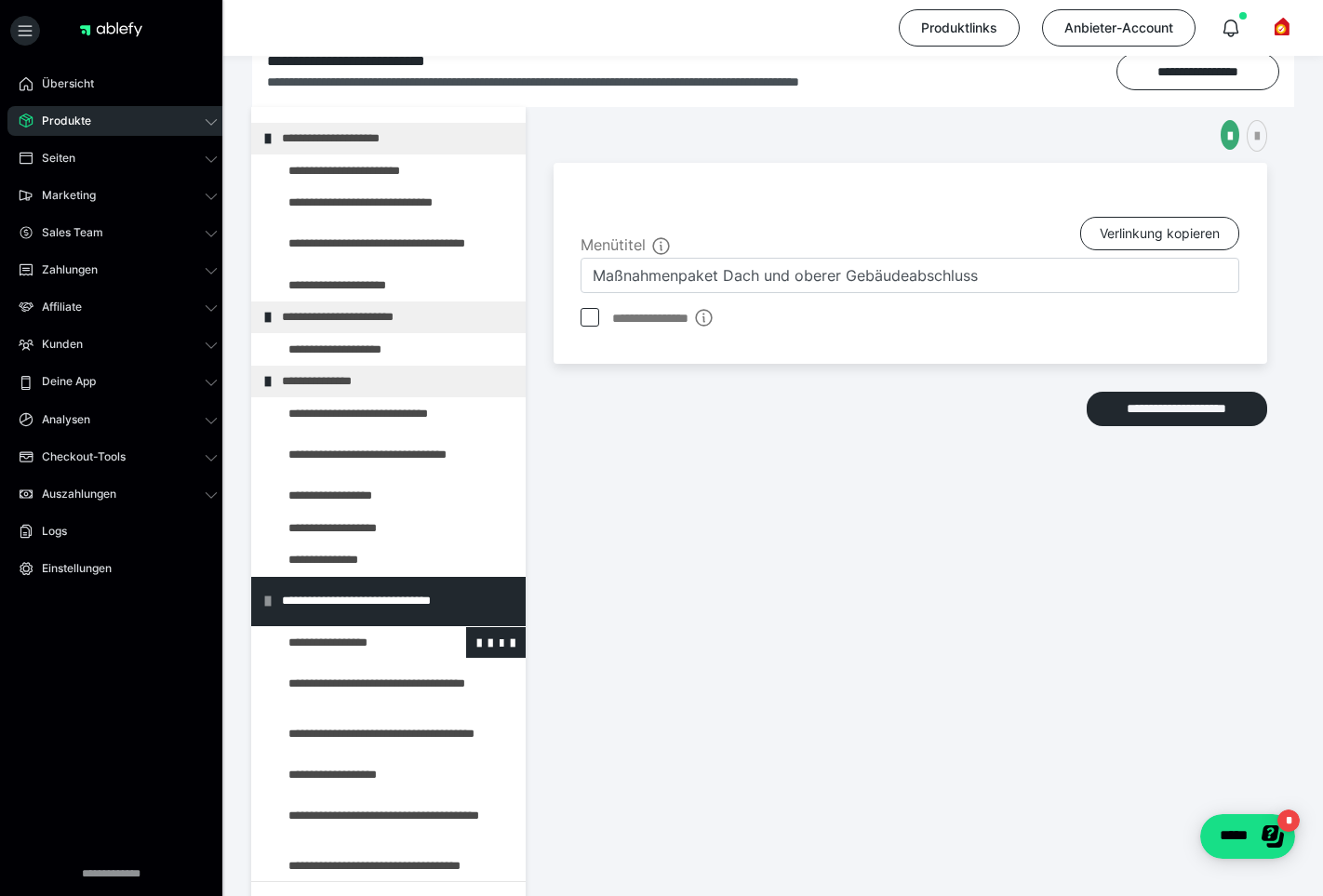 click at bounding box center (349, 643) 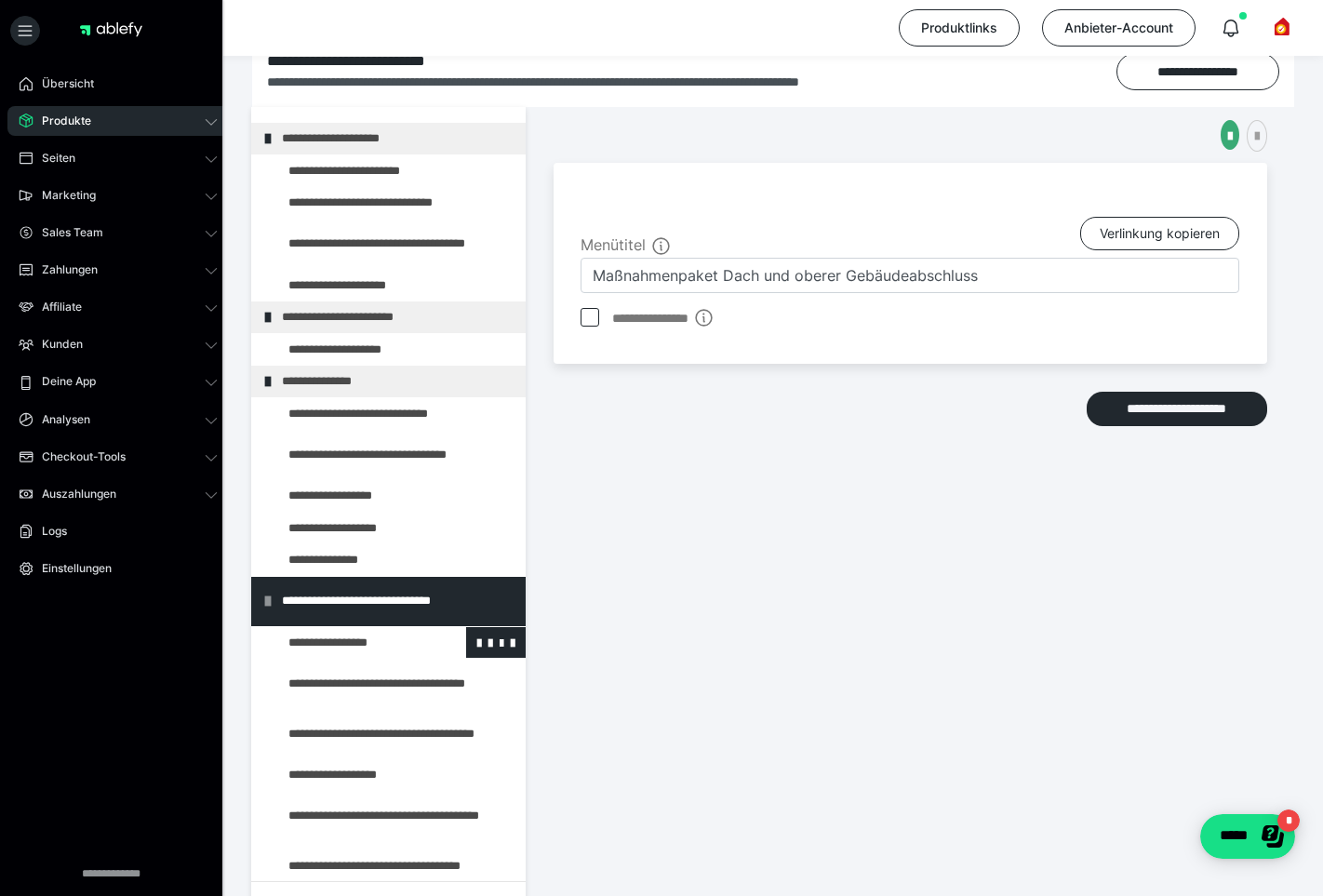 type on "Aufsparrendämmung" 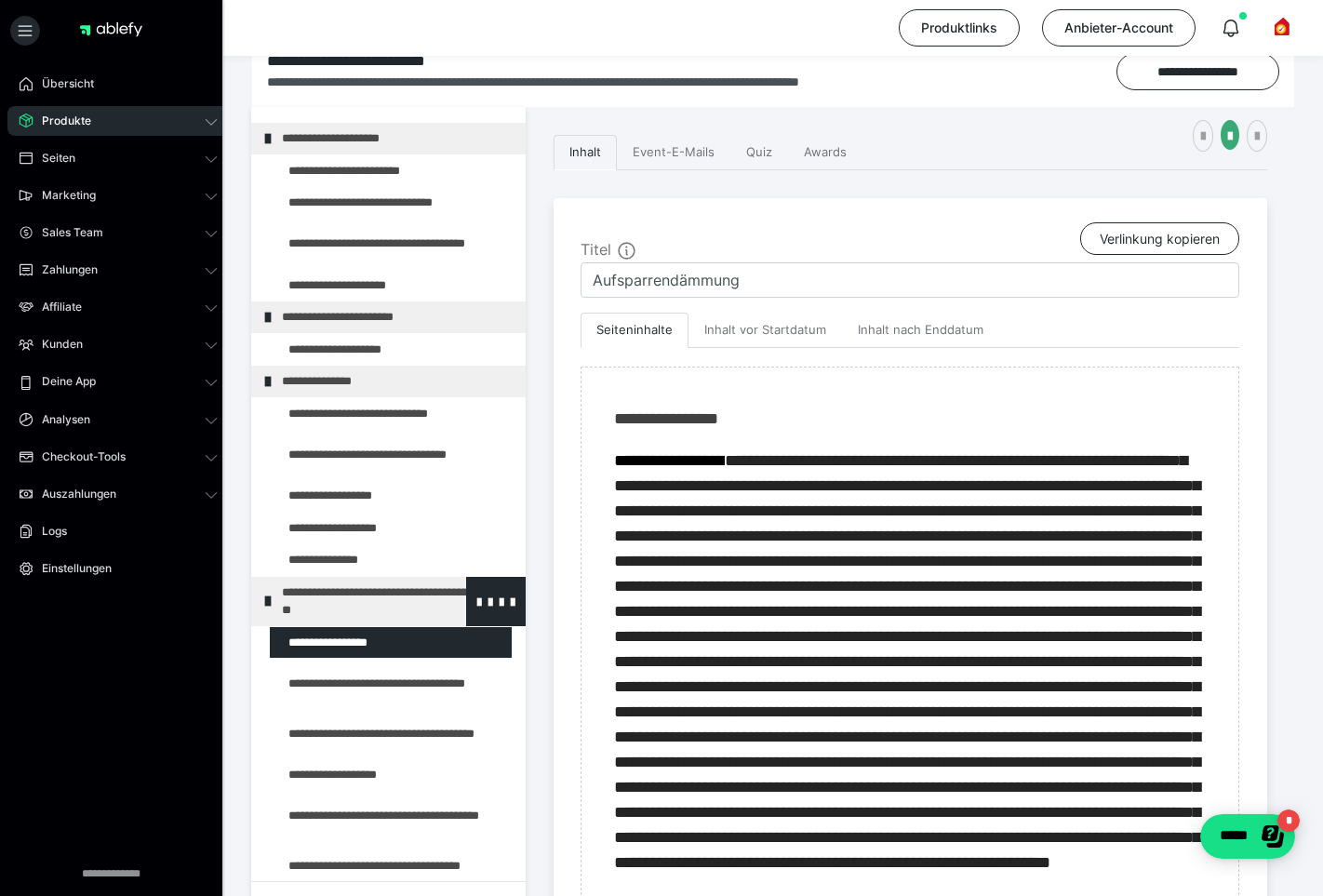 click at bounding box center [268, 601] 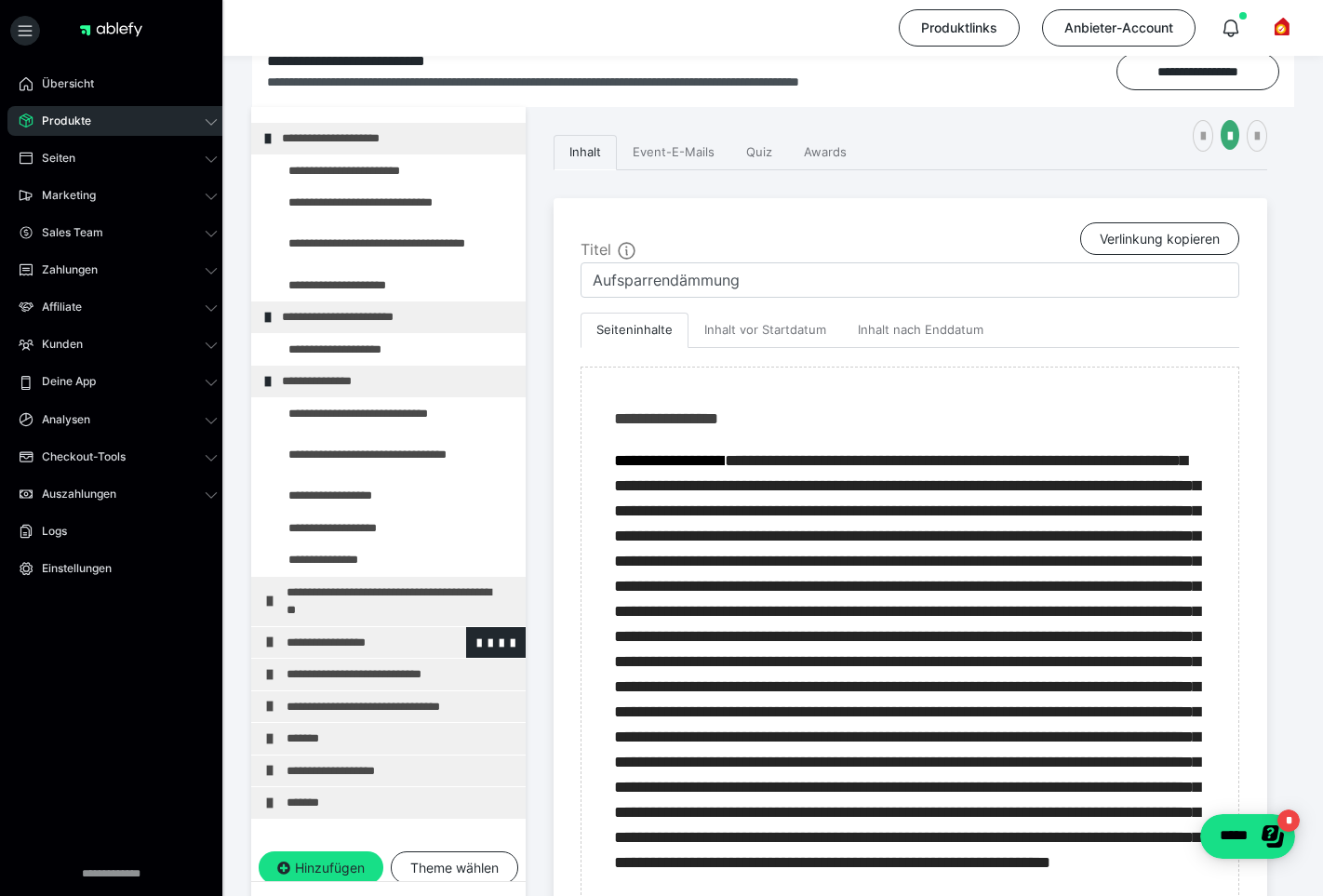 click at bounding box center (270, 642) 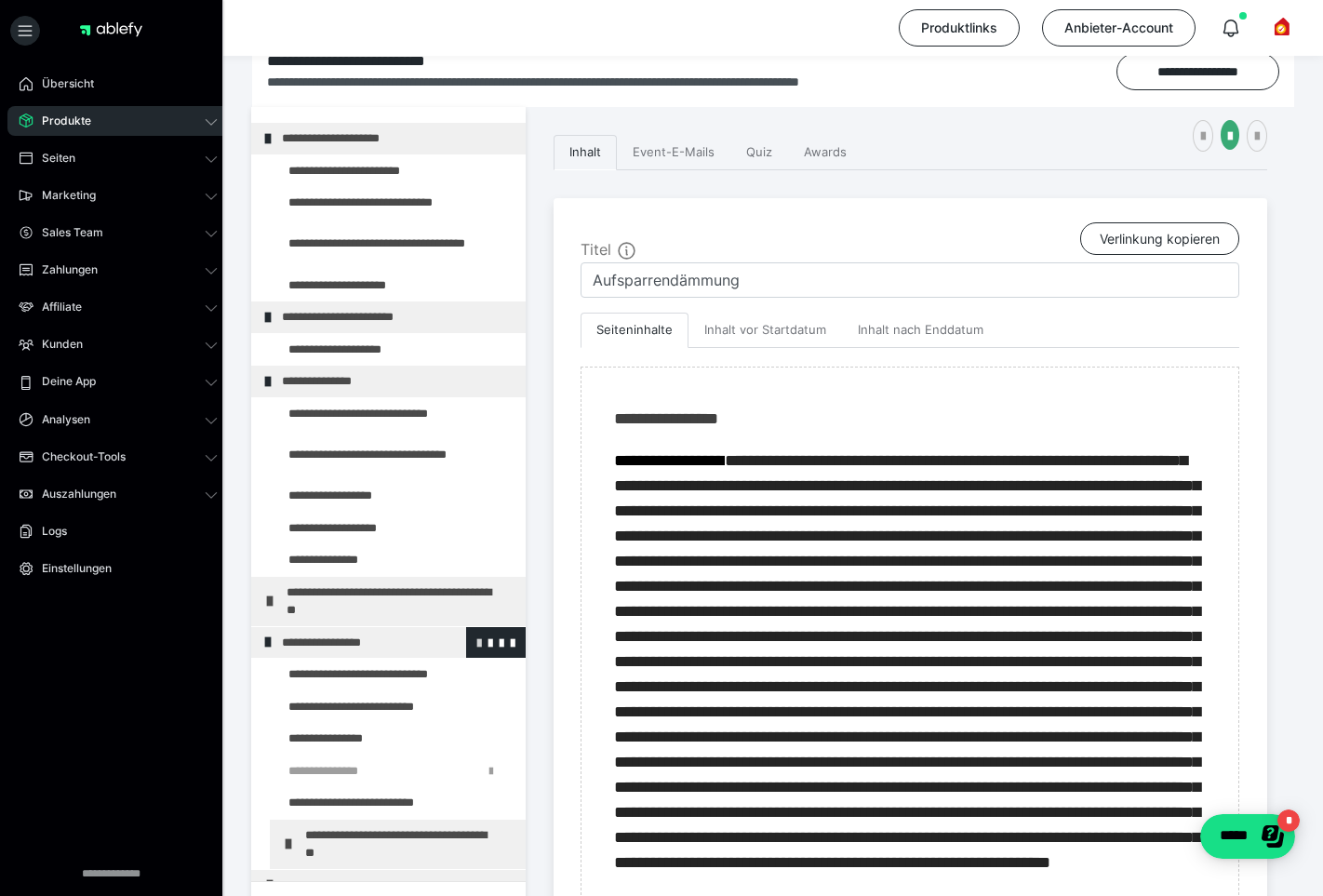 click at bounding box center (479, 642) 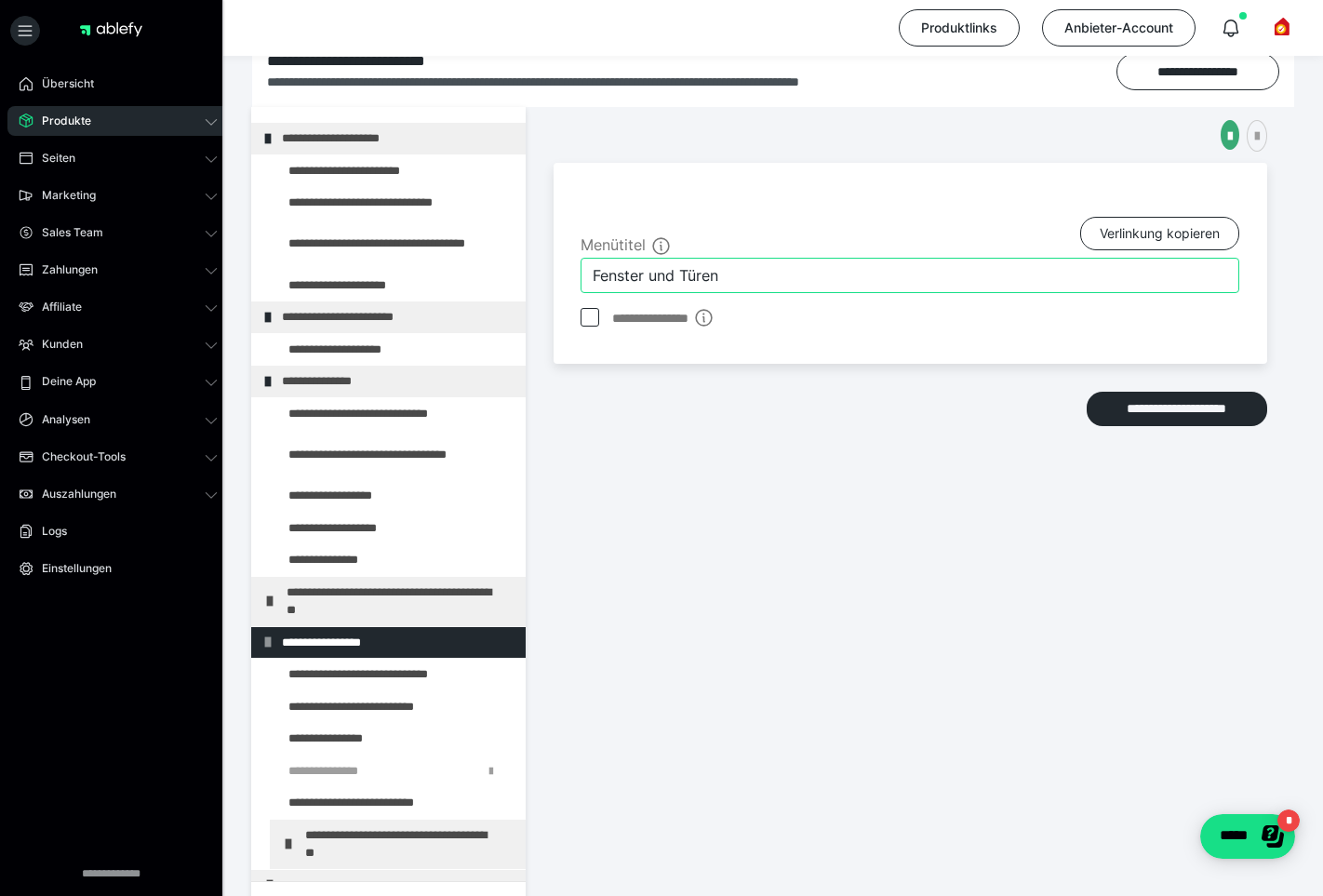 click on "Fenster und Türen" at bounding box center (910, 275) 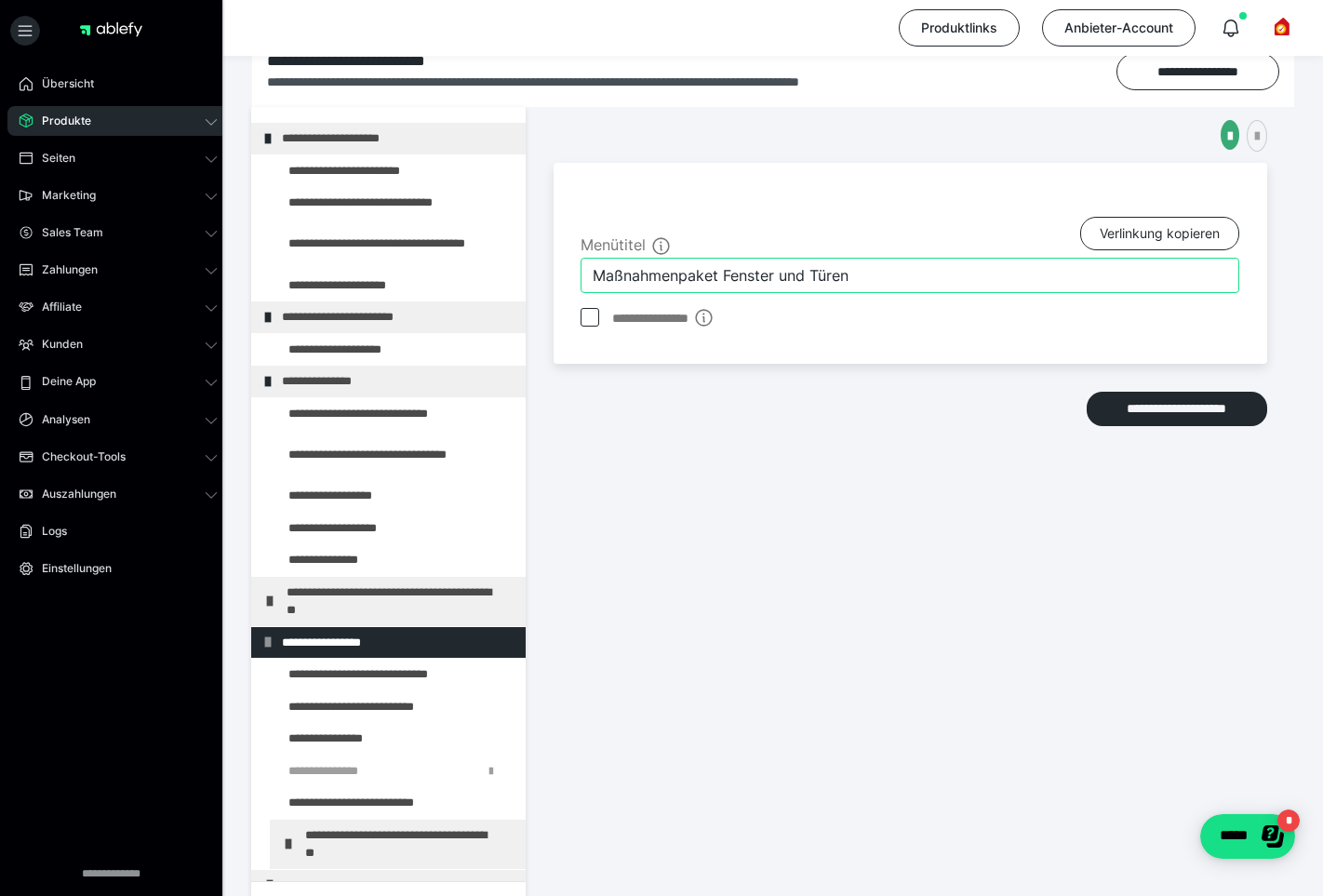 click on "Maßnahmenpaket Fenster und Türen" at bounding box center (910, 275) 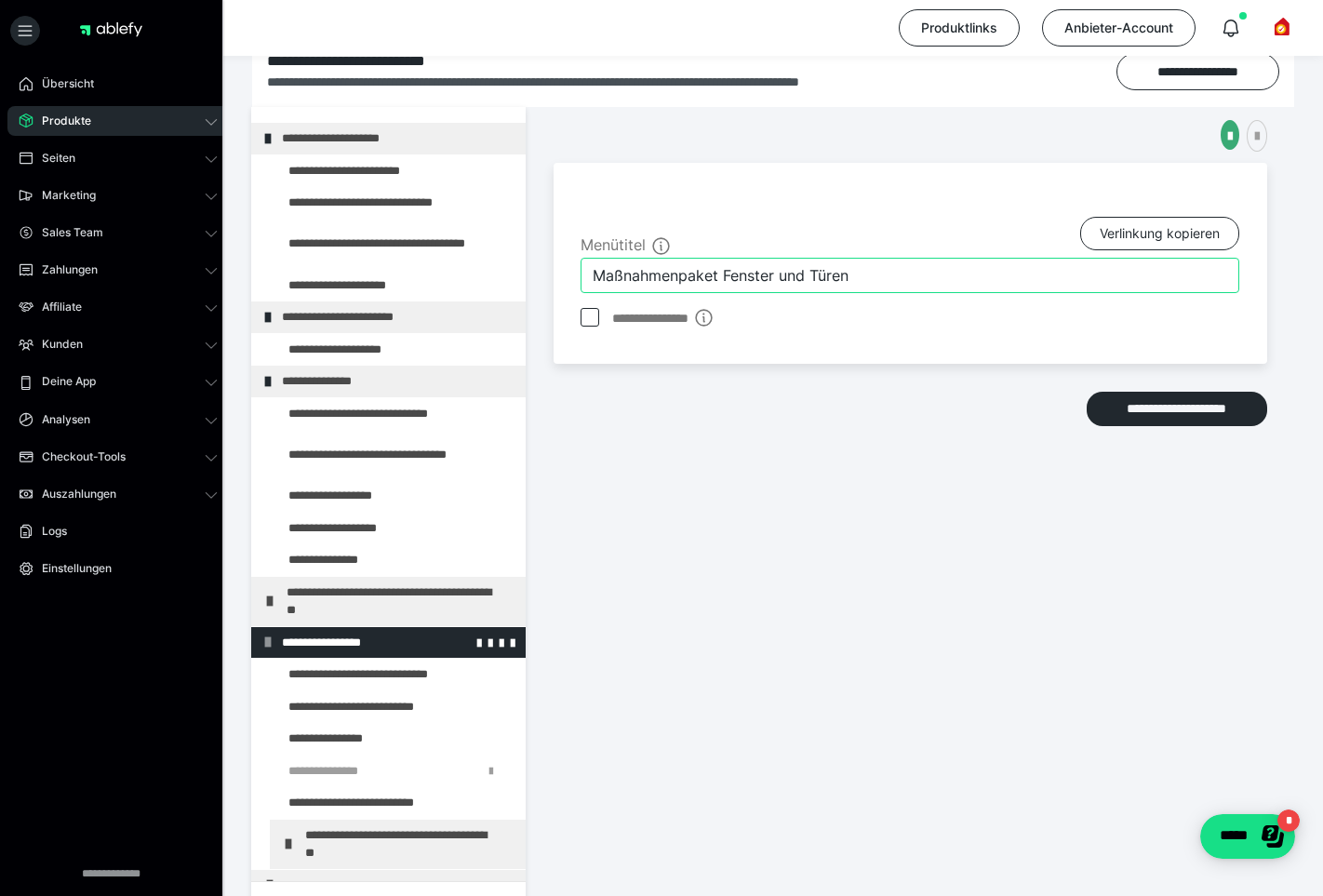 type on "Maßnahmenpaket Fenster und Türen" 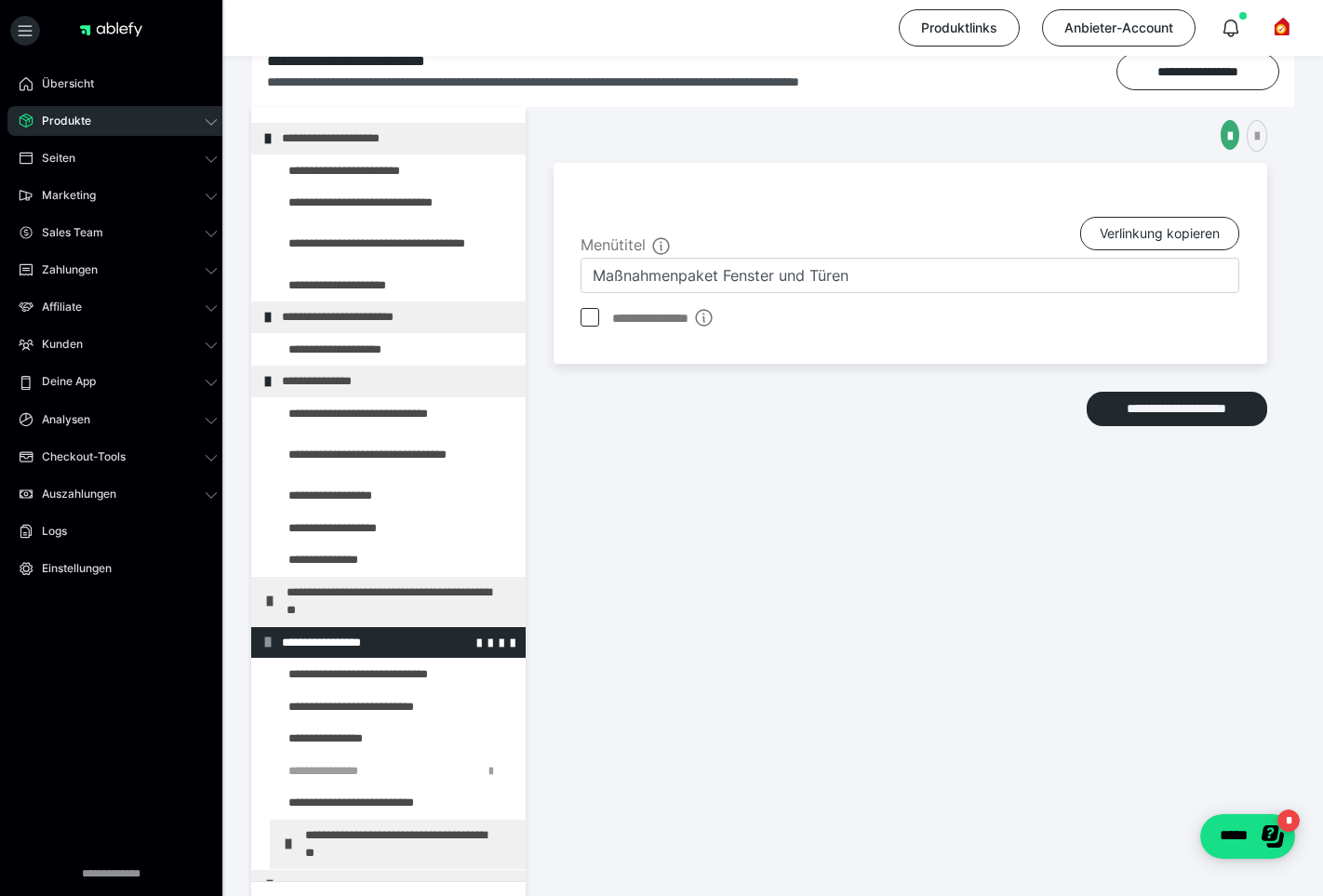 click at bounding box center (268, 642) 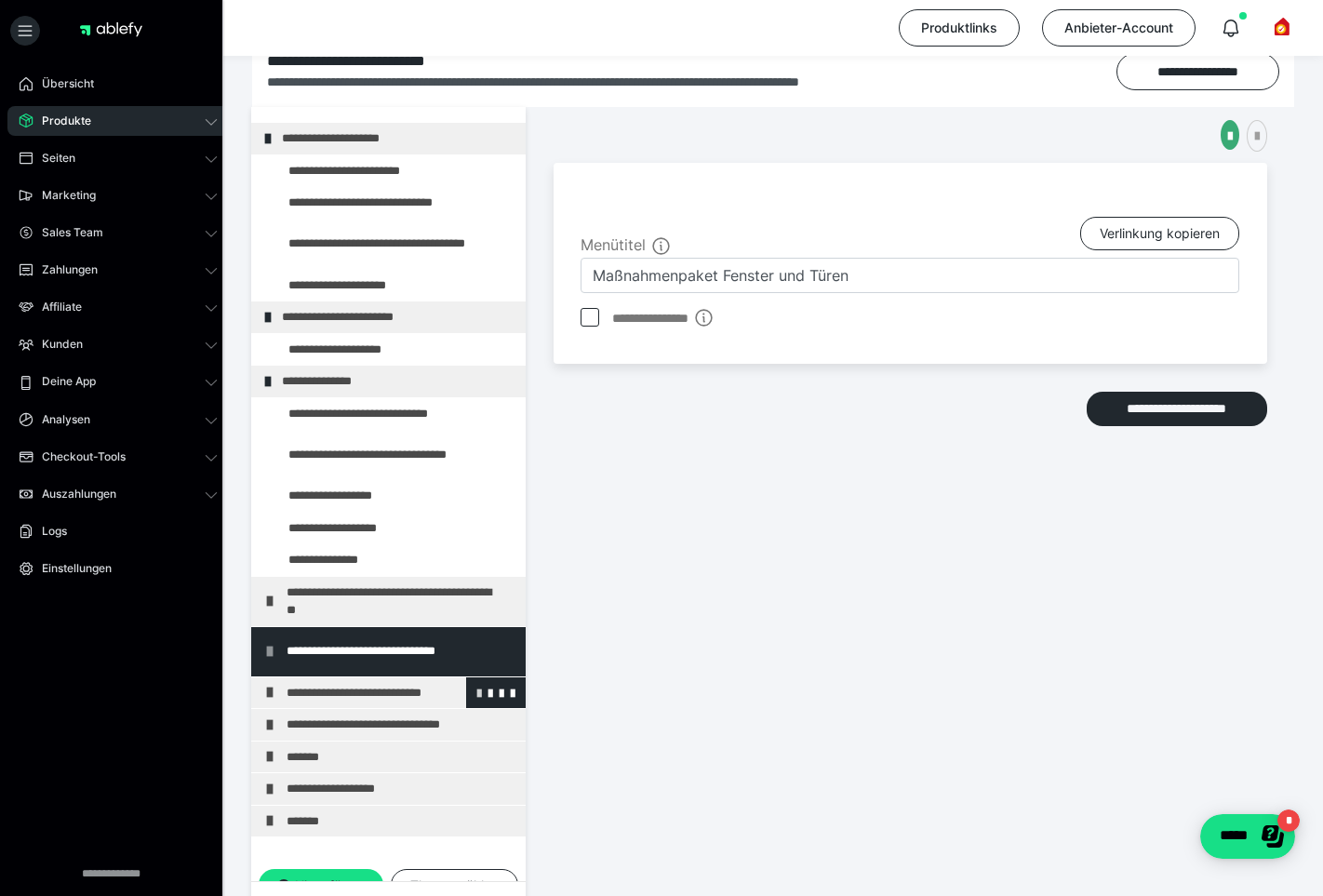 click at bounding box center (479, 692) 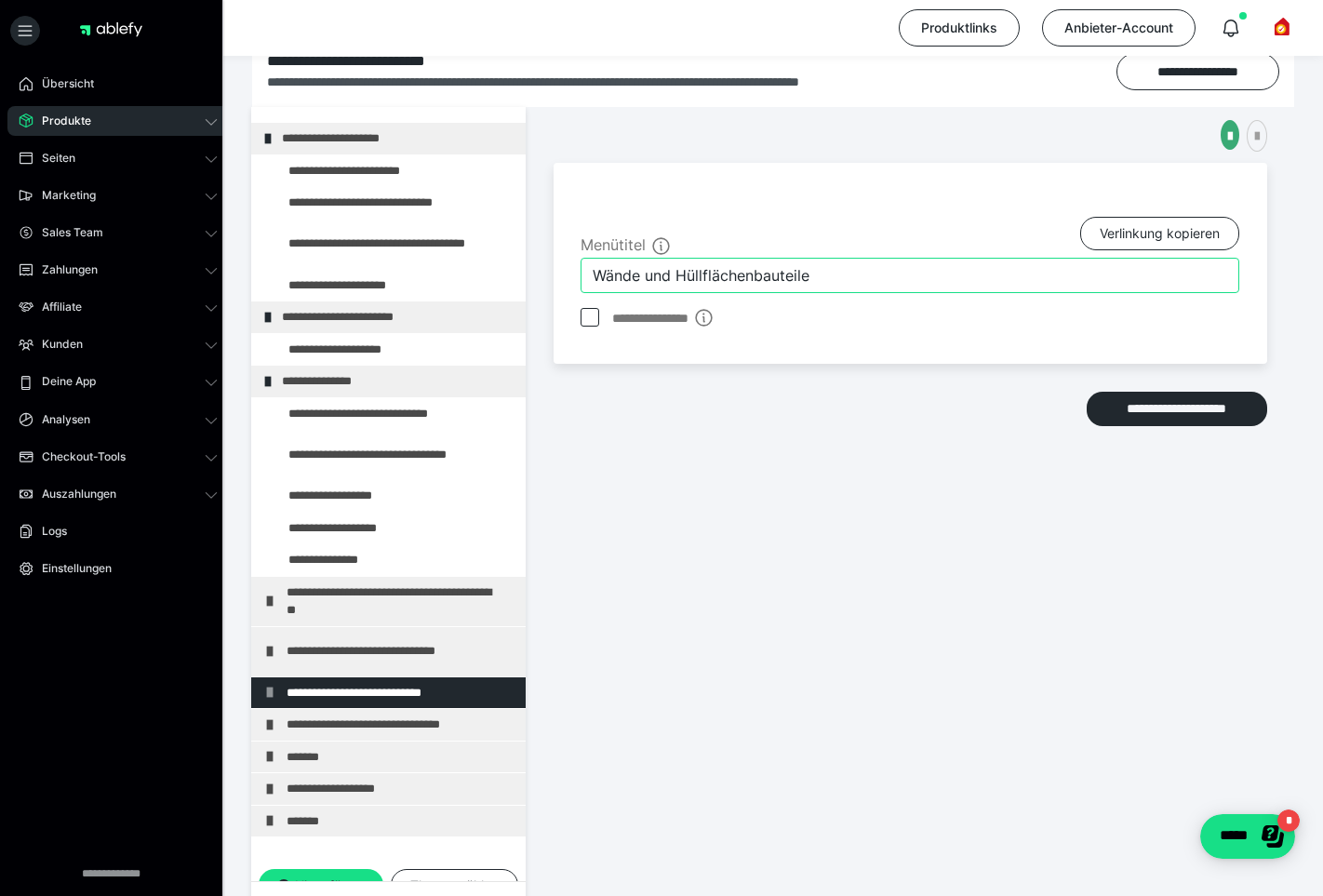 click on "Wände und Hüllflächenbauteile" at bounding box center [910, 275] 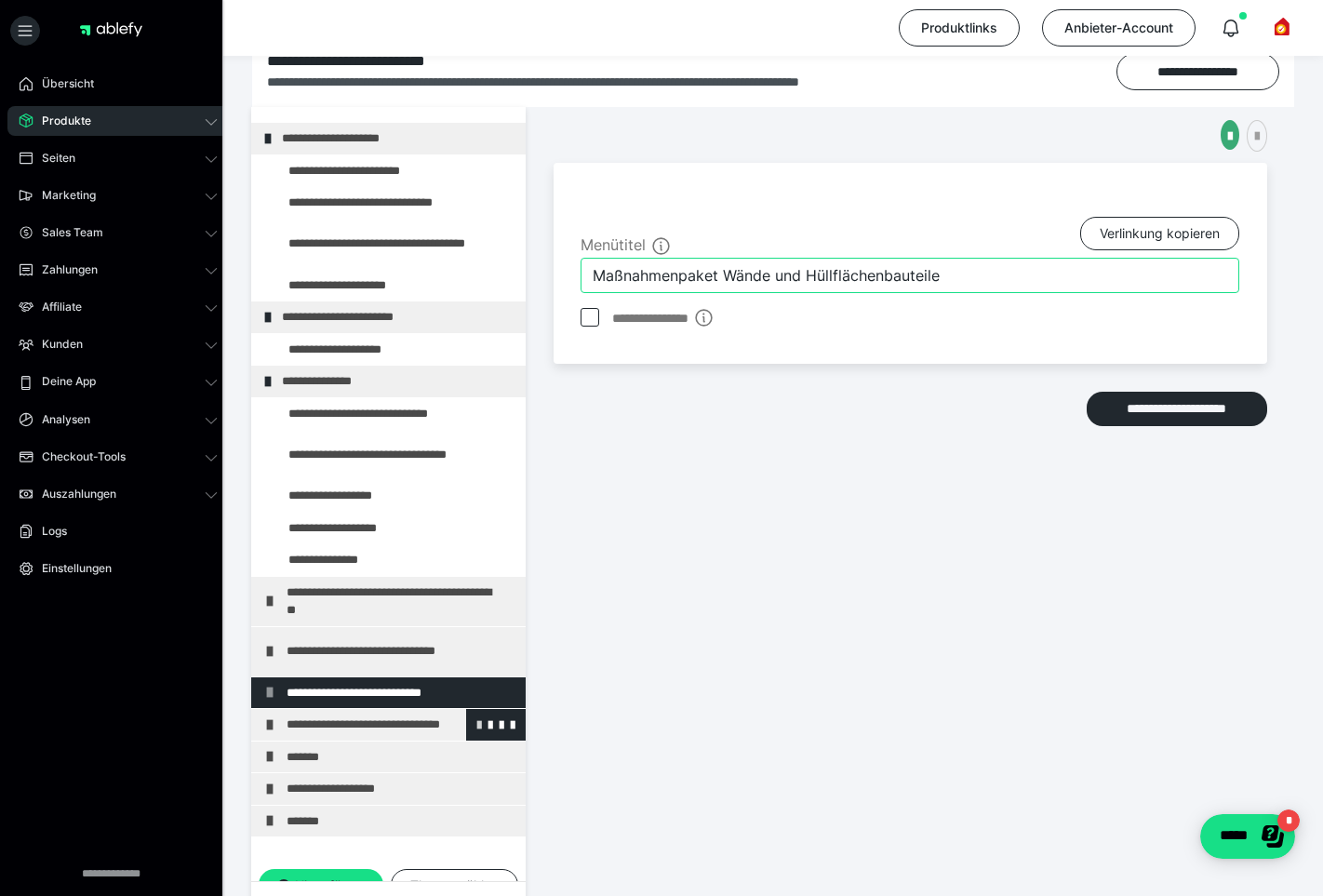type on "Maßnahmenpaket Wände und Hüllflächenbauteile" 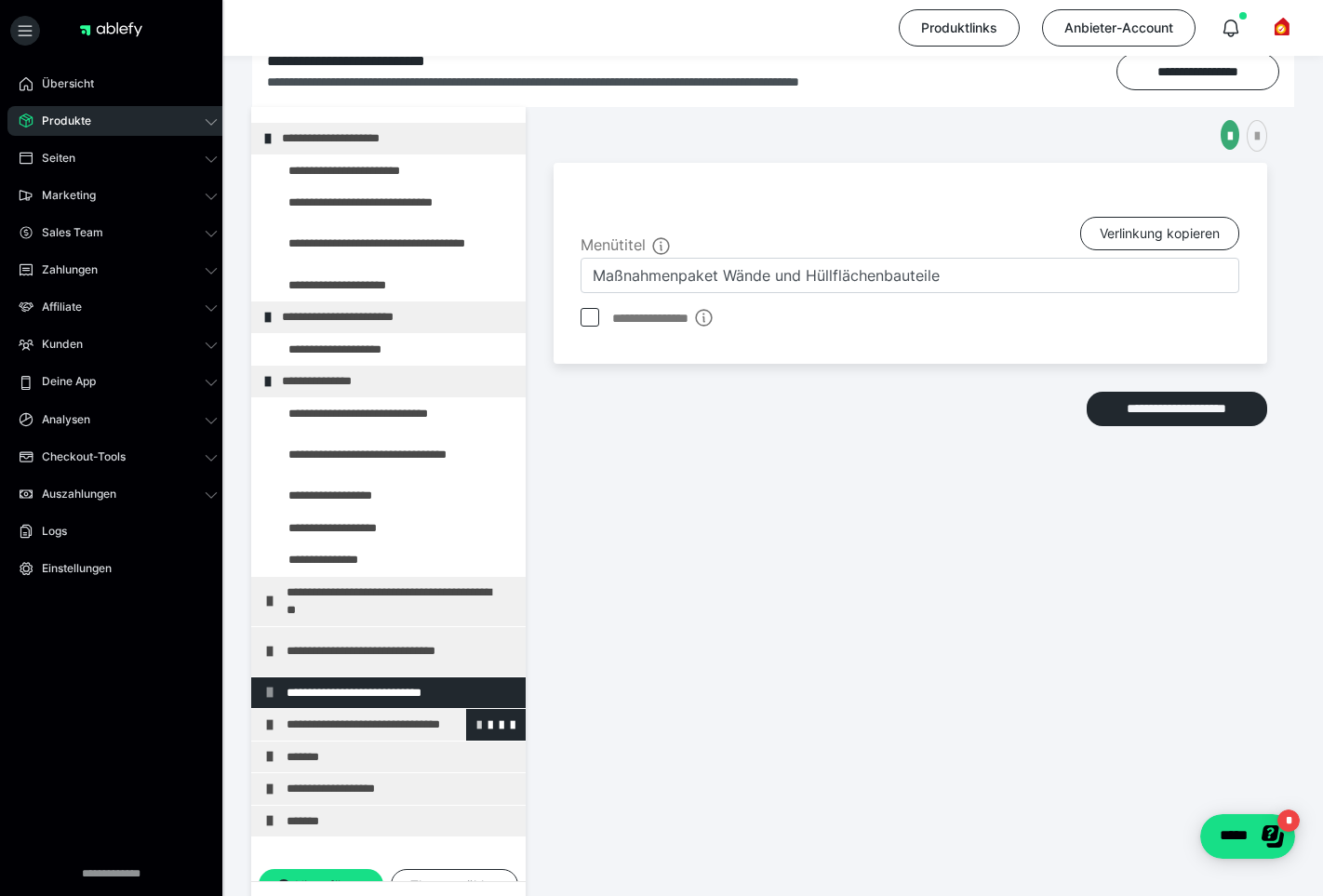 click at bounding box center (479, 724) 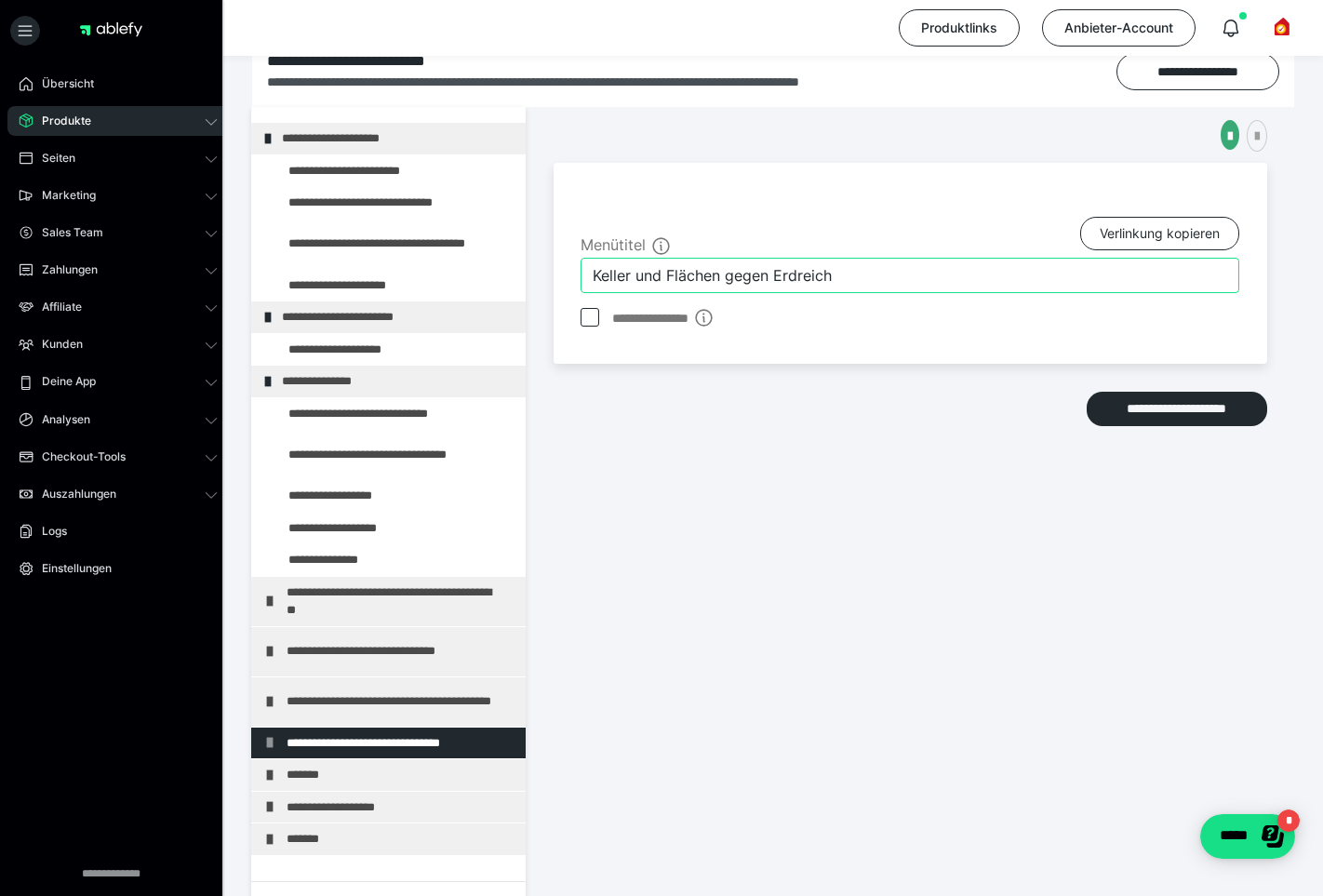 click on "Keller und Flächen gegen Erdreich" at bounding box center (910, 275) 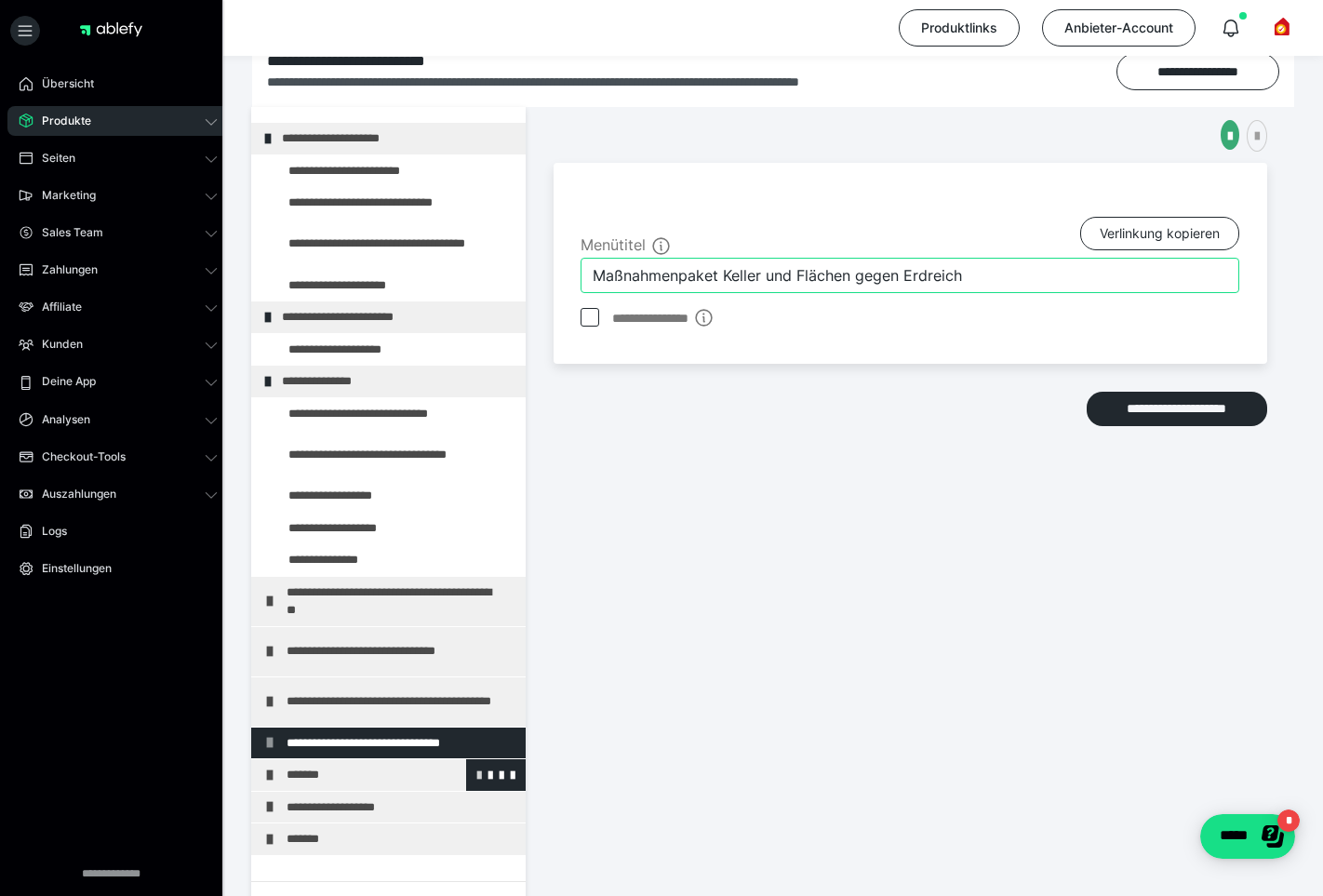 type on "Maßnahmenpaket Keller und Flächen gegen Erdreich" 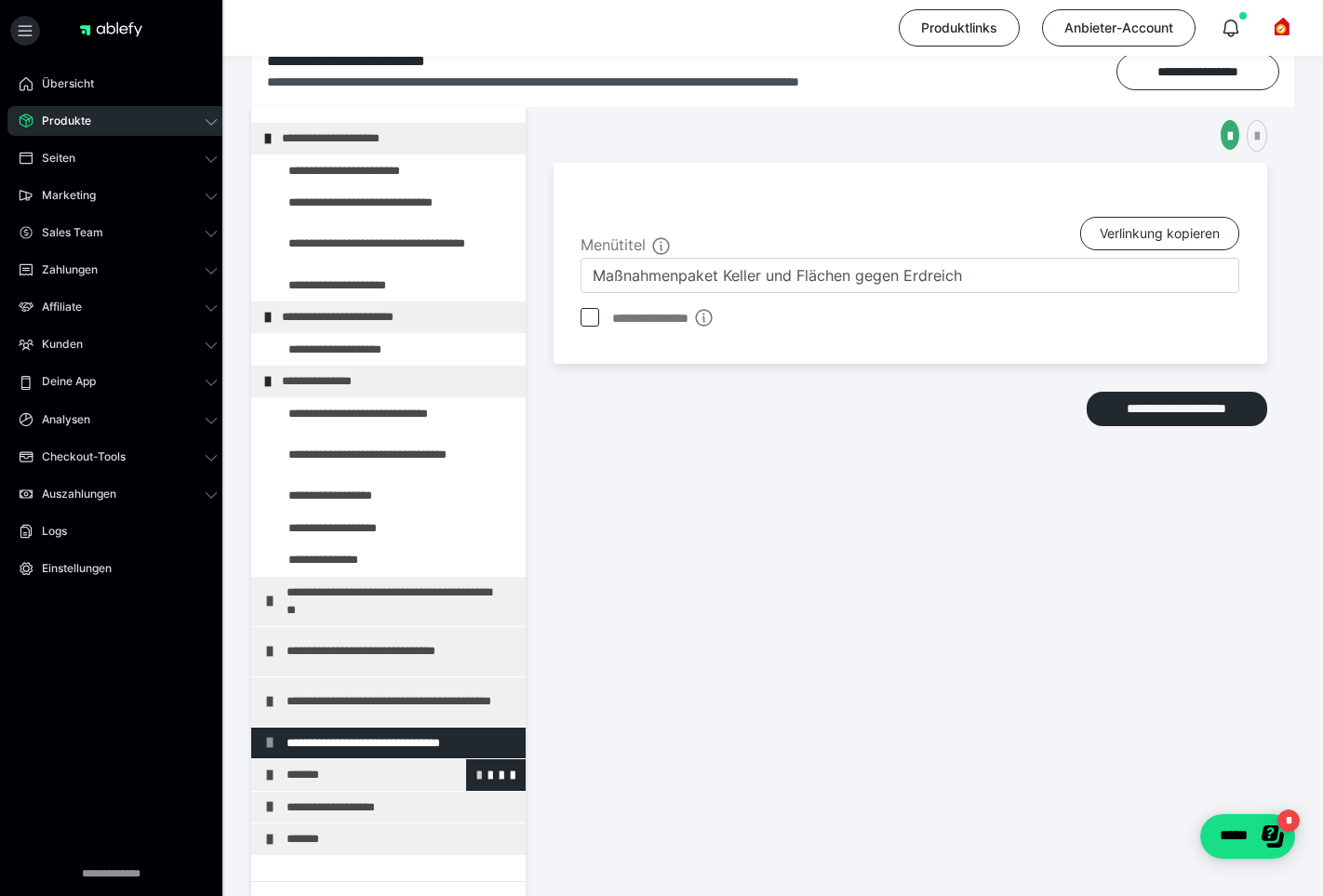 click at bounding box center (479, 774) 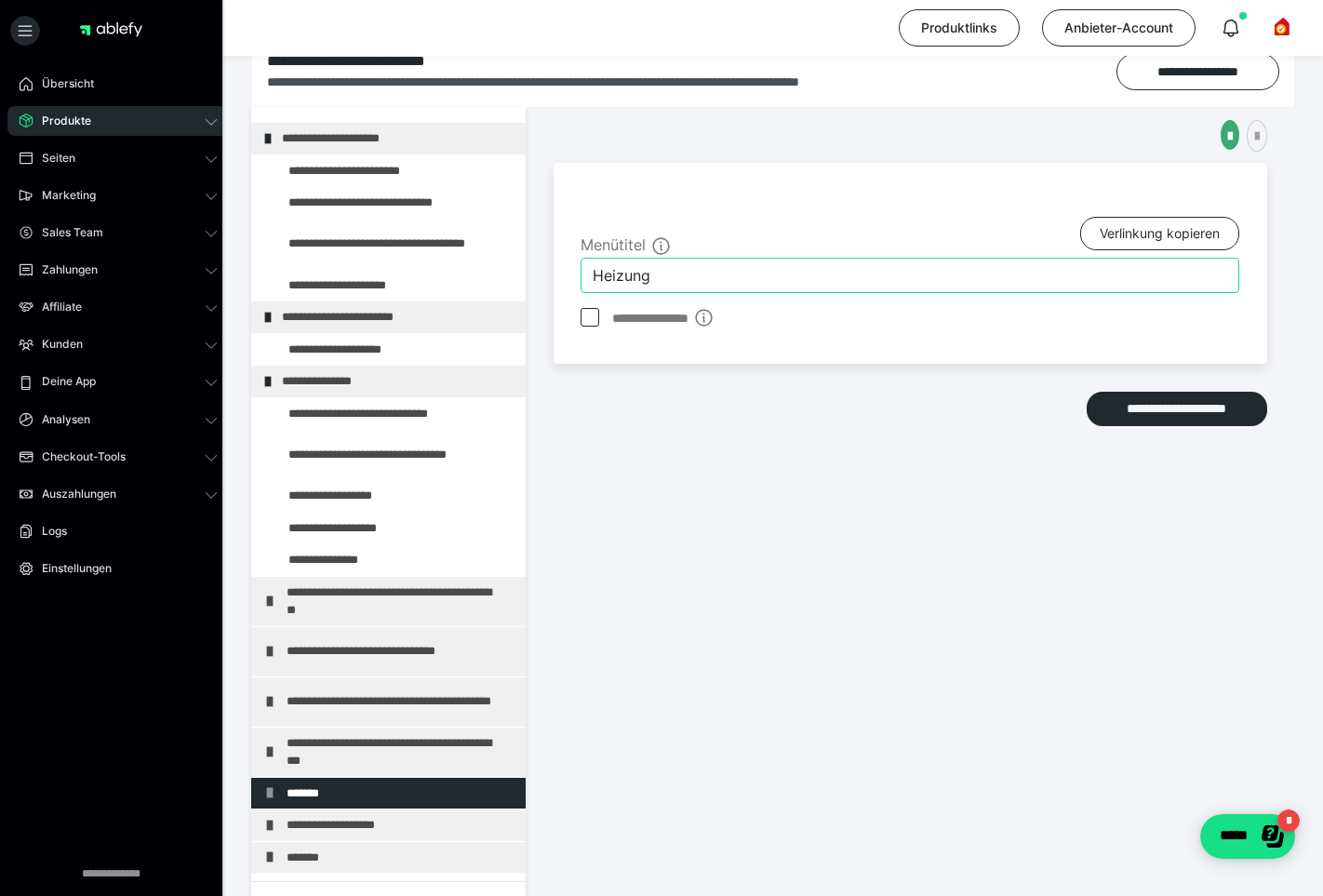 click on "Heizung" at bounding box center (910, 275) 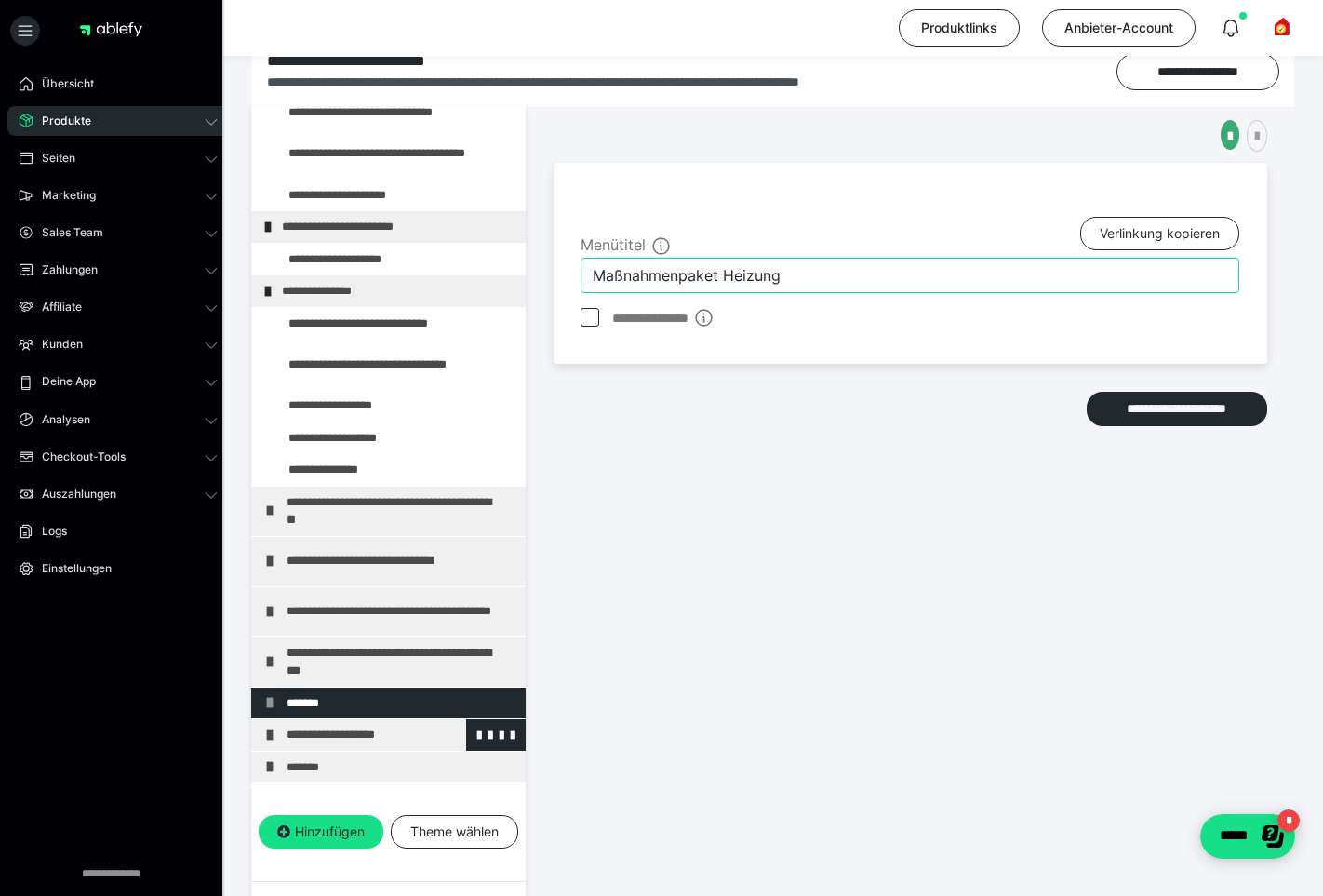 scroll, scrollTop: 1171, scrollLeft: 0, axis: vertical 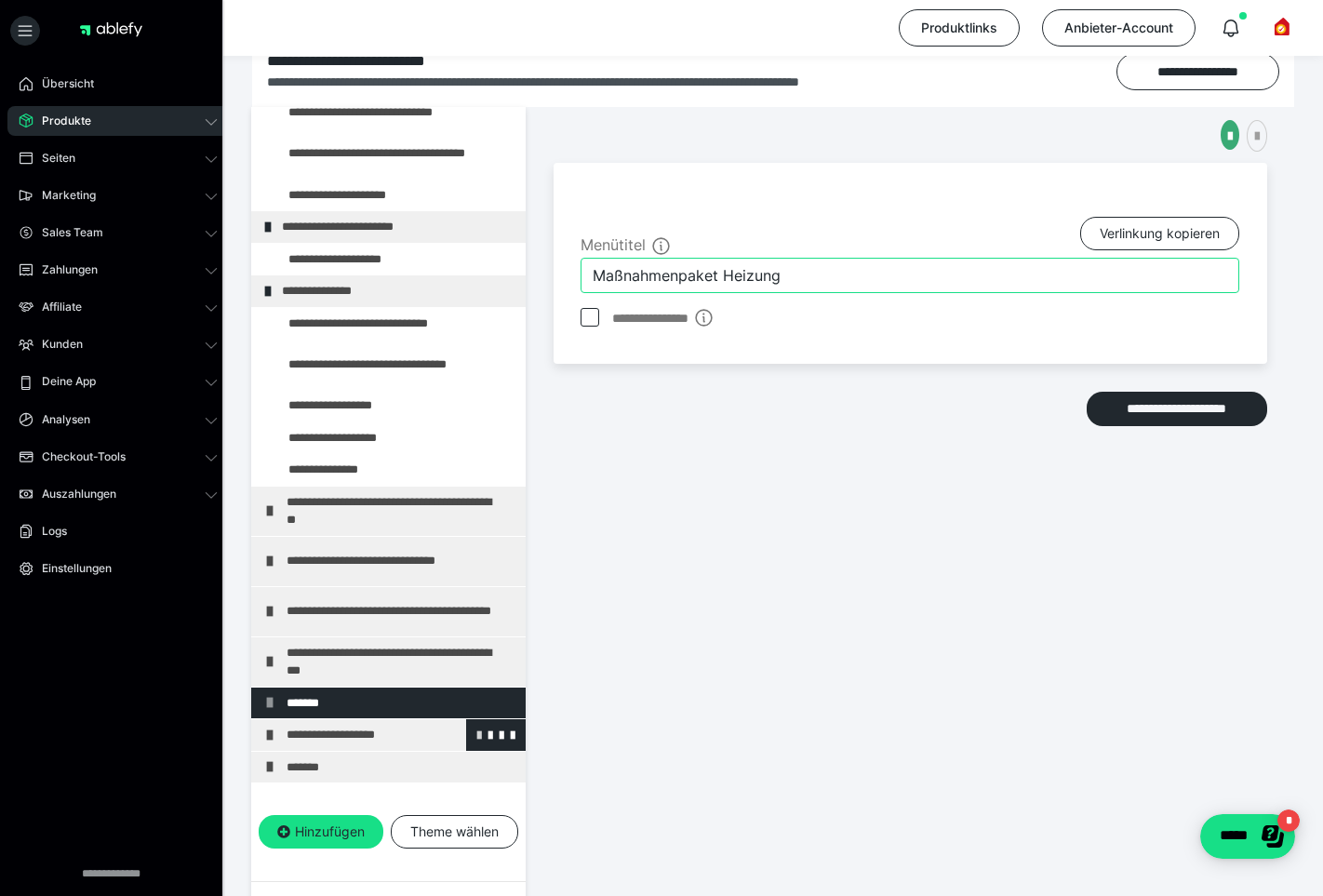 type on "Maßnahmenpaket Heizung" 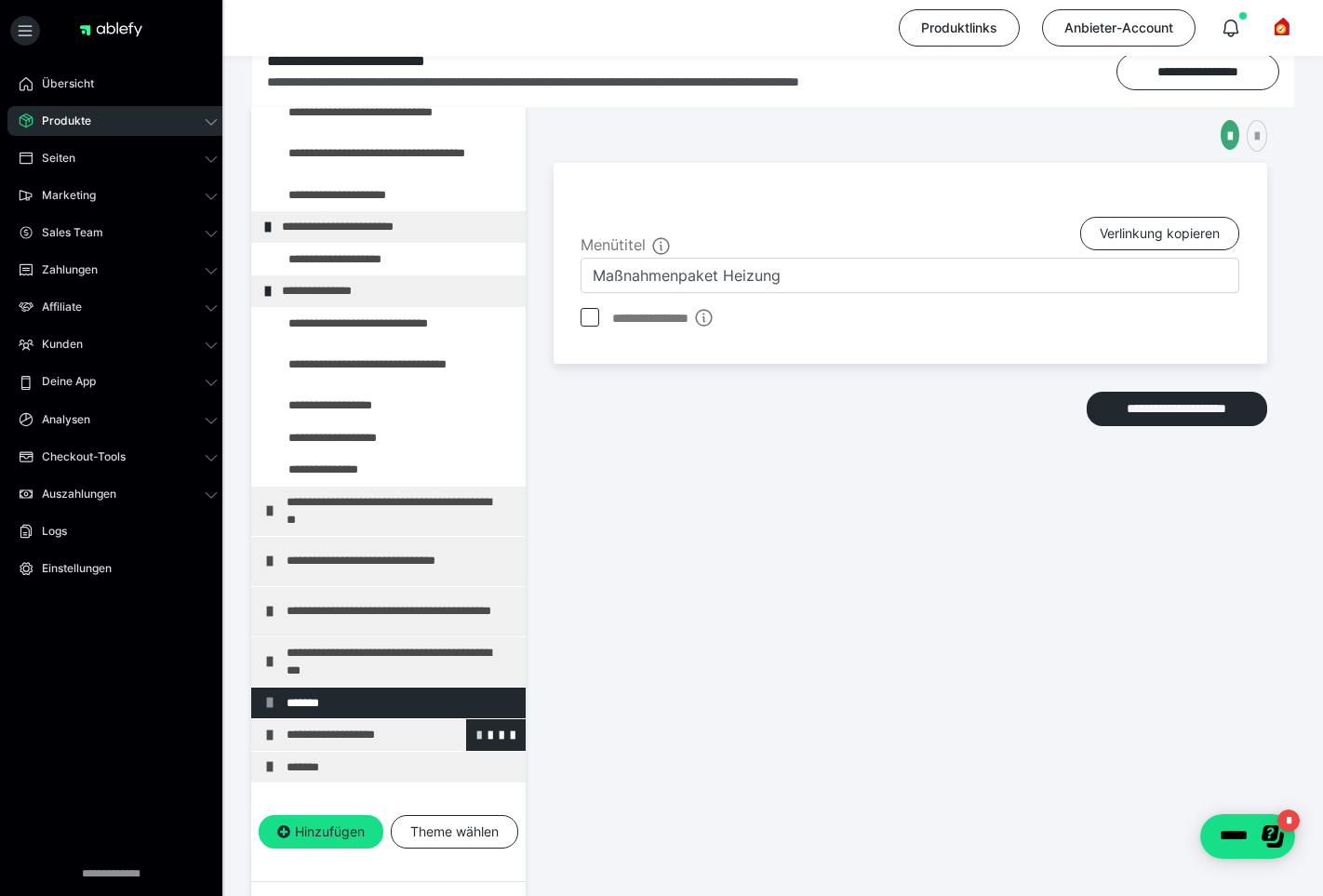 click at bounding box center [479, 734] 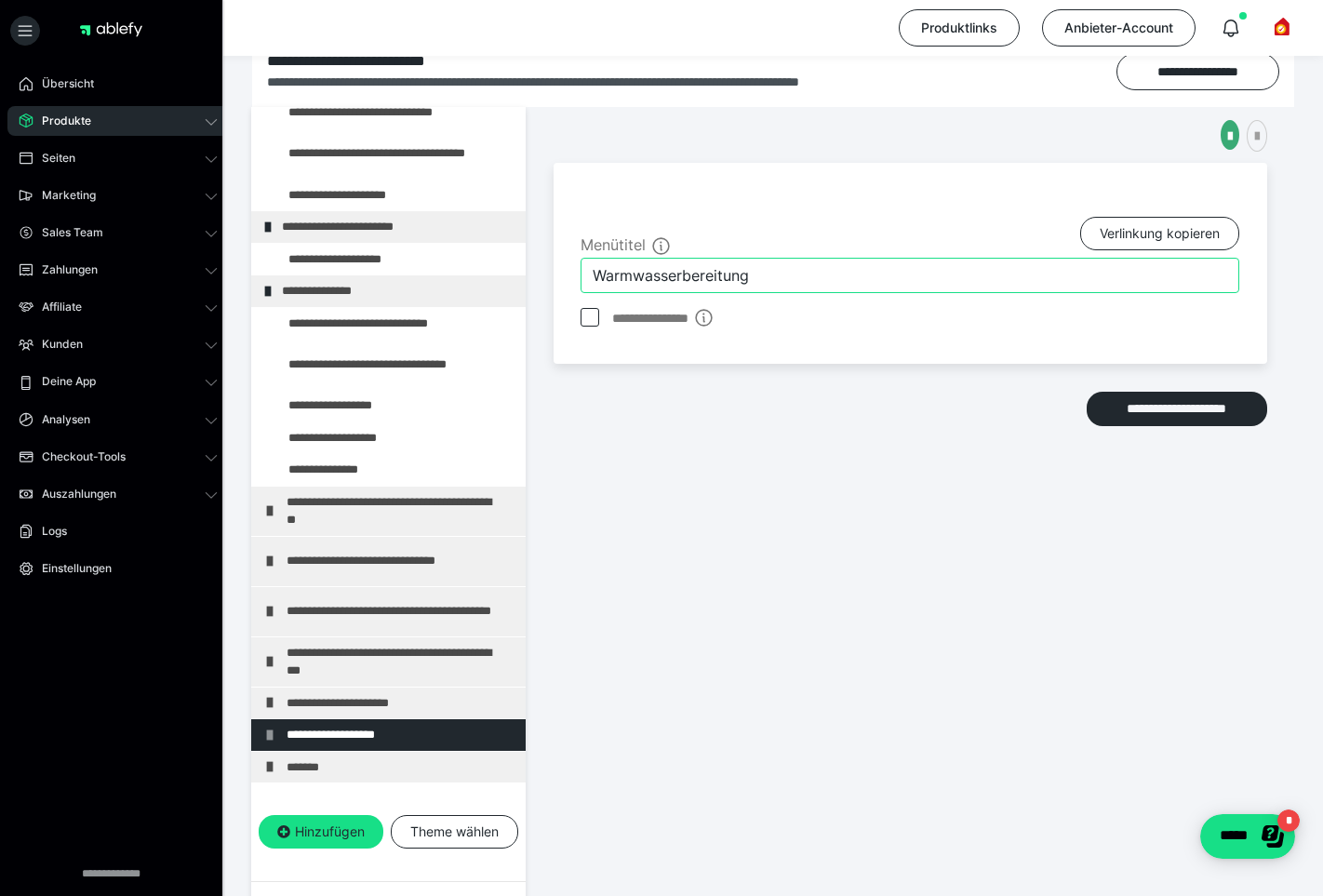 click on "Warmwasserbereitung" at bounding box center [910, 275] 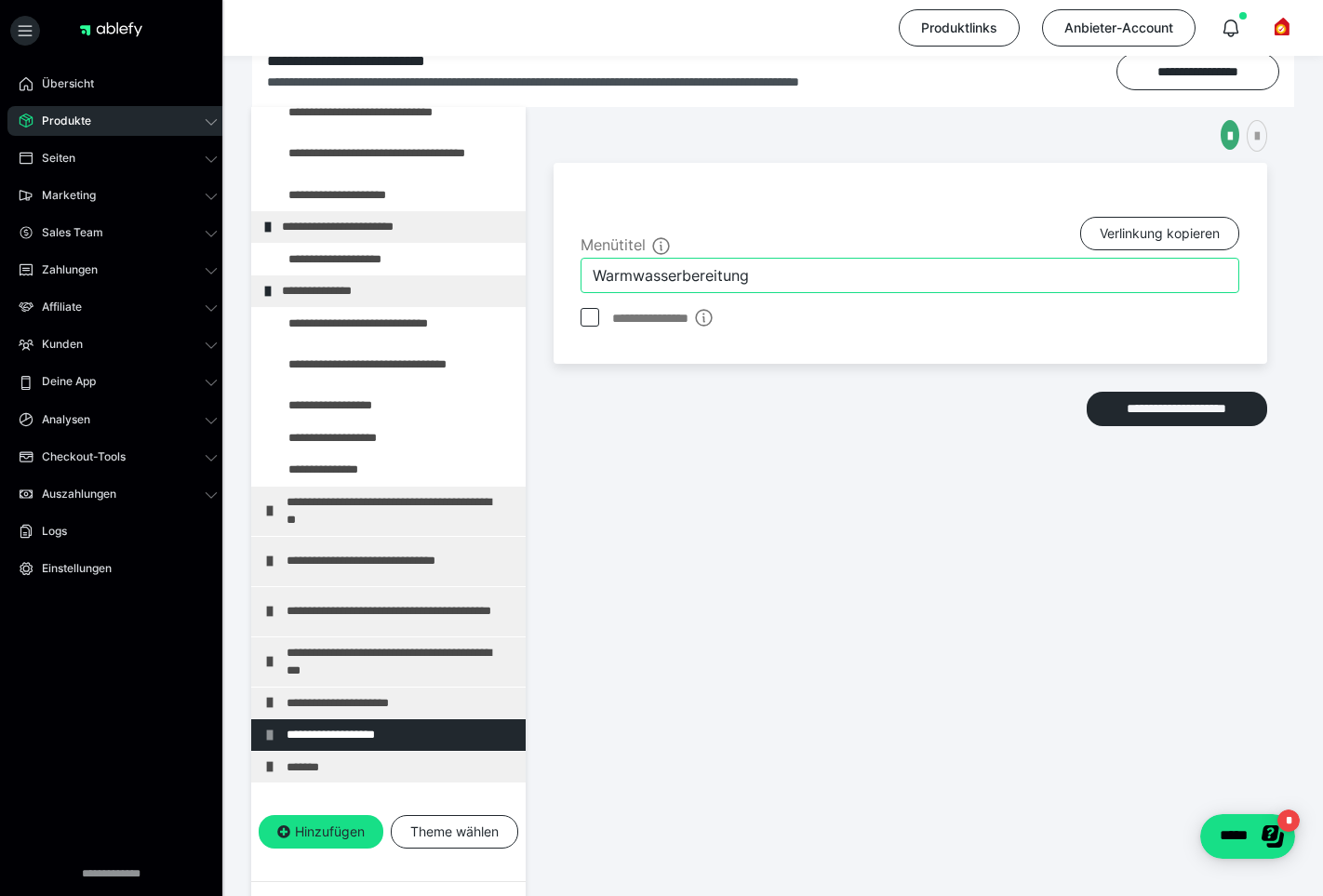 paste on "Maßnahmenpaket" 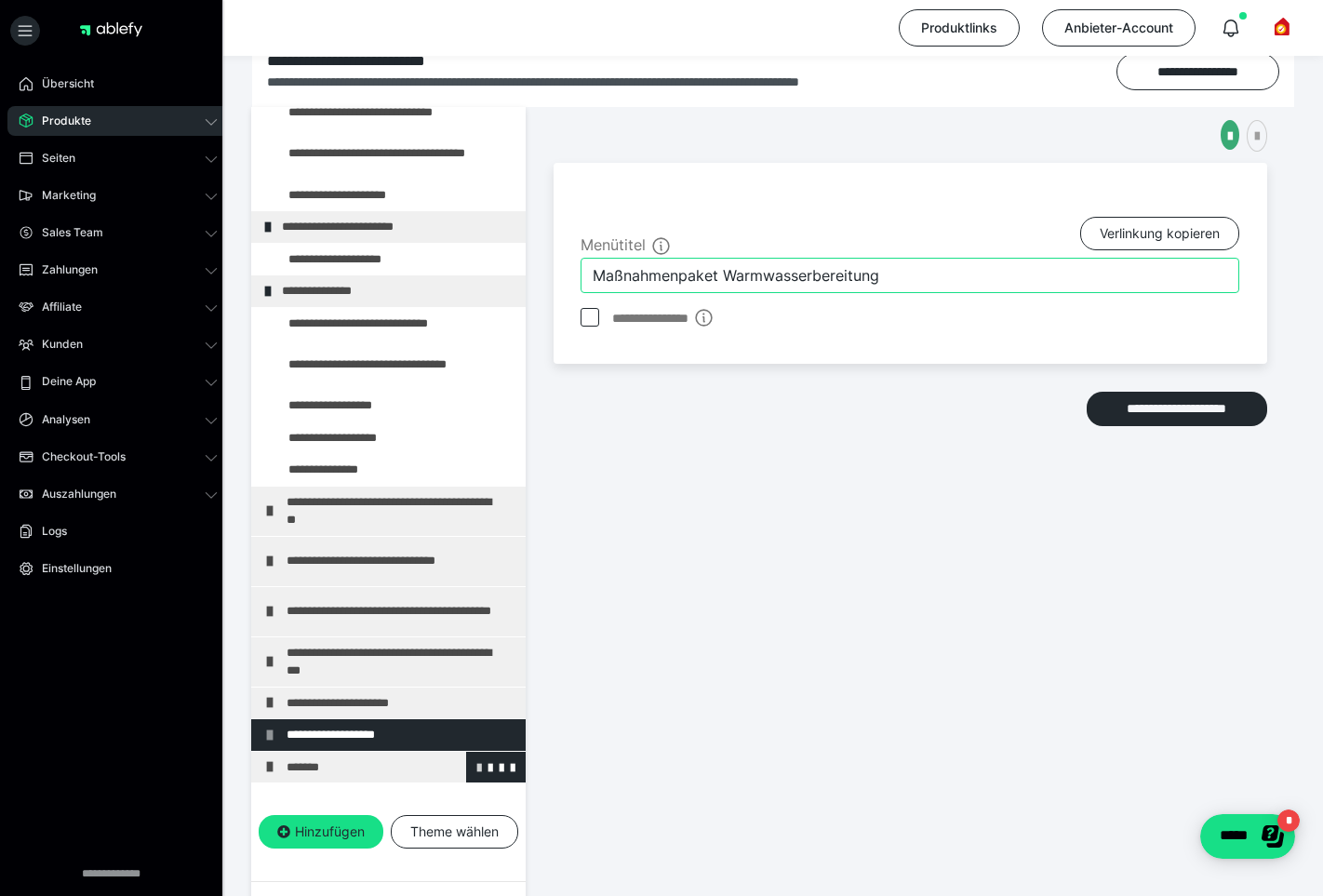 type on "Maßnahmenpaket Warmwasserbereitung" 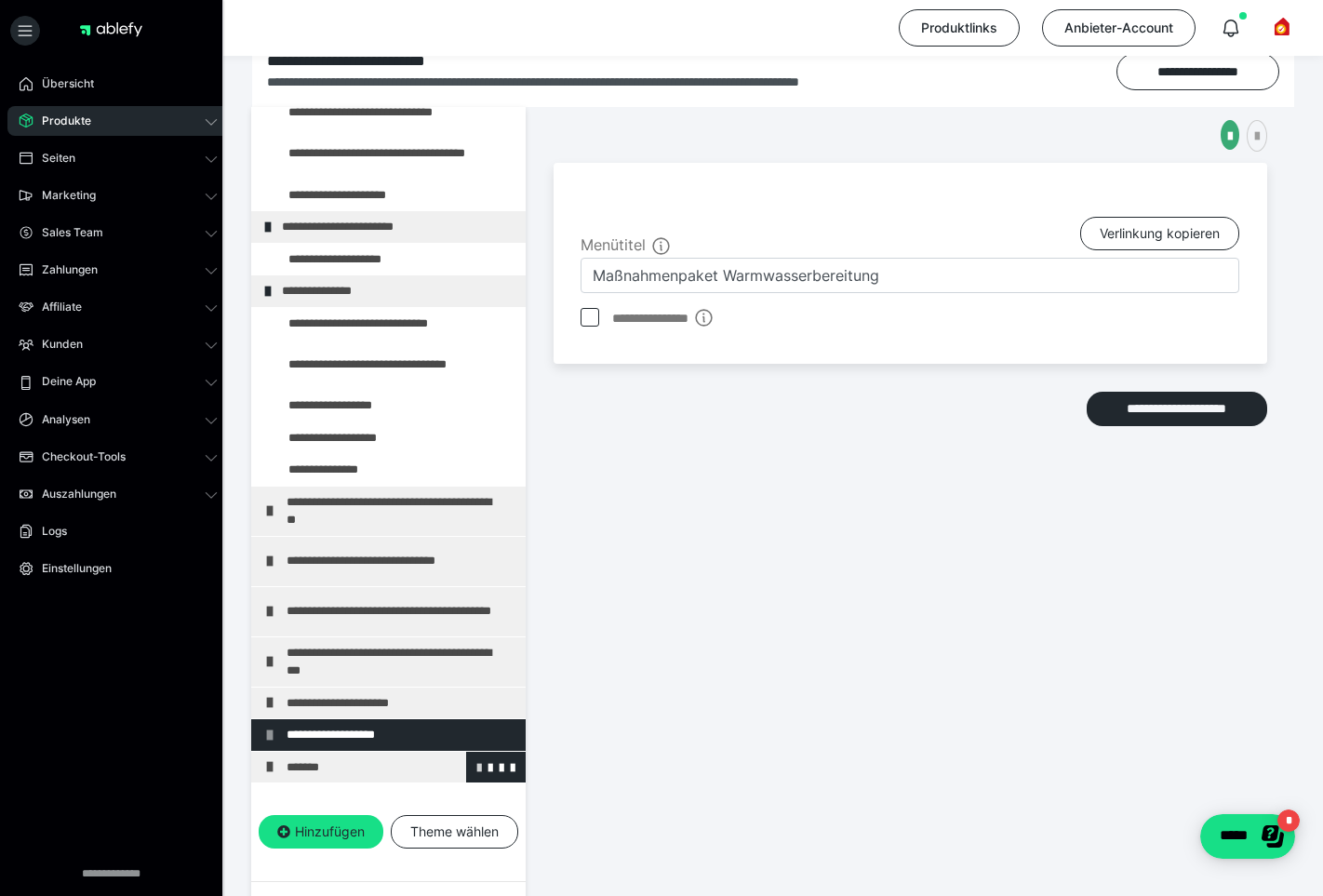 click at bounding box center (479, 767) 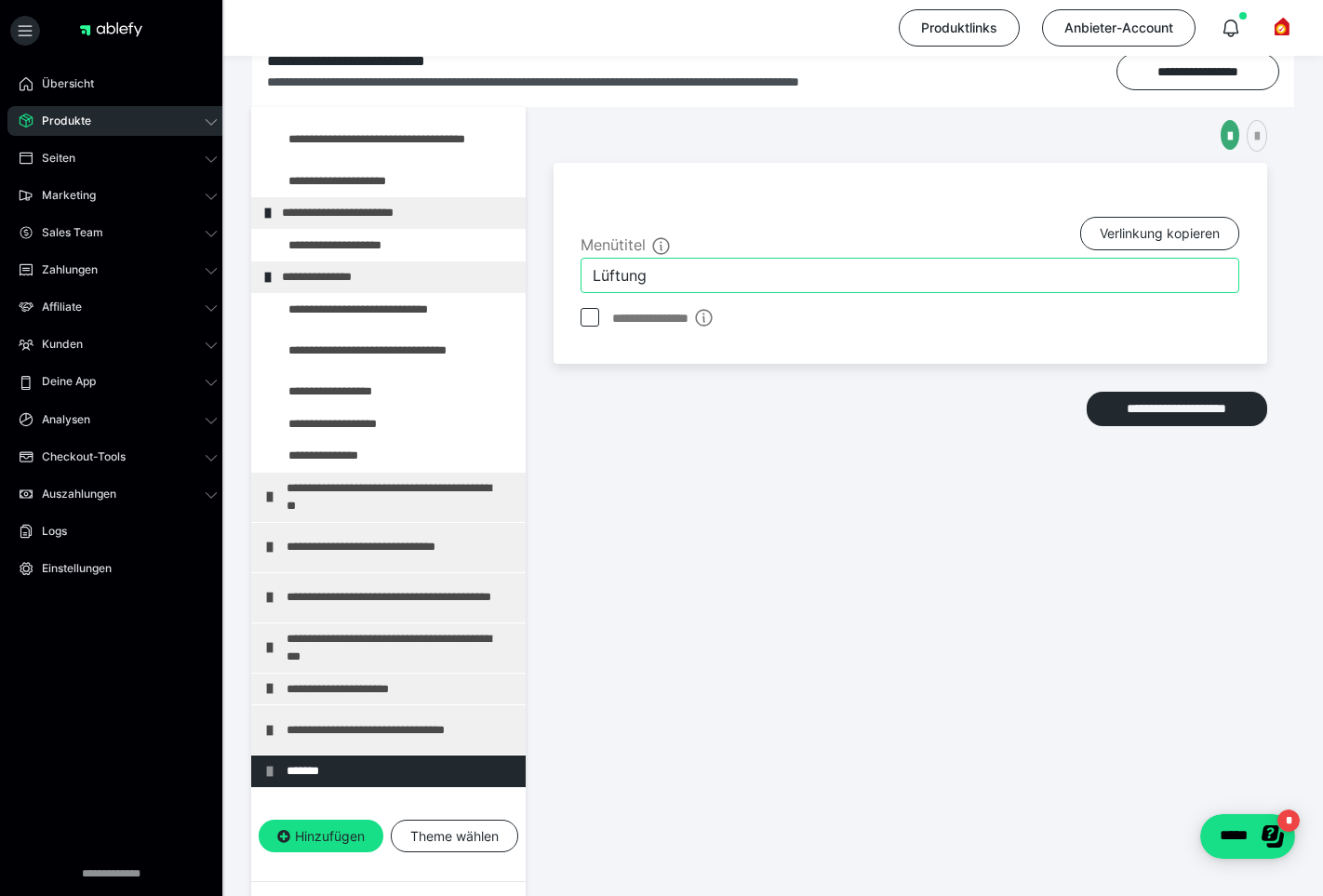 click on "Lüftung" at bounding box center (910, 275) 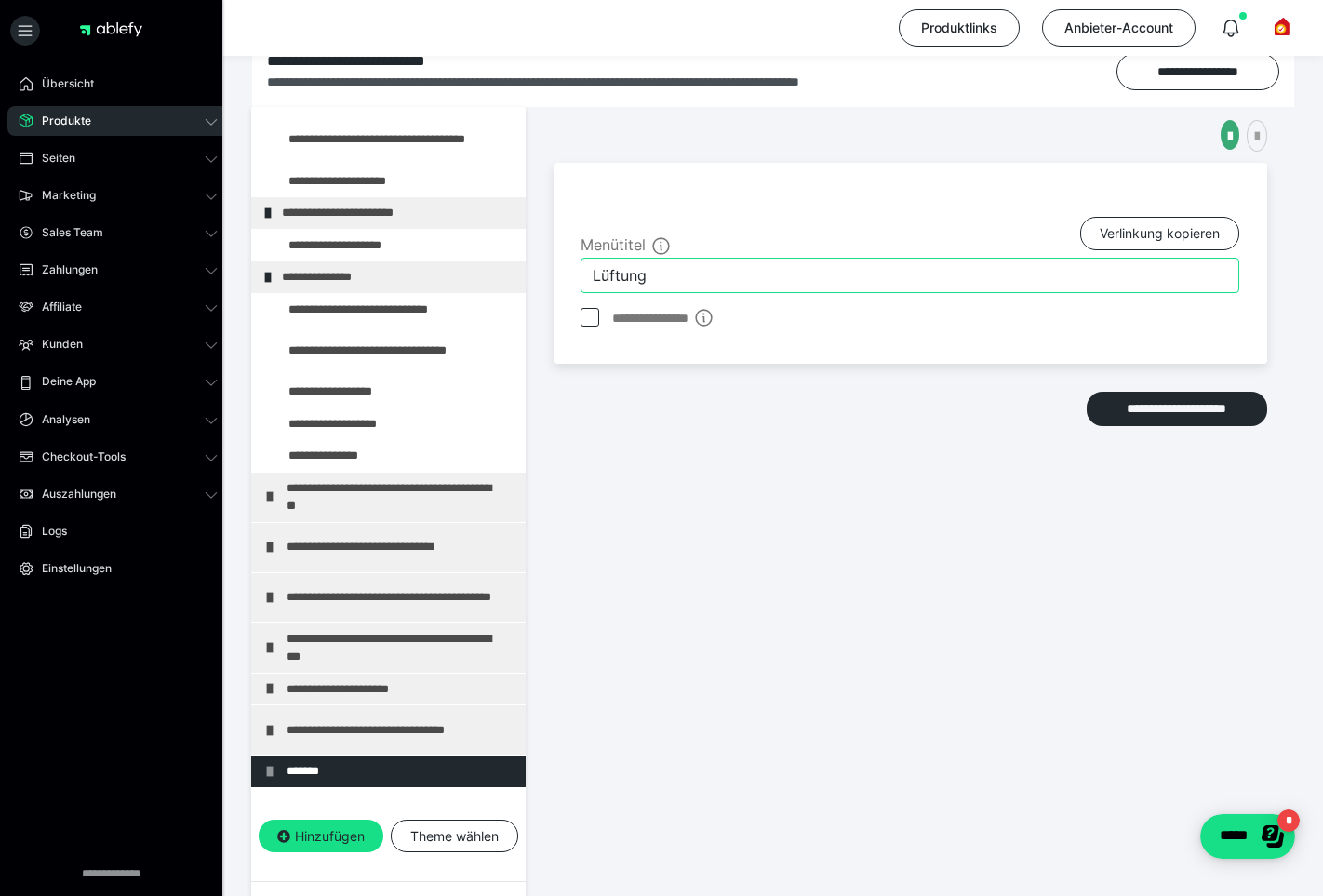 paste on "Maßnahmenpaket" 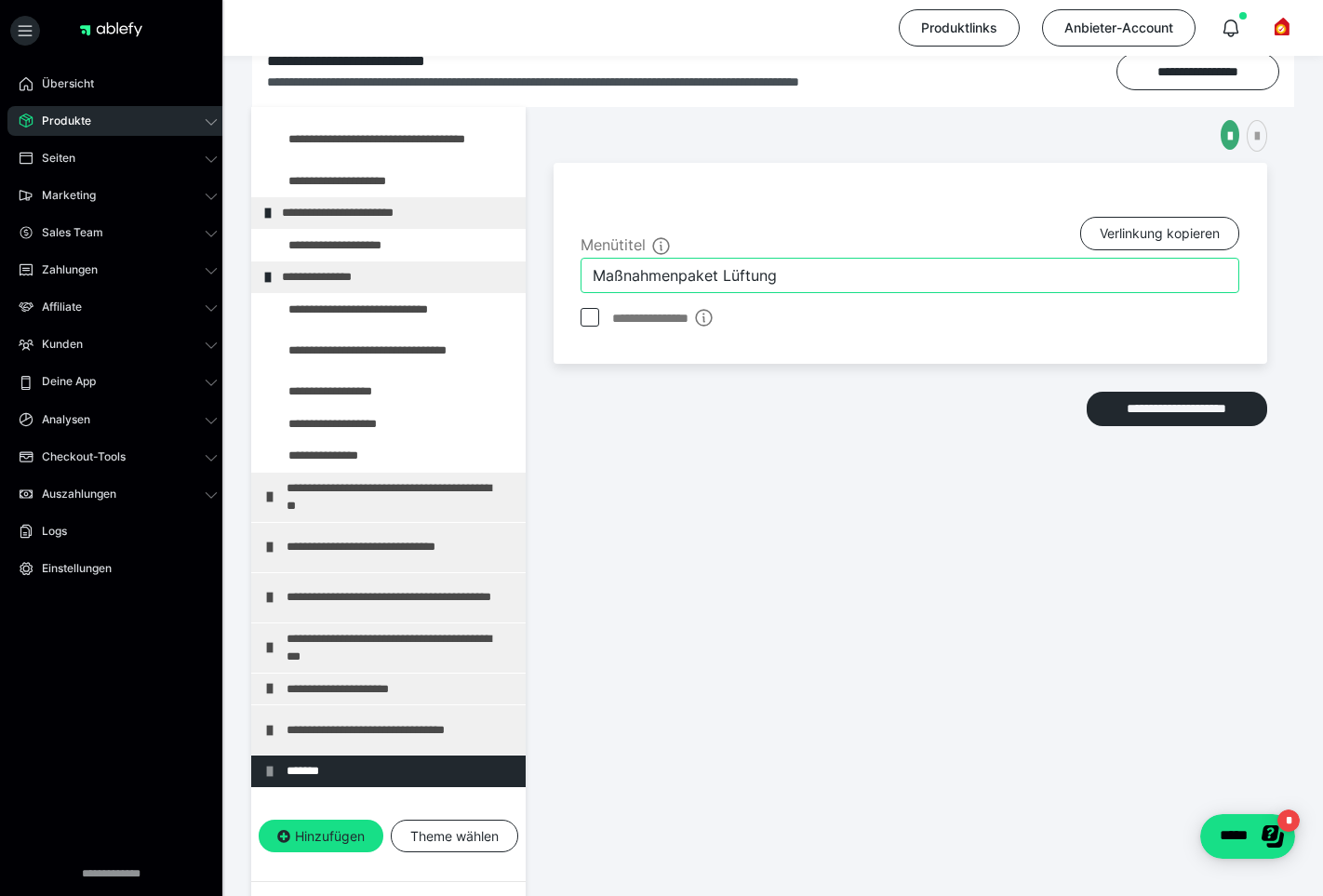 type on "Maßnahmenpaket Lüftung" 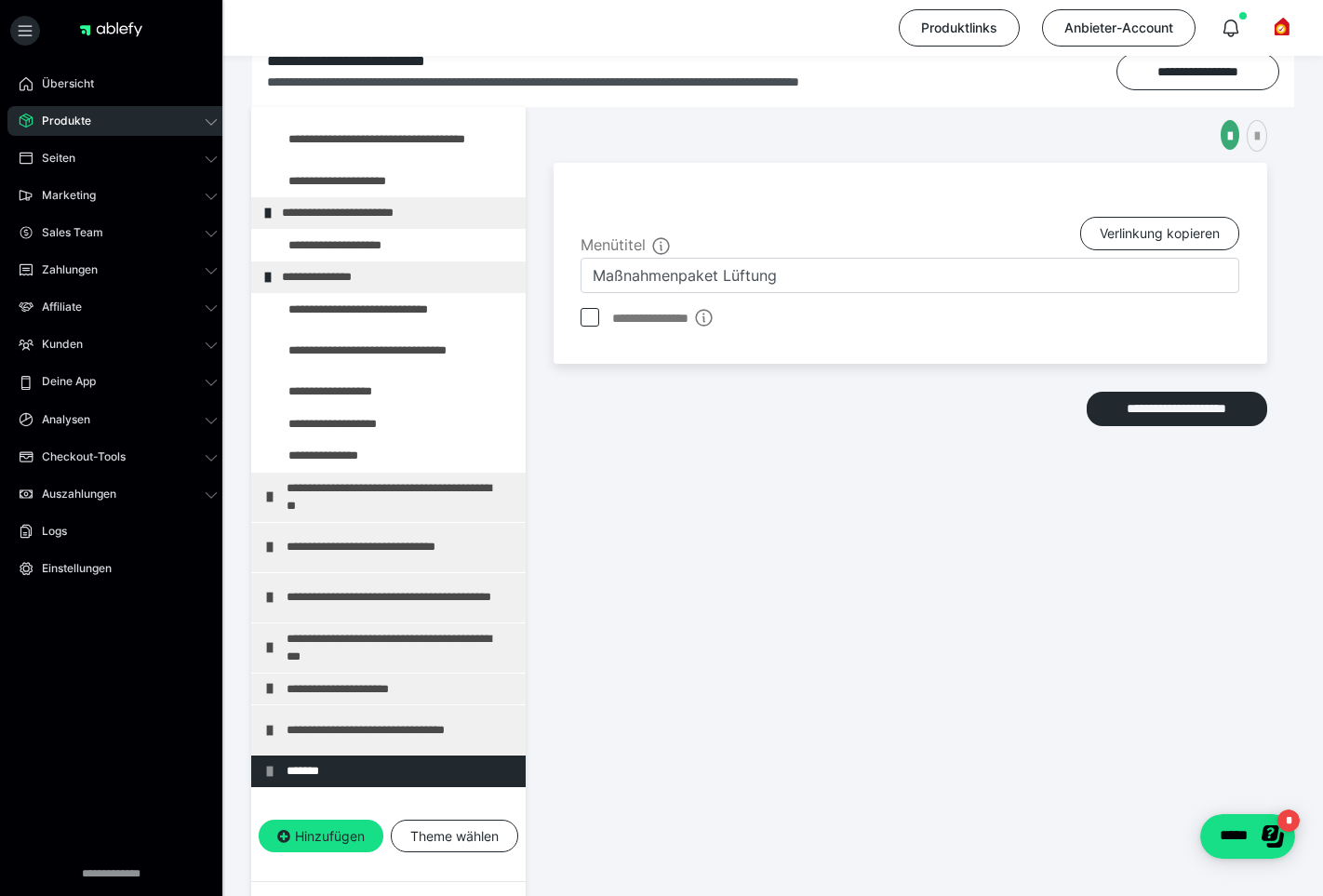 click on "**********" at bounding box center (910, 494) 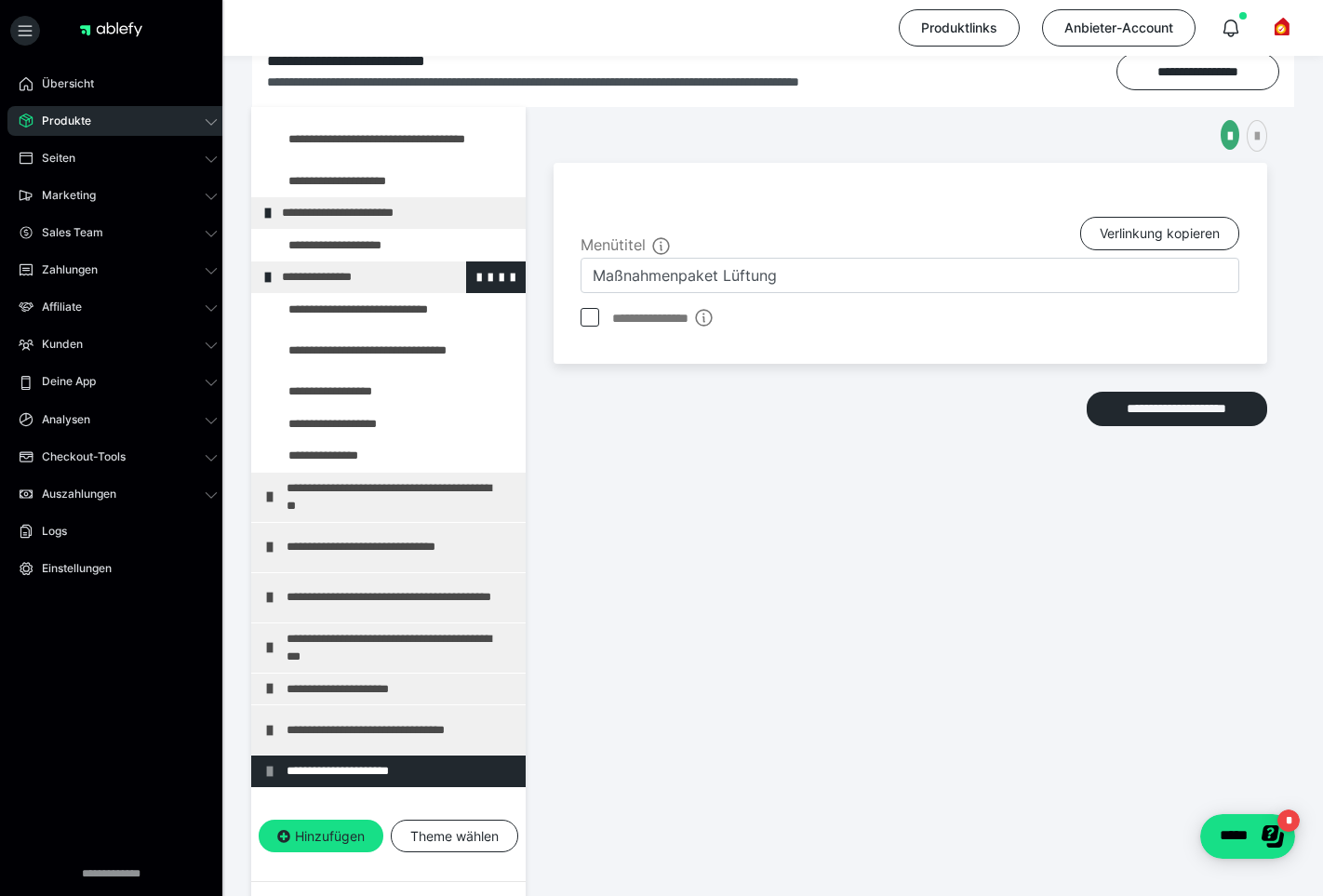 click at bounding box center [268, 277] 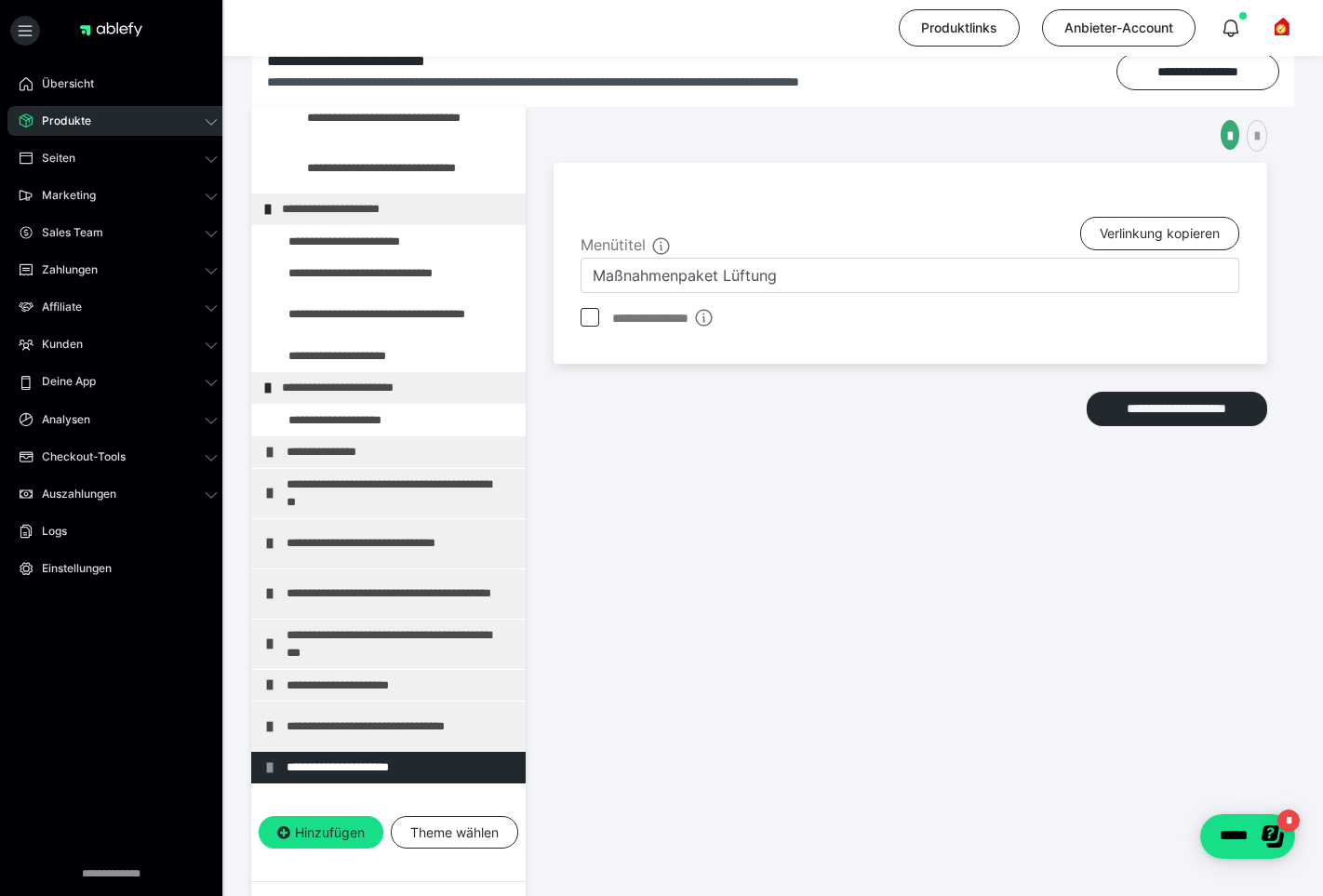 scroll, scrollTop: 274, scrollLeft: 0, axis: vertical 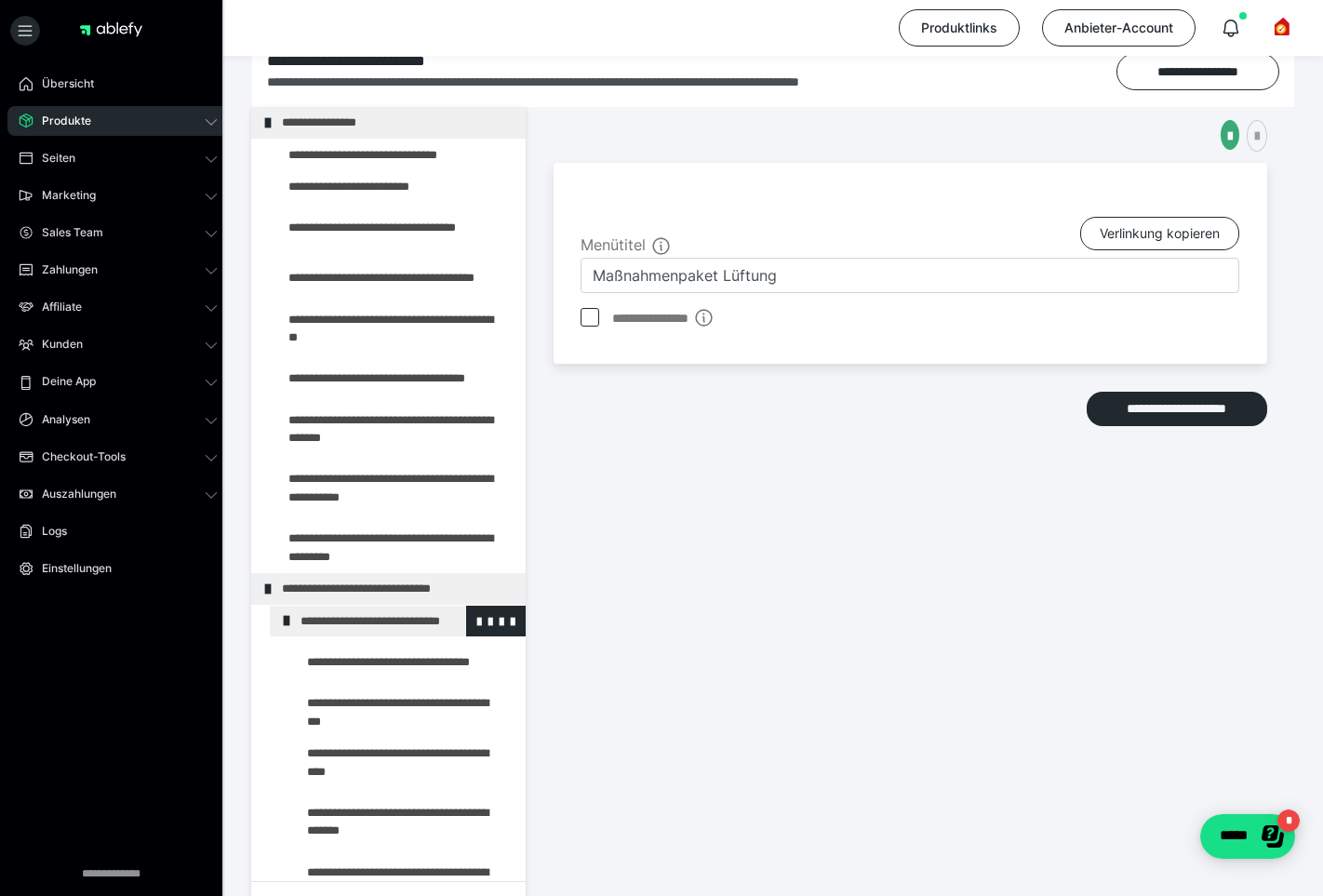 click at bounding box center [287, 621] 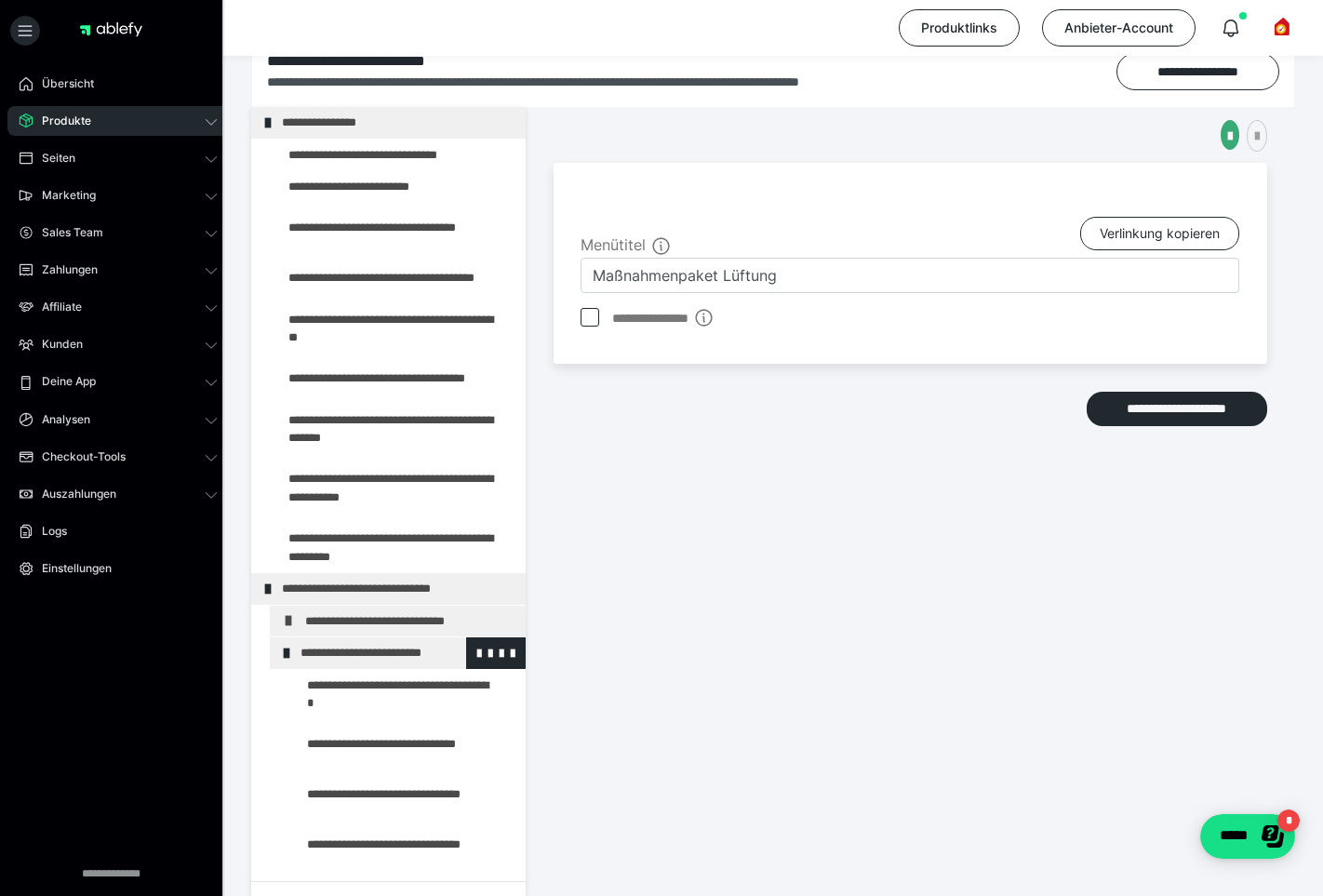 click at bounding box center (287, 653) 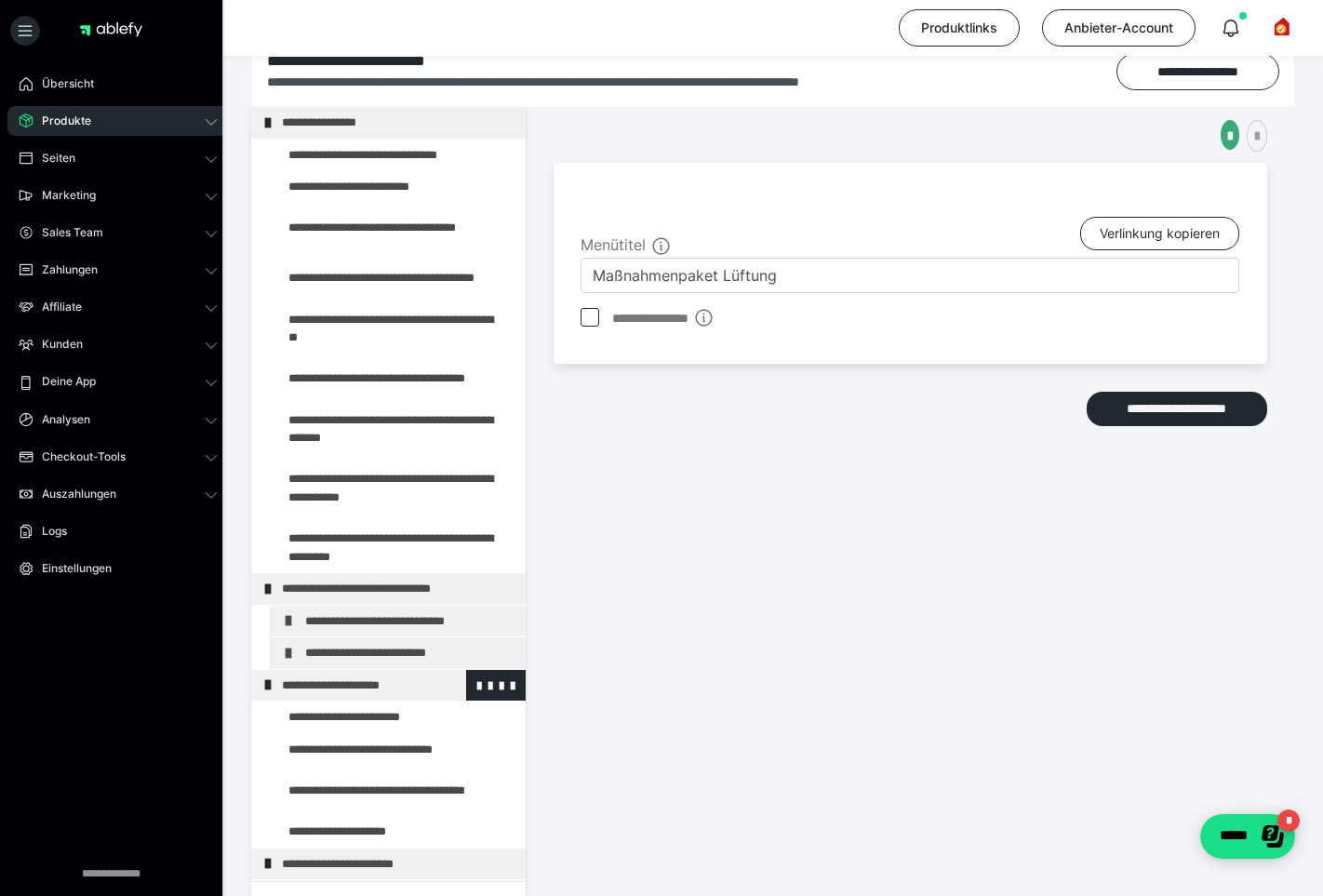 click at bounding box center (268, 685) 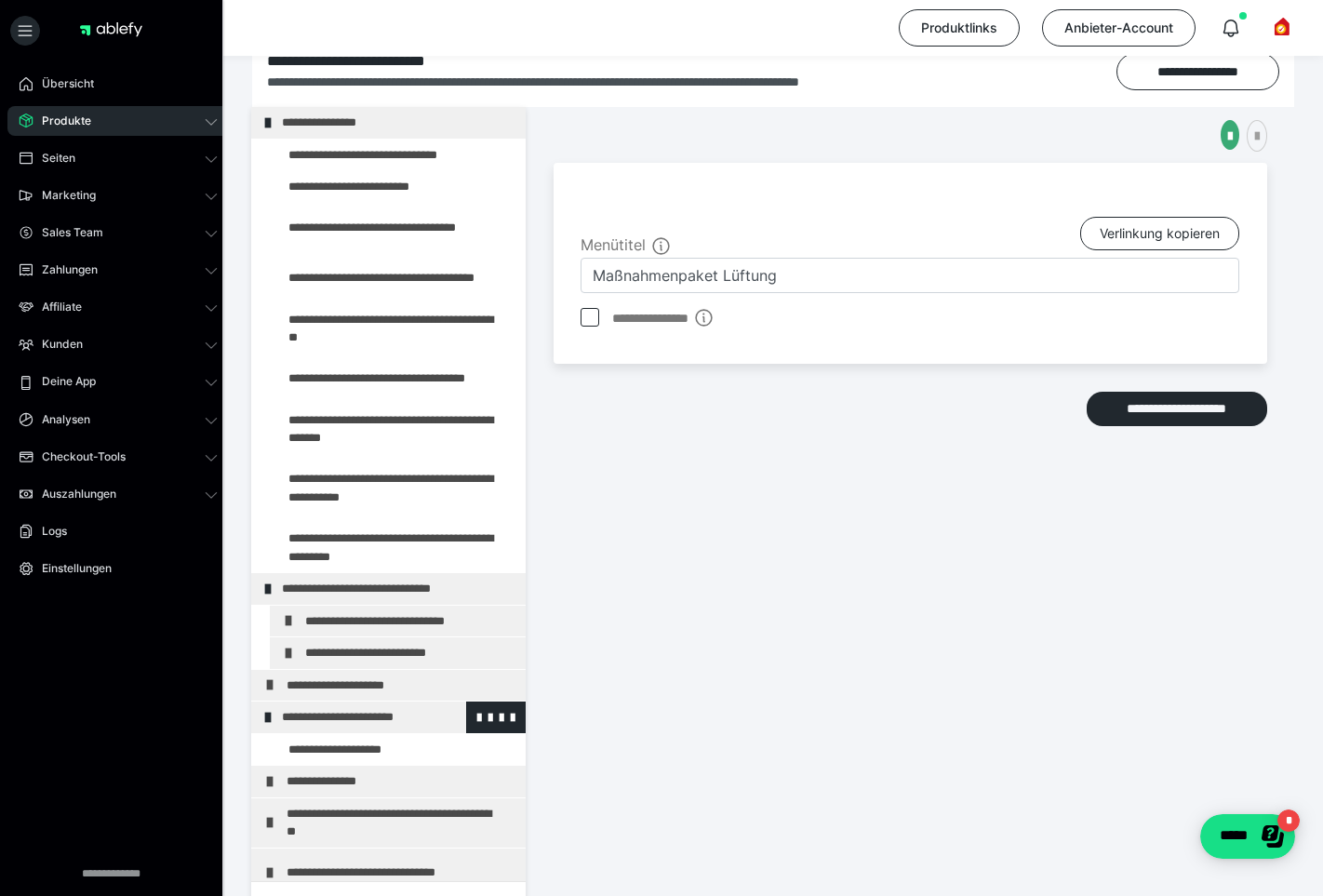 click at bounding box center [268, 717] 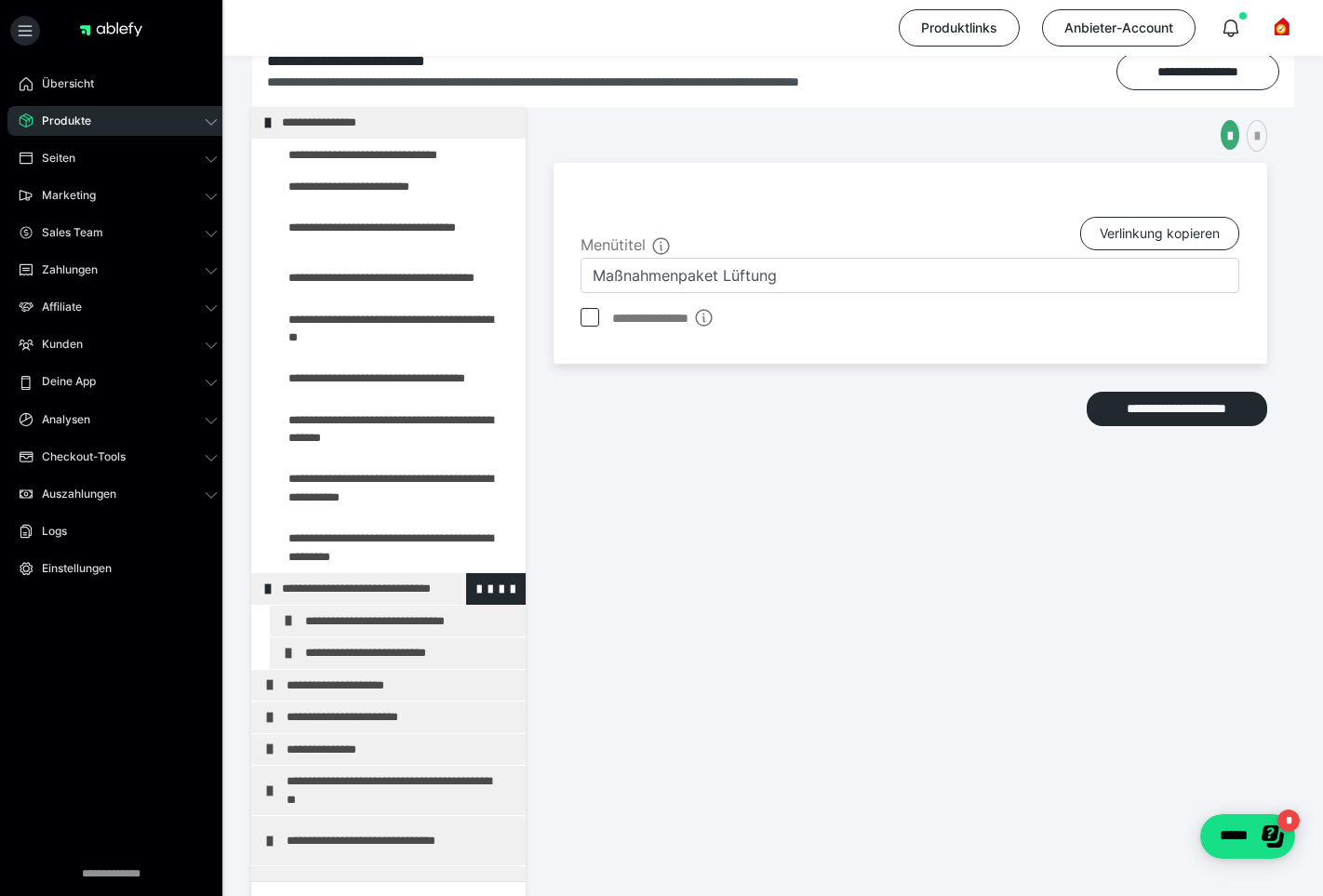click at bounding box center (268, 589) 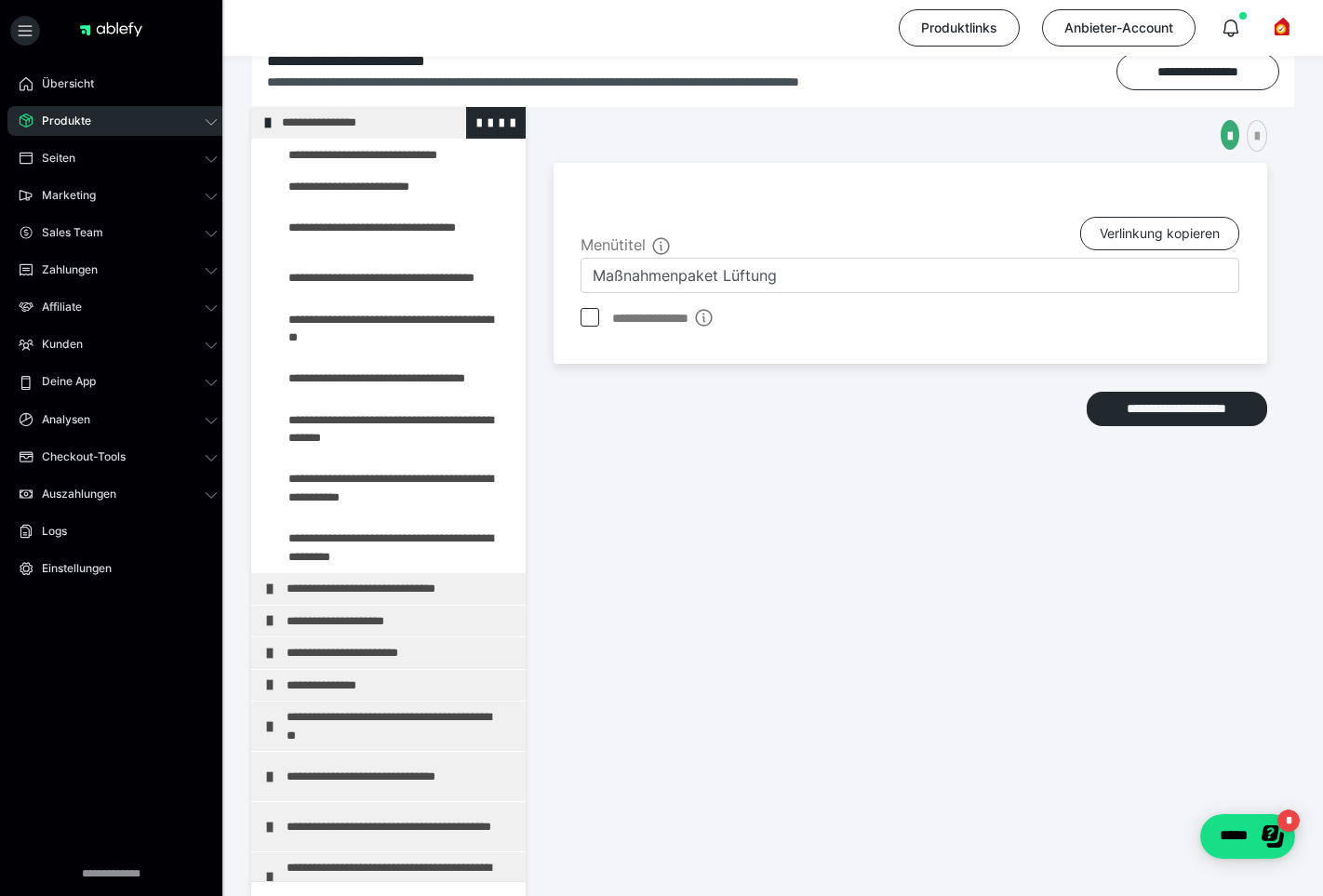 click at bounding box center [268, 123] 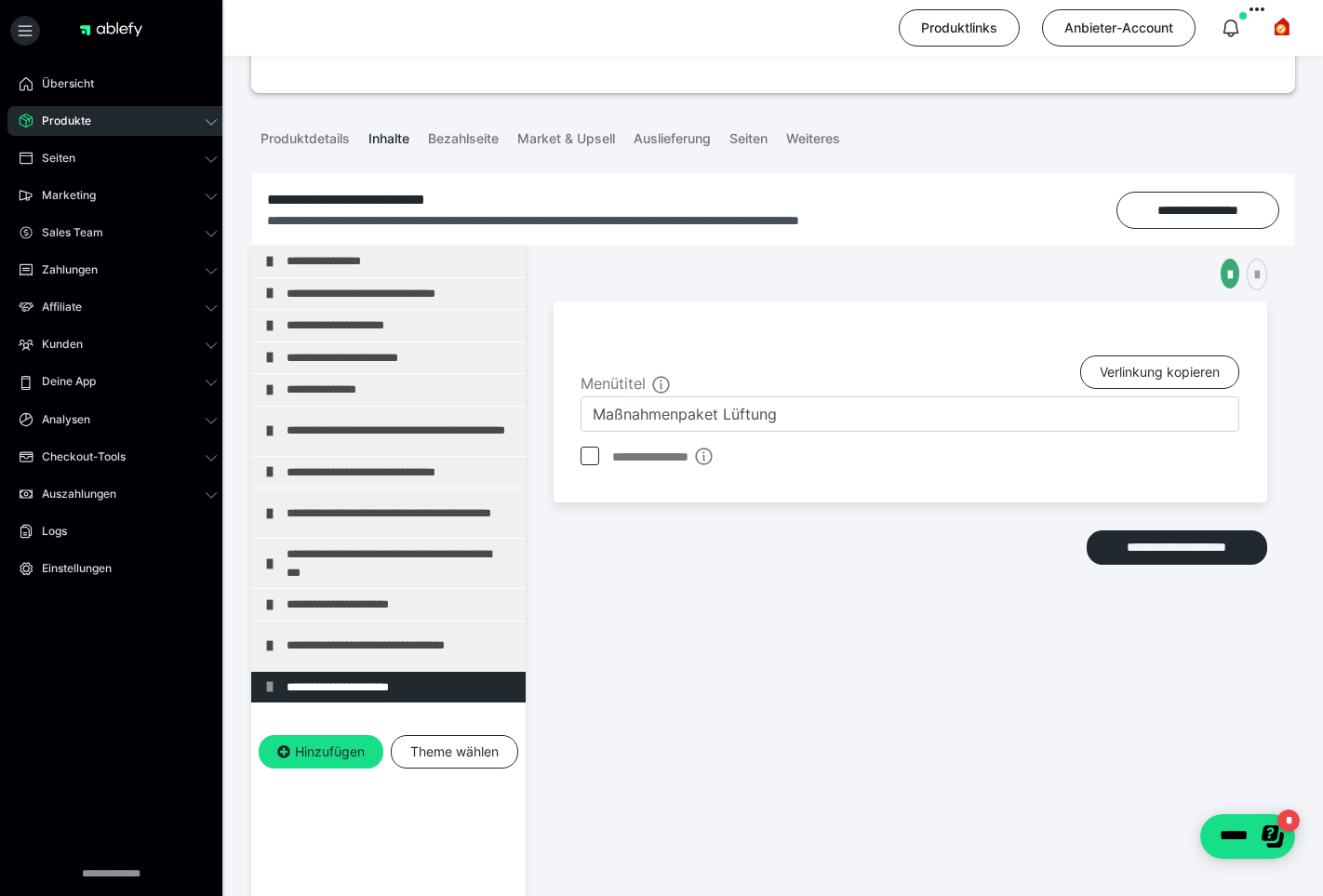 scroll, scrollTop: 156, scrollLeft: 0, axis: vertical 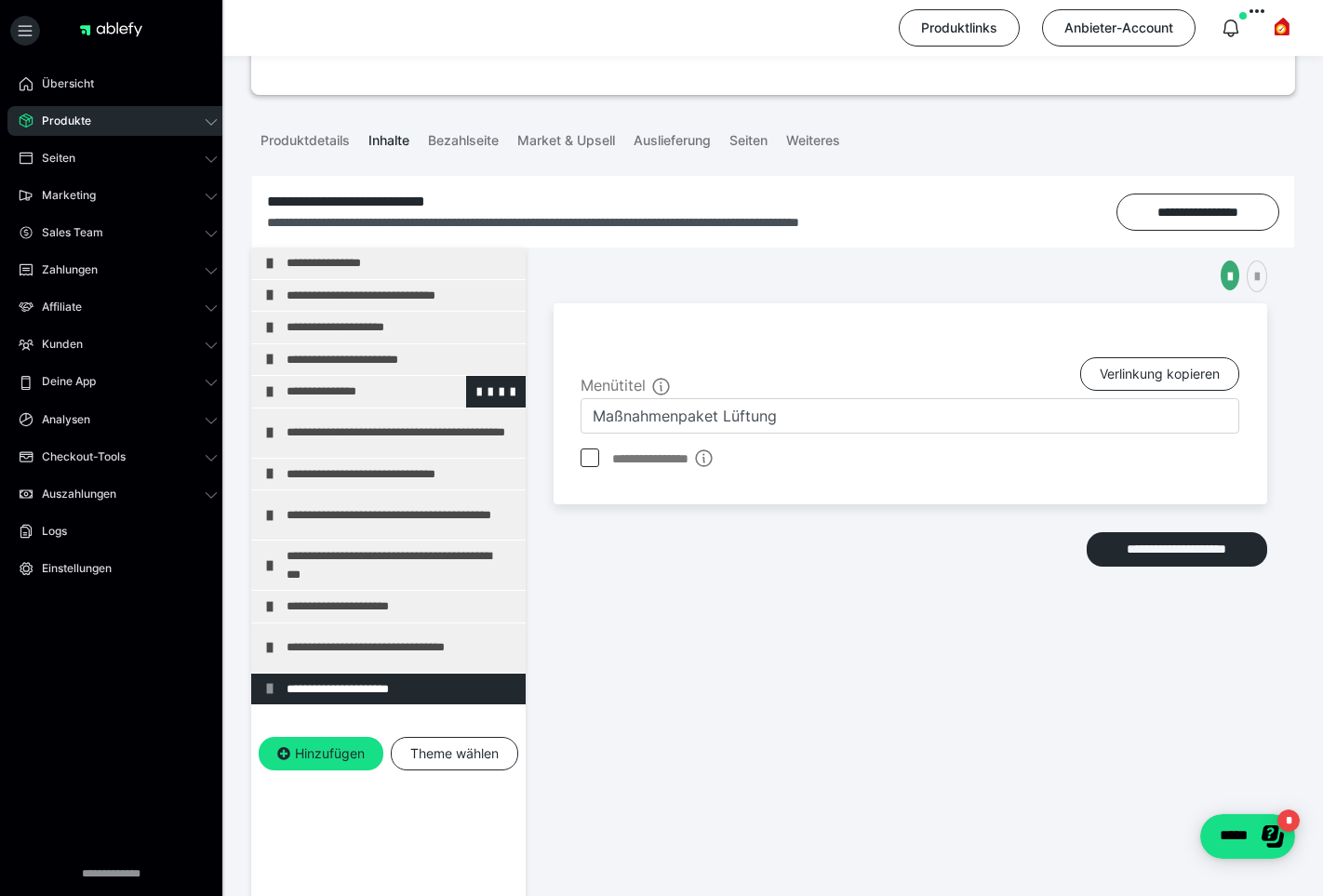 click at bounding box center [270, 392] 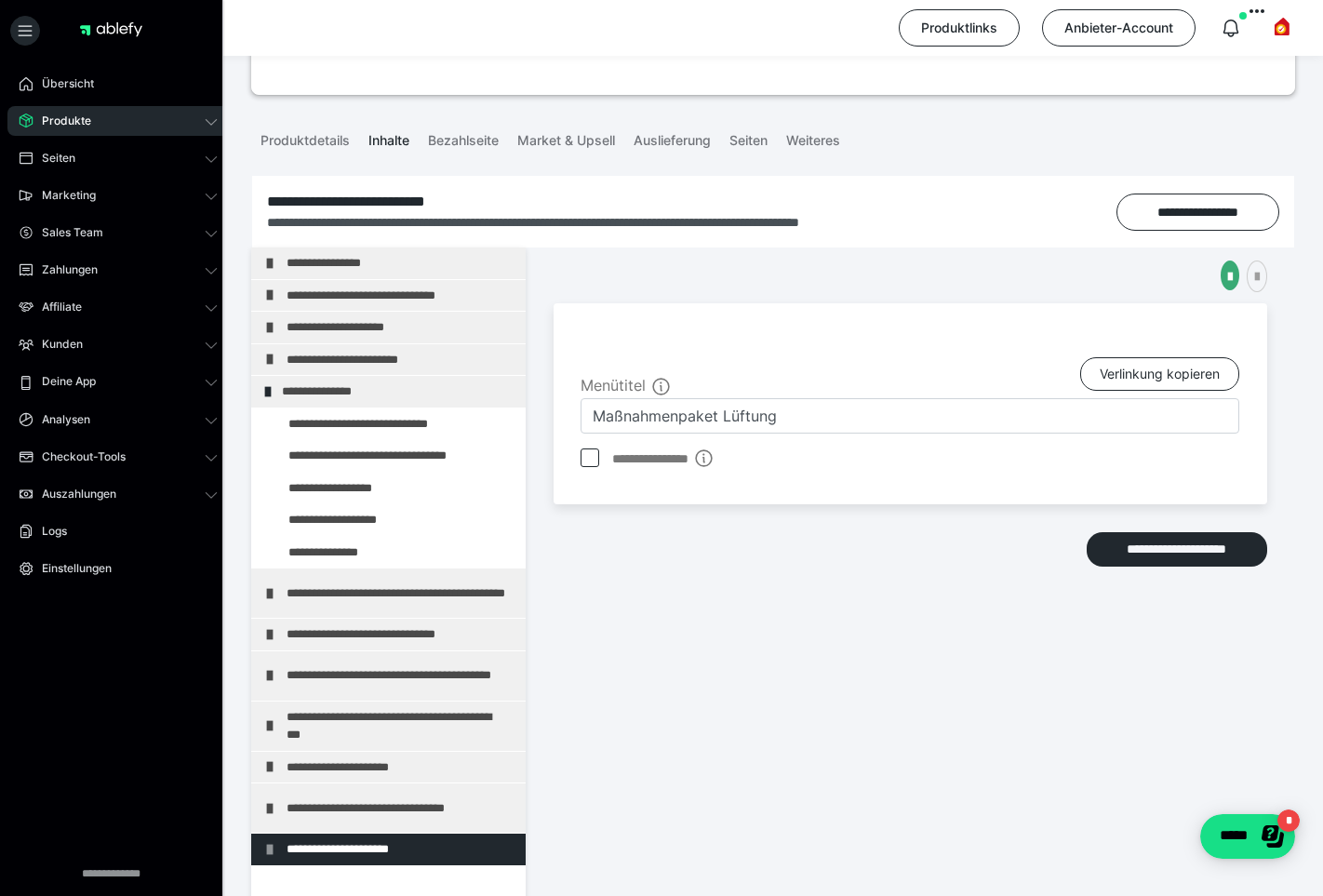 click at bounding box center (268, 392) 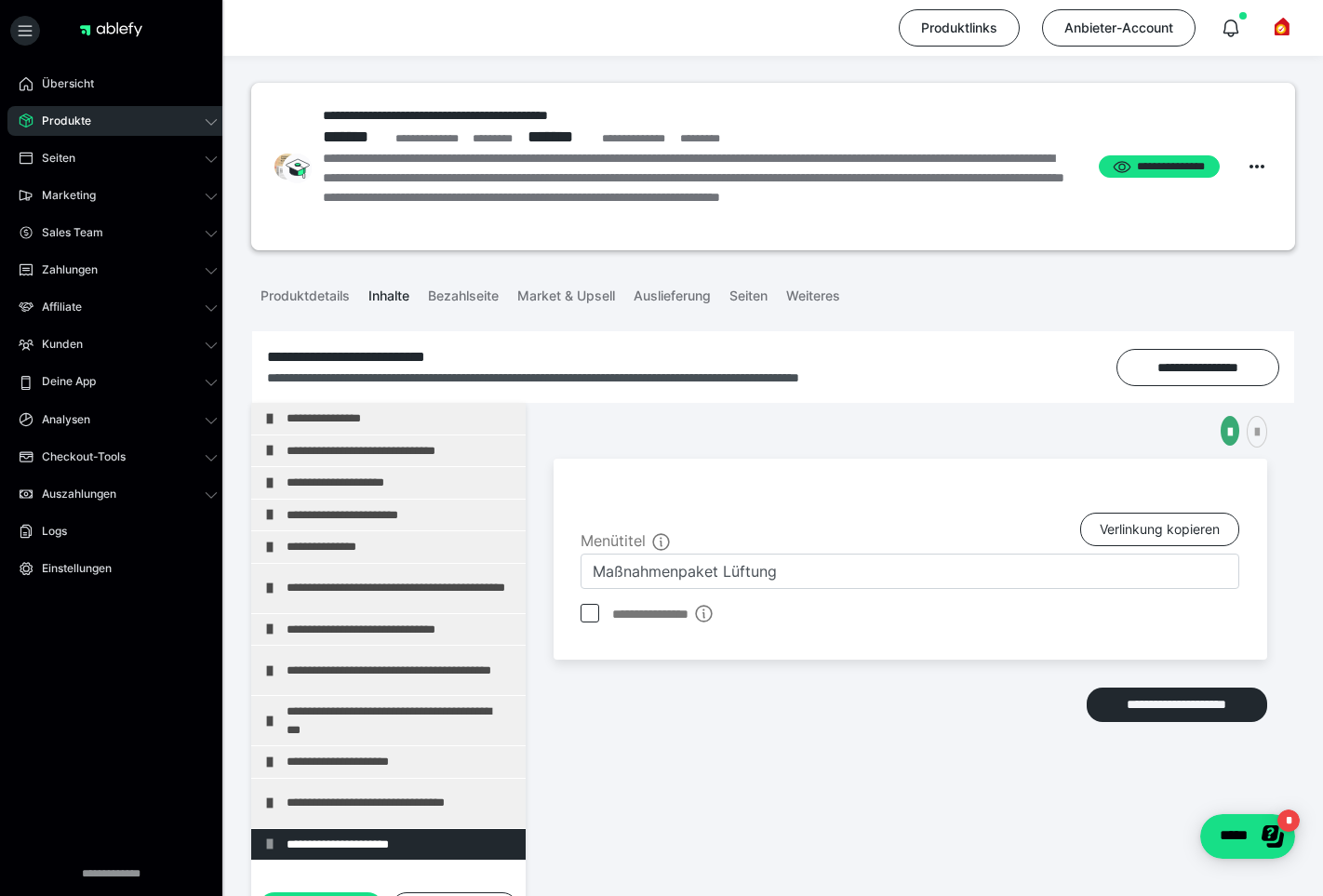 scroll, scrollTop: 0, scrollLeft: 0, axis: both 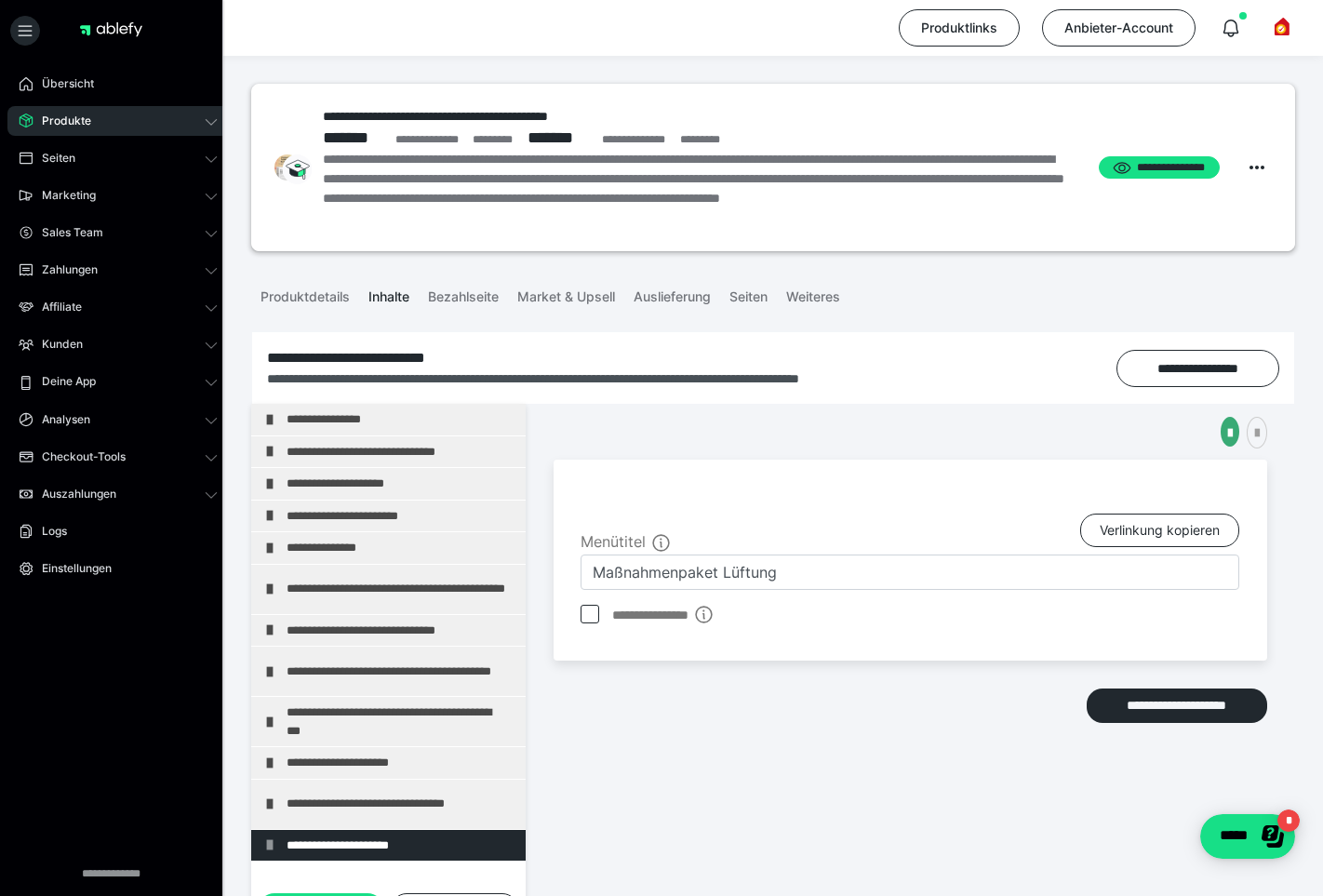 click on "Produkte" at bounding box center (118, 121) 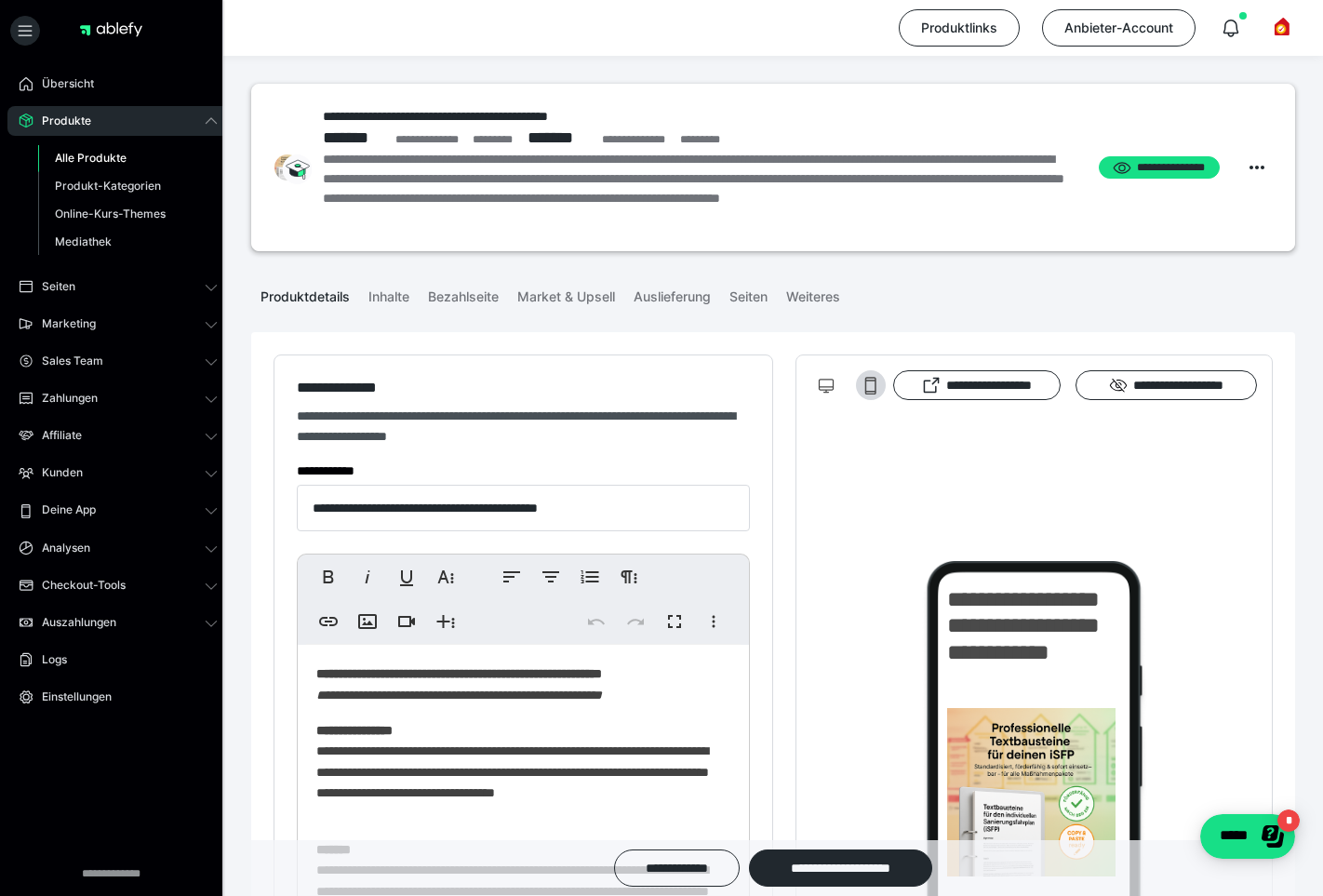 click on "Alle Produkte" at bounding box center [90, 157] 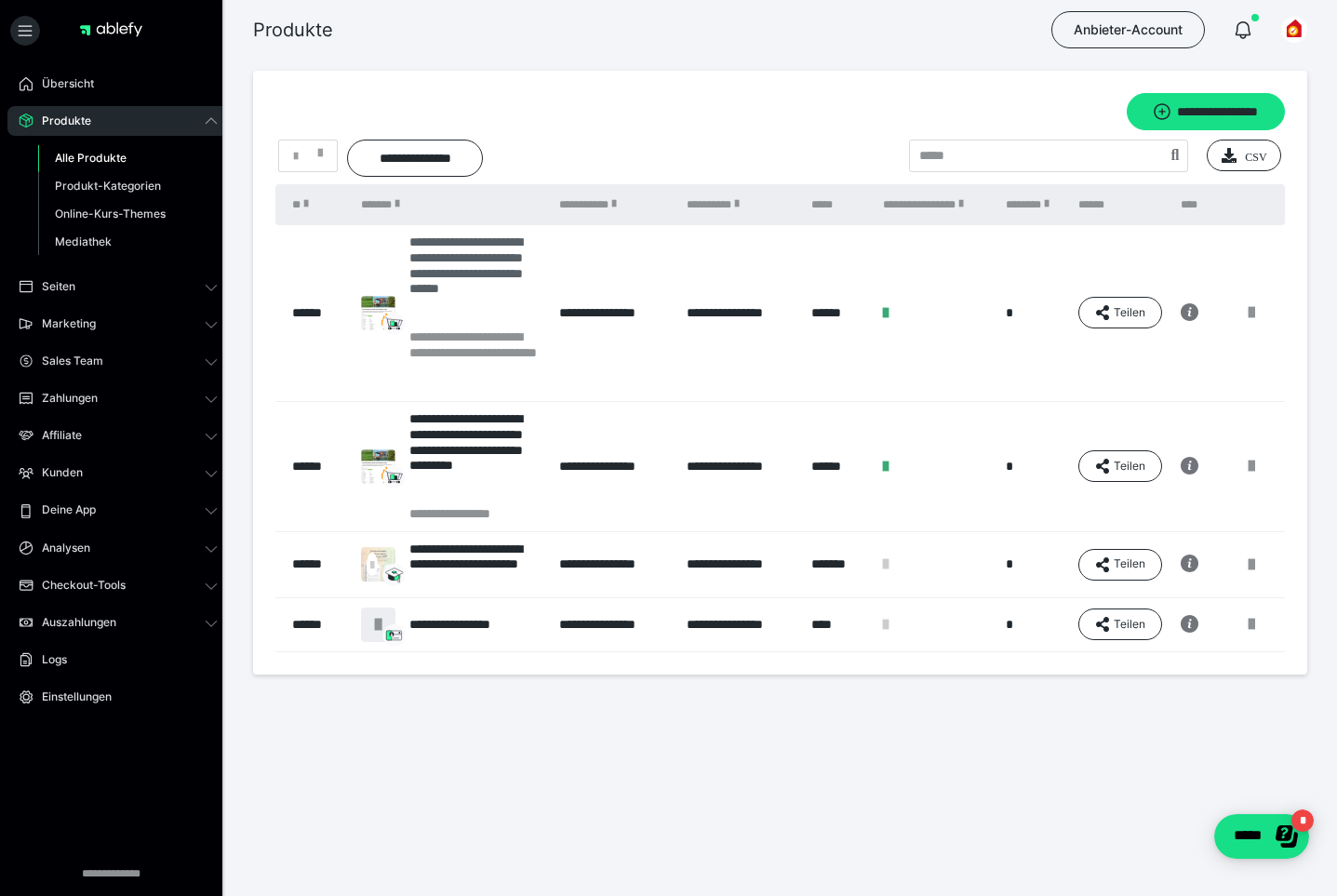 click on "**********" at bounding box center [475, 281] 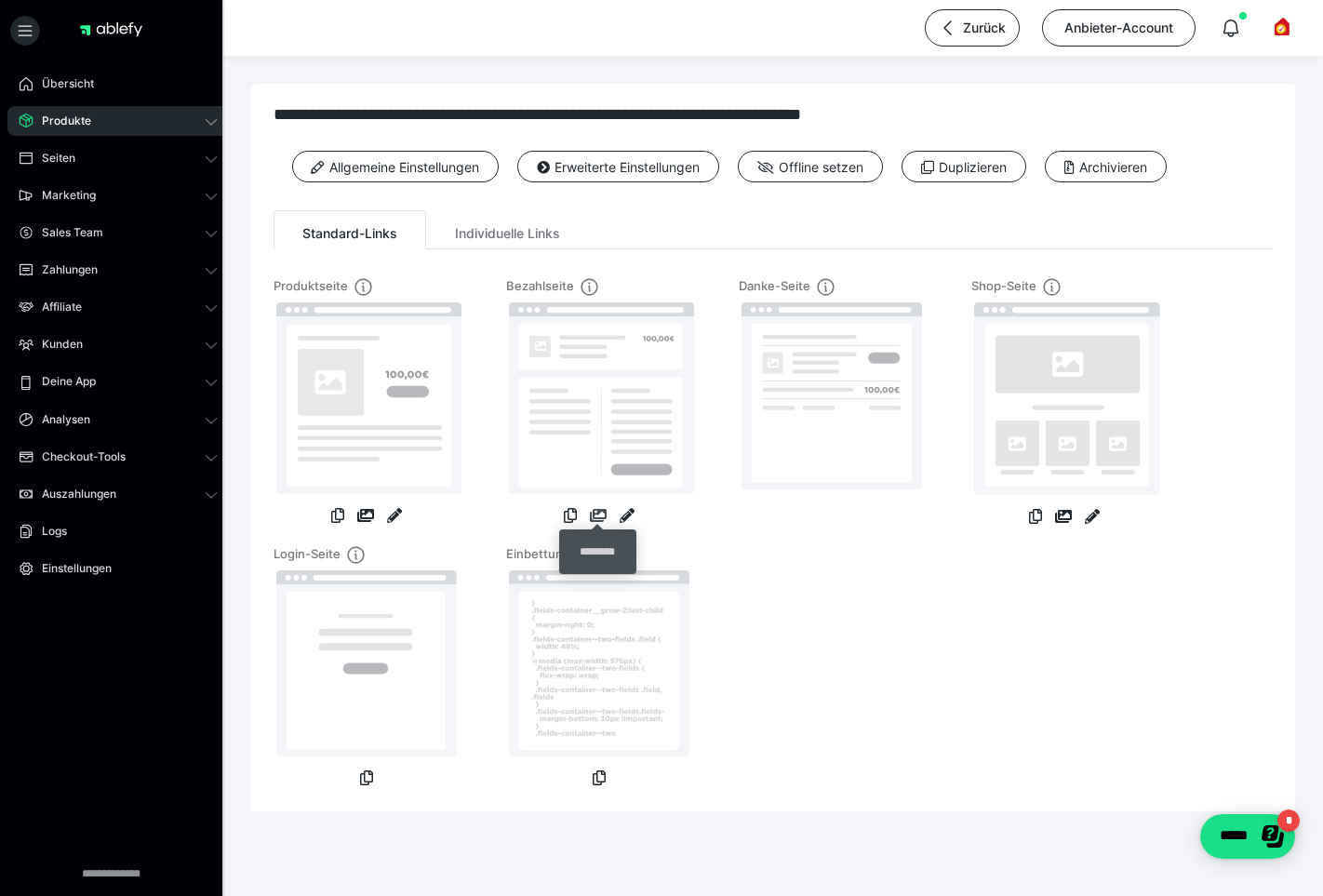 click at bounding box center [598, 515] 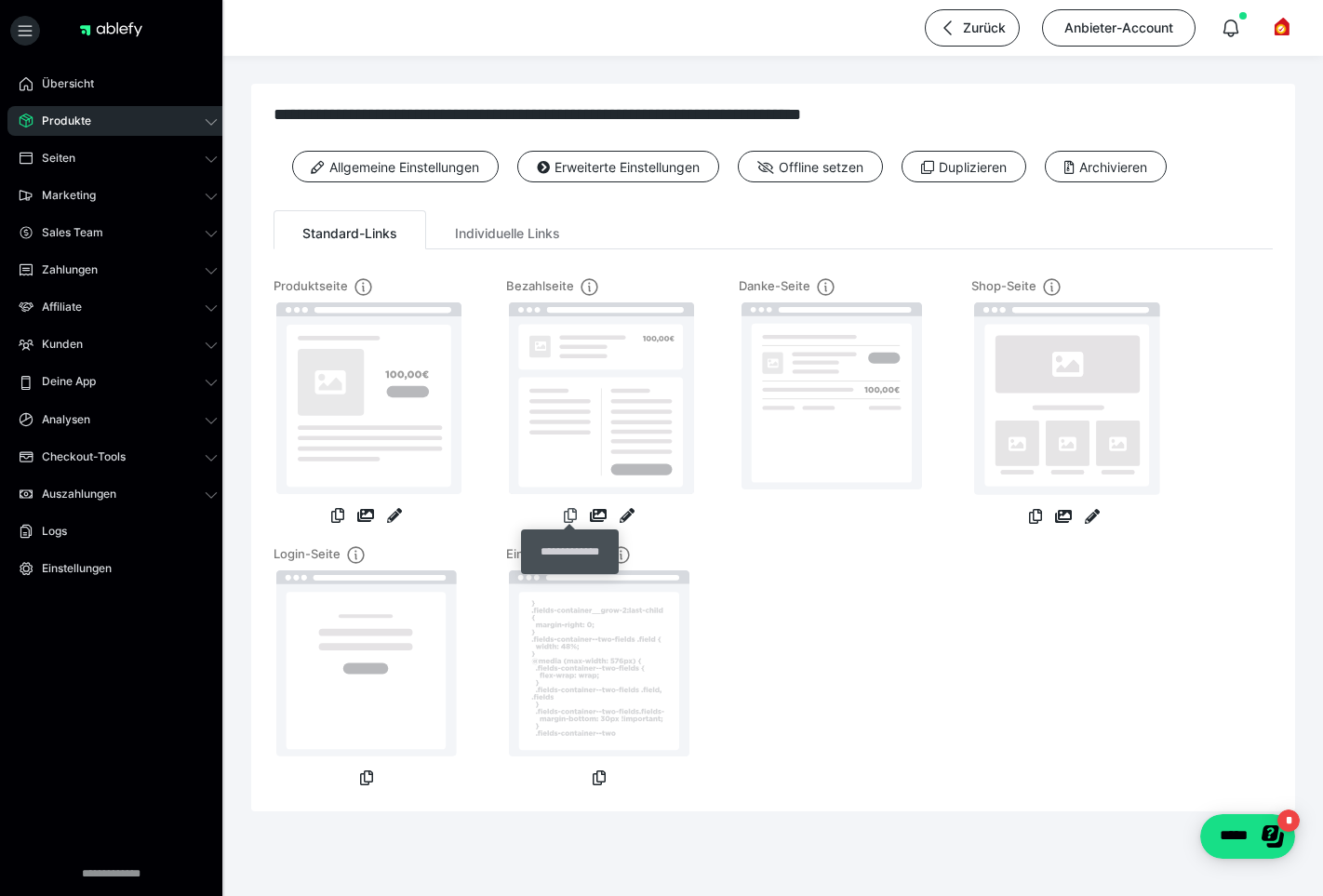 click at bounding box center (570, 515) 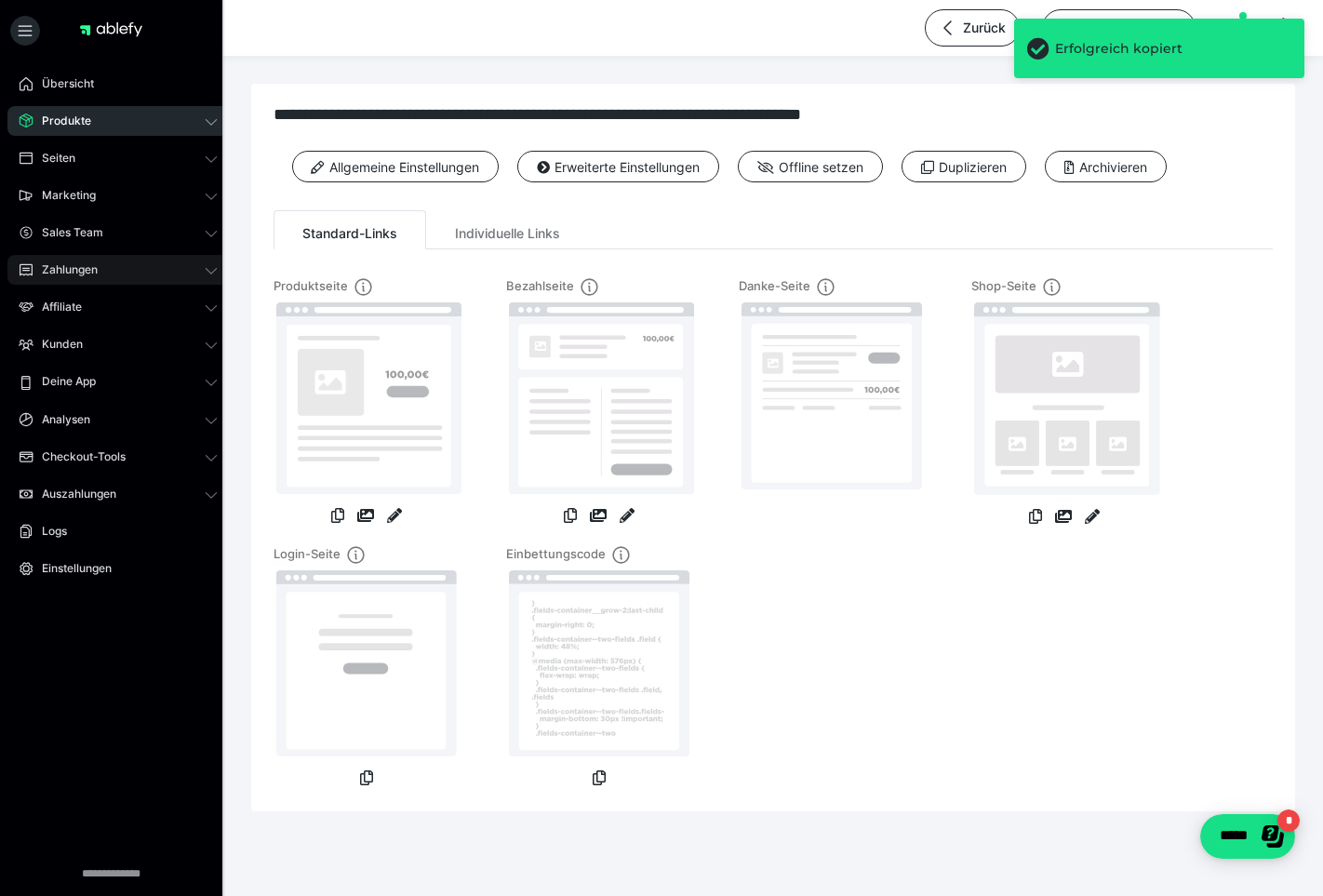 click on "Zahlungen" at bounding box center (63, 270) 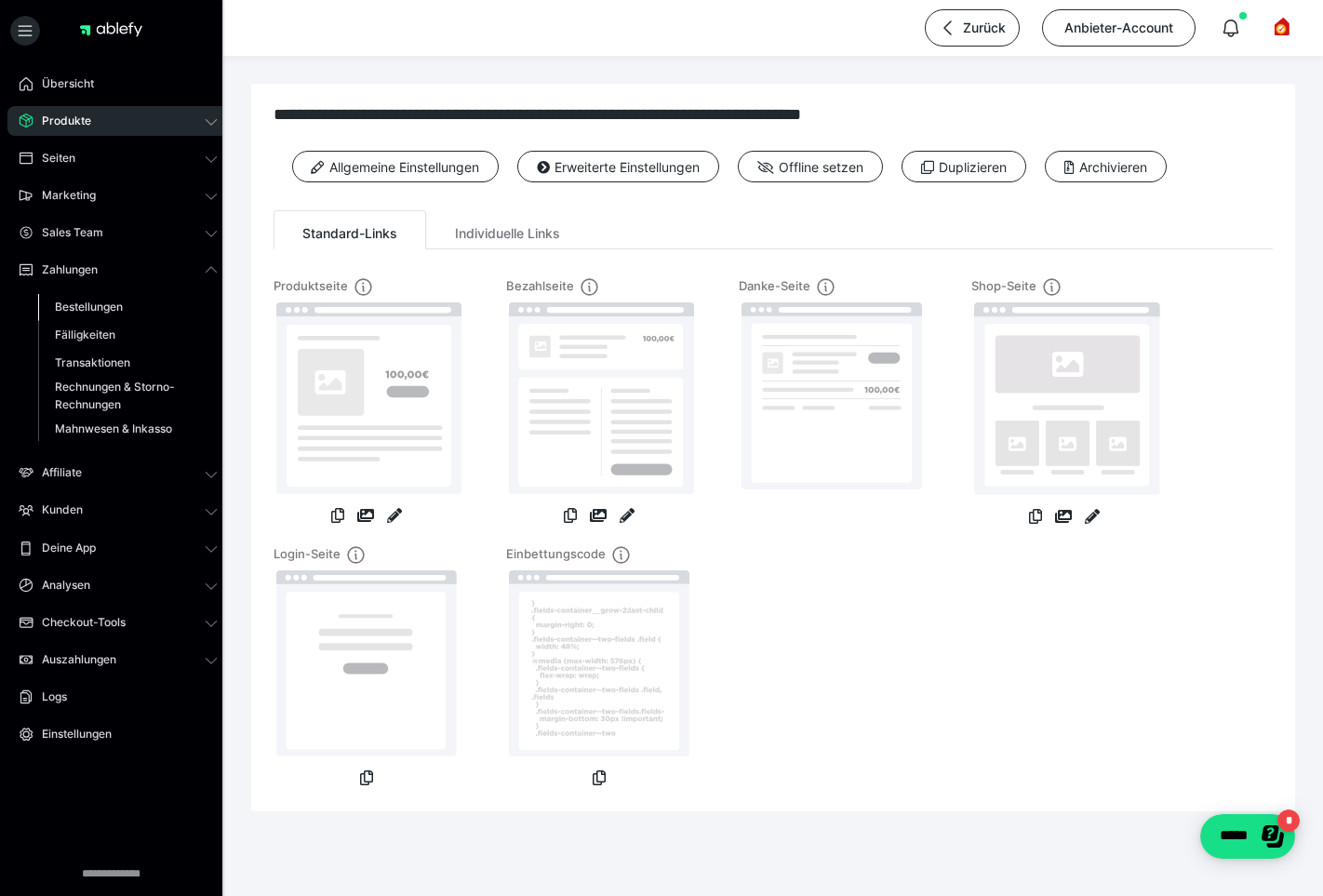 click on "Bestellungen" at bounding box center (88, 306) 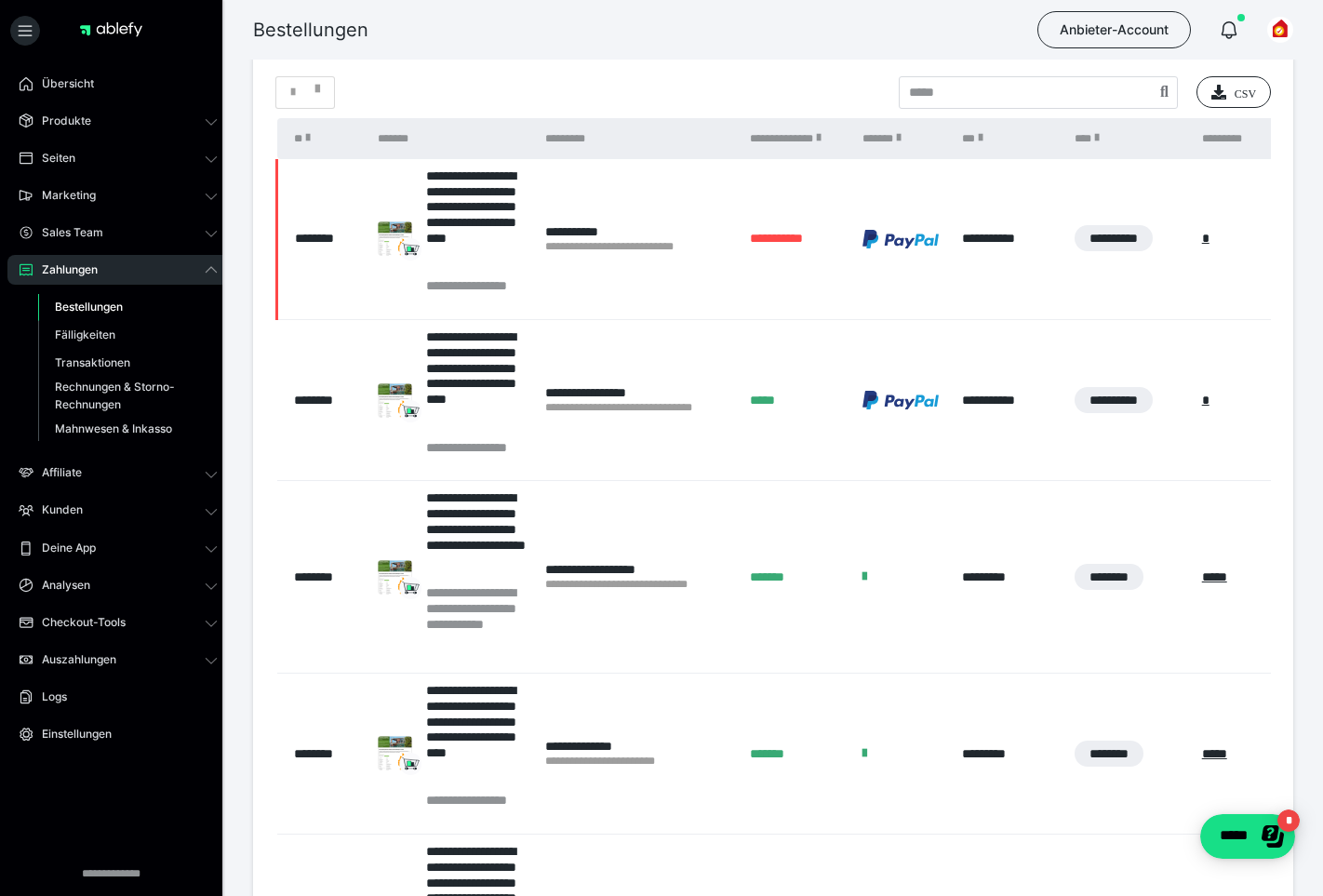 scroll, scrollTop: 368, scrollLeft: 0, axis: vertical 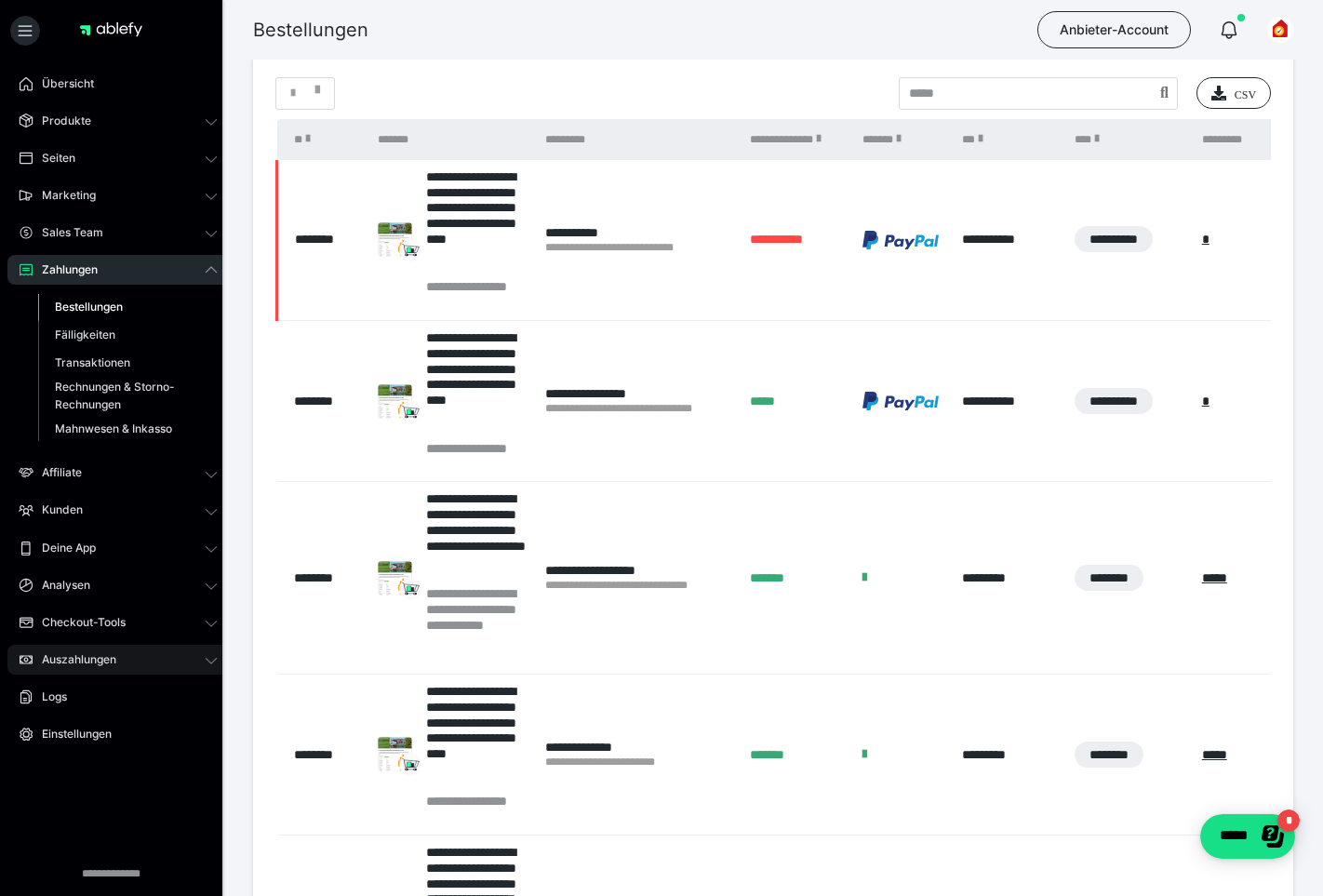 click on "Auszahlungen" at bounding box center (73, 660) 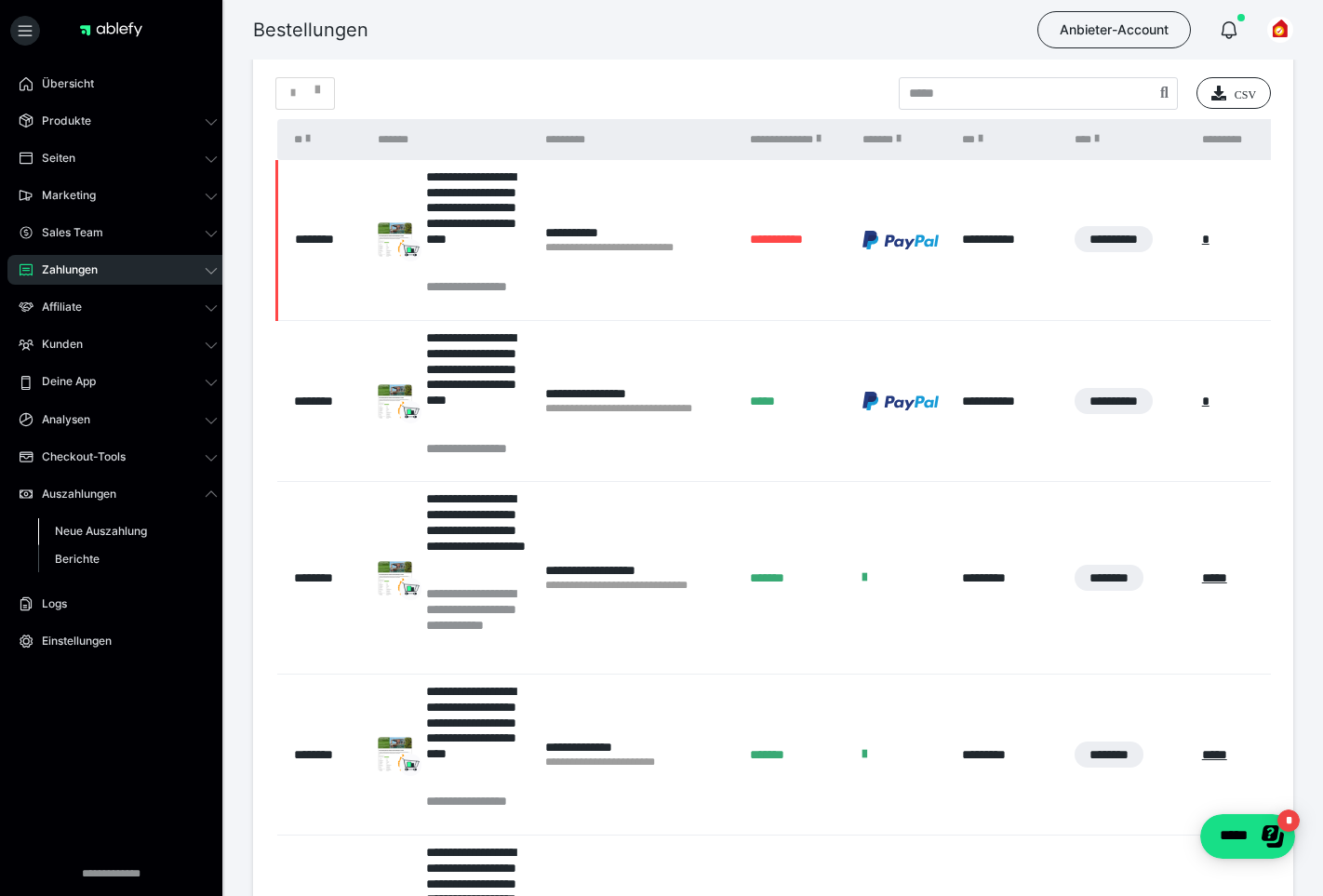 click on "Neue Auszahlung" at bounding box center (100, 530) 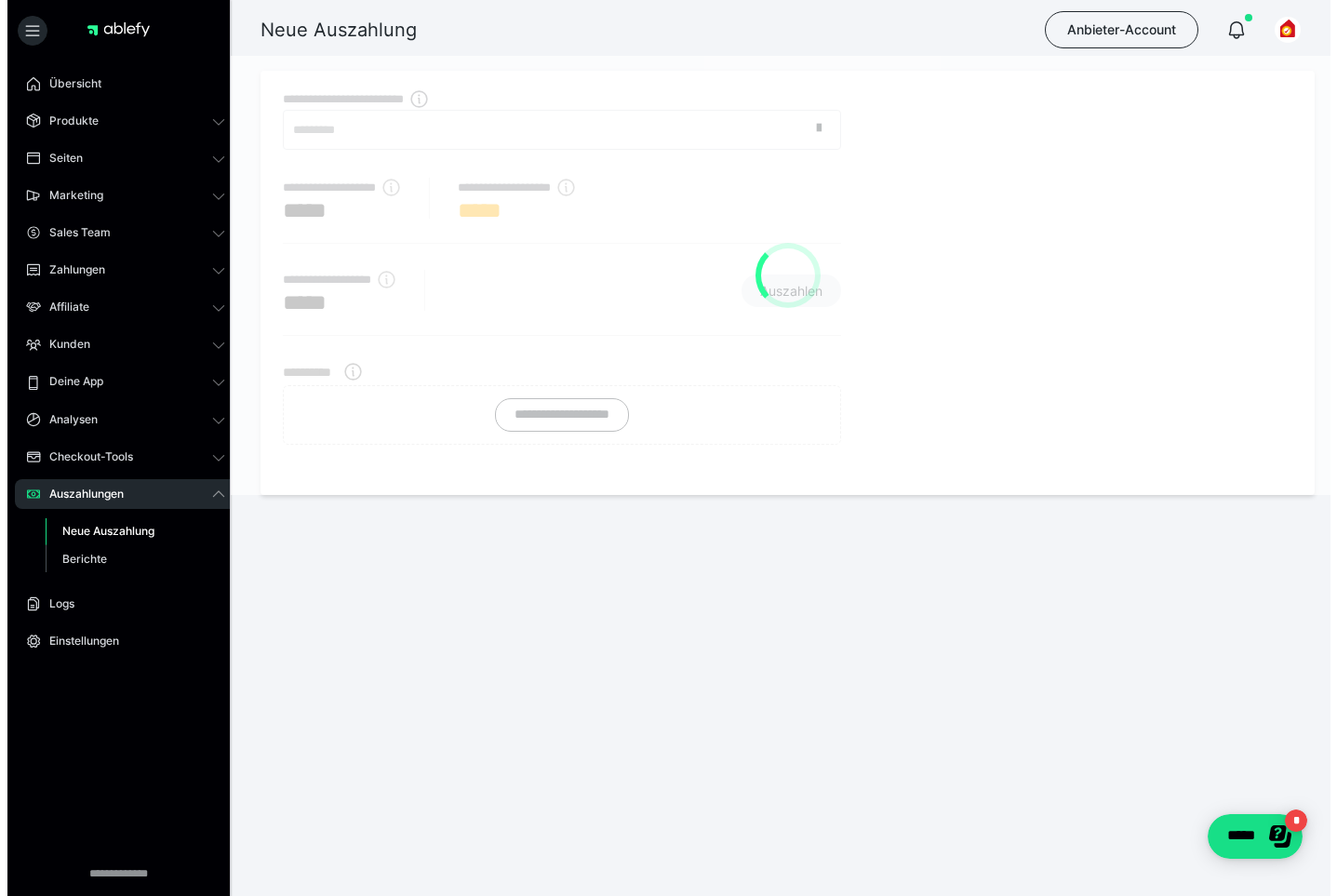 scroll, scrollTop: 0, scrollLeft: 0, axis: both 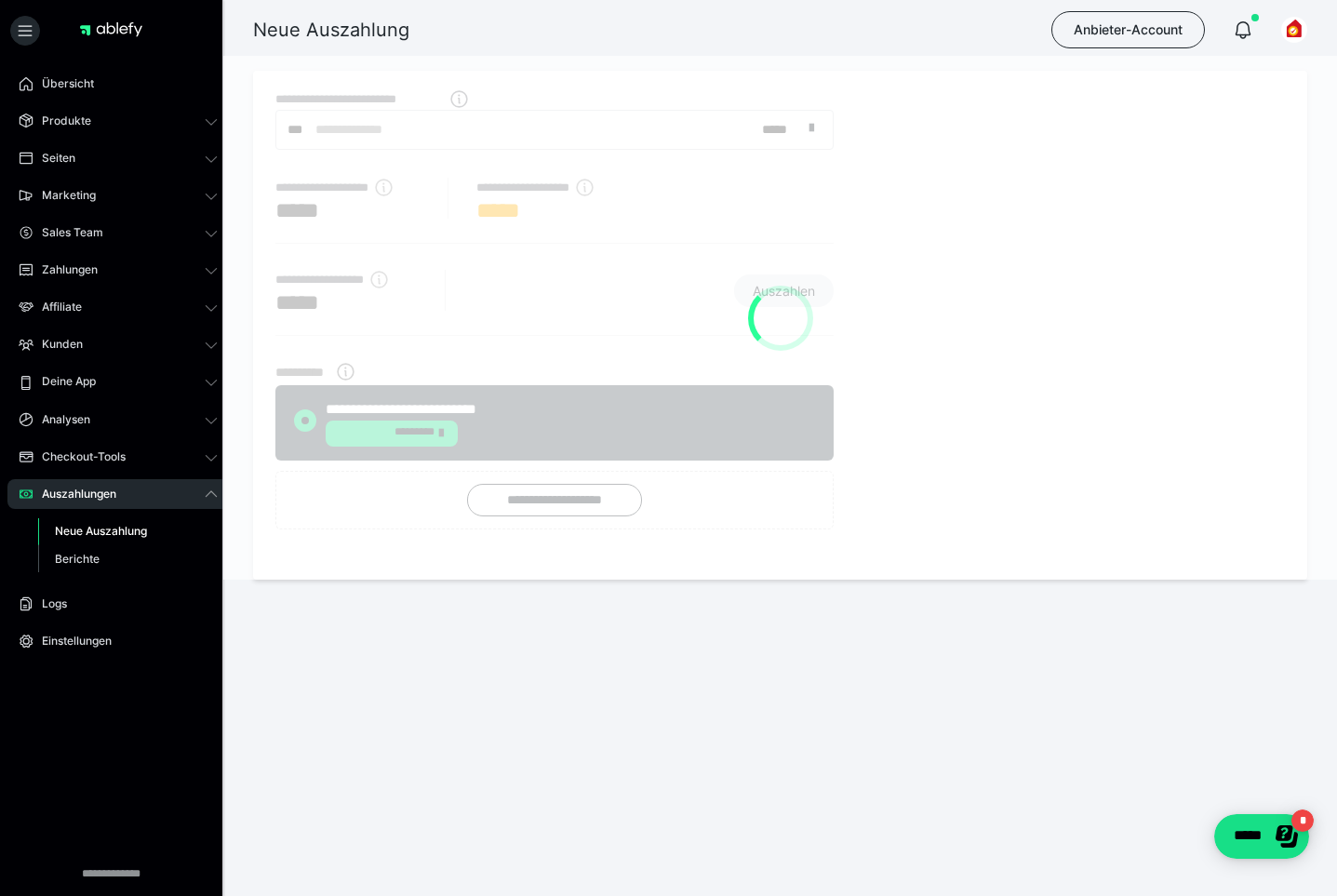 radio on "****" 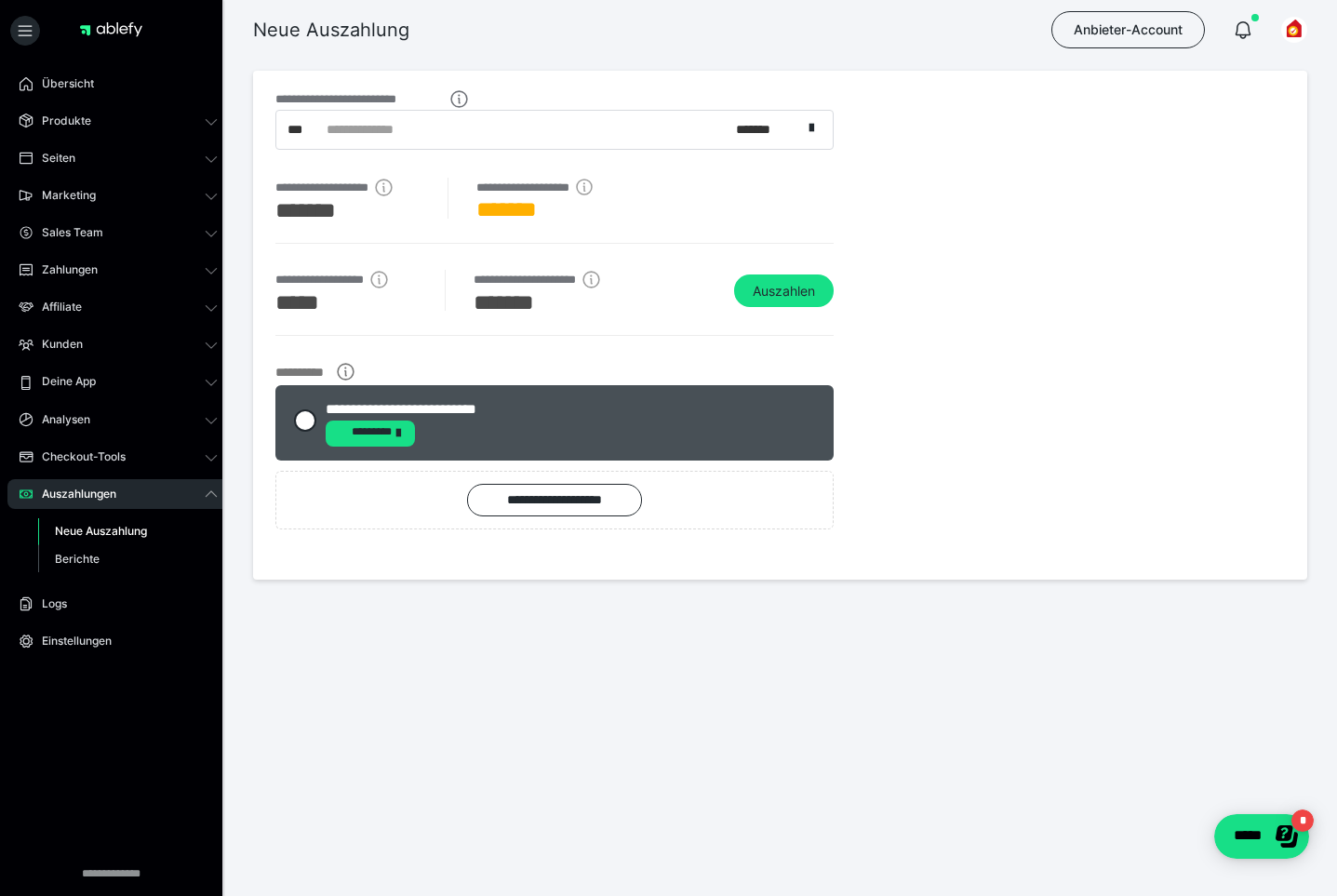 click on "**********" at bounding box center [780, 375] 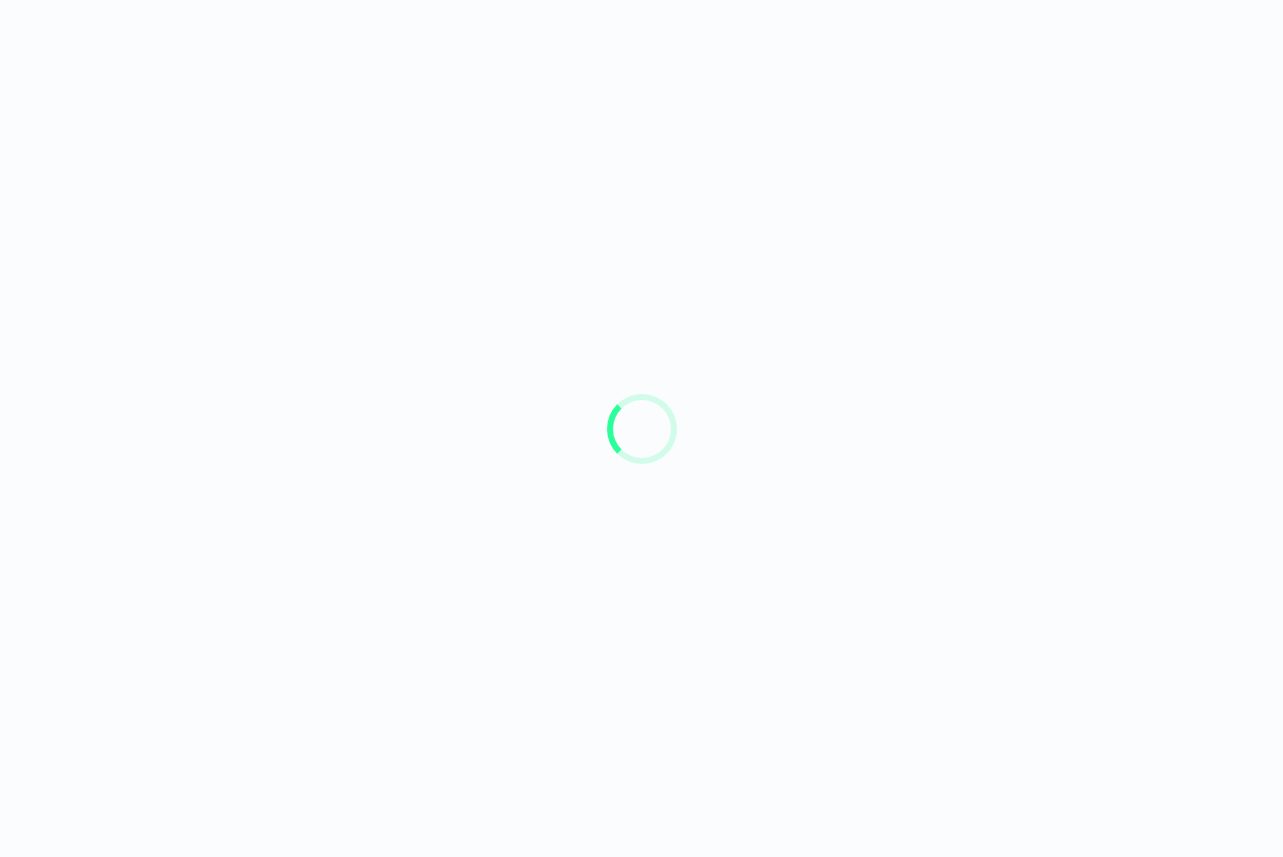 scroll, scrollTop: 0, scrollLeft: 0, axis: both 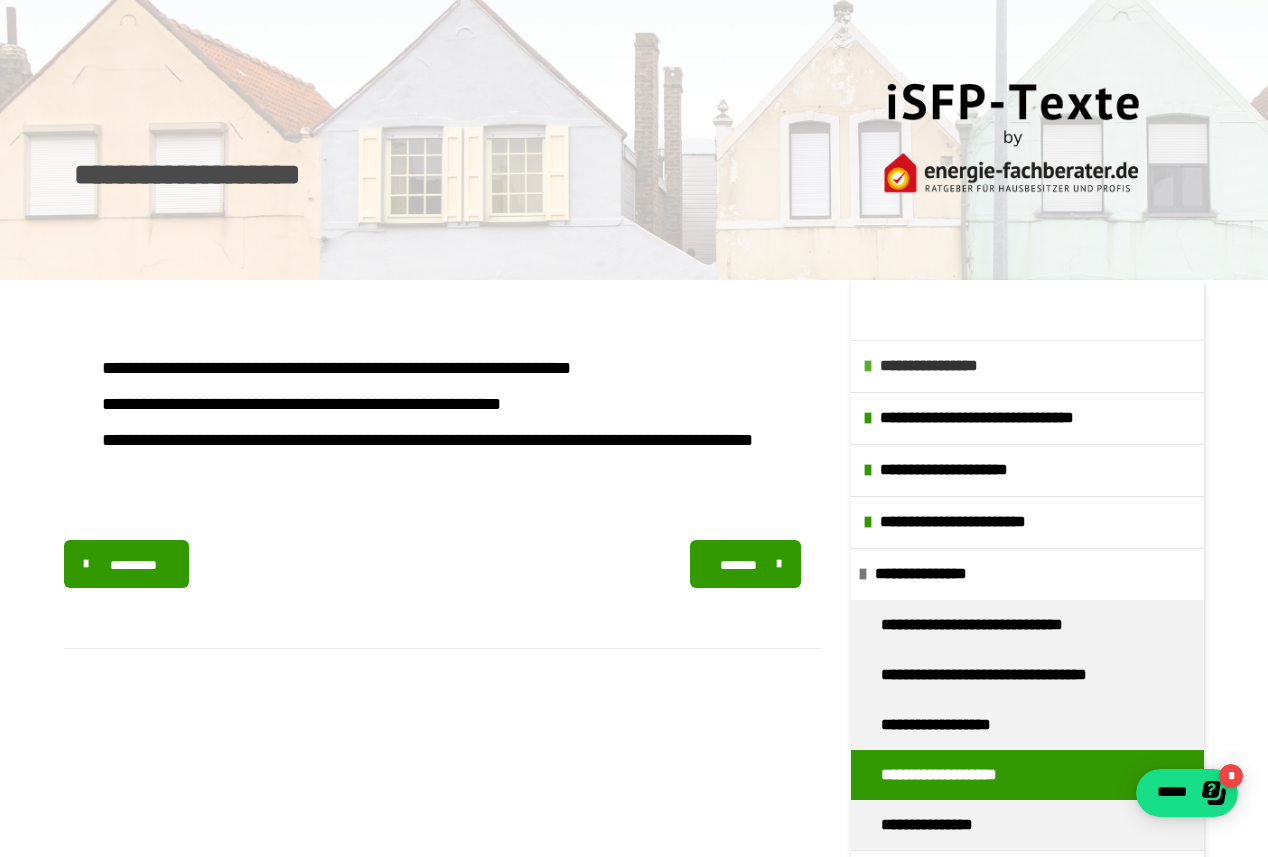 click on "**********" at bounding box center (1037, 366) 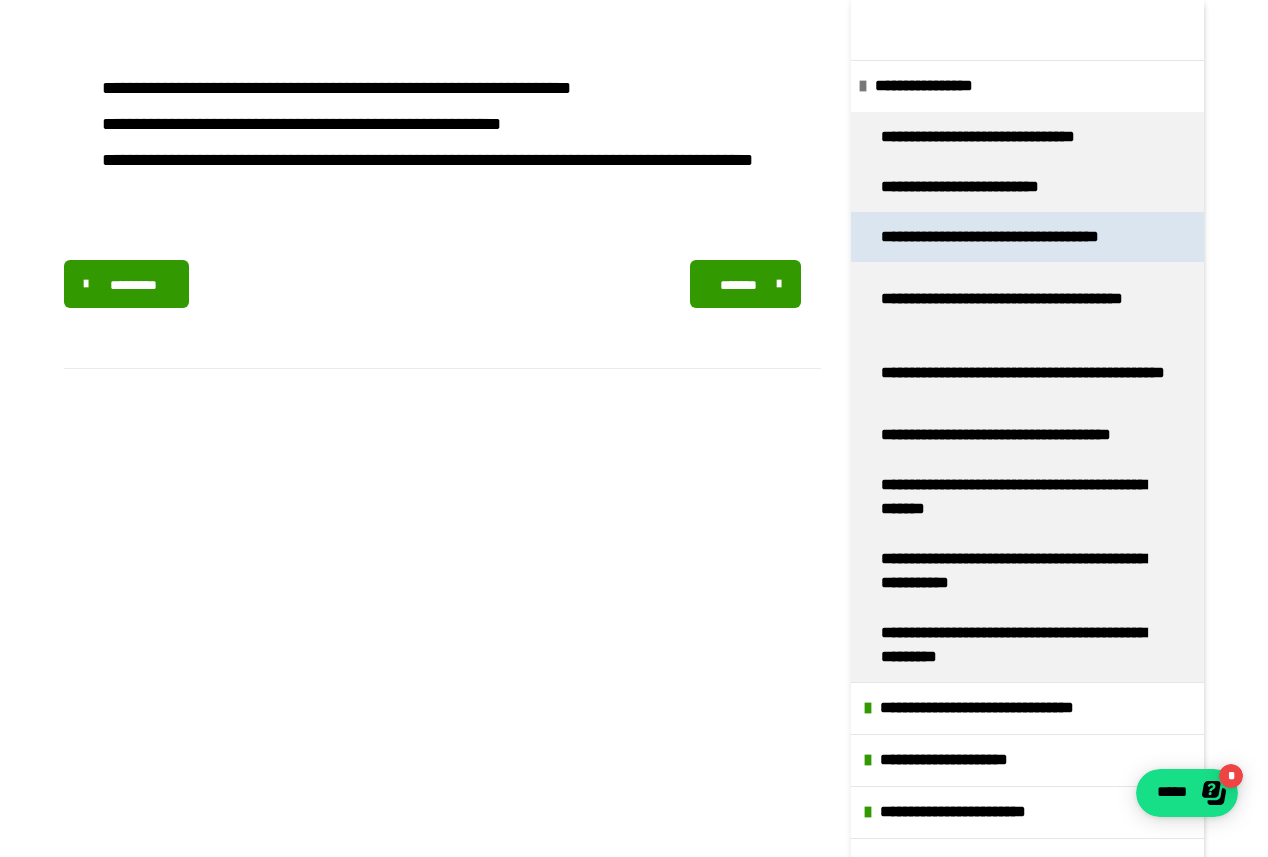 scroll, scrollTop: 310, scrollLeft: 0, axis: vertical 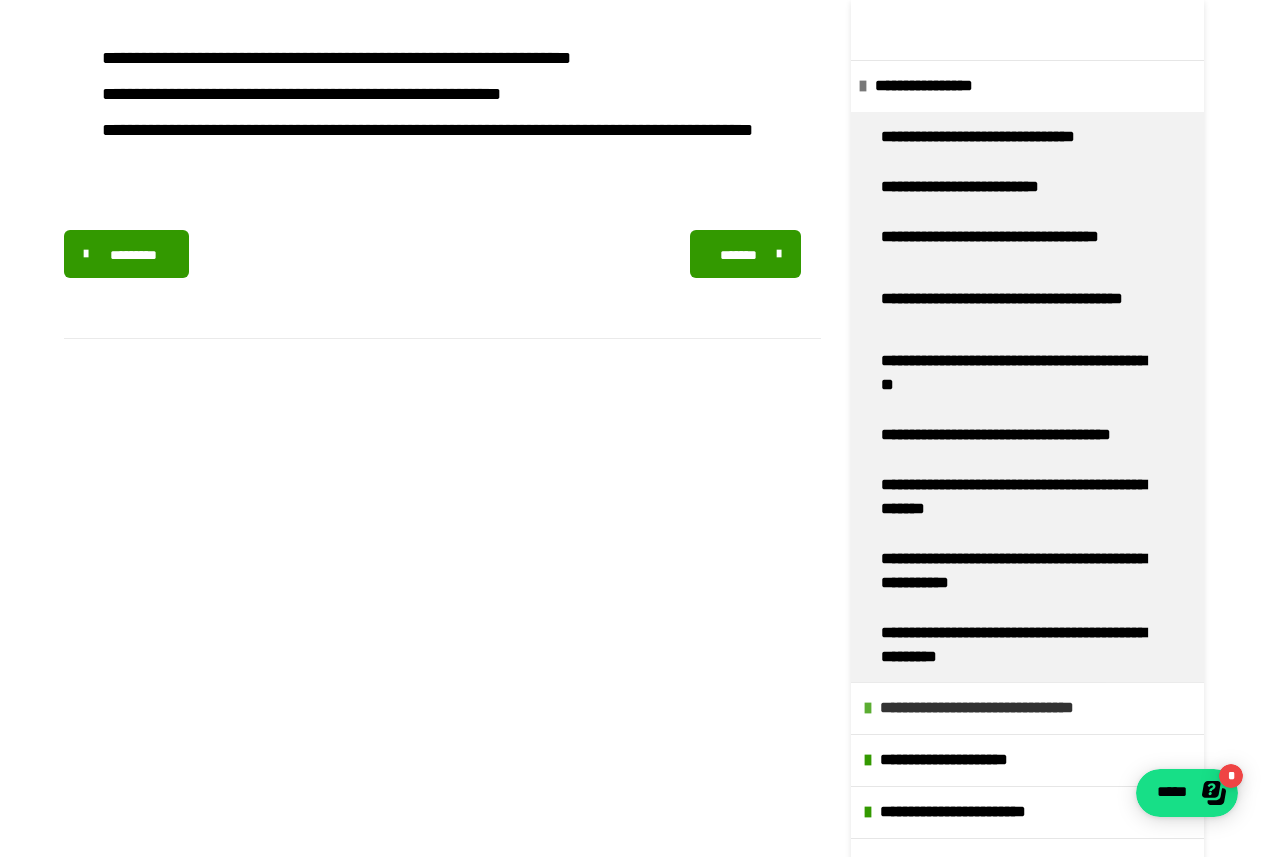 click at bounding box center [868, 708] 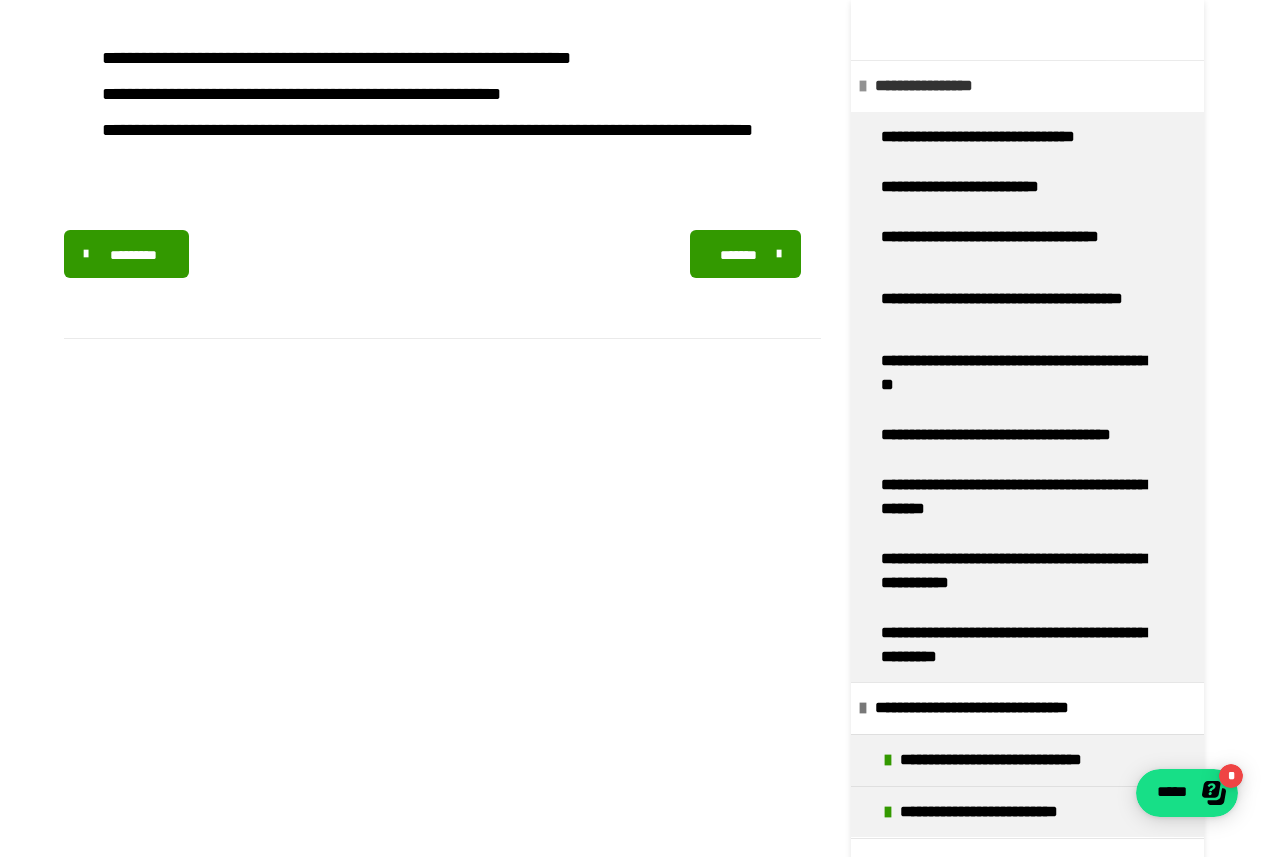 click at bounding box center [863, 86] 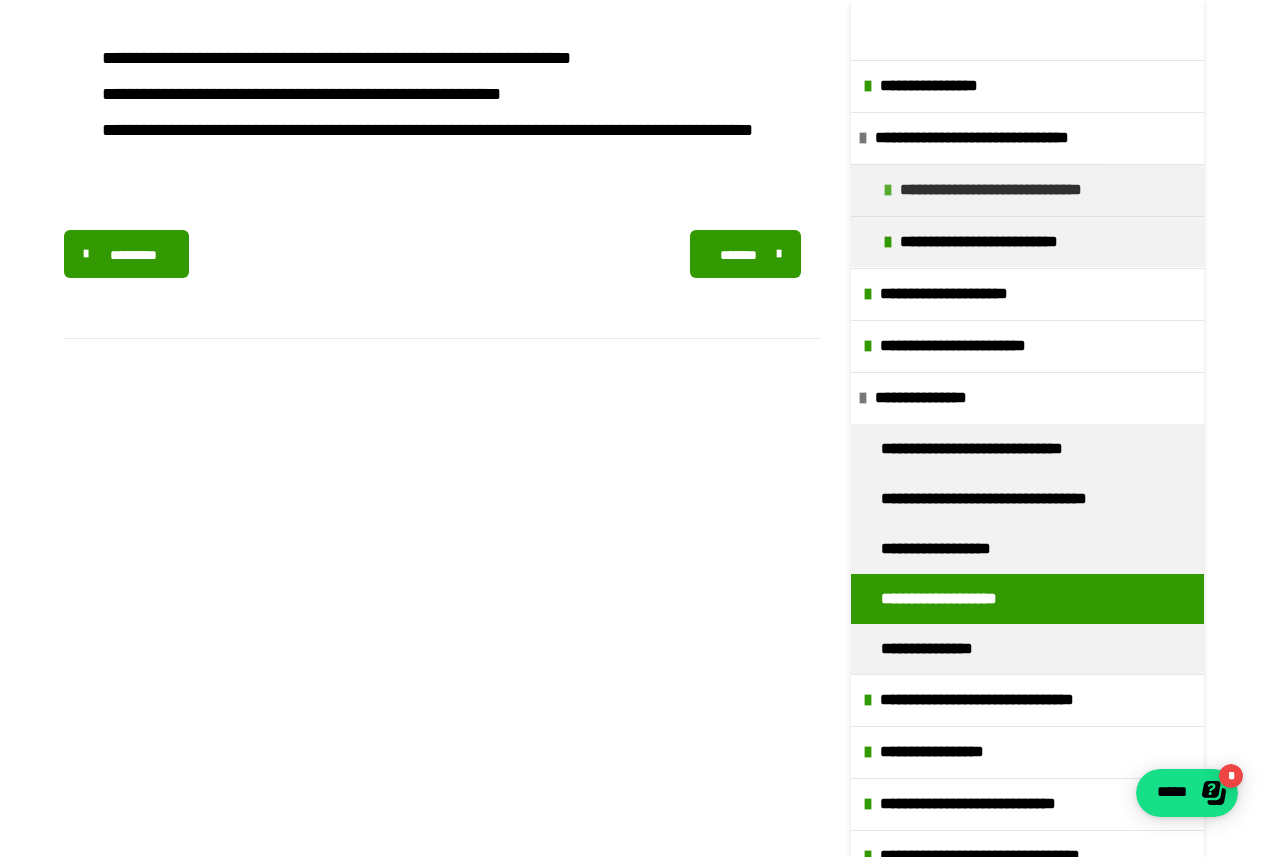 click at bounding box center (888, 190) 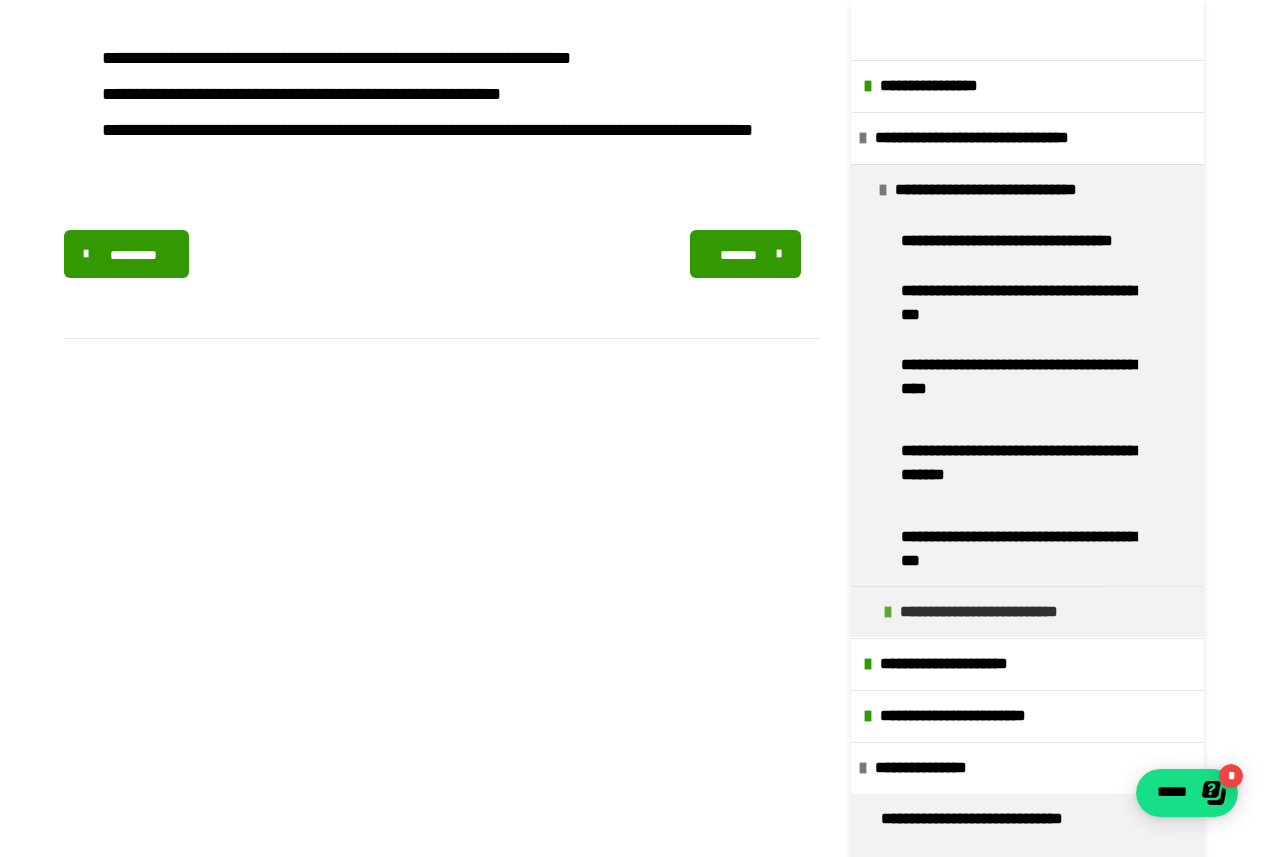 click at bounding box center [888, 612] 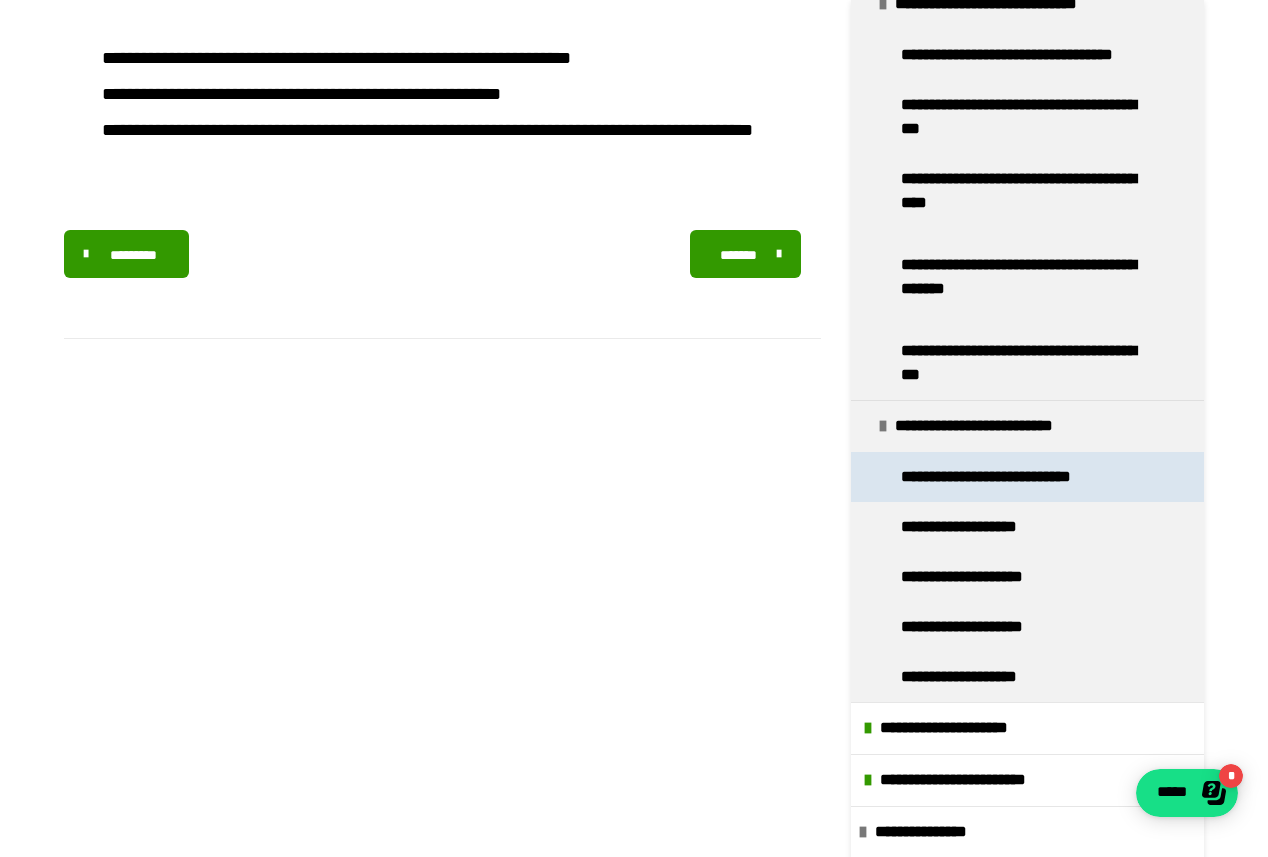 scroll, scrollTop: 195, scrollLeft: 0, axis: vertical 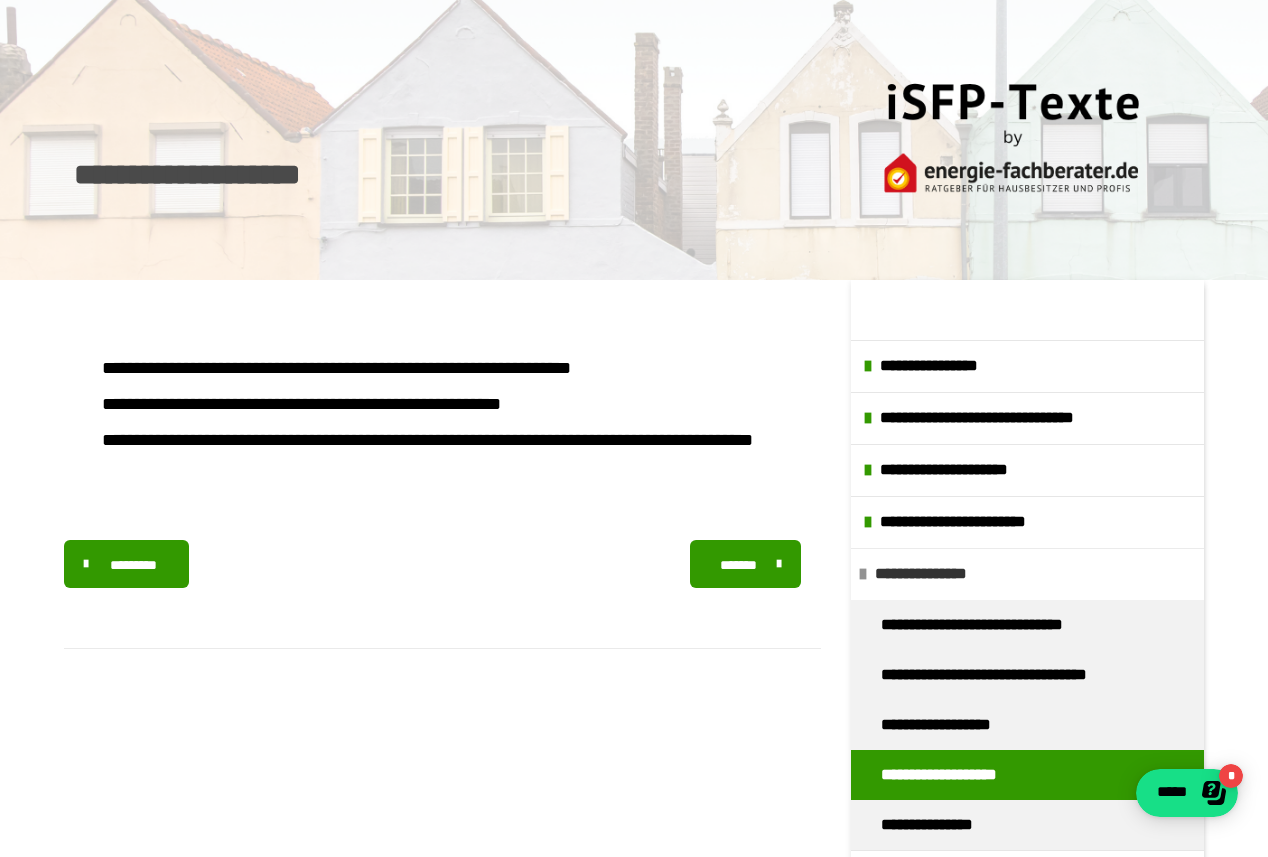 click at bounding box center [863, 574] 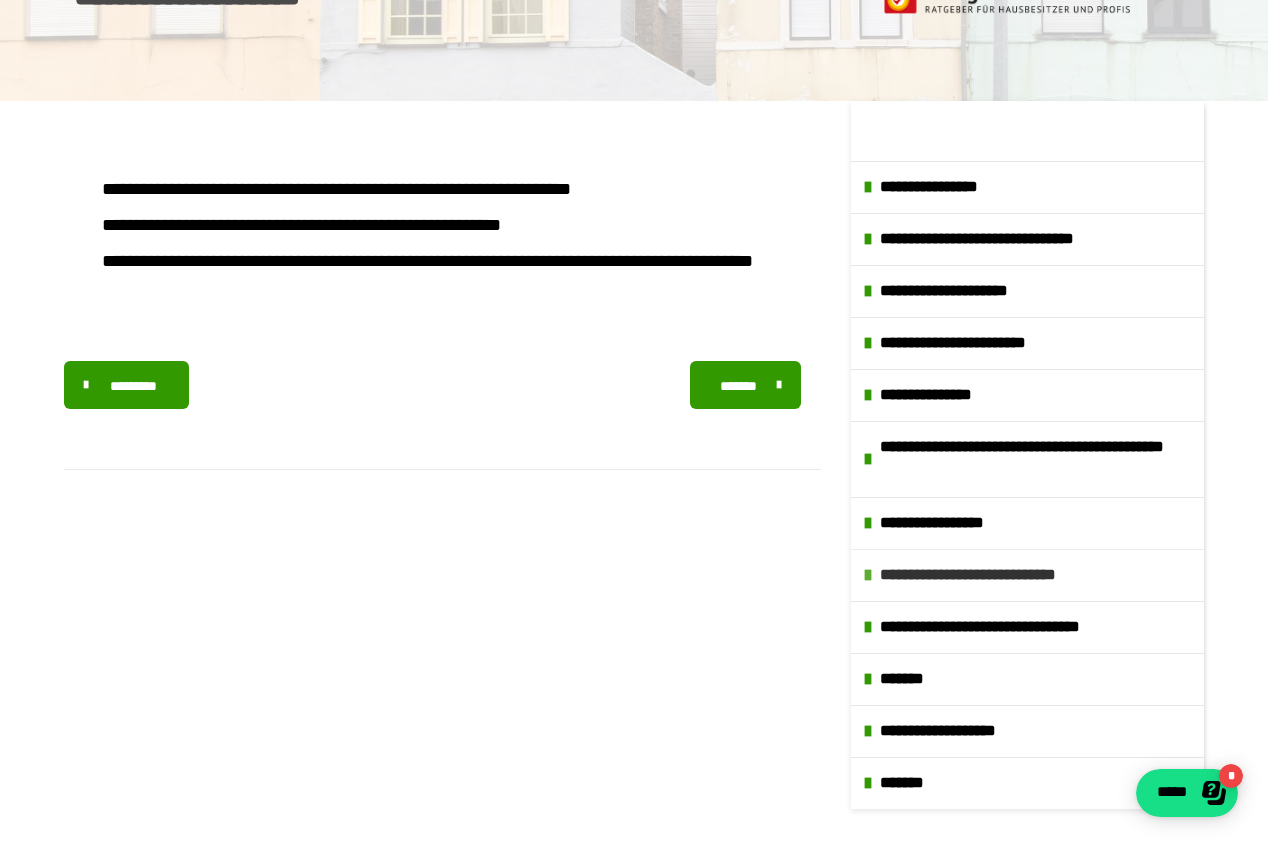 scroll, scrollTop: 181, scrollLeft: 0, axis: vertical 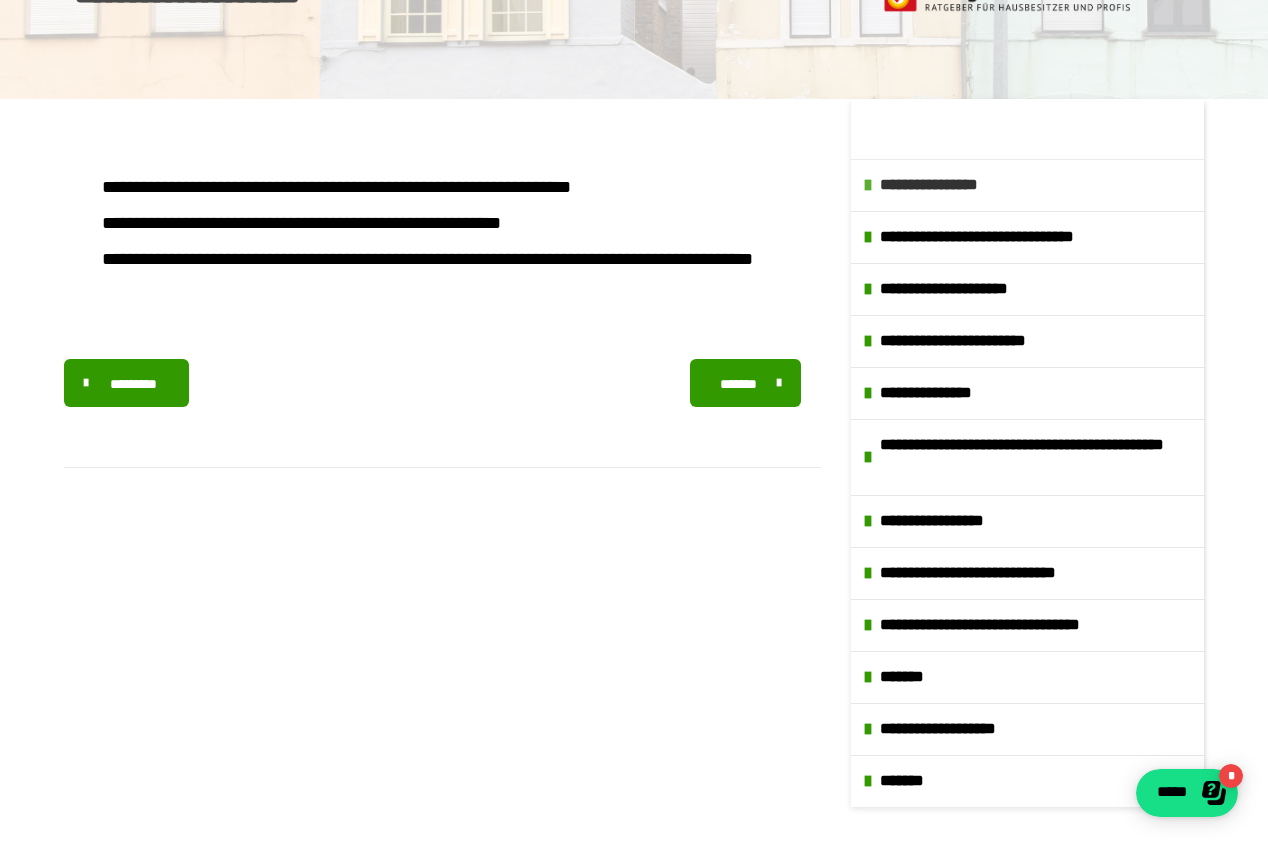 click at bounding box center [868, 185] 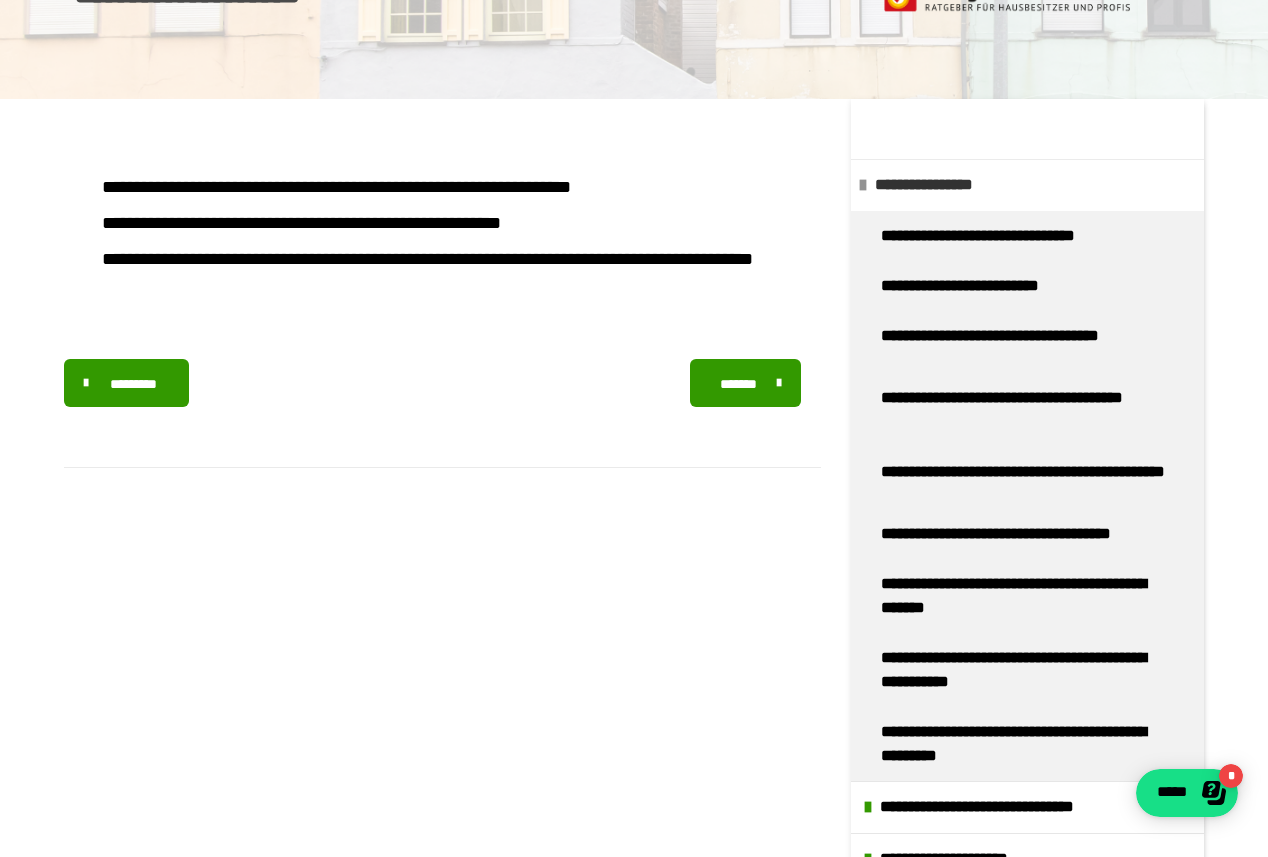 click at bounding box center [863, 185] 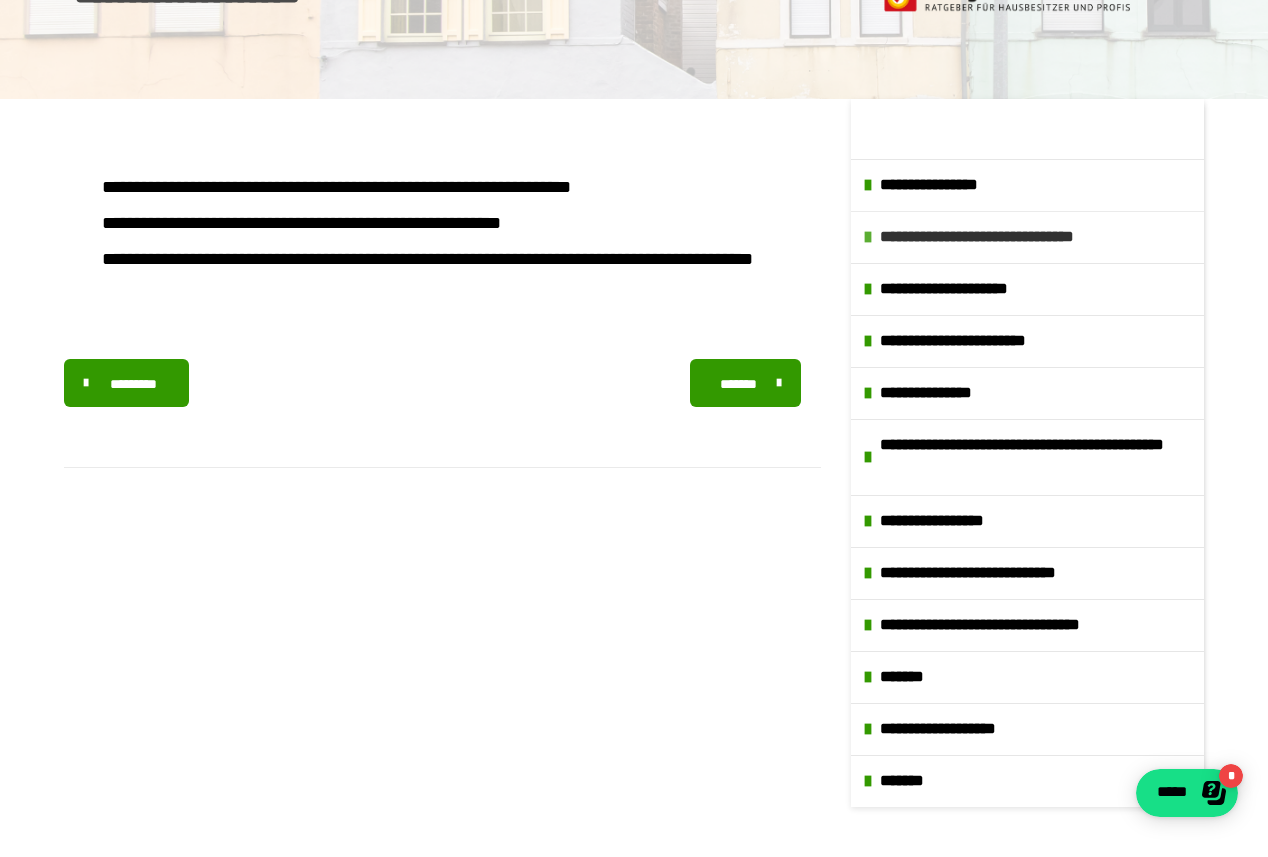 click at bounding box center [868, 237] 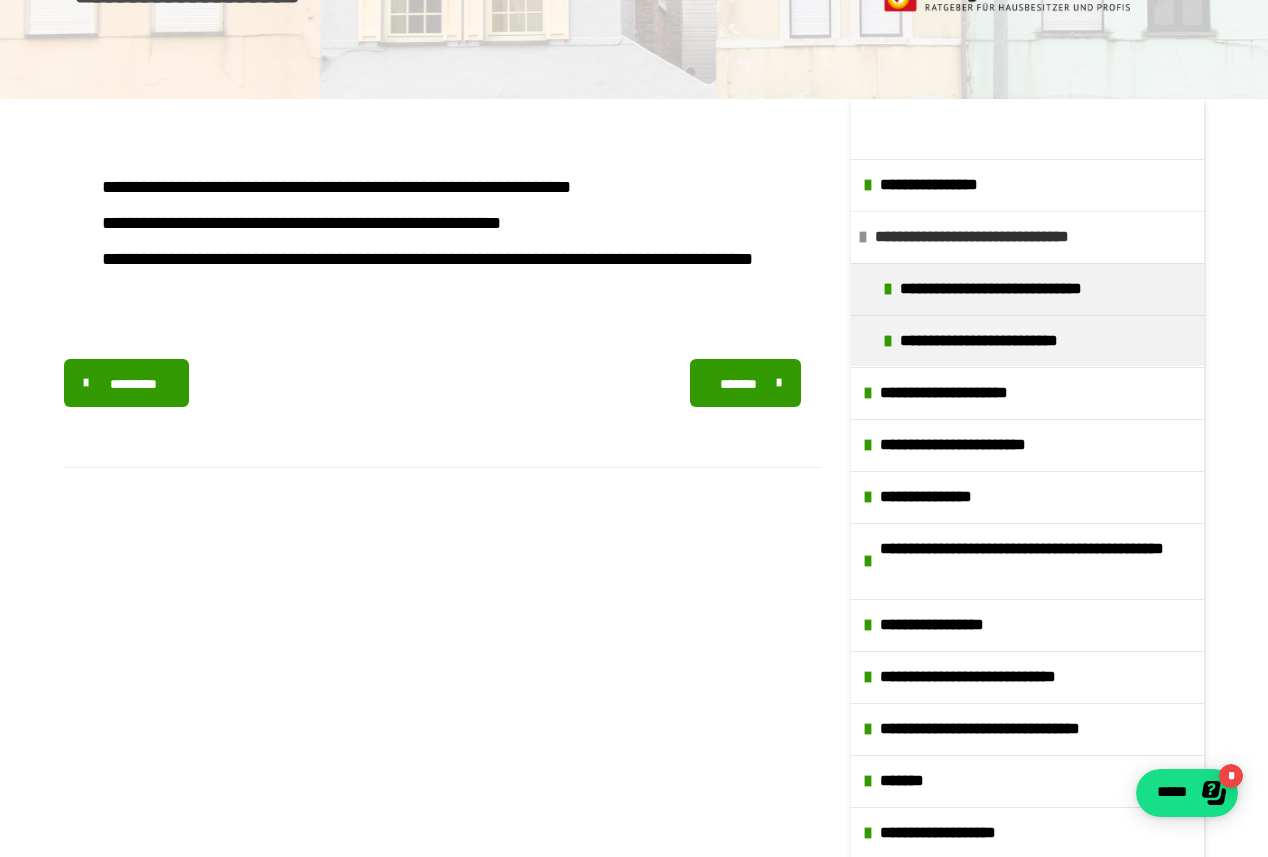 click at bounding box center (863, 237) 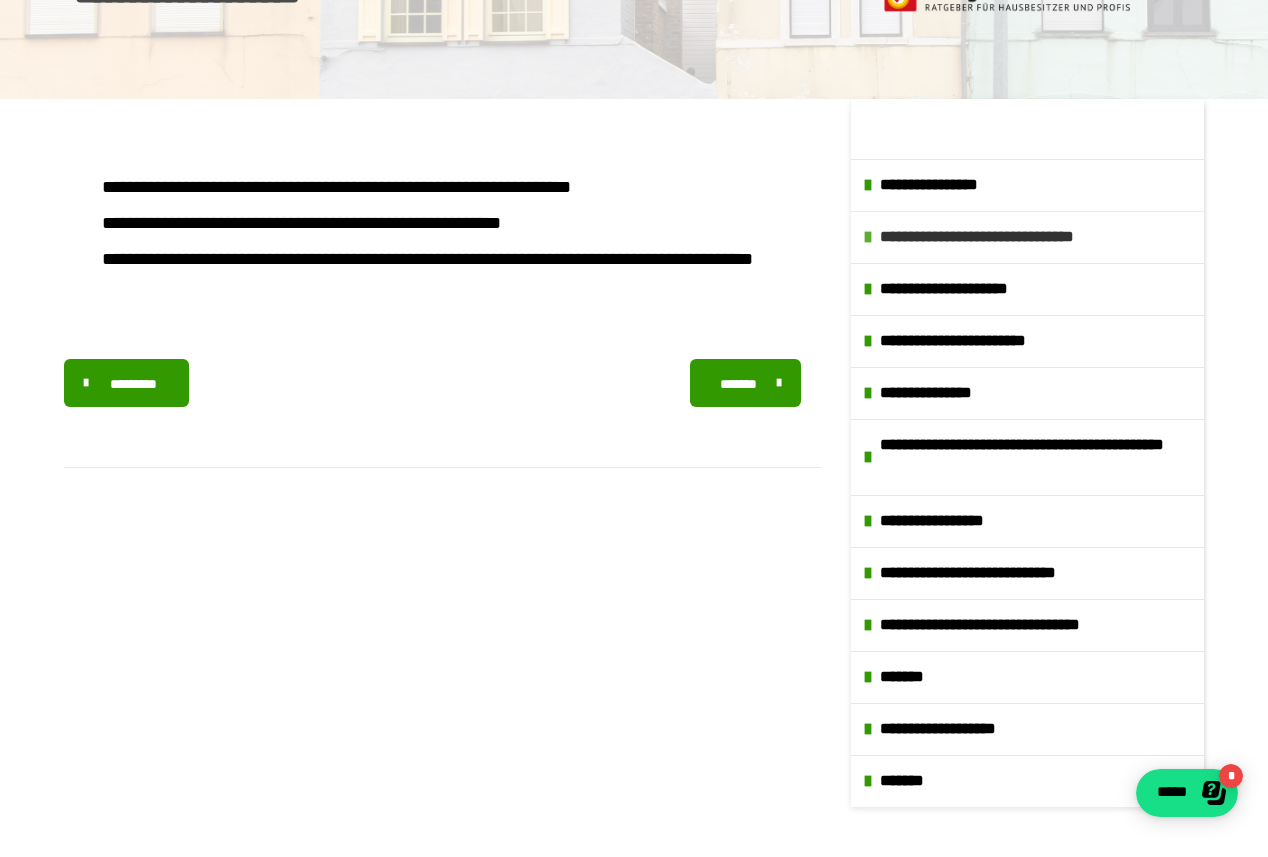 click on "**********" at bounding box center [1037, 237] 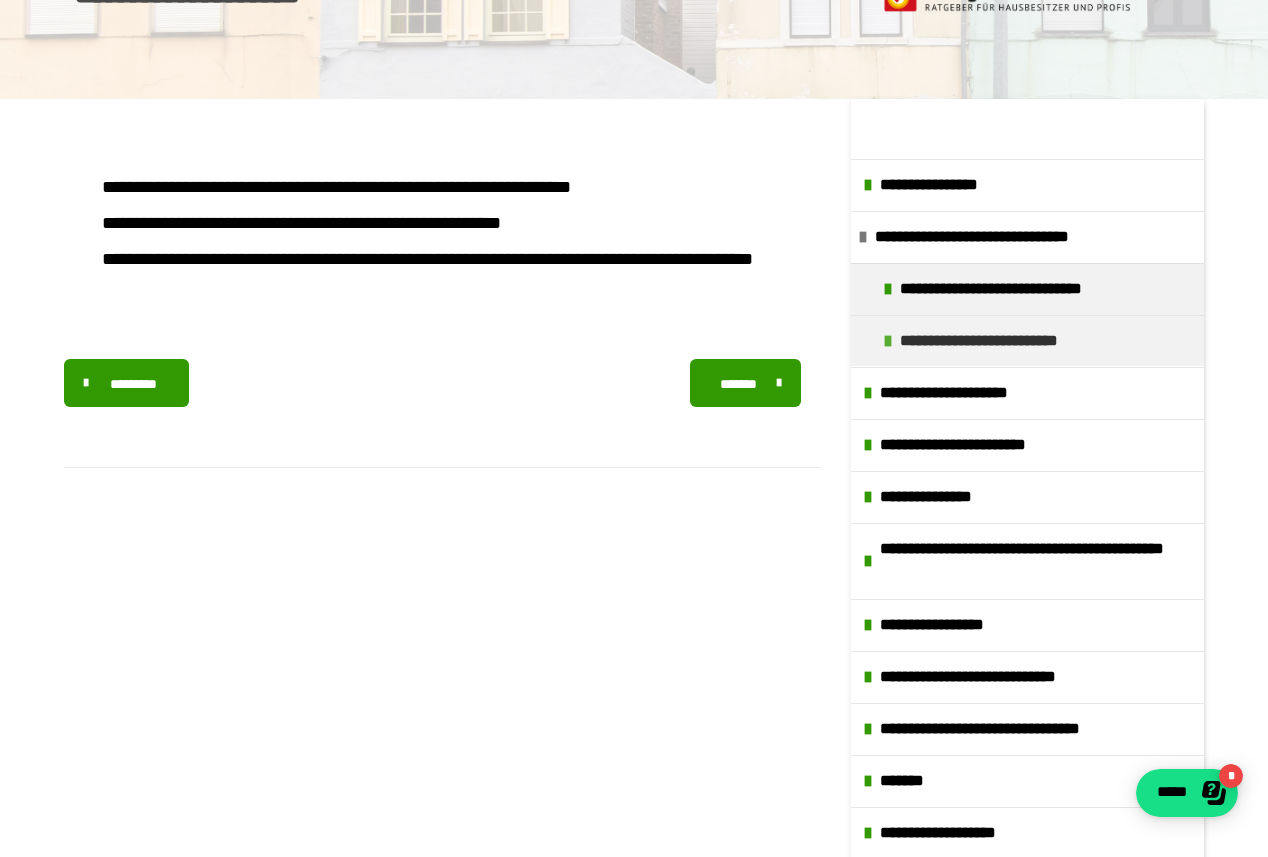 click at bounding box center [888, 341] 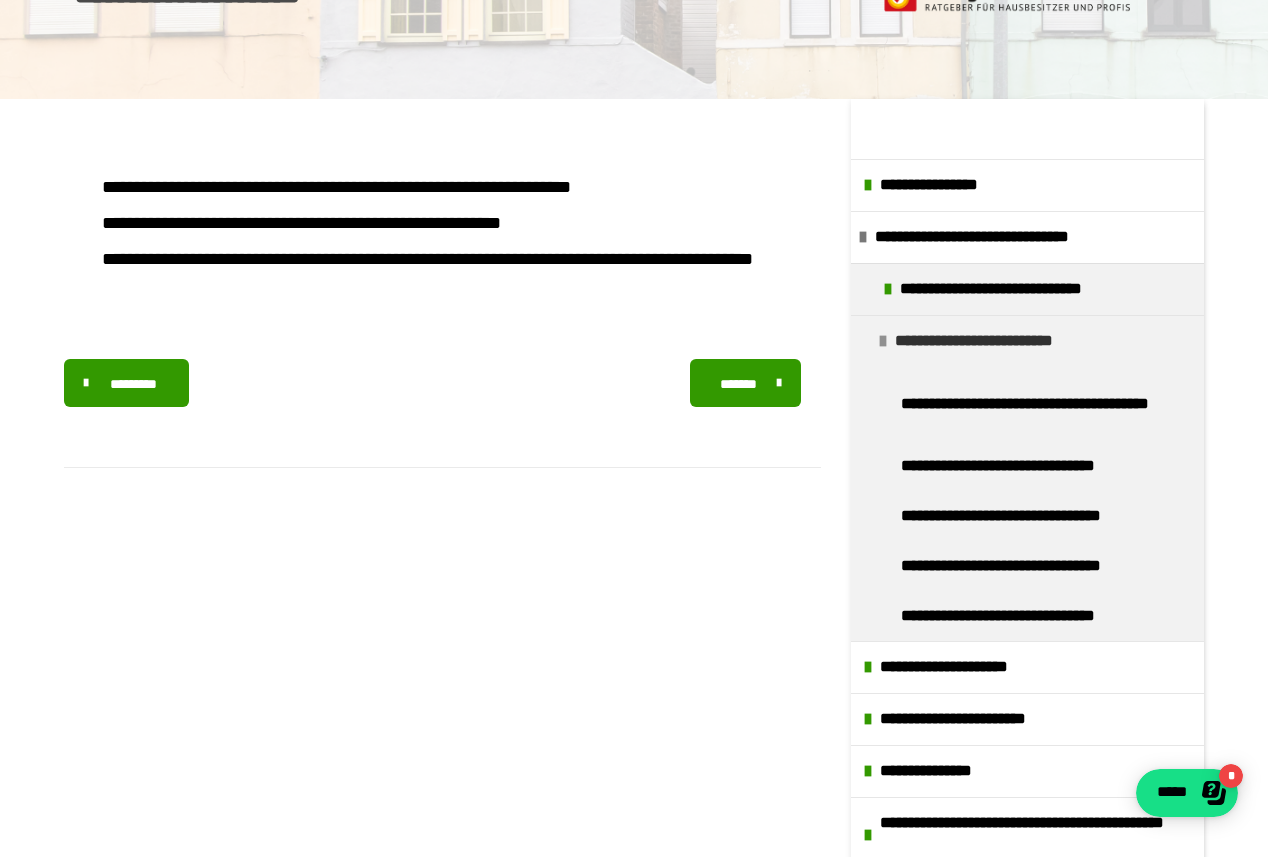 click at bounding box center (883, 341) 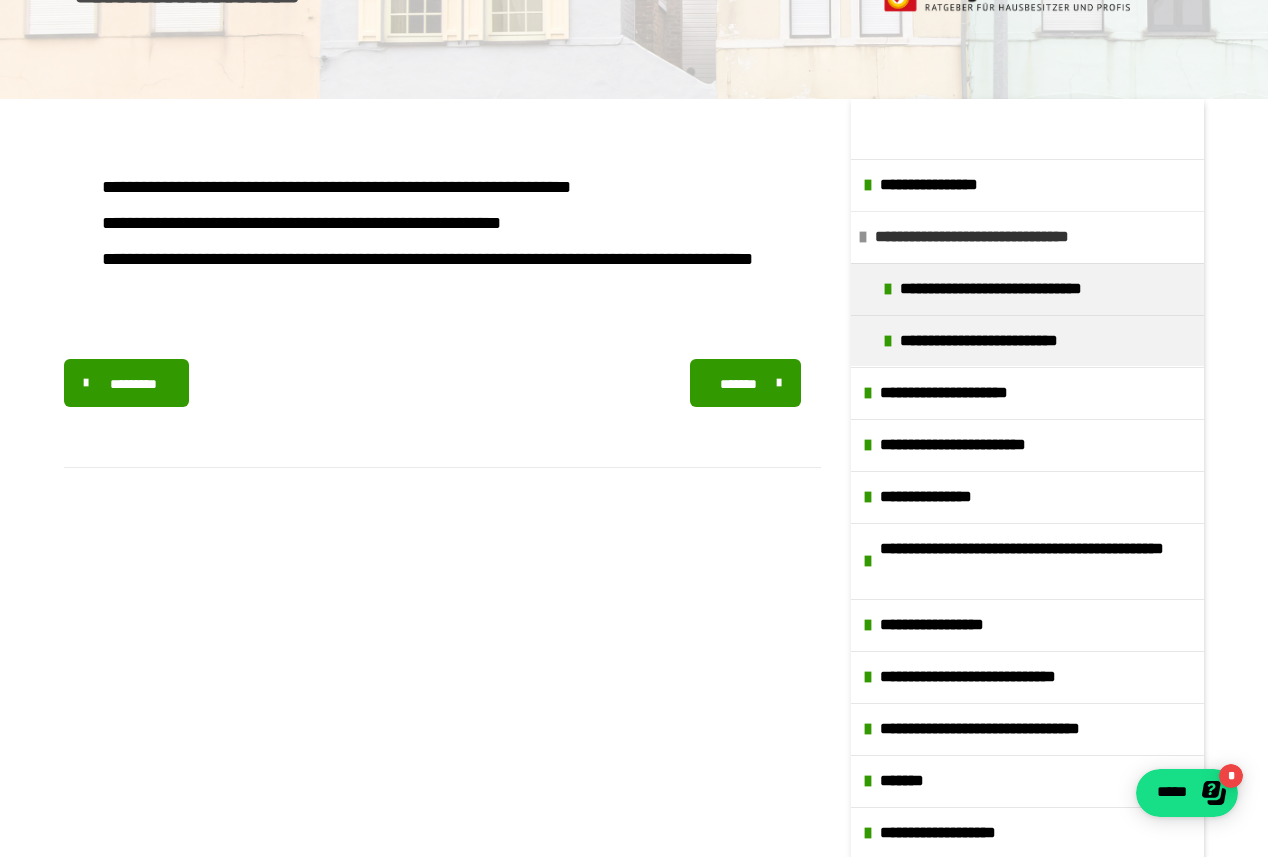 click at bounding box center (863, 237) 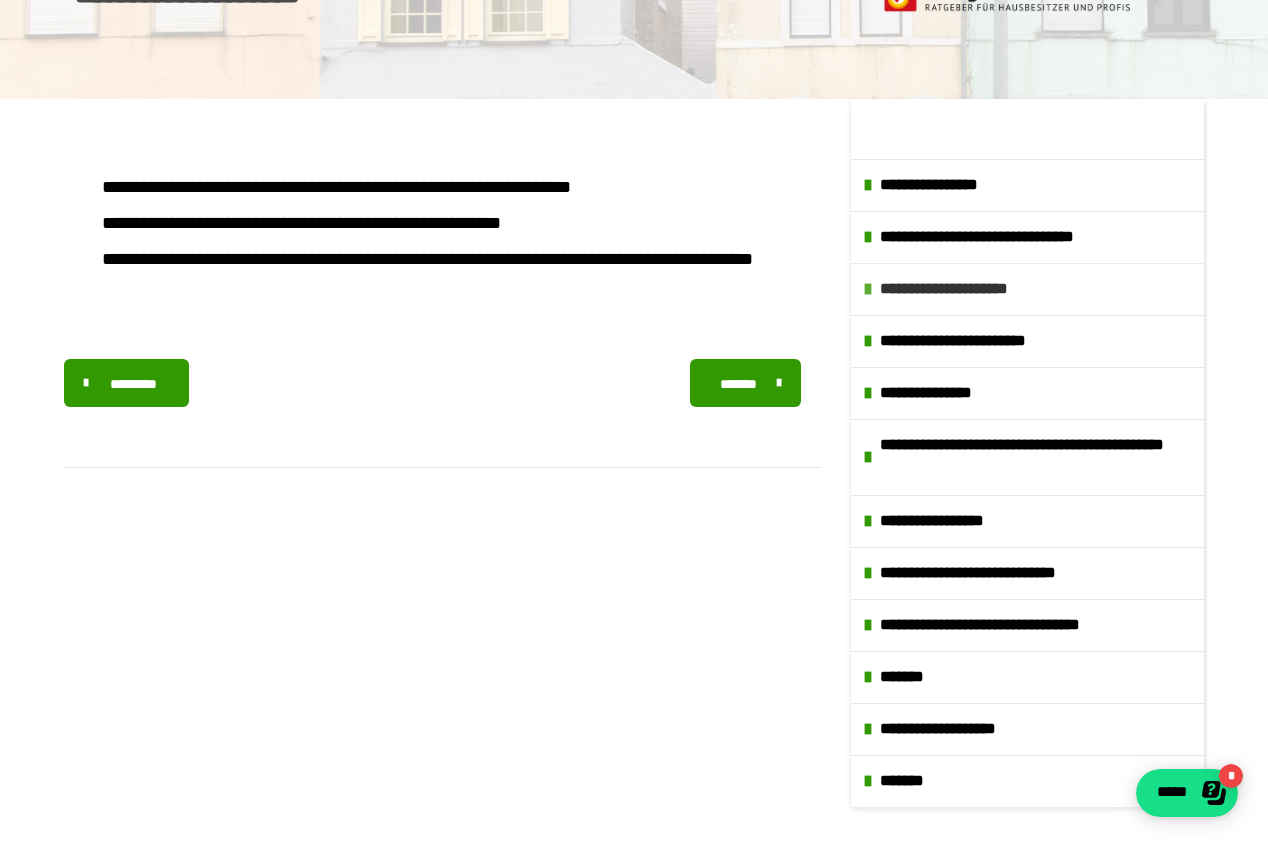 click at bounding box center [868, 289] 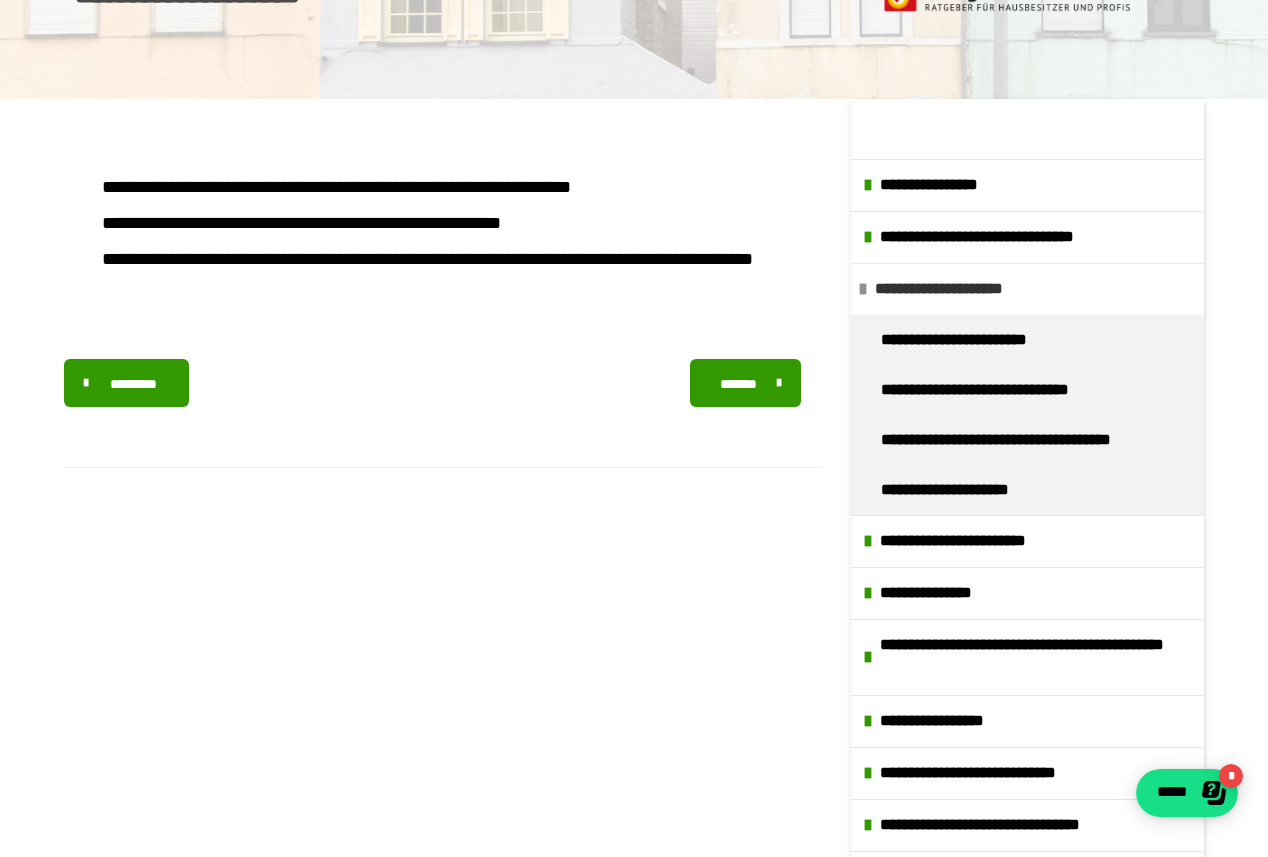 click at bounding box center [863, 289] 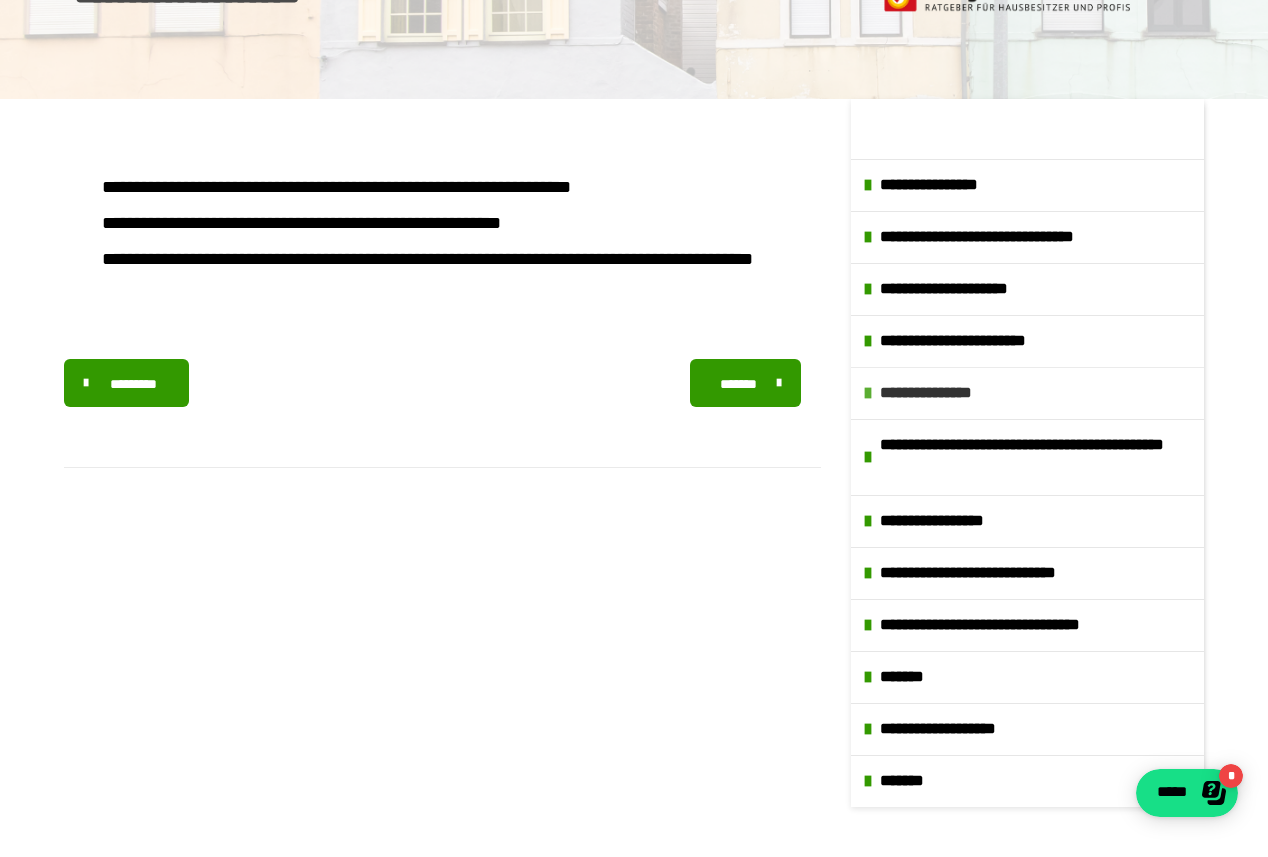 click at bounding box center (868, 393) 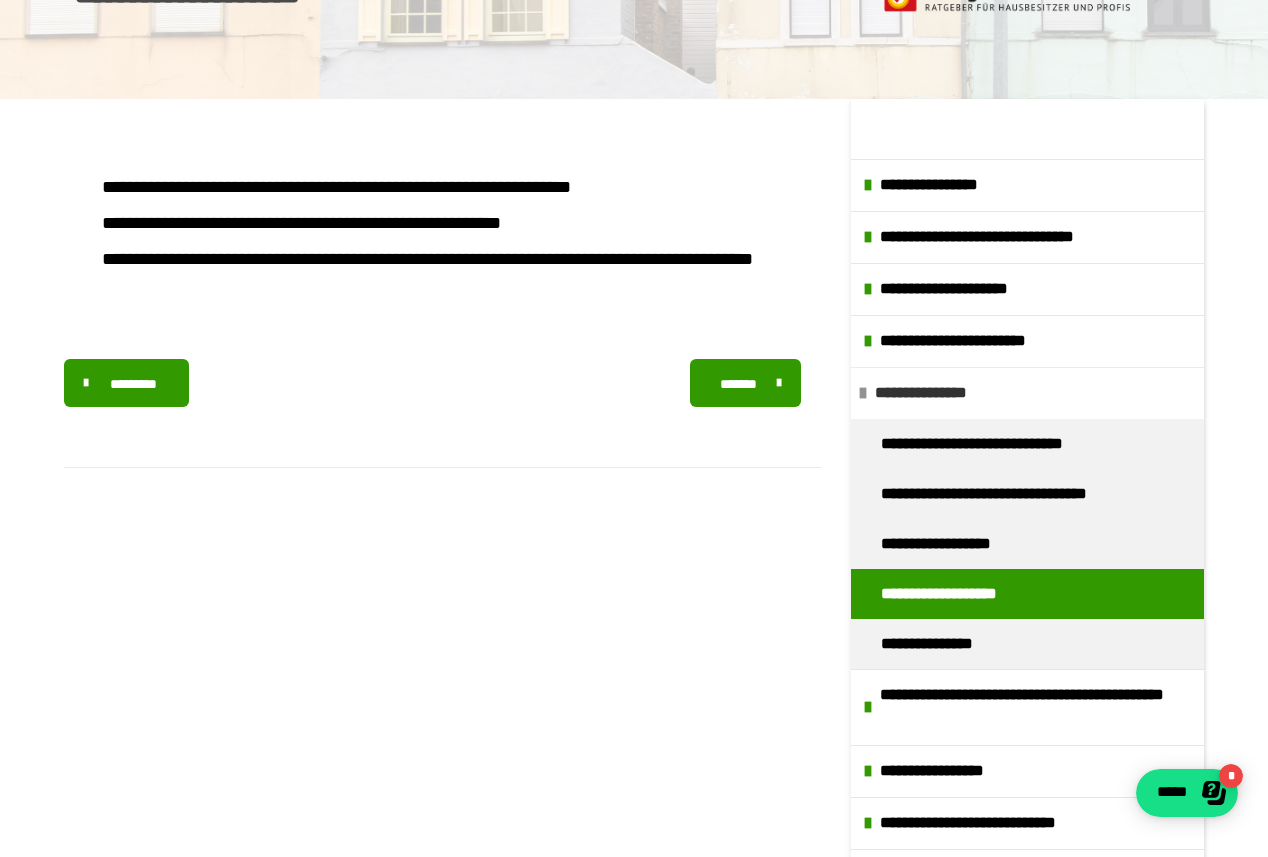 click at bounding box center [863, 393] 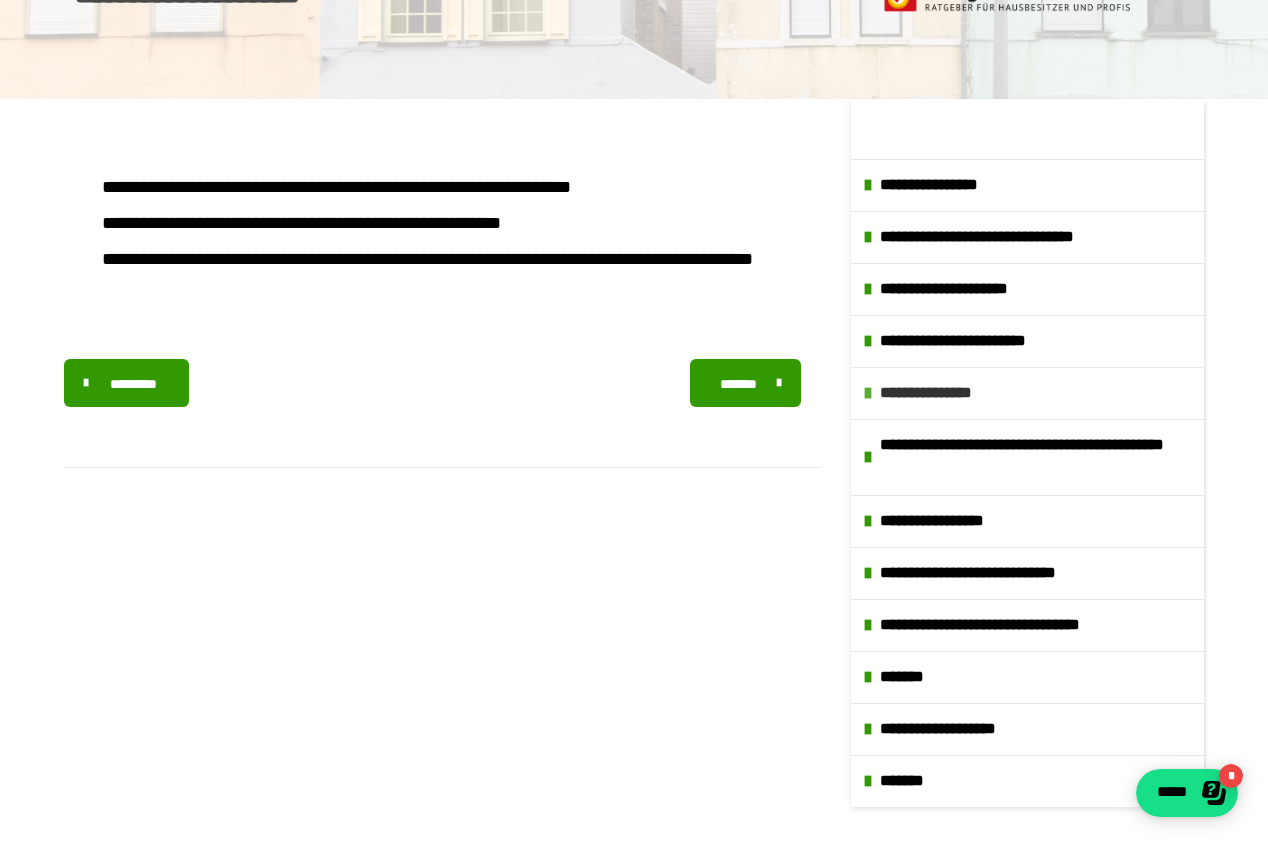 click at bounding box center (868, 393) 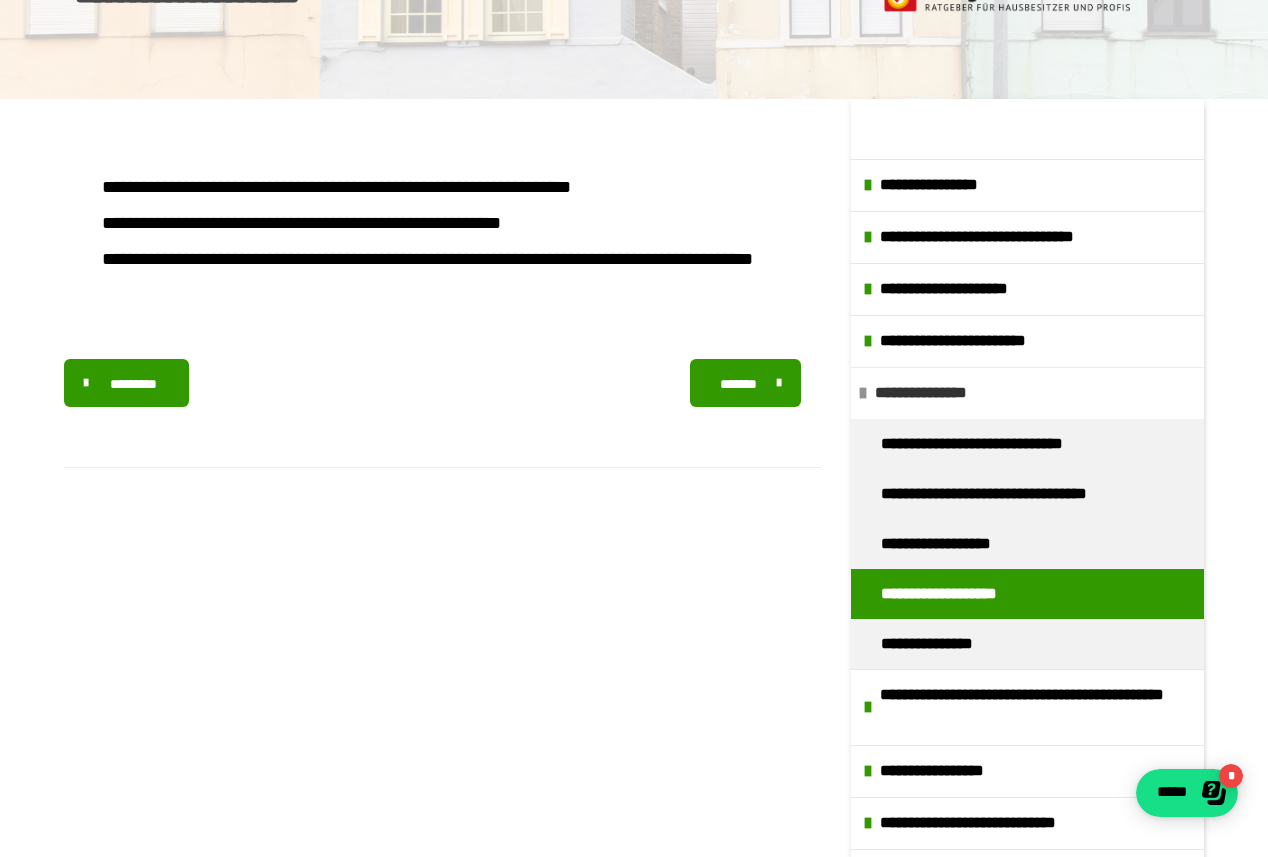 click at bounding box center (863, 393) 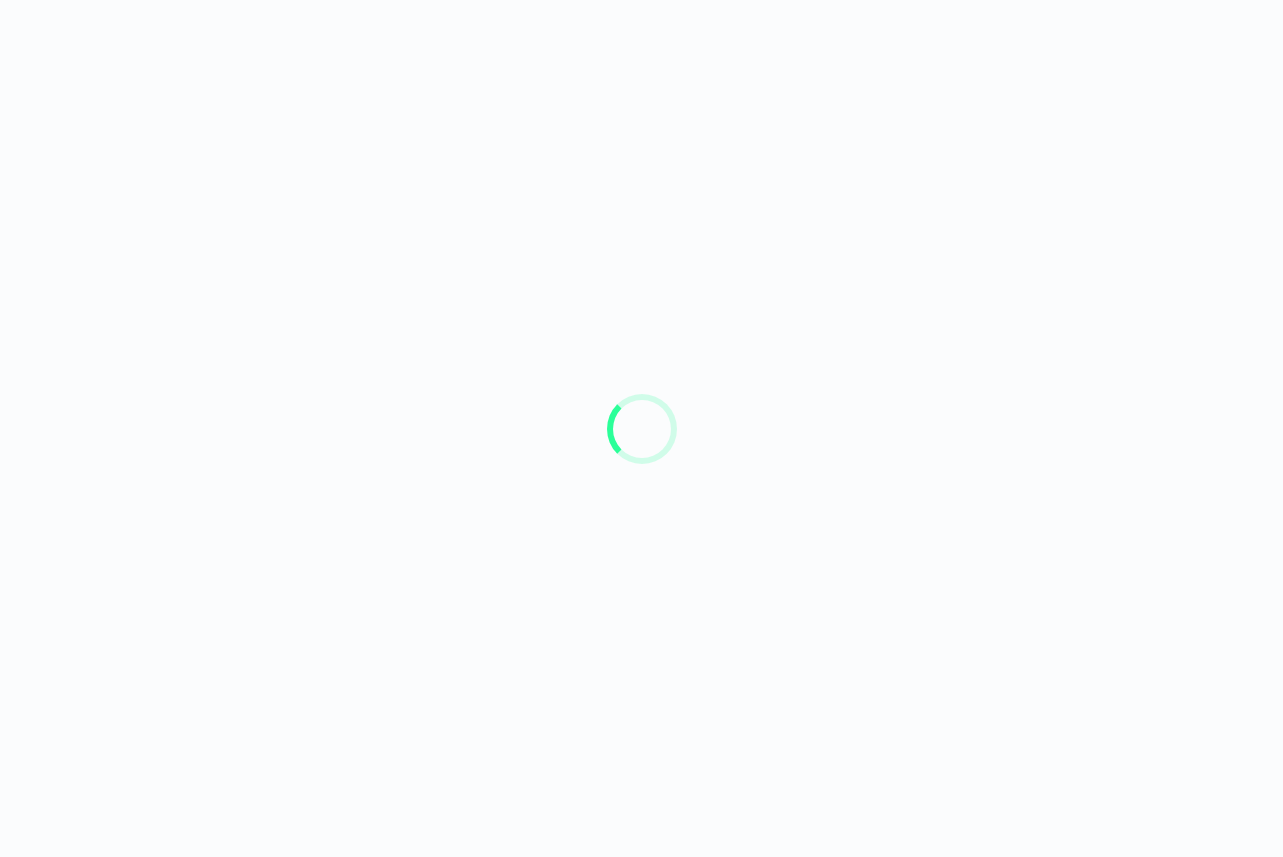 scroll, scrollTop: 0, scrollLeft: 0, axis: both 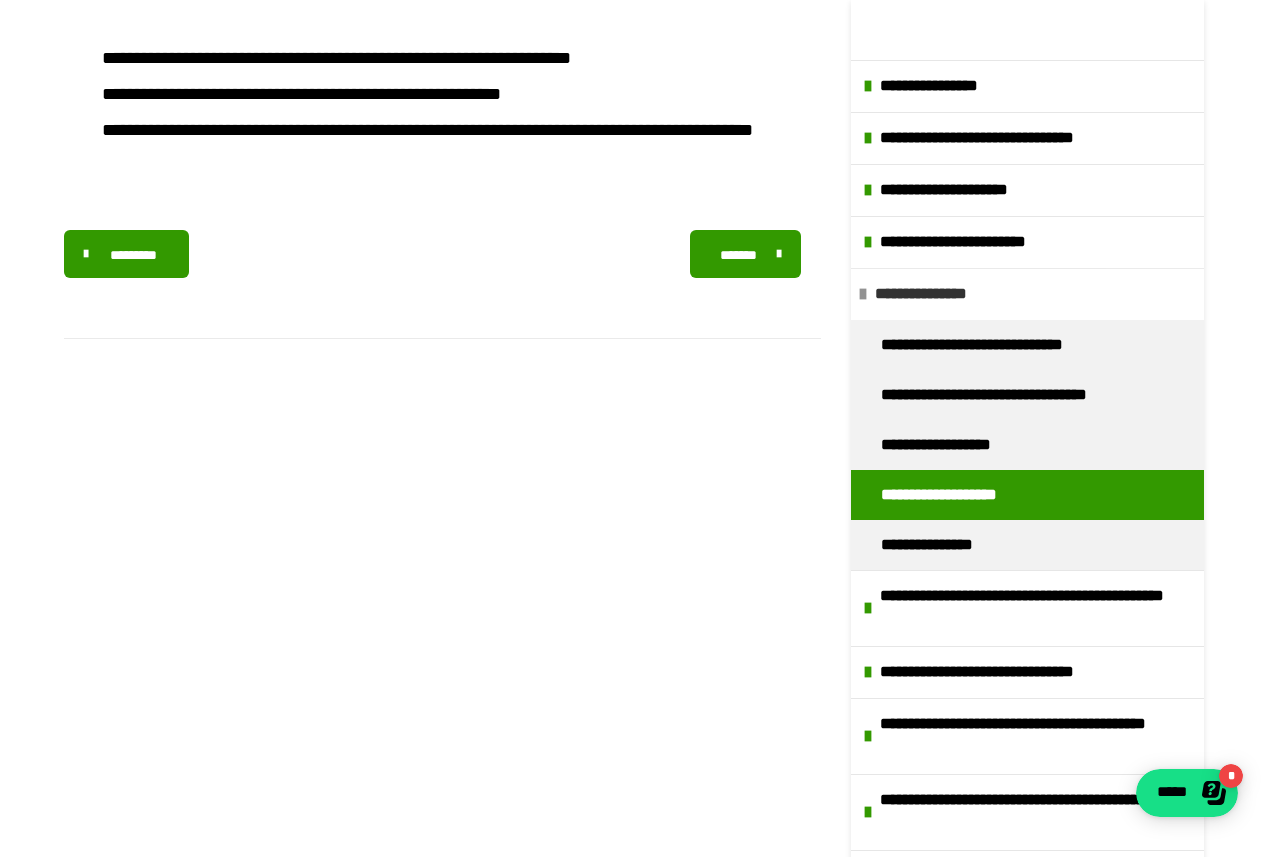 click at bounding box center (863, 294) 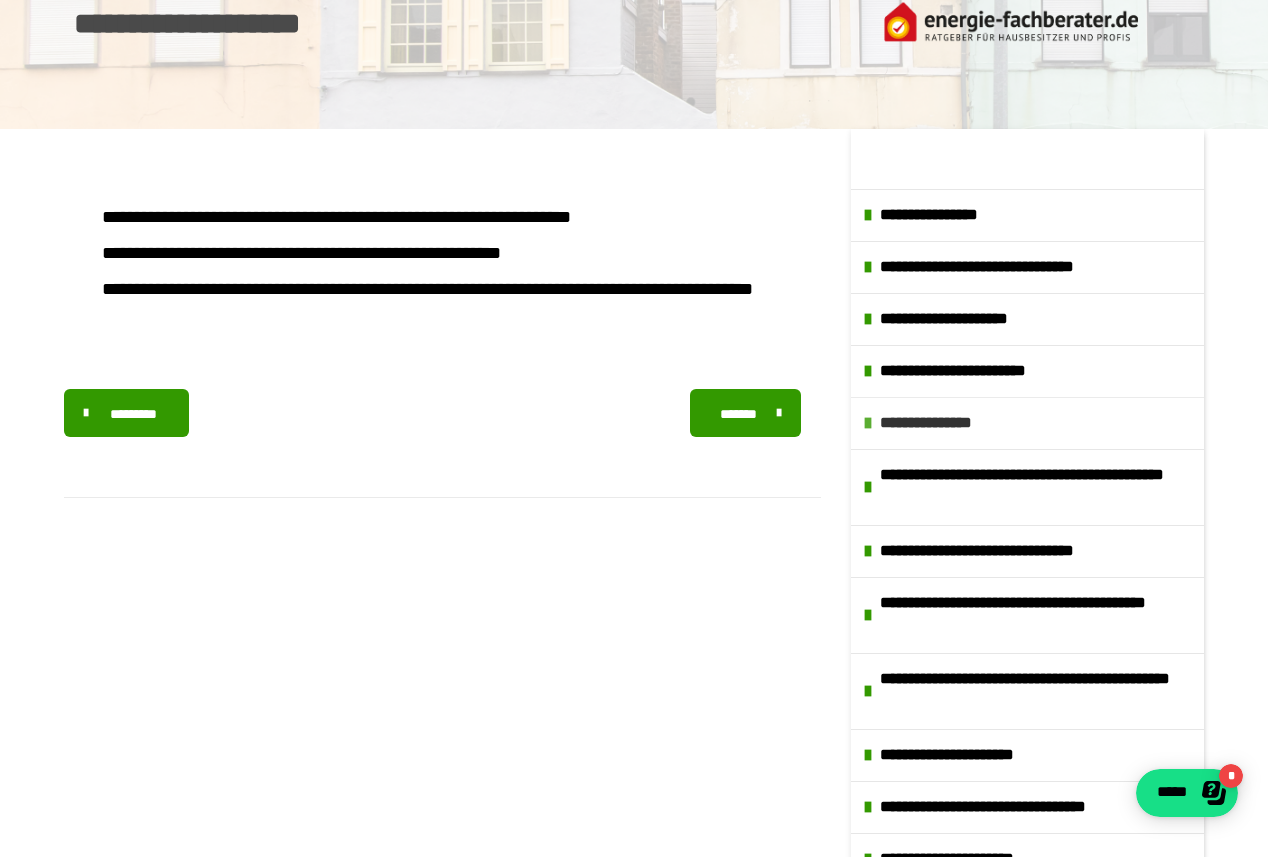 scroll, scrollTop: 155, scrollLeft: 0, axis: vertical 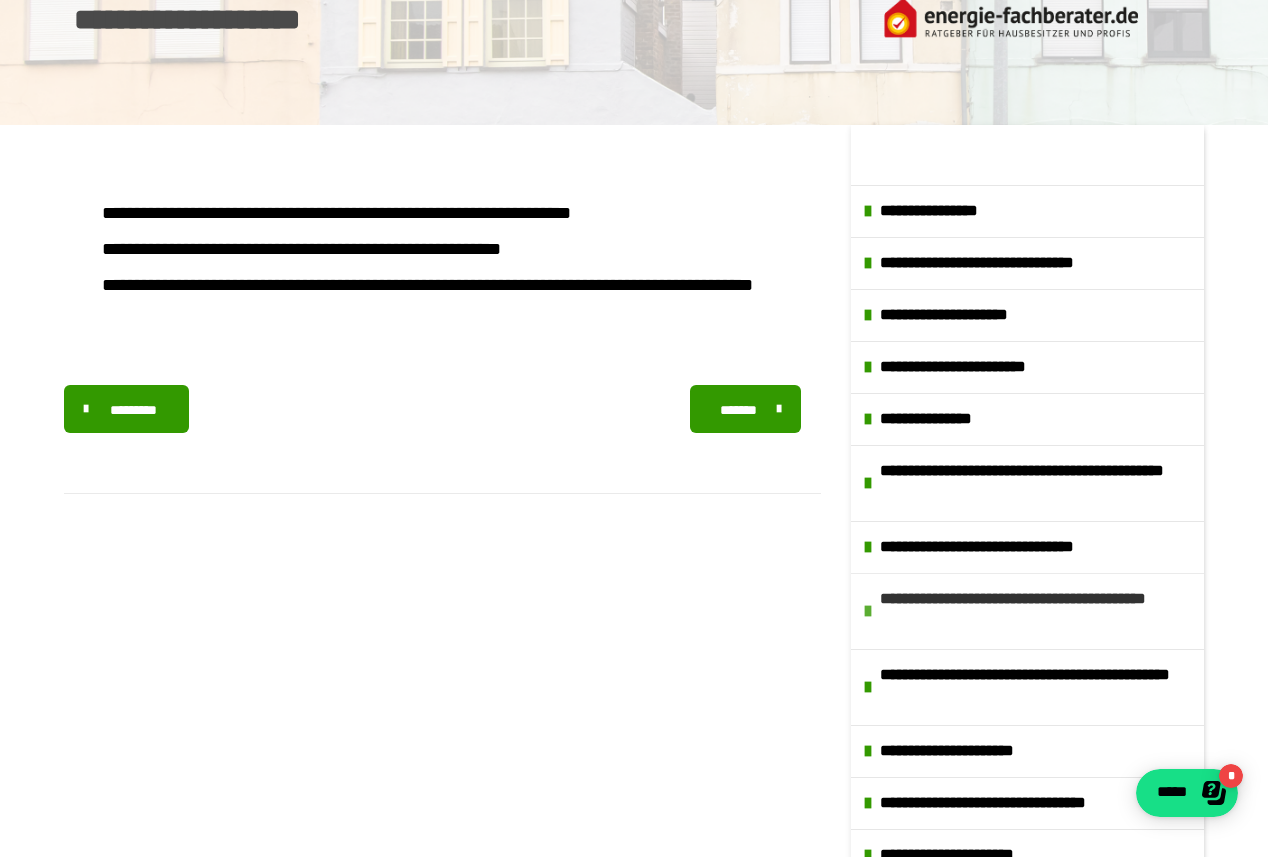 click at bounding box center [868, 611] 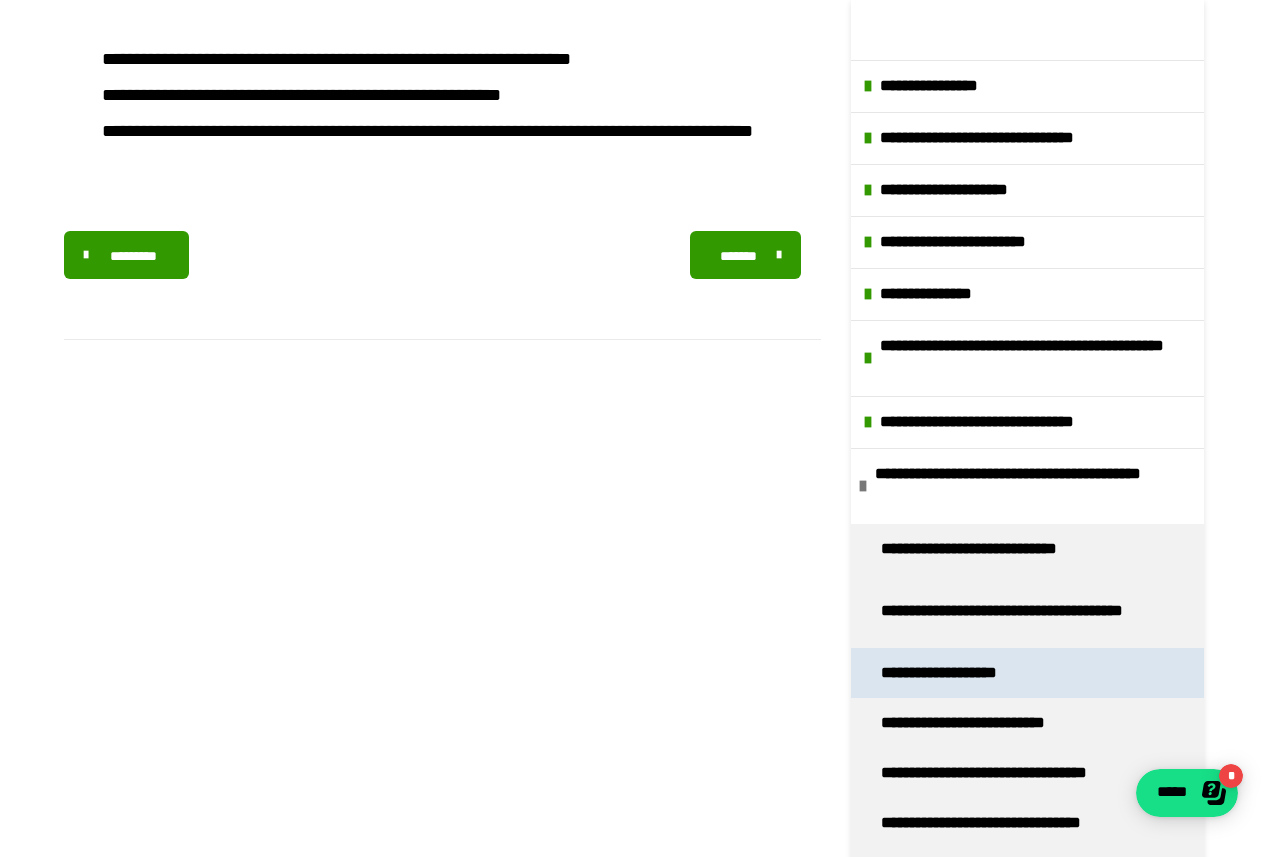scroll, scrollTop: 310, scrollLeft: 0, axis: vertical 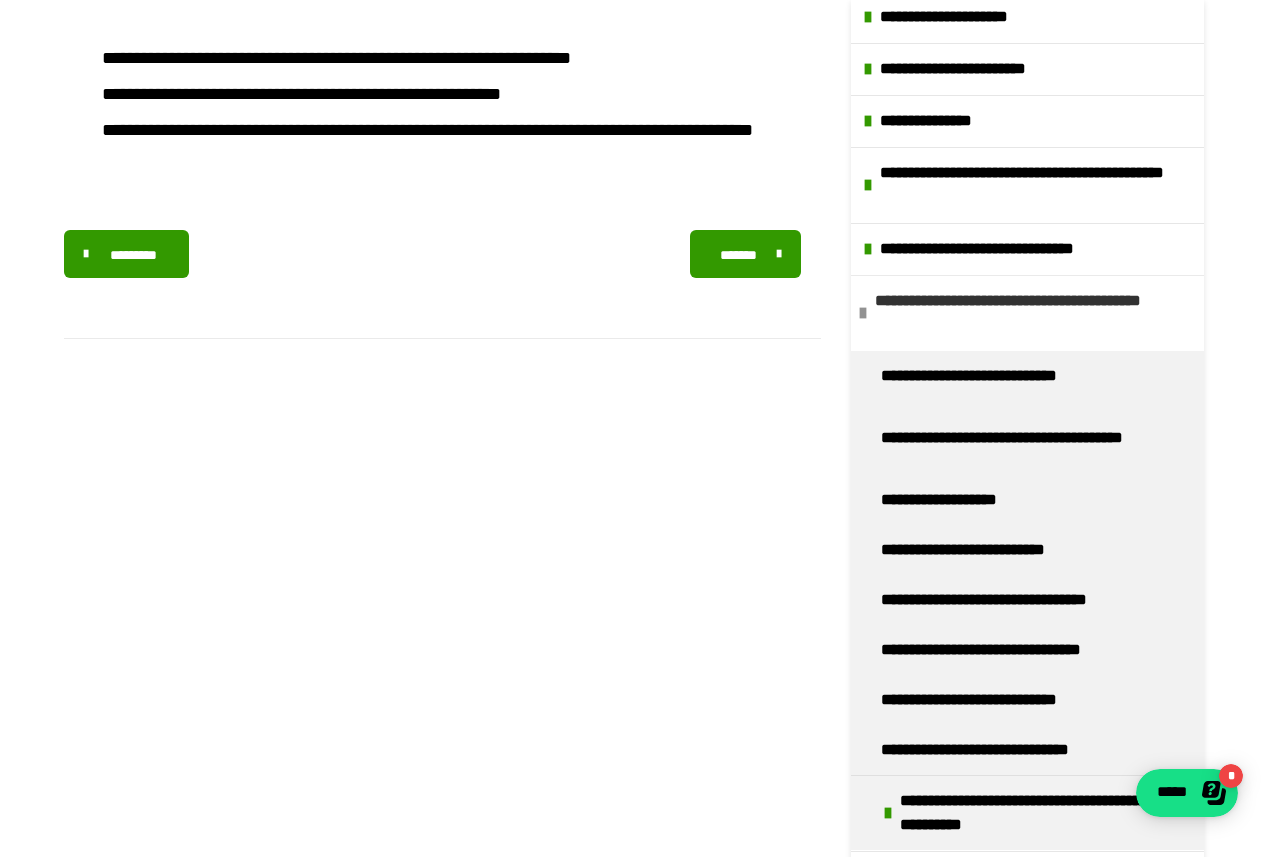 click at bounding box center [863, 313] 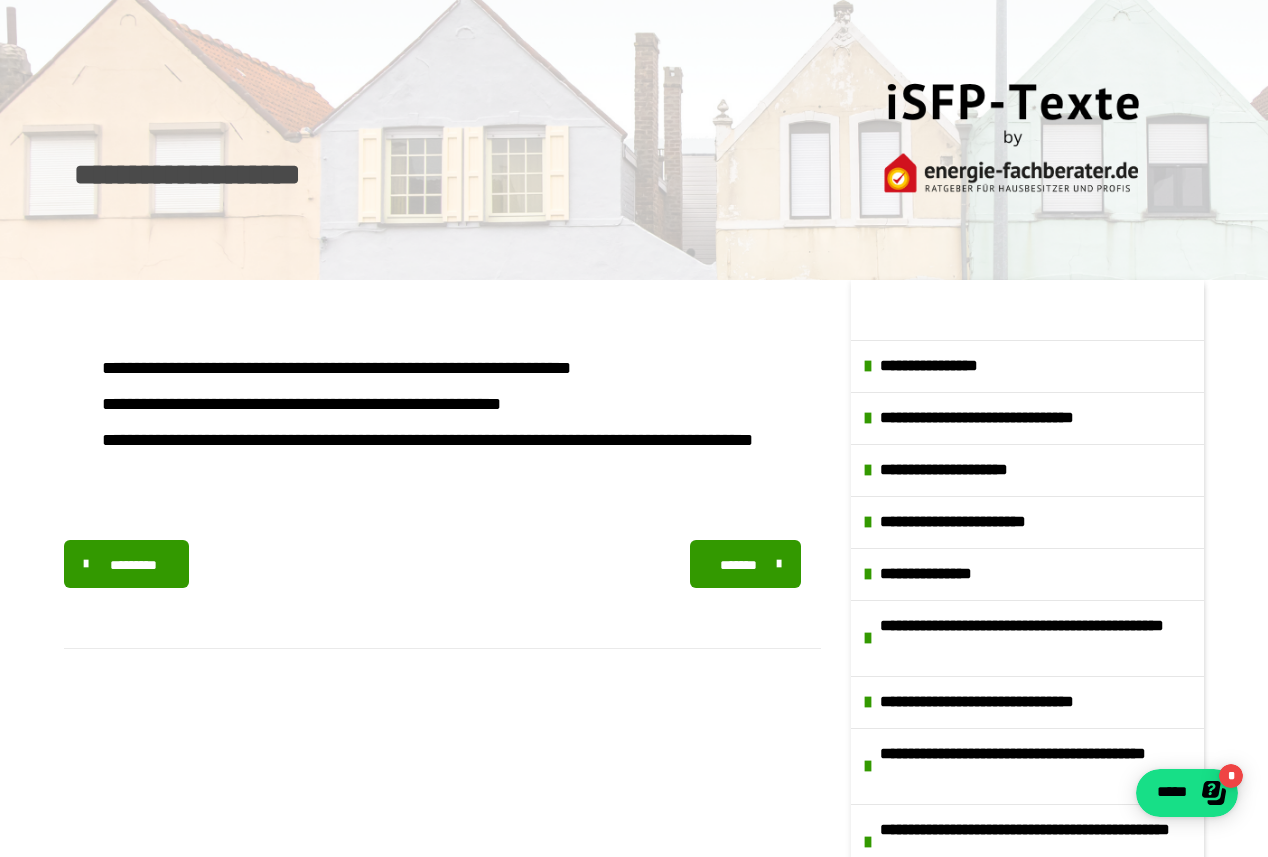 scroll, scrollTop: 0, scrollLeft: 0, axis: both 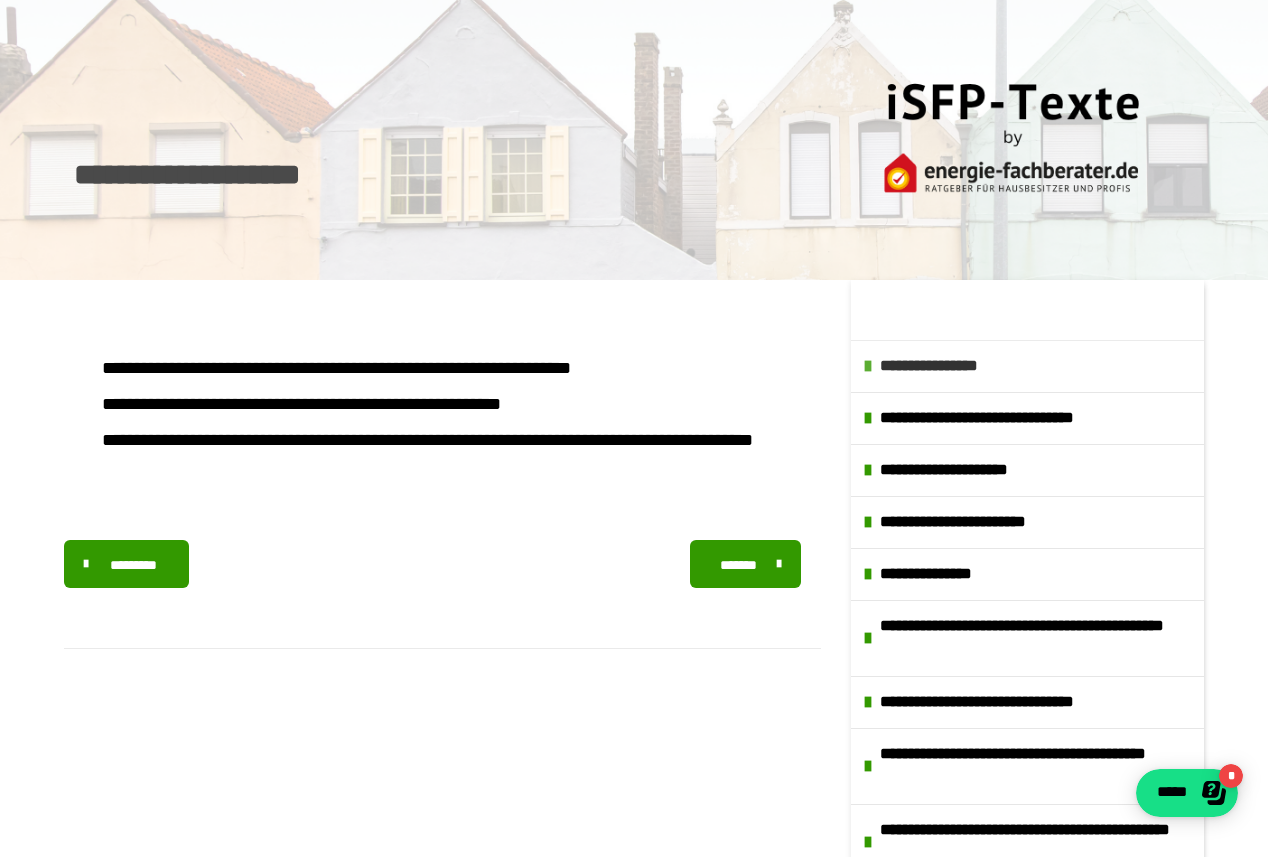 click at bounding box center (868, 366) 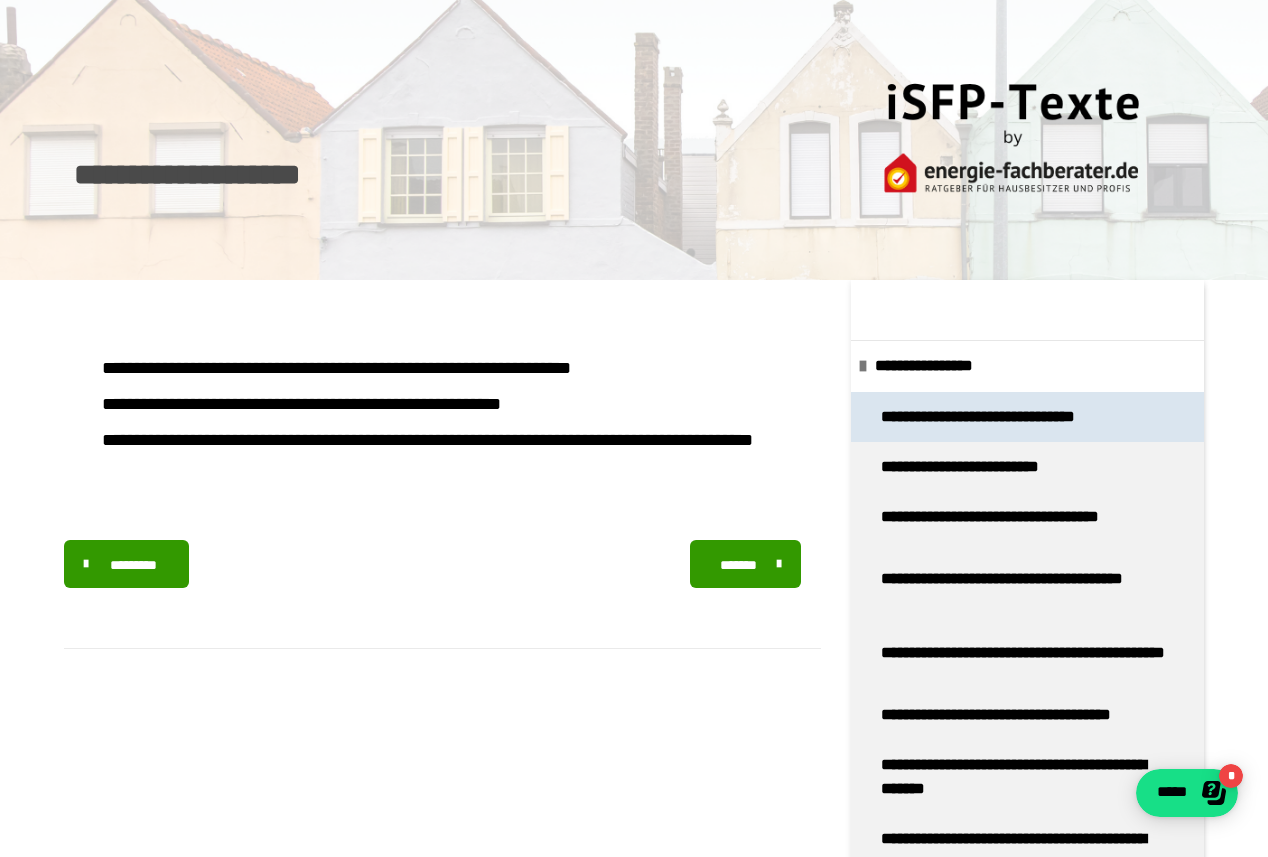 click on "**********" at bounding box center (995, 417) 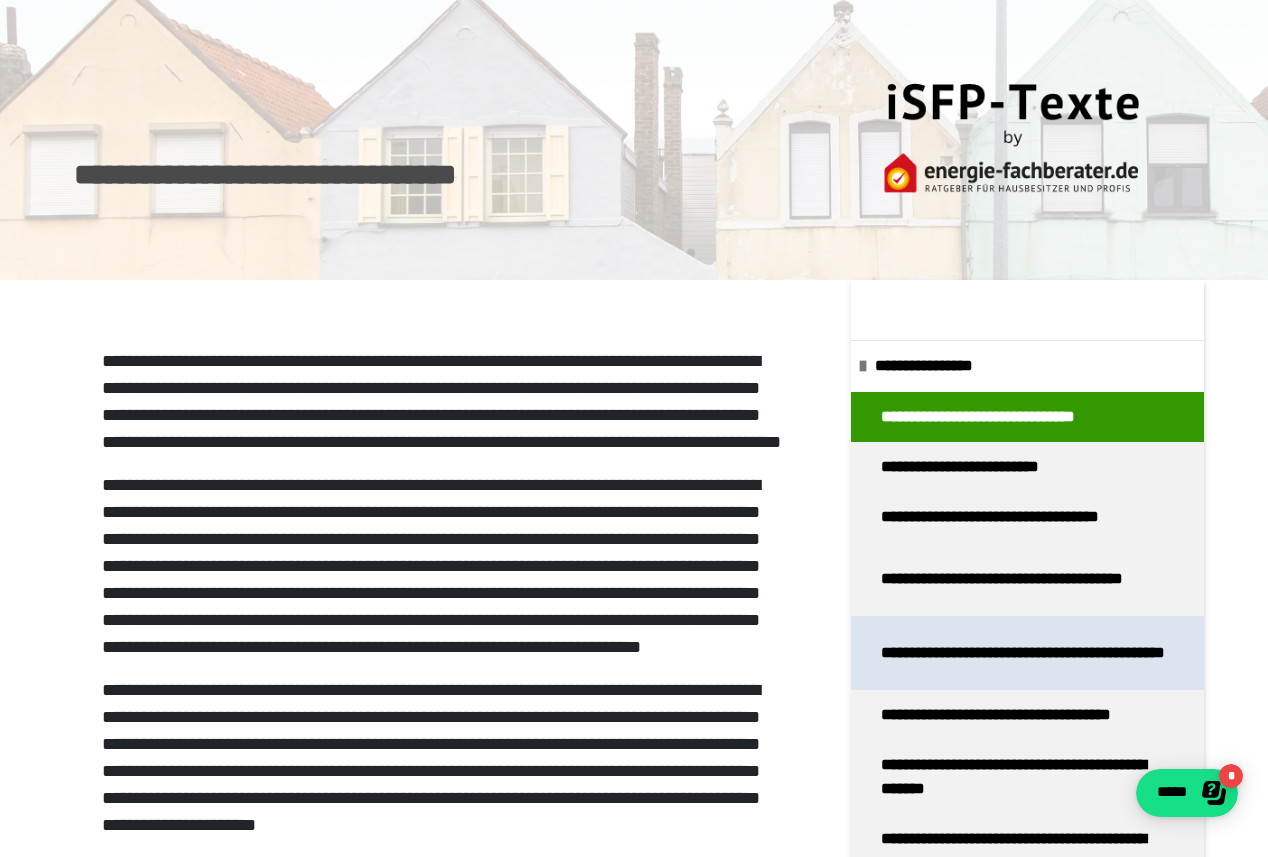click on "**********" at bounding box center [1027, 653] 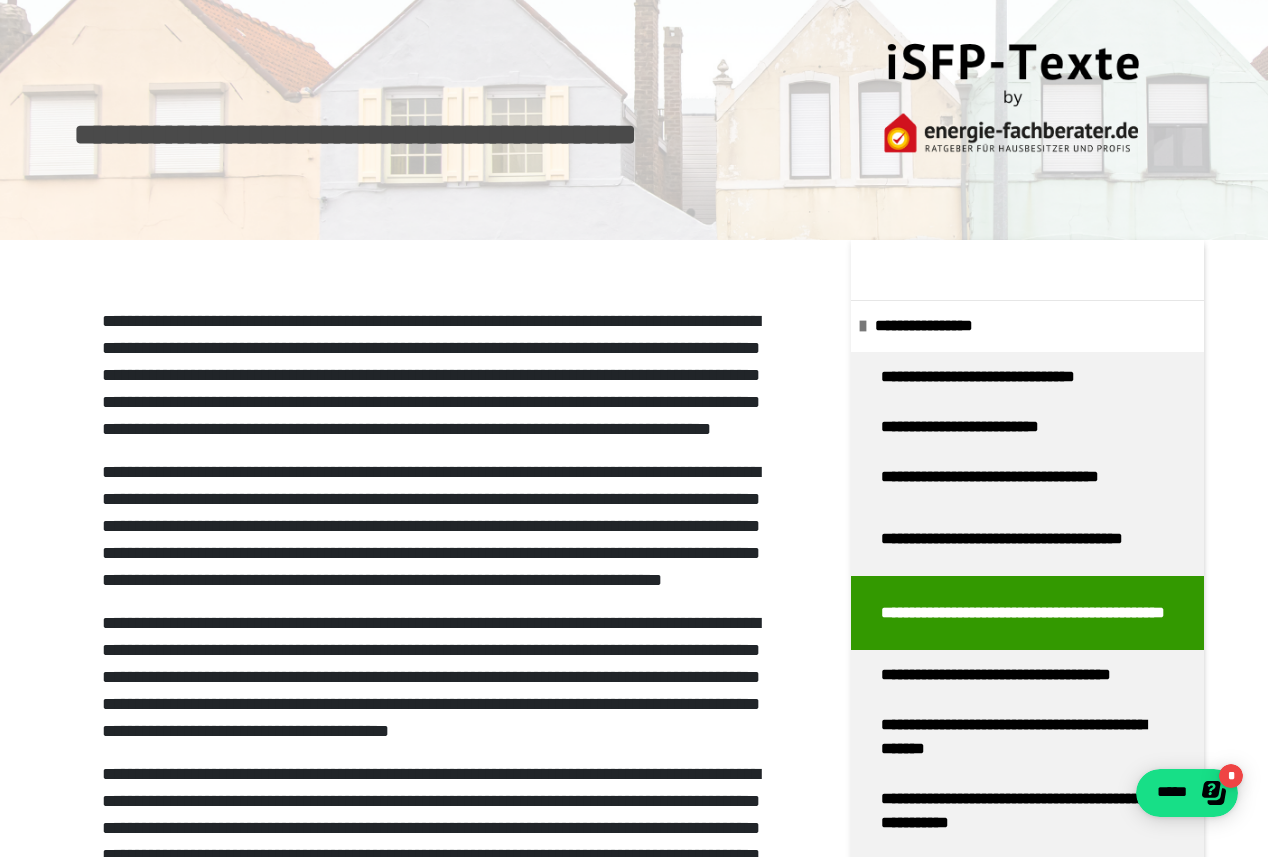 scroll, scrollTop: 40, scrollLeft: 0, axis: vertical 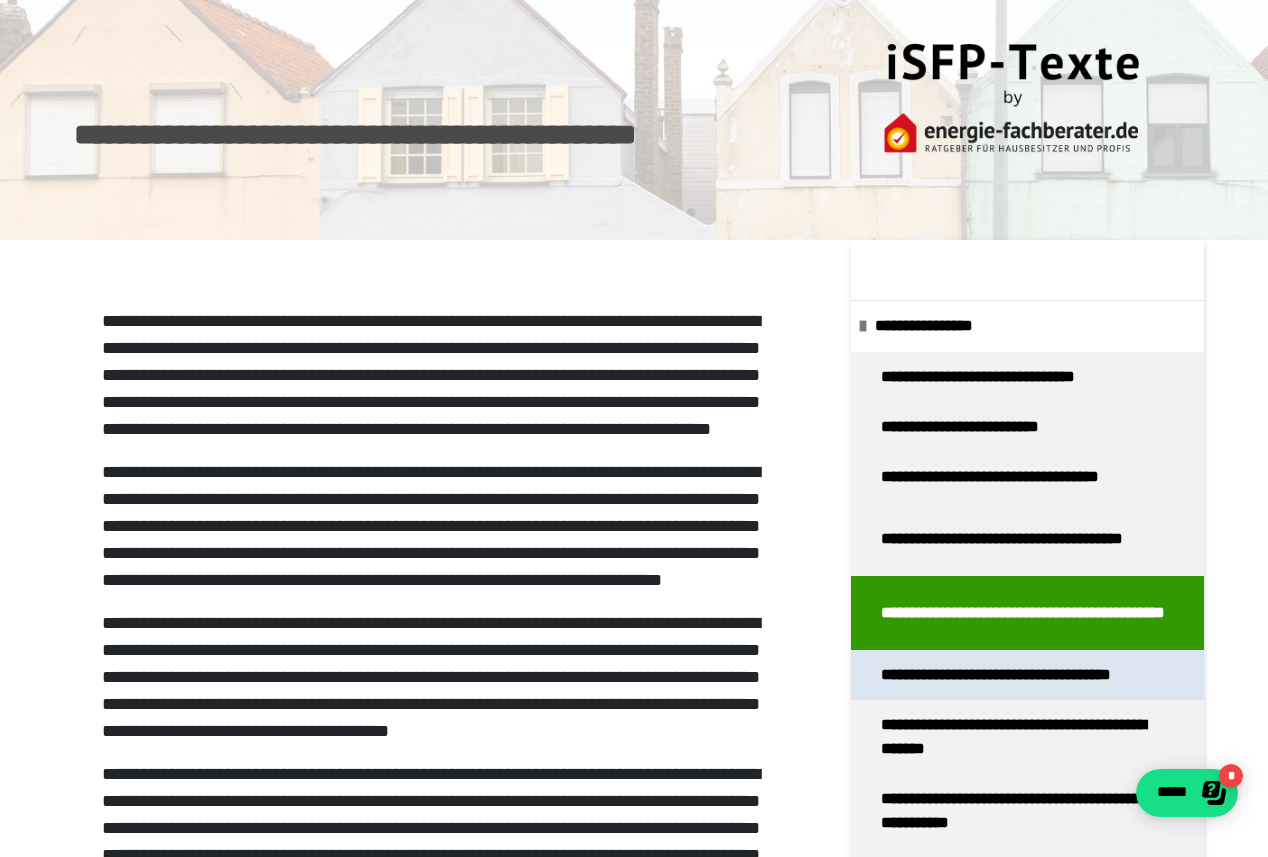 click on "**********" at bounding box center [1016, 675] 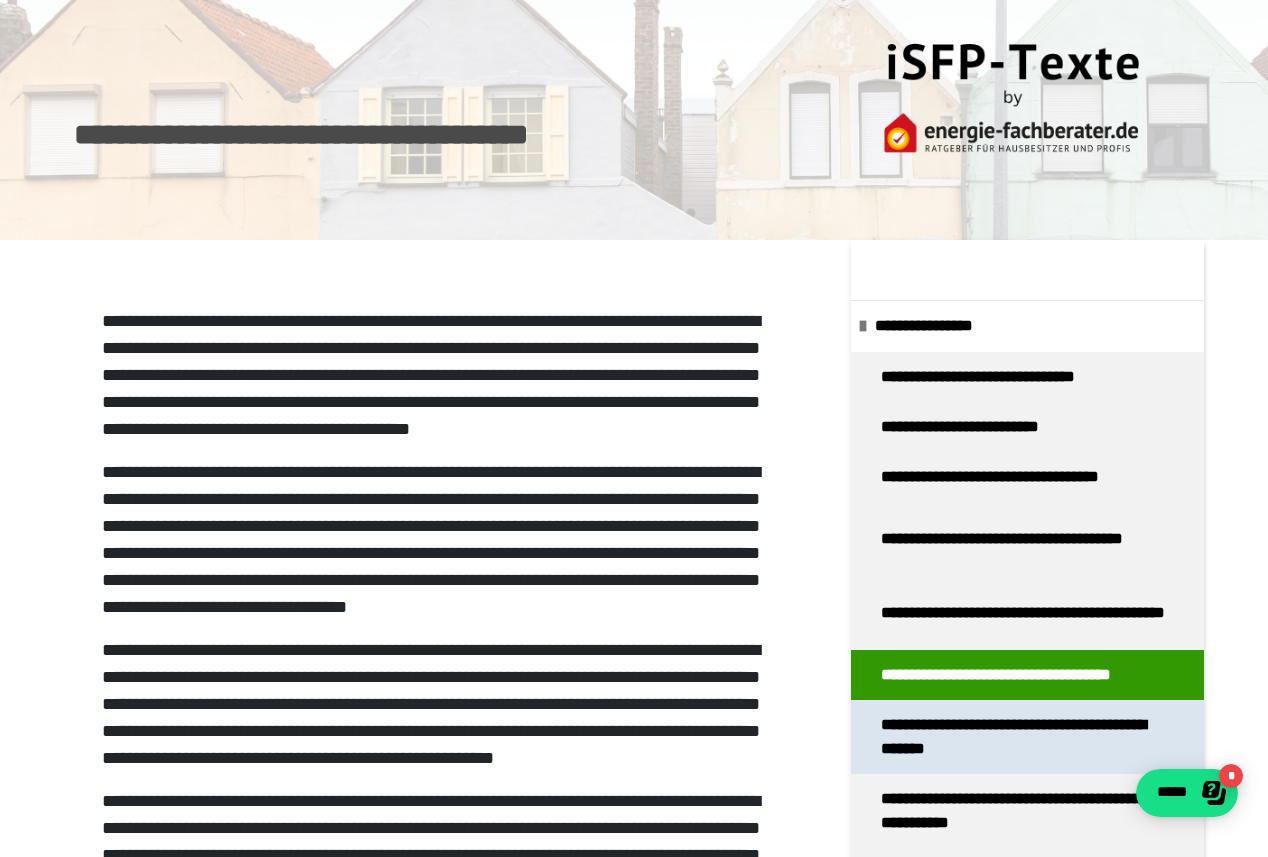click on "**********" at bounding box center (1027, 737) 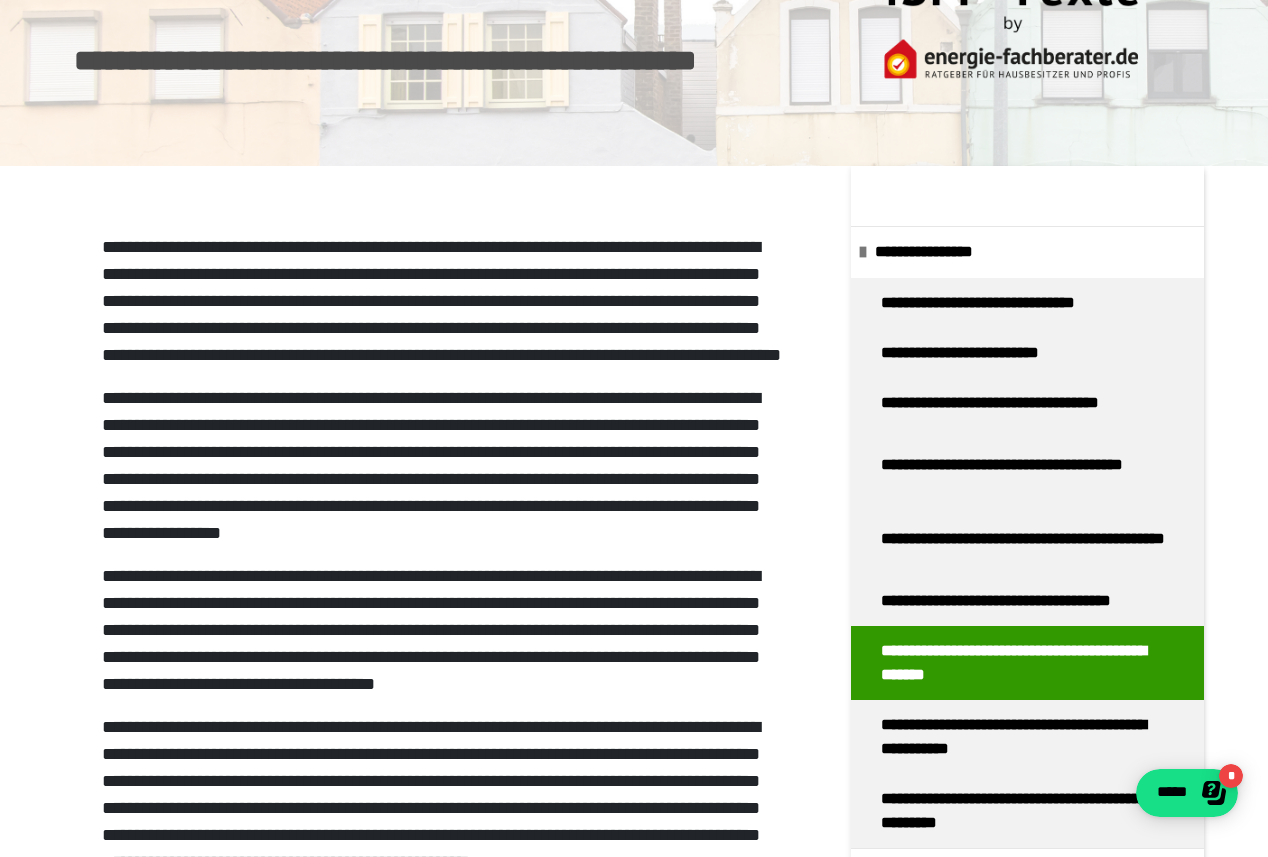 scroll, scrollTop: 122, scrollLeft: 0, axis: vertical 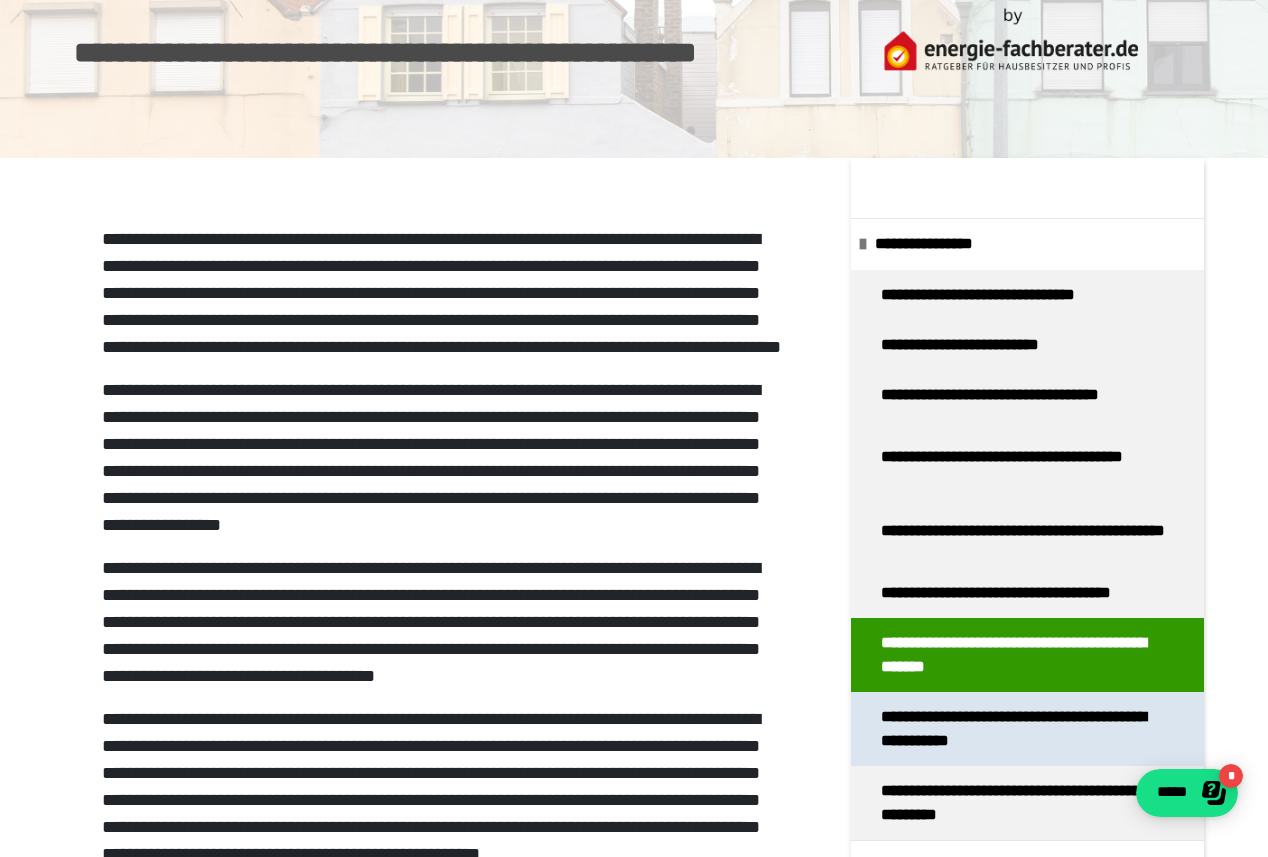 click on "**********" at bounding box center [1027, 729] 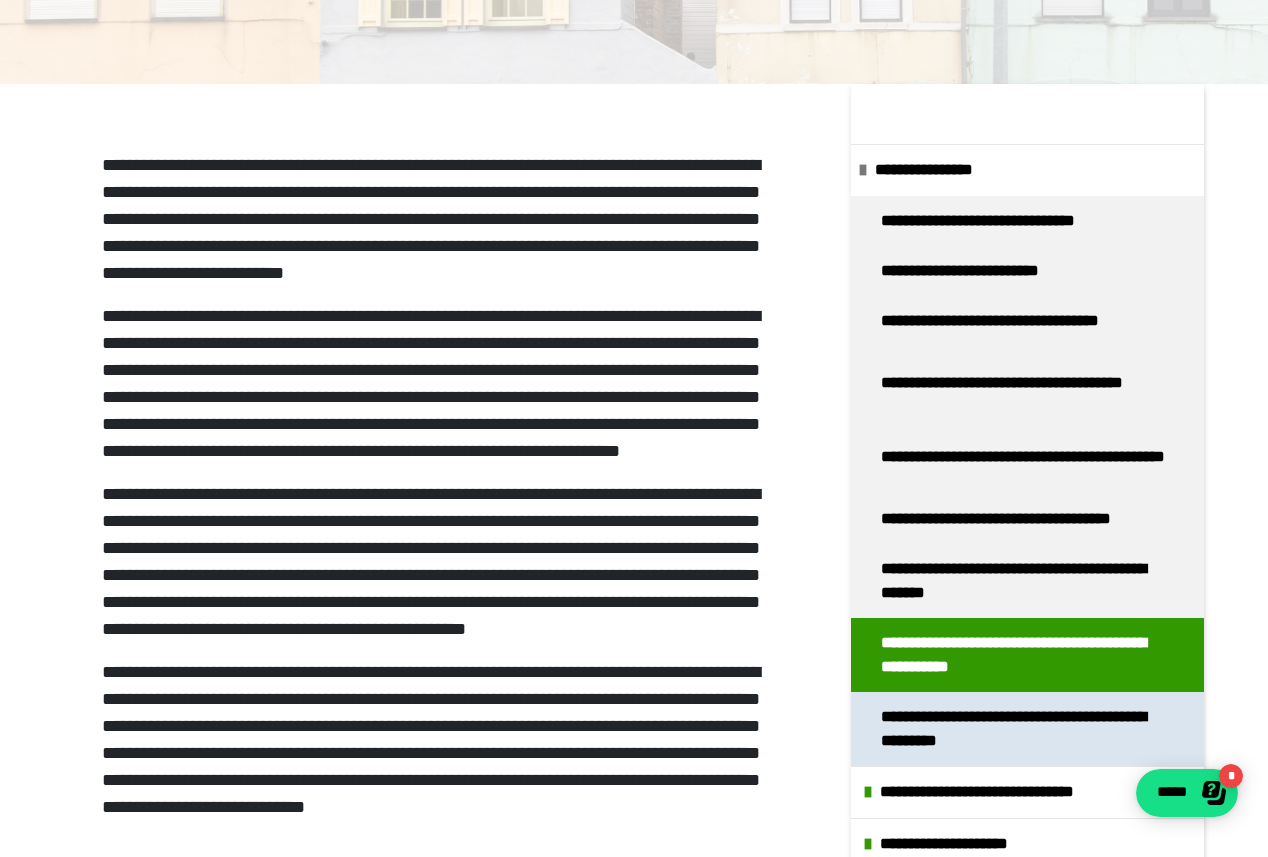 scroll, scrollTop: 201, scrollLeft: 0, axis: vertical 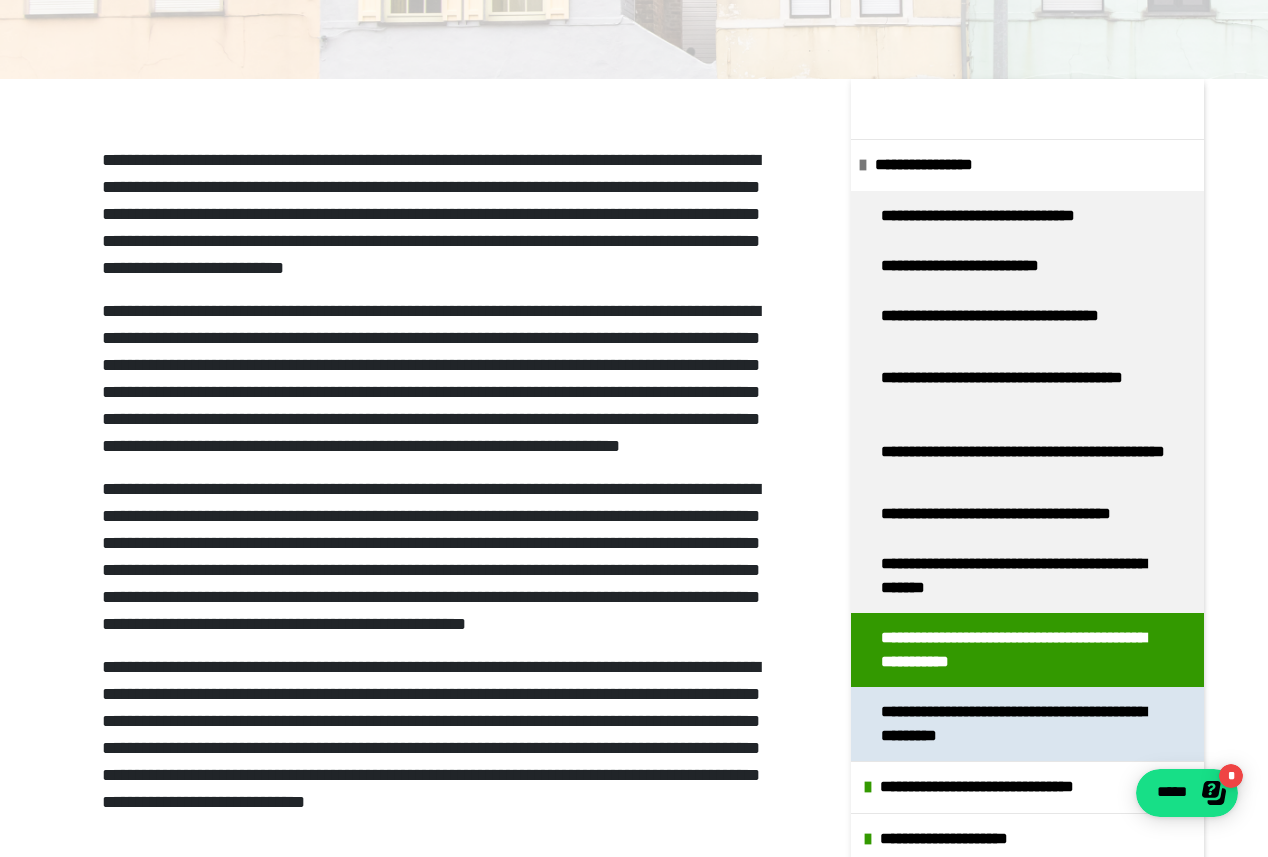 click on "**********" at bounding box center [1027, 724] 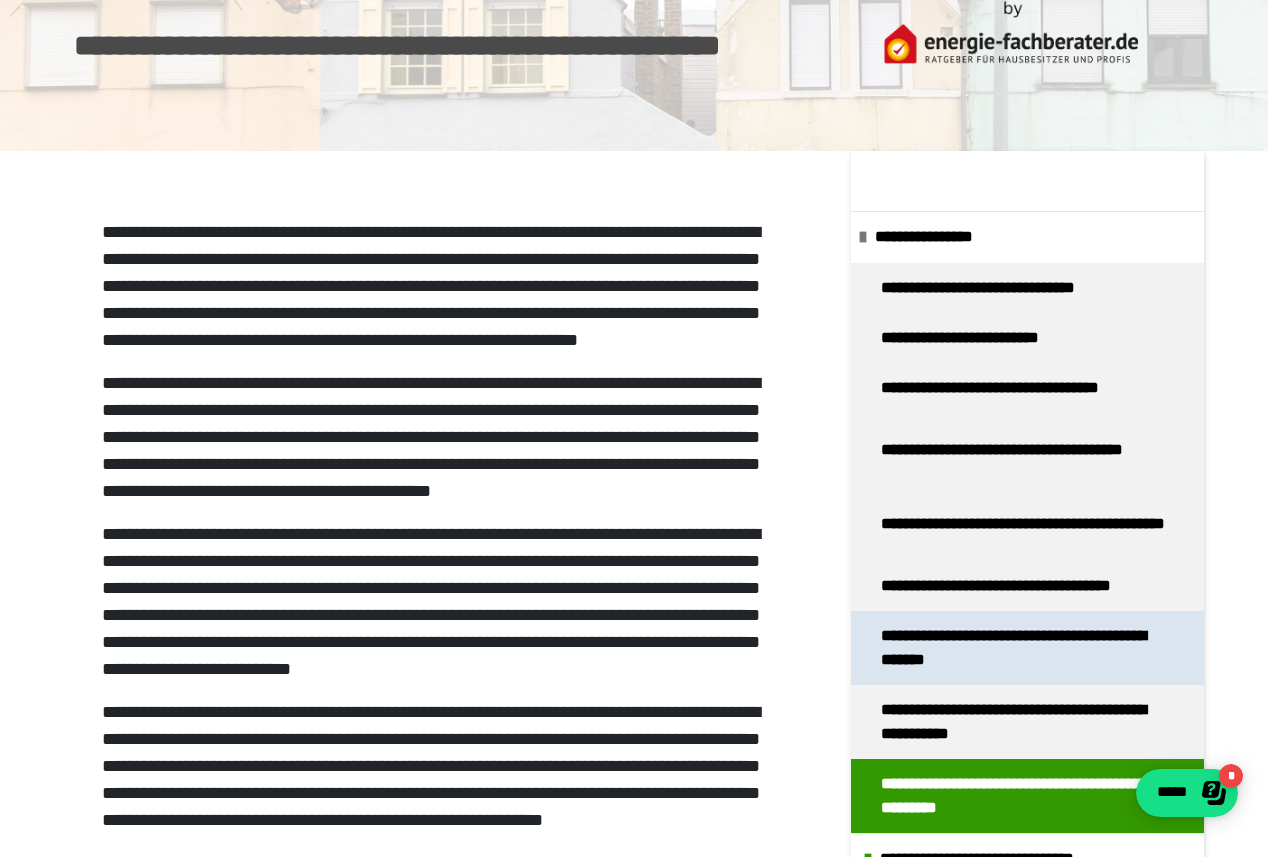scroll, scrollTop: 191, scrollLeft: 0, axis: vertical 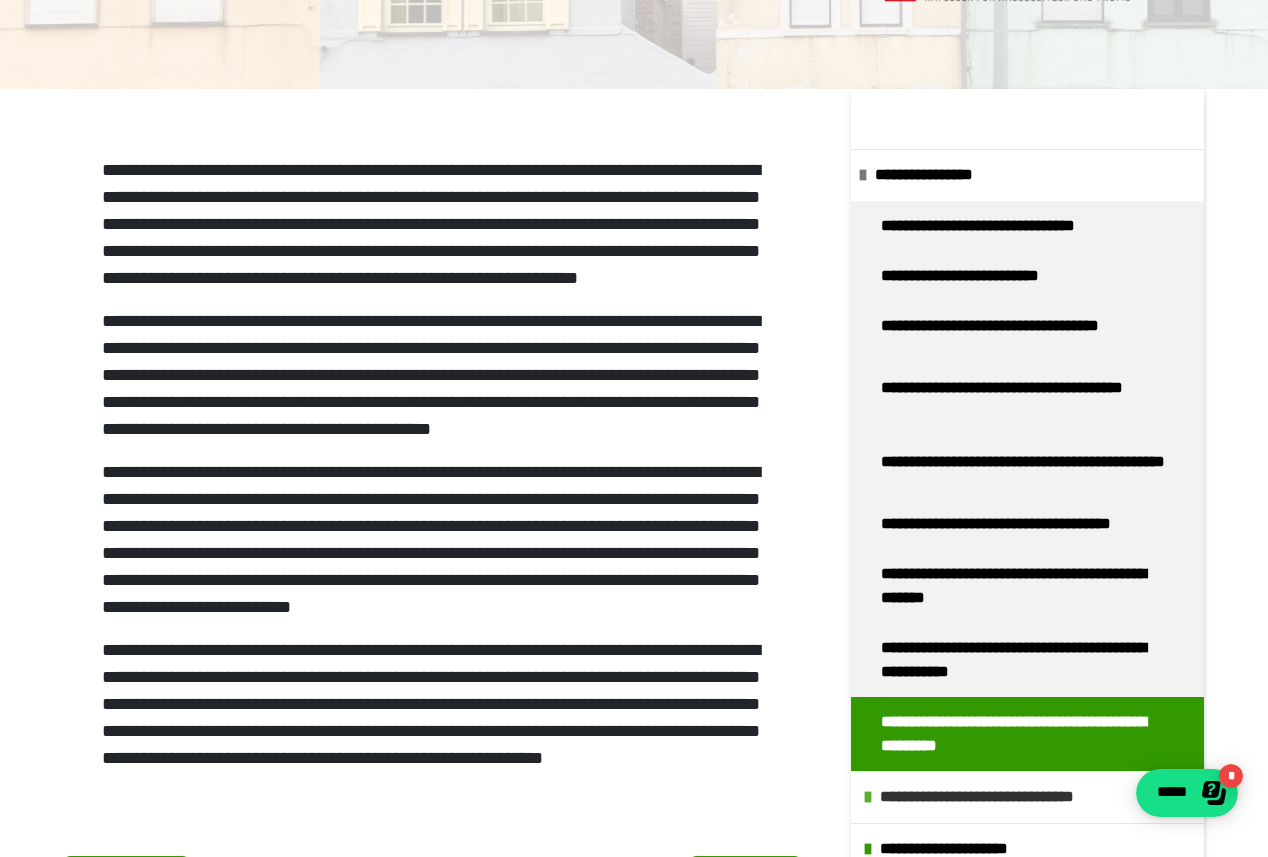 click at bounding box center (868, 797) 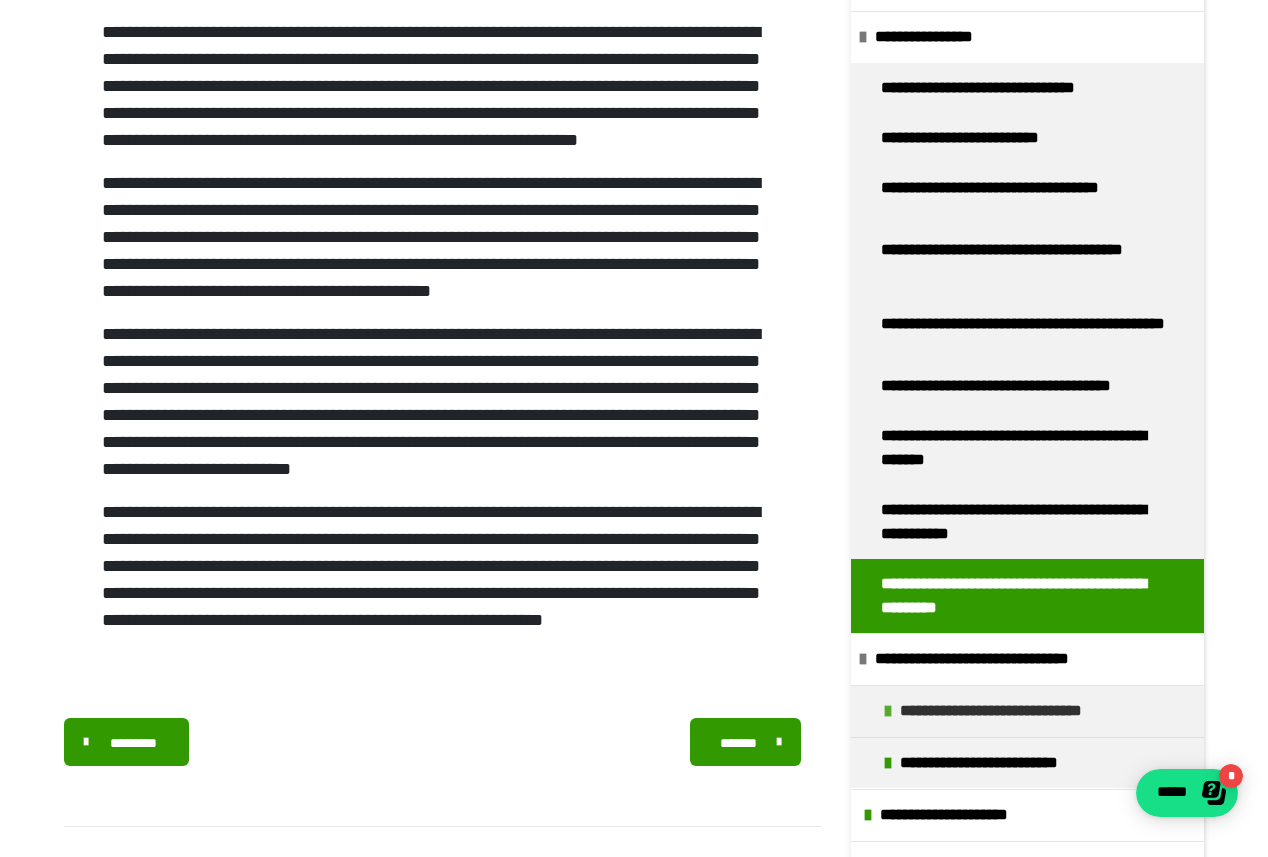 scroll, scrollTop: 346, scrollLeft: 0, axis: vertical 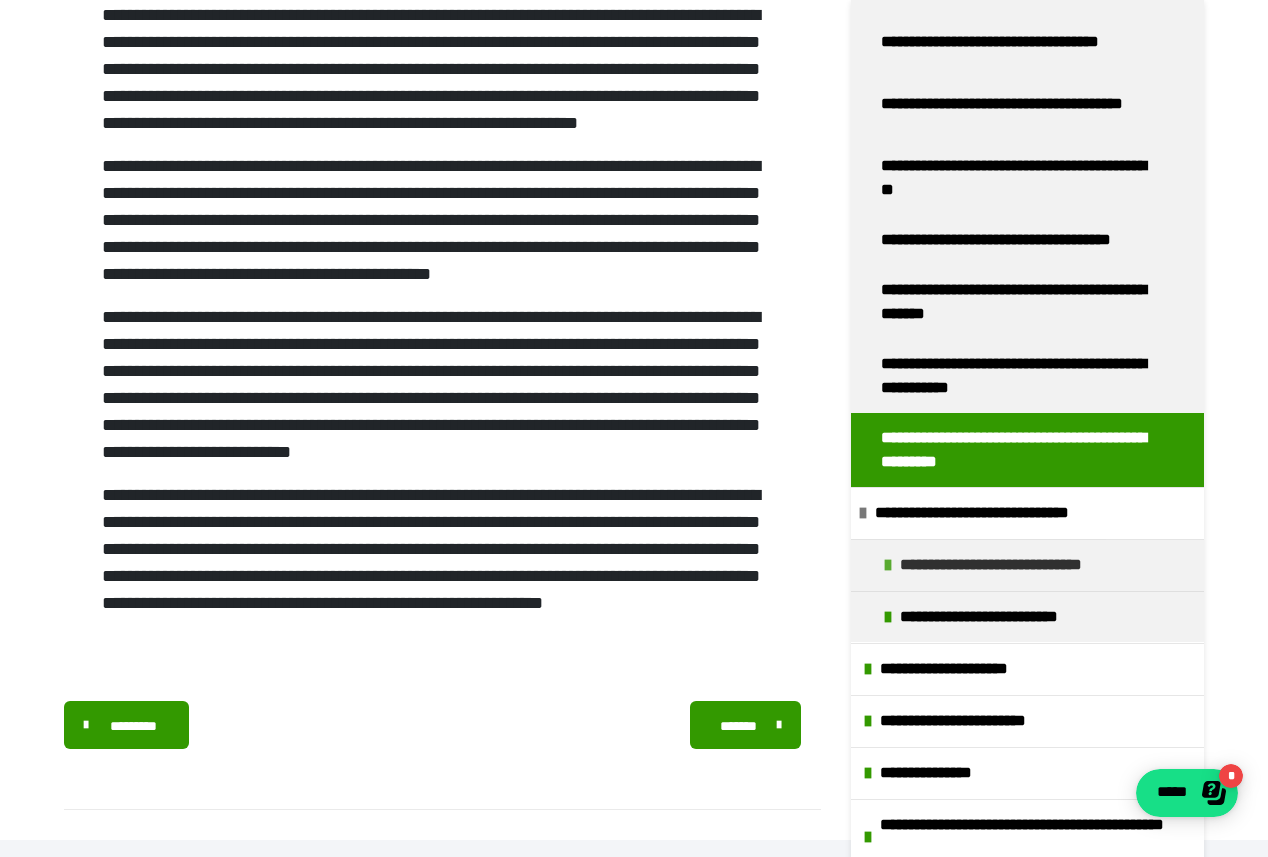 click at bounding box center (888, 565) 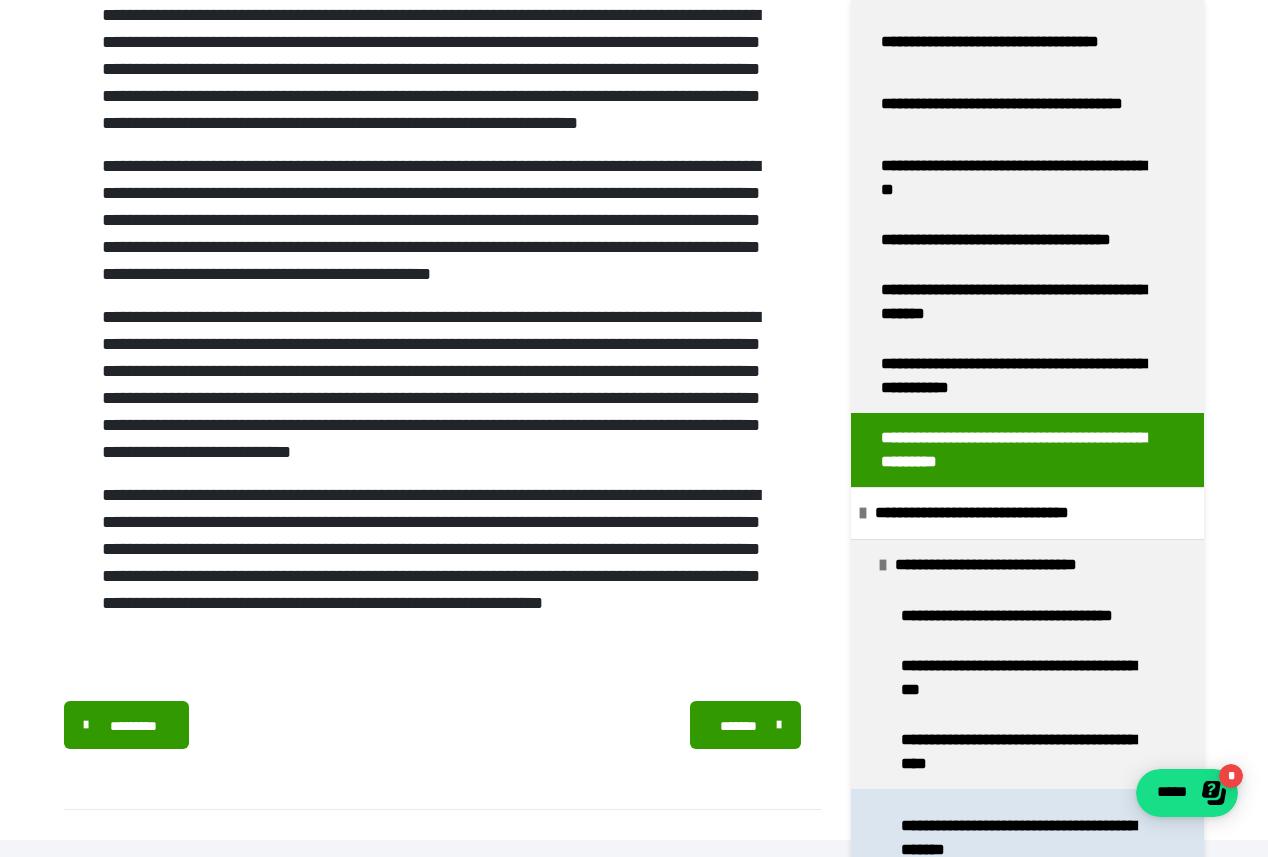 click on "**********" at bounding box center (1030, 838) 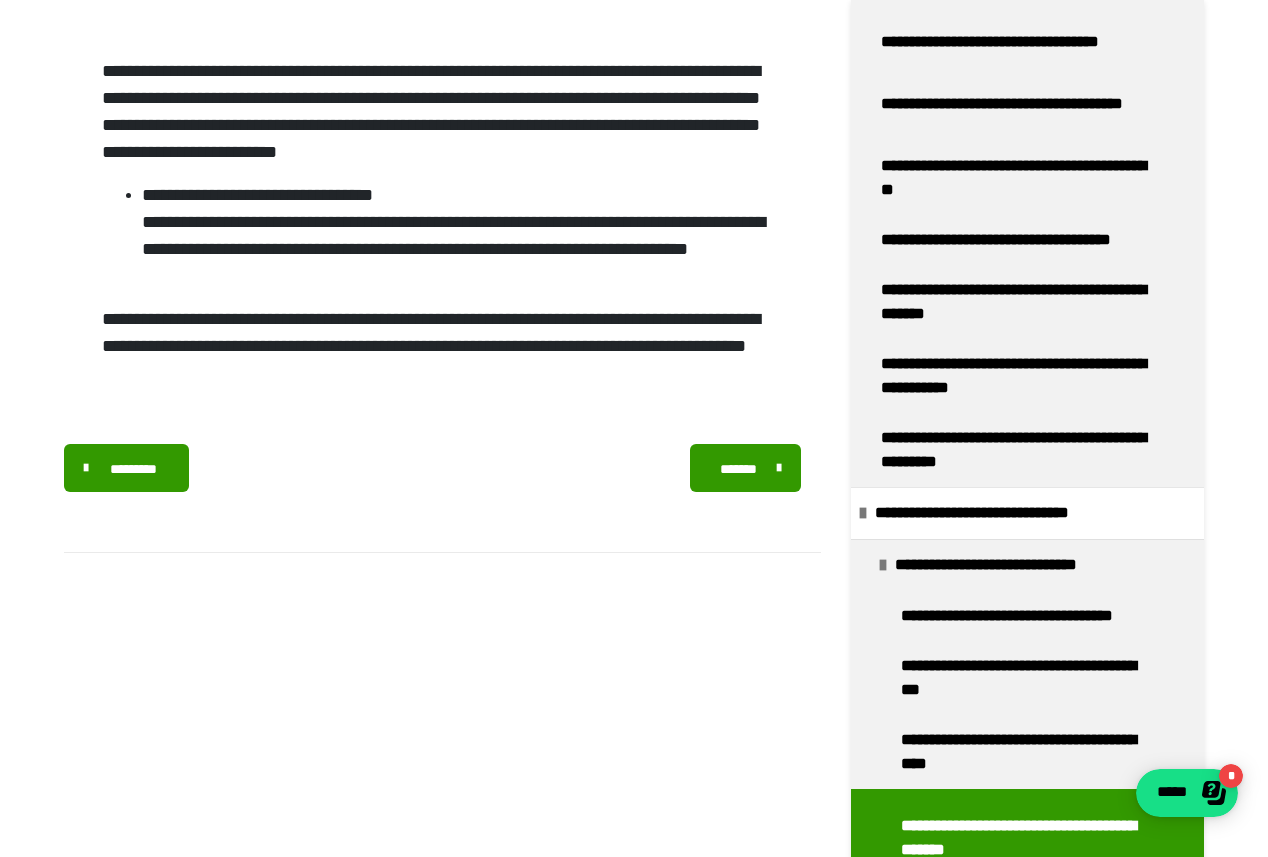 scroll, scrollTop: 32, scrollLeft: 0, axis: vertical 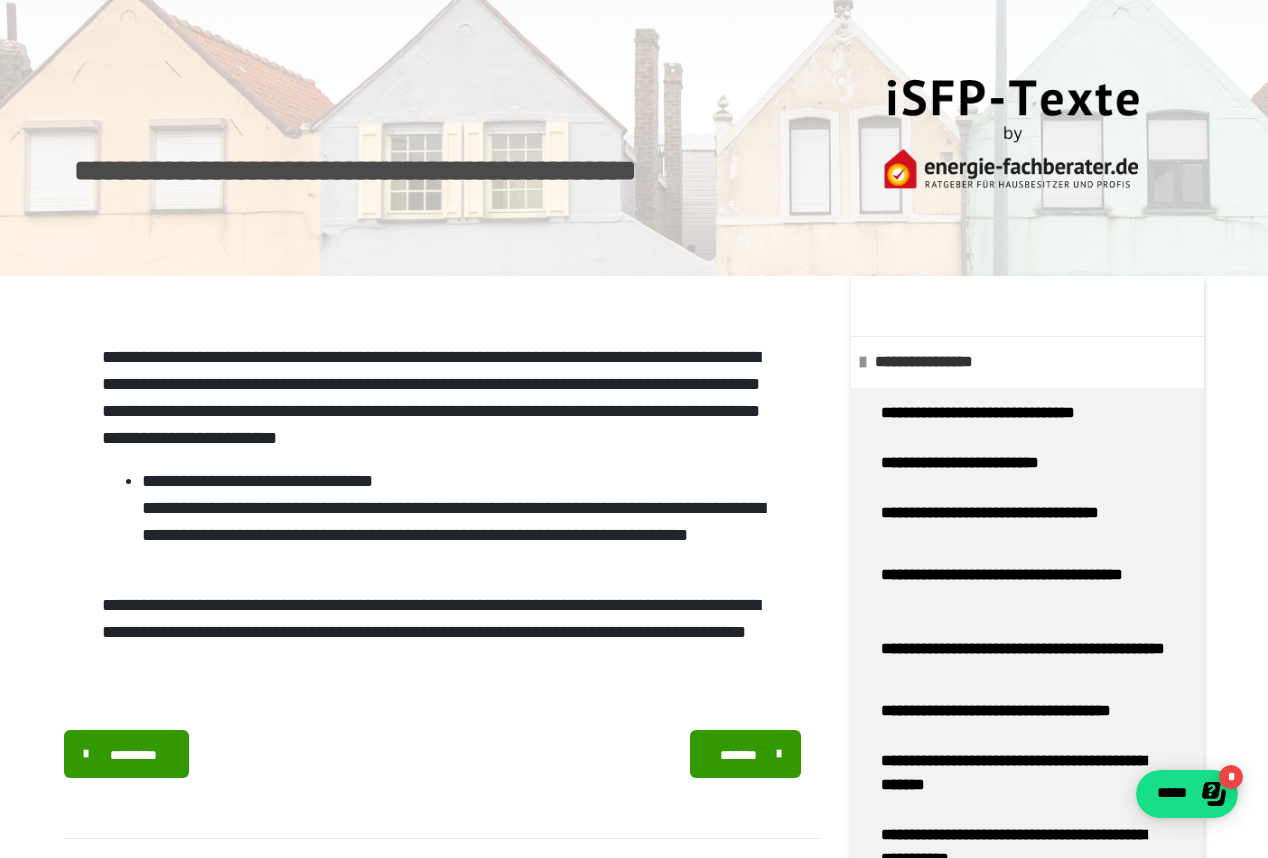 click at bounding box center (863, 362) 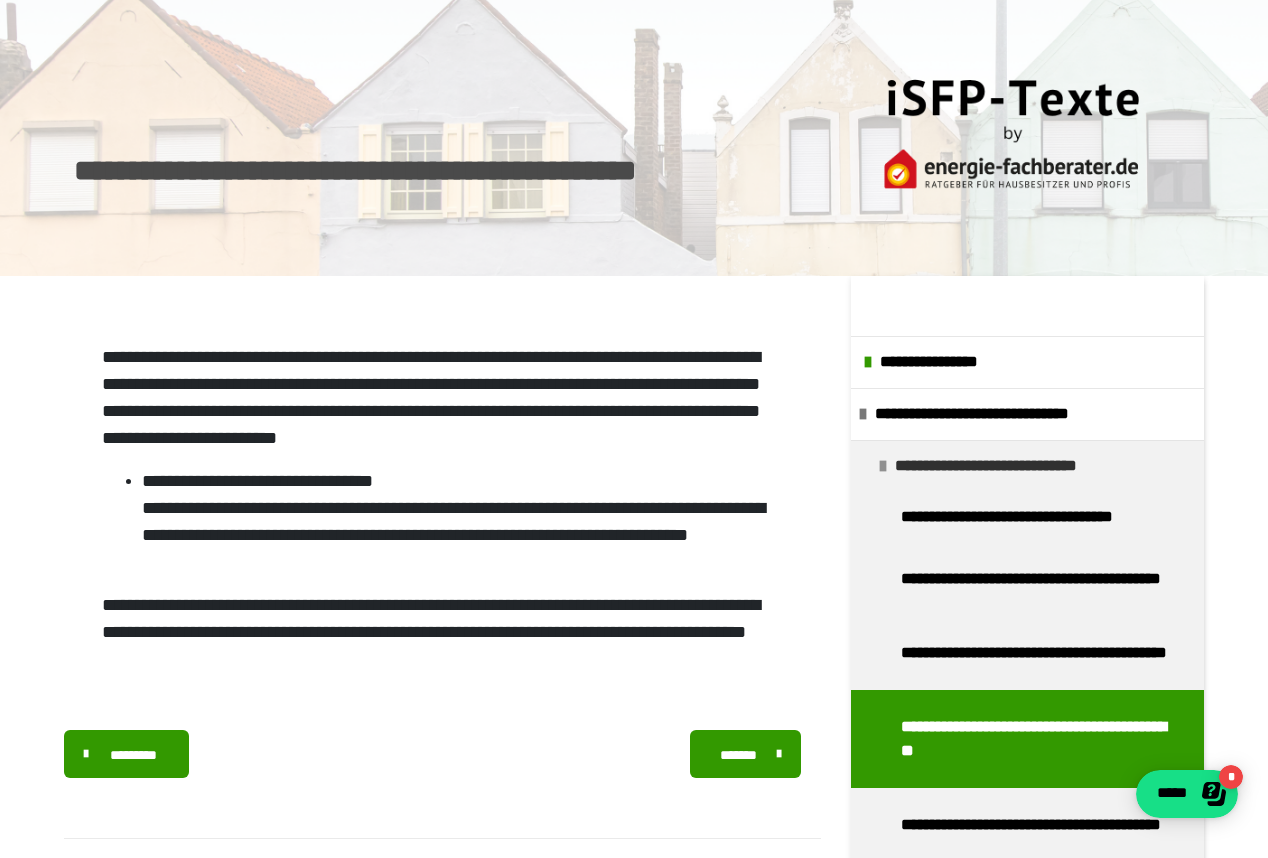 click at bounding box center (883, 466) 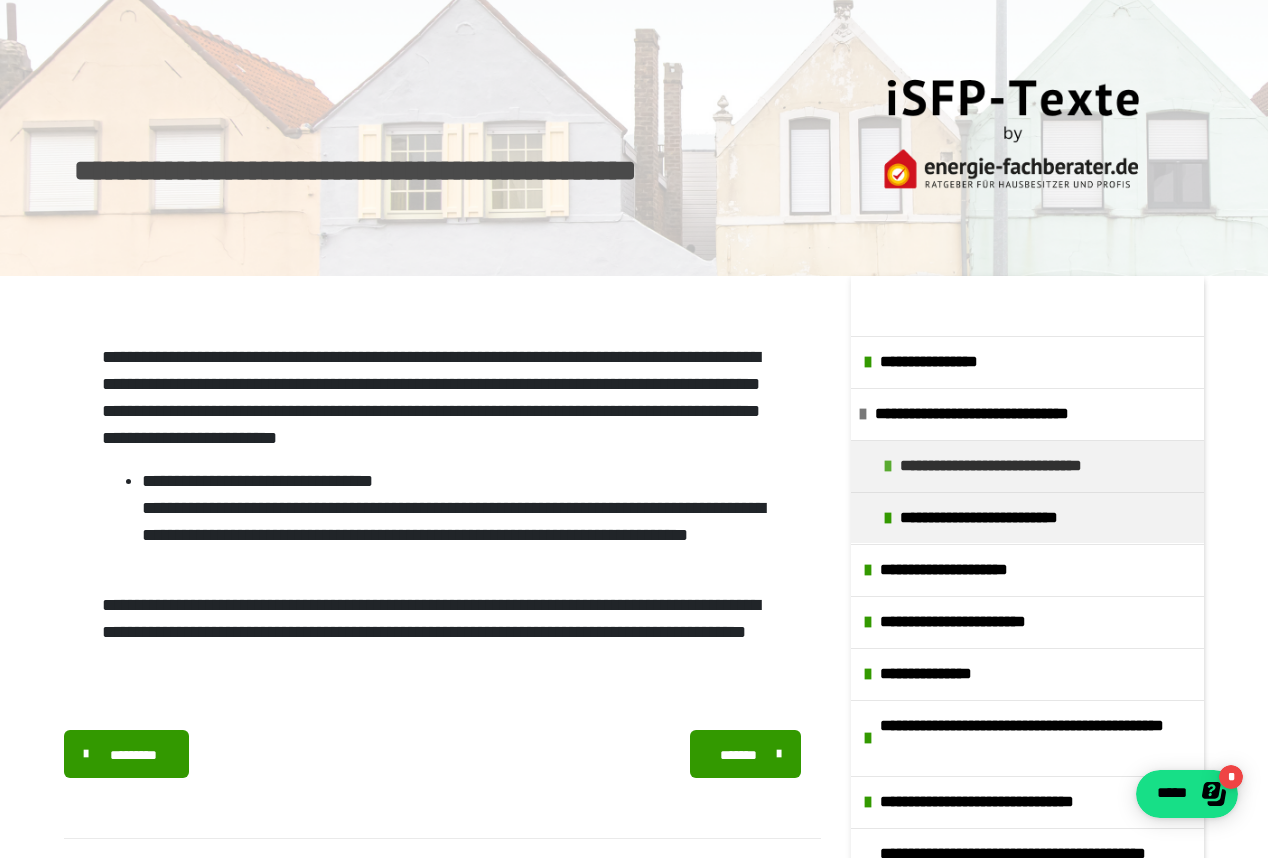 click at bounding box center [888, 466] 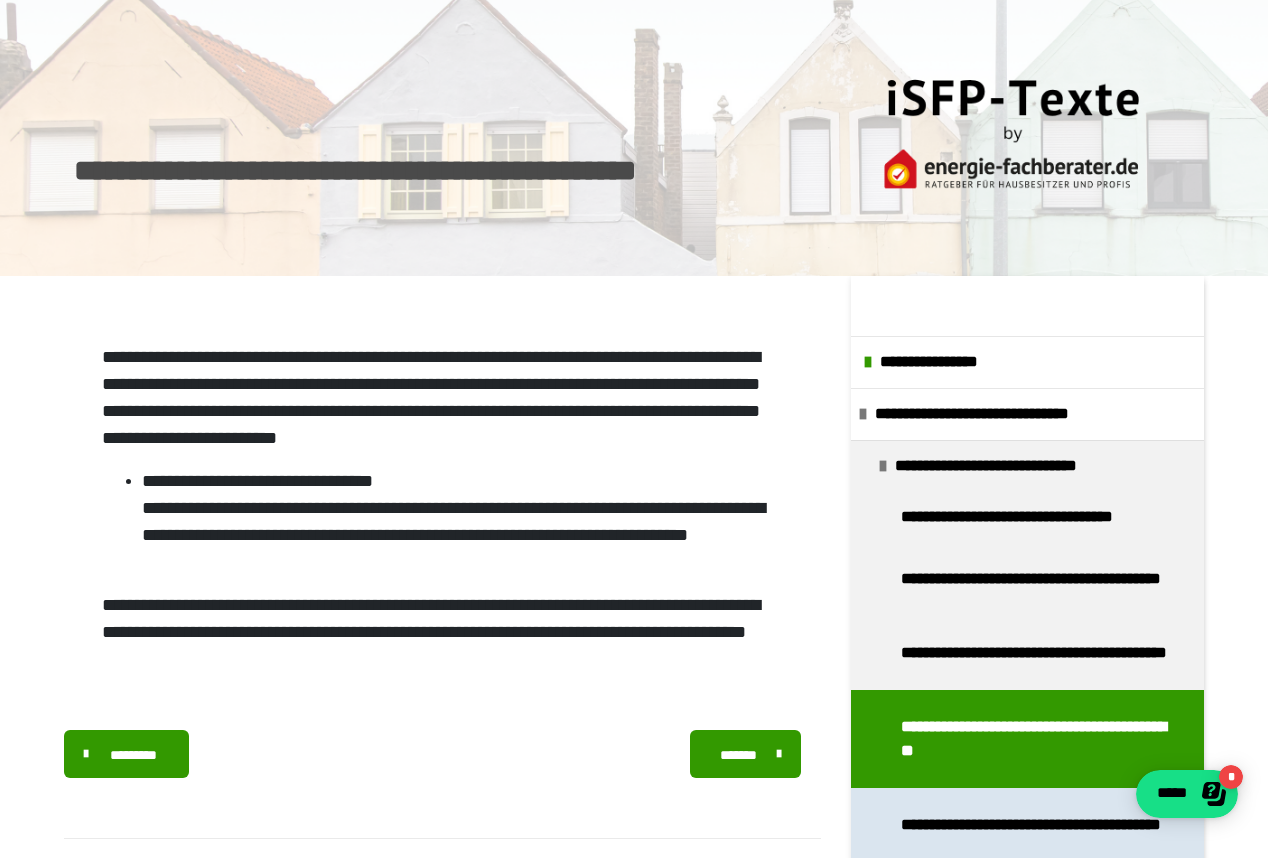 click on "**********" at bounding box center (1037, 825) 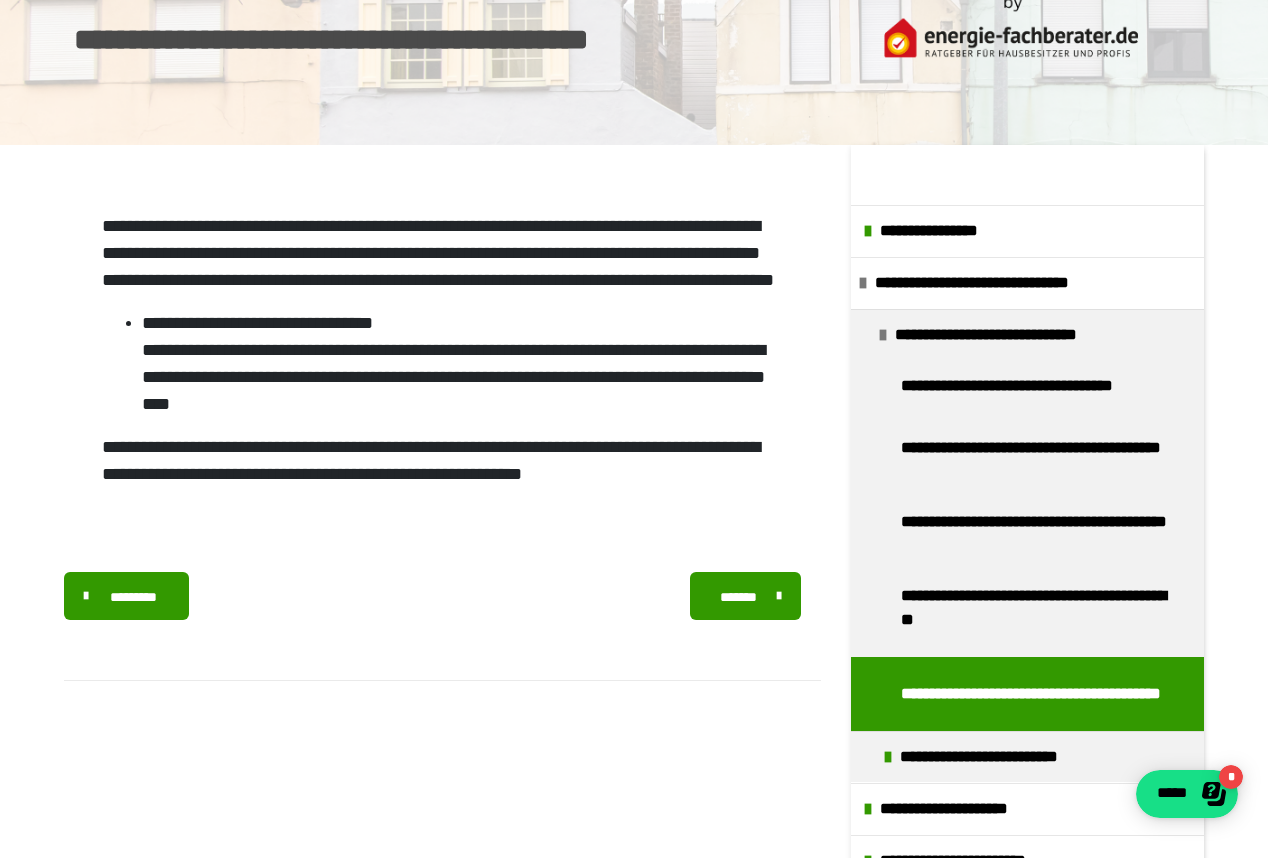scroll, scrollTop: 139, scrollLeft: 0, axis: vertical 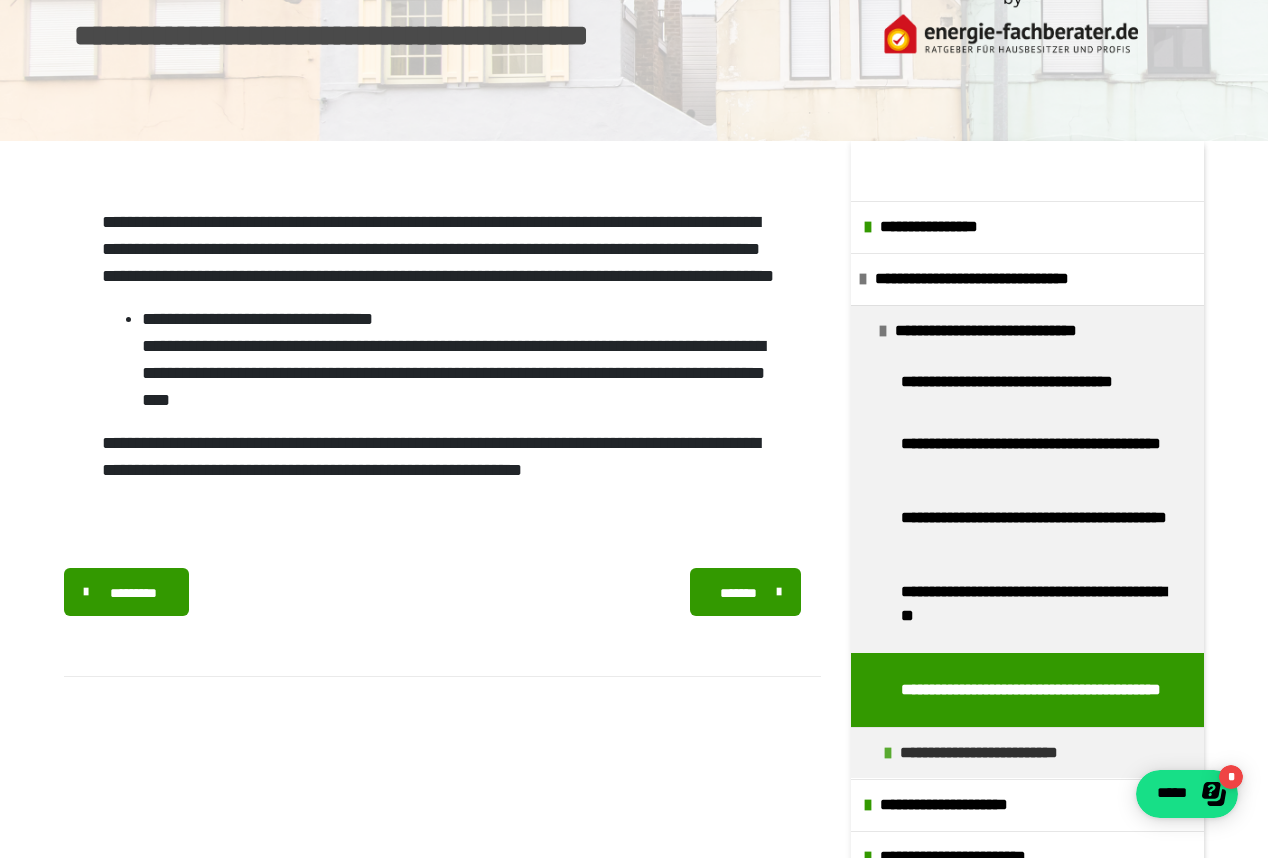 click at bounding box center (888, 753) 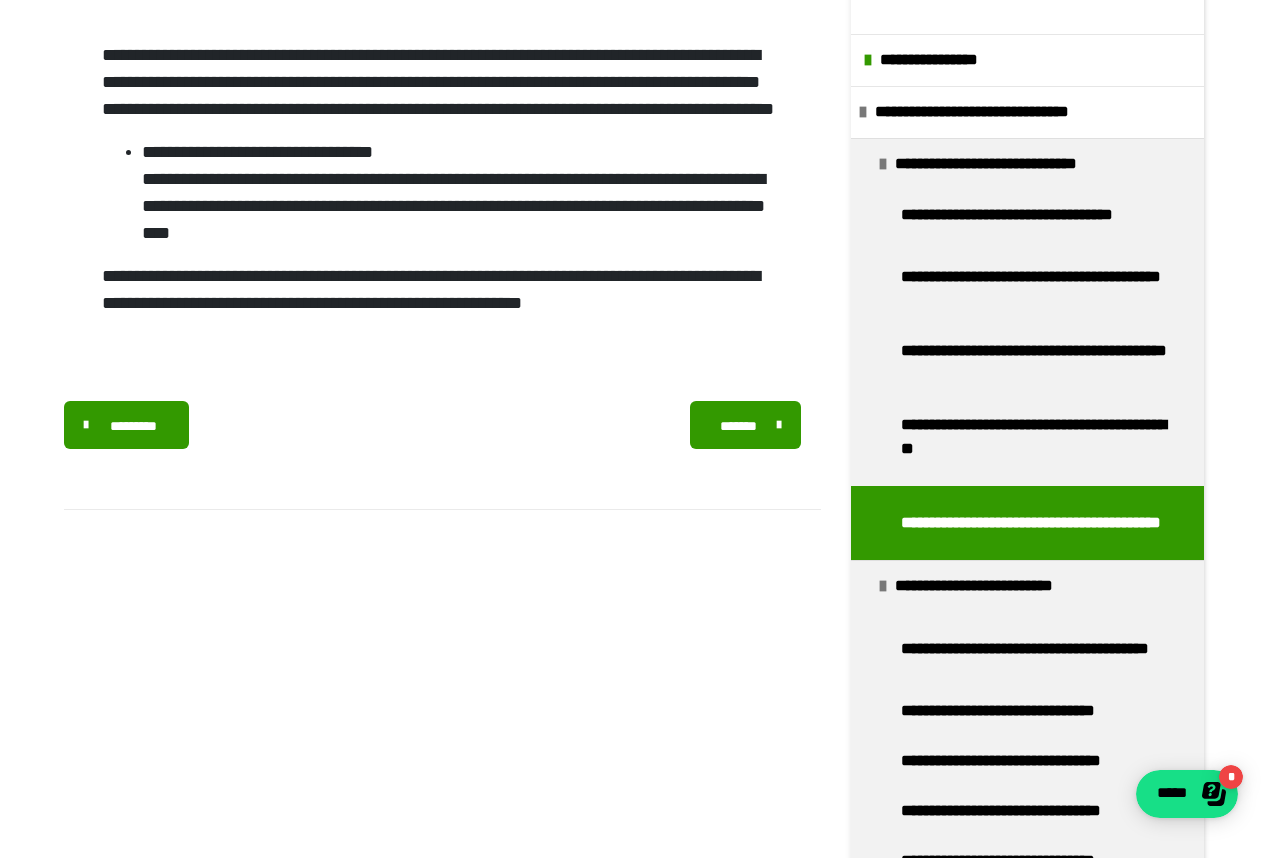 scroll, scrollTop: 310, scrollLeft: 0, axis: vertical 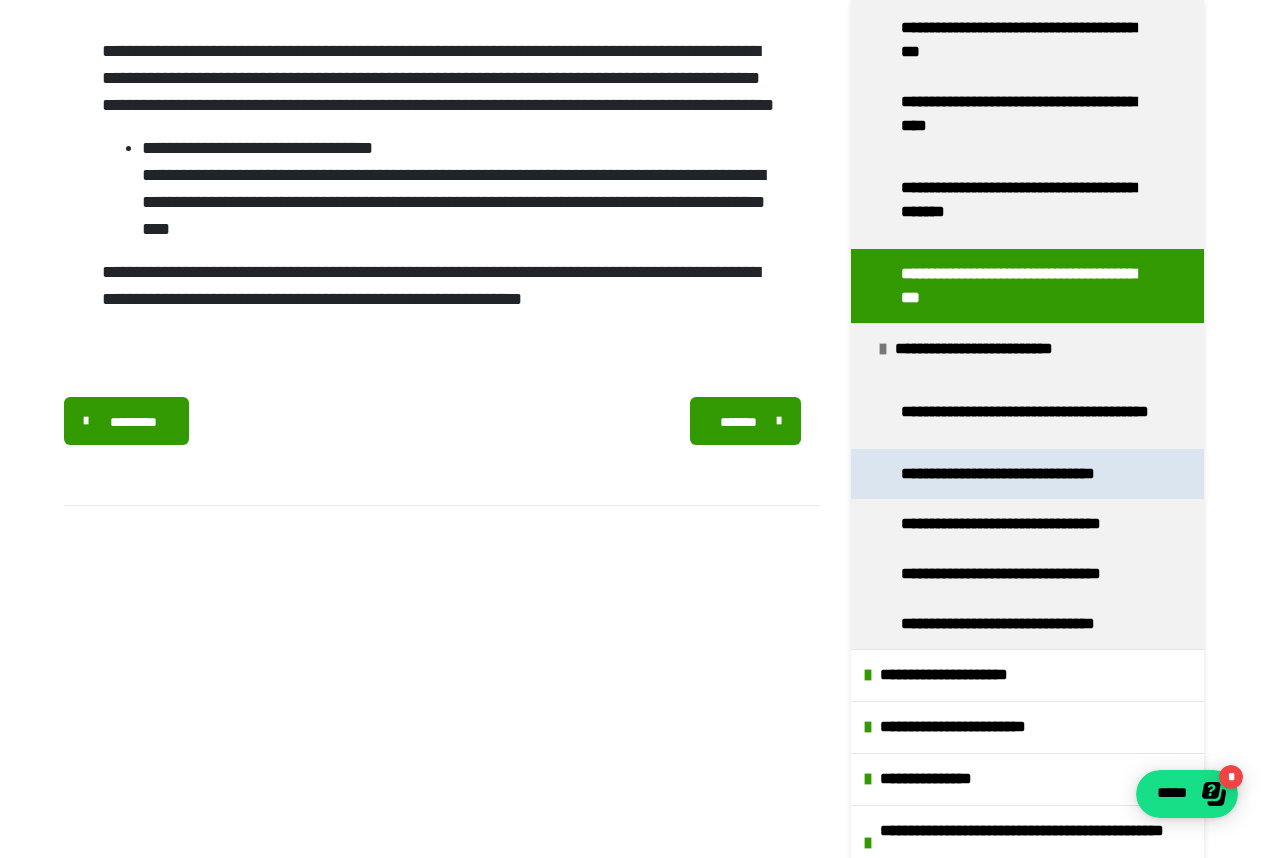 click on "**********" at bounding box center [1027, 474] 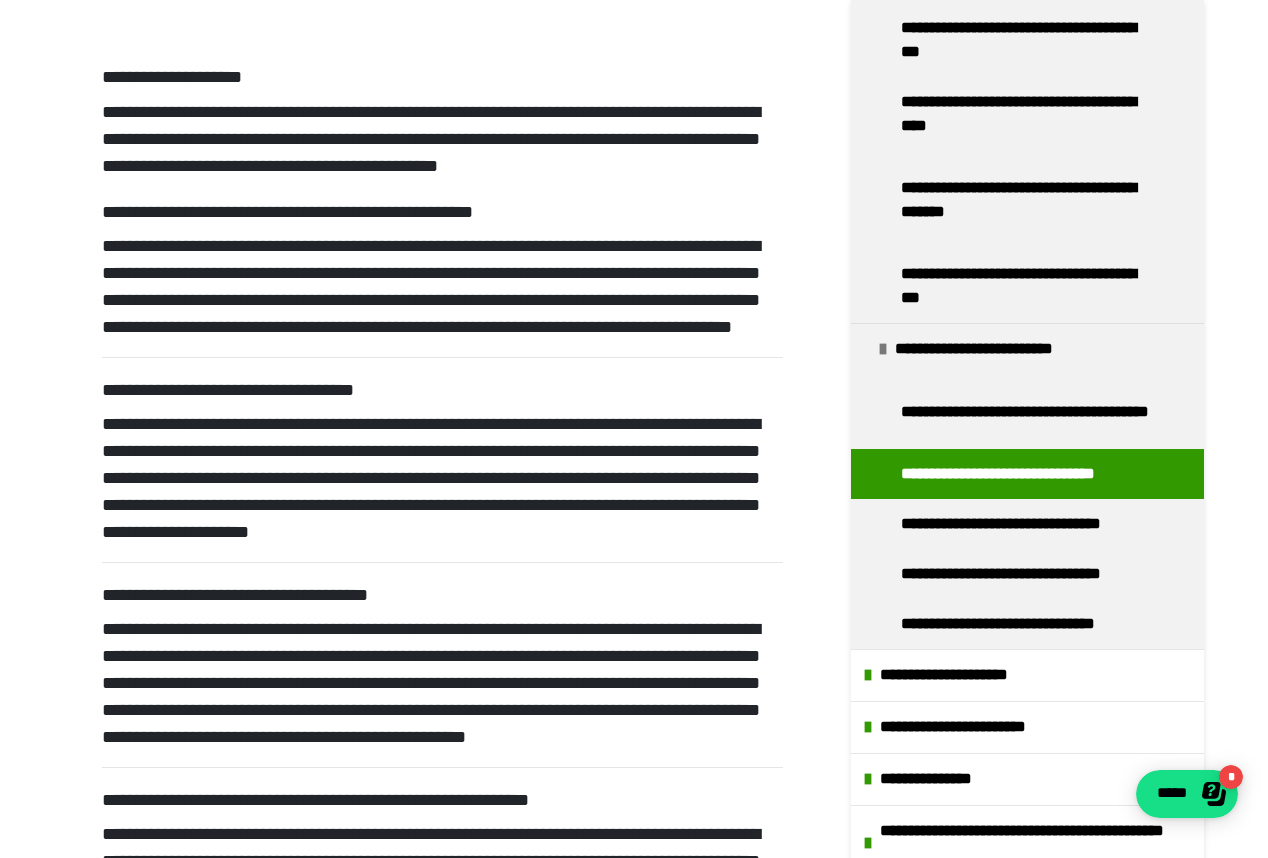 scroll, scrollTop: 3, scrollLeft: 0, axis: vertical 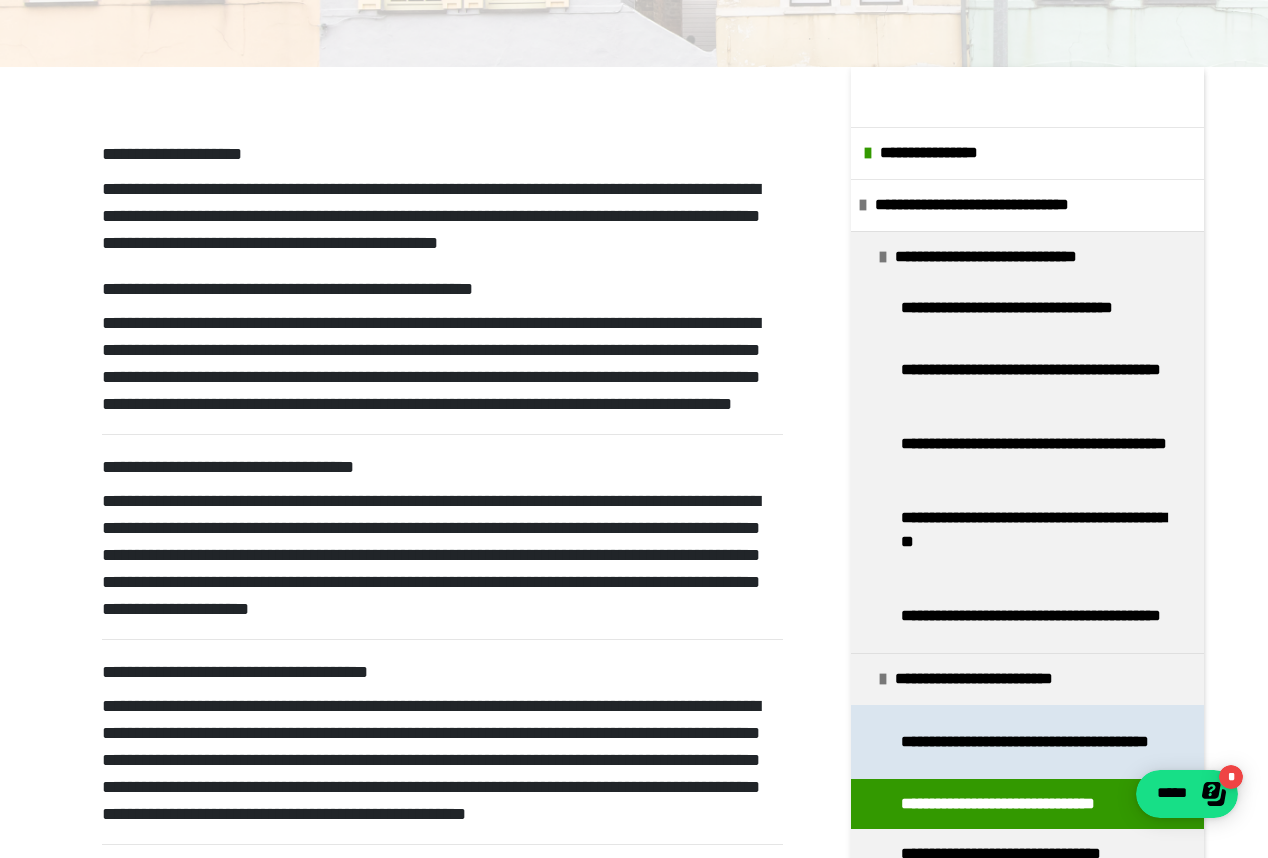 click on "**********" at bounding box center (1037, 742) 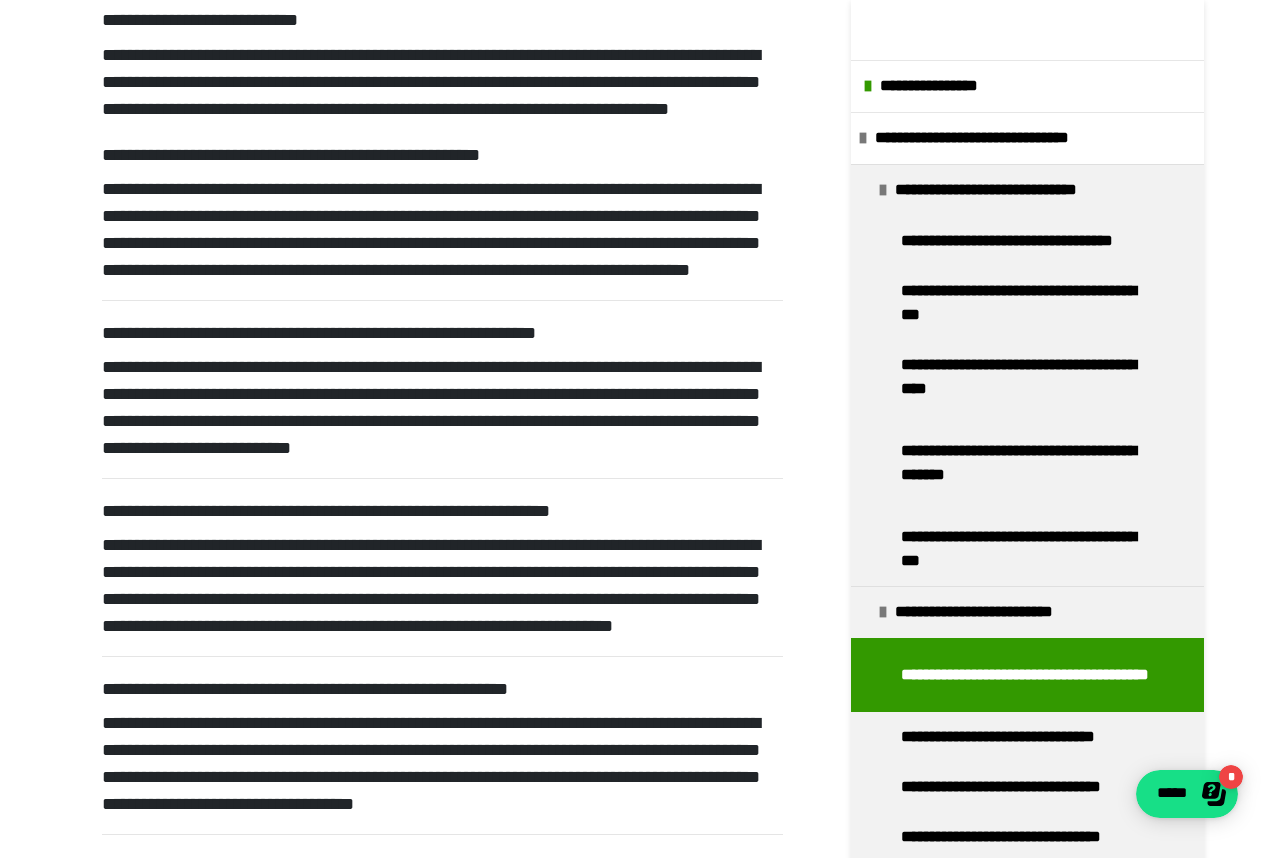 scroll, scrollTop: 347, scrollLeft: 0, axis: vertical 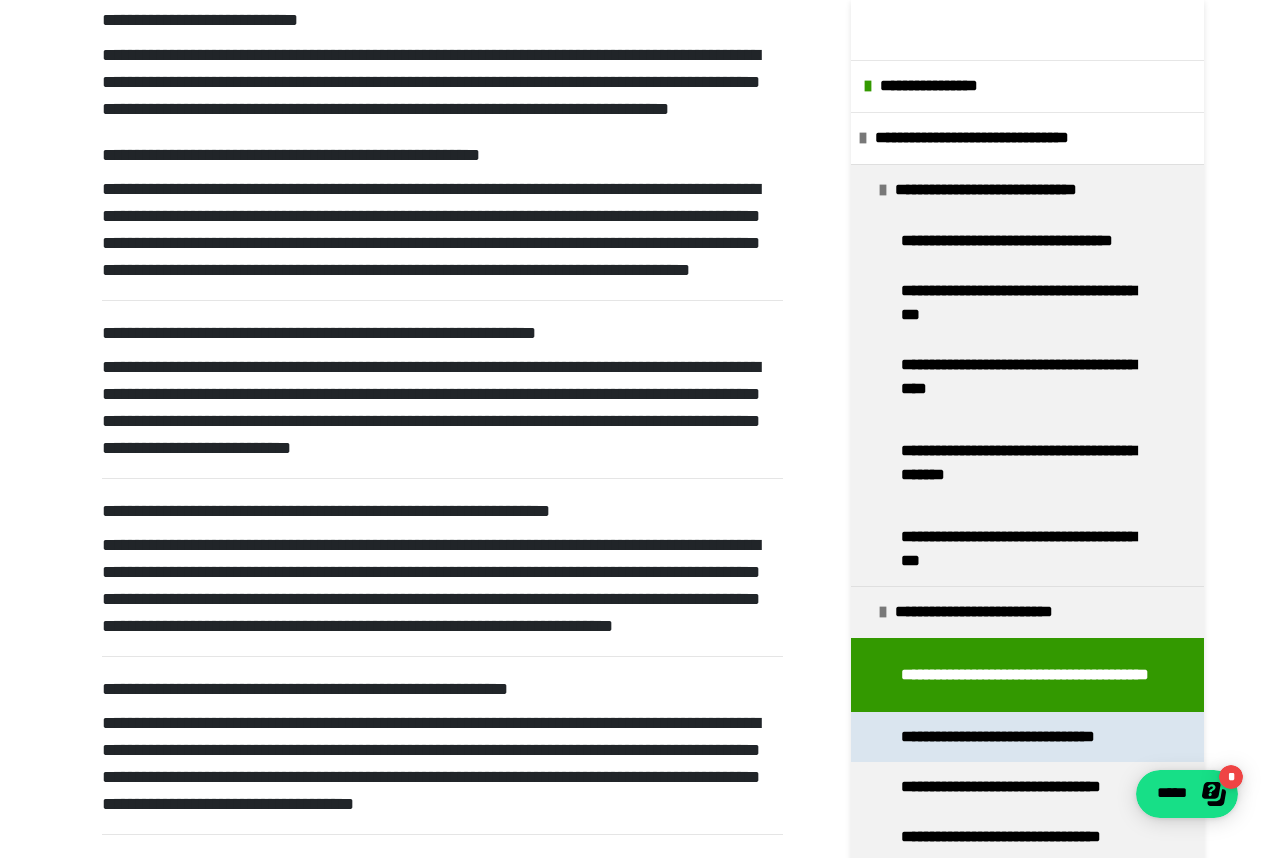 click on "**********" at bounding box center [1027, 737] 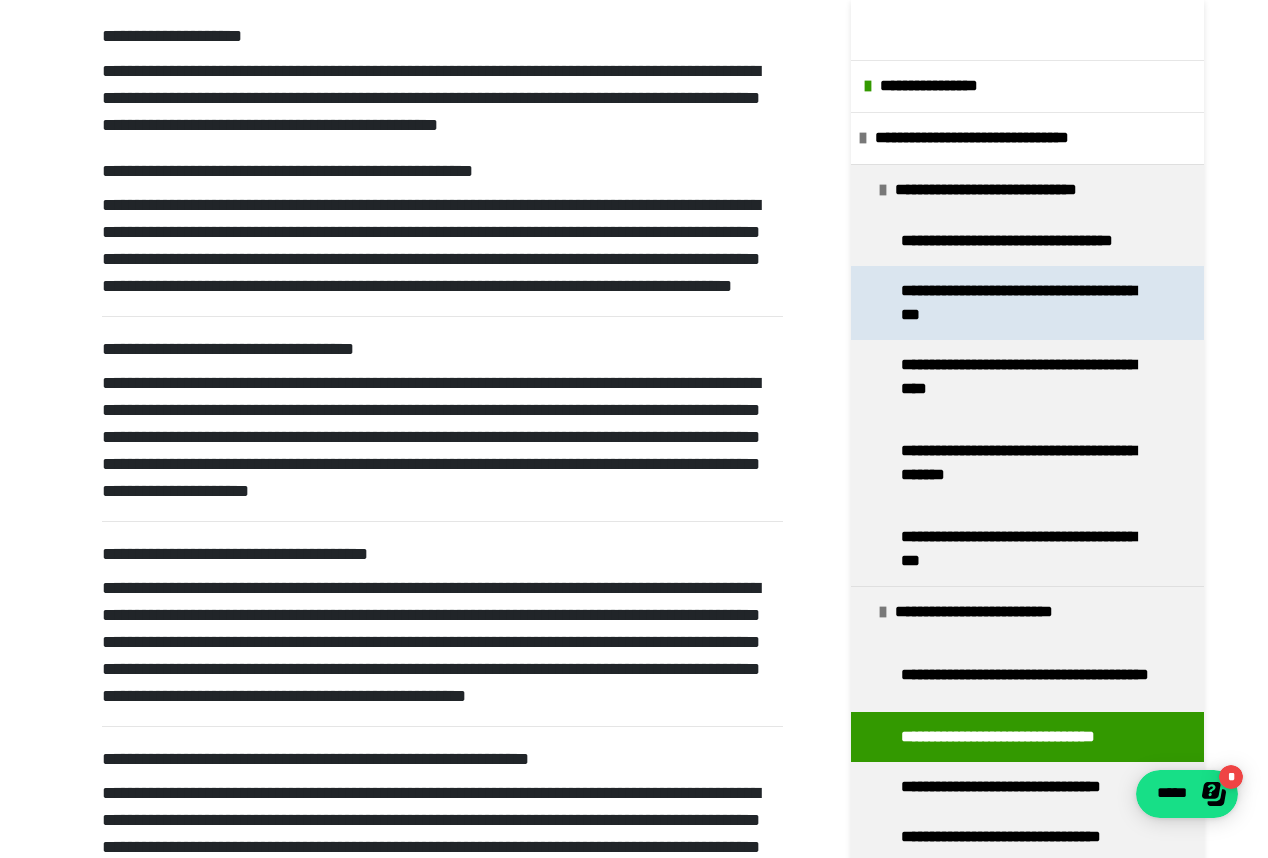 scroll, scrollTop: 370, scrollLeft: 0, axis: vertical 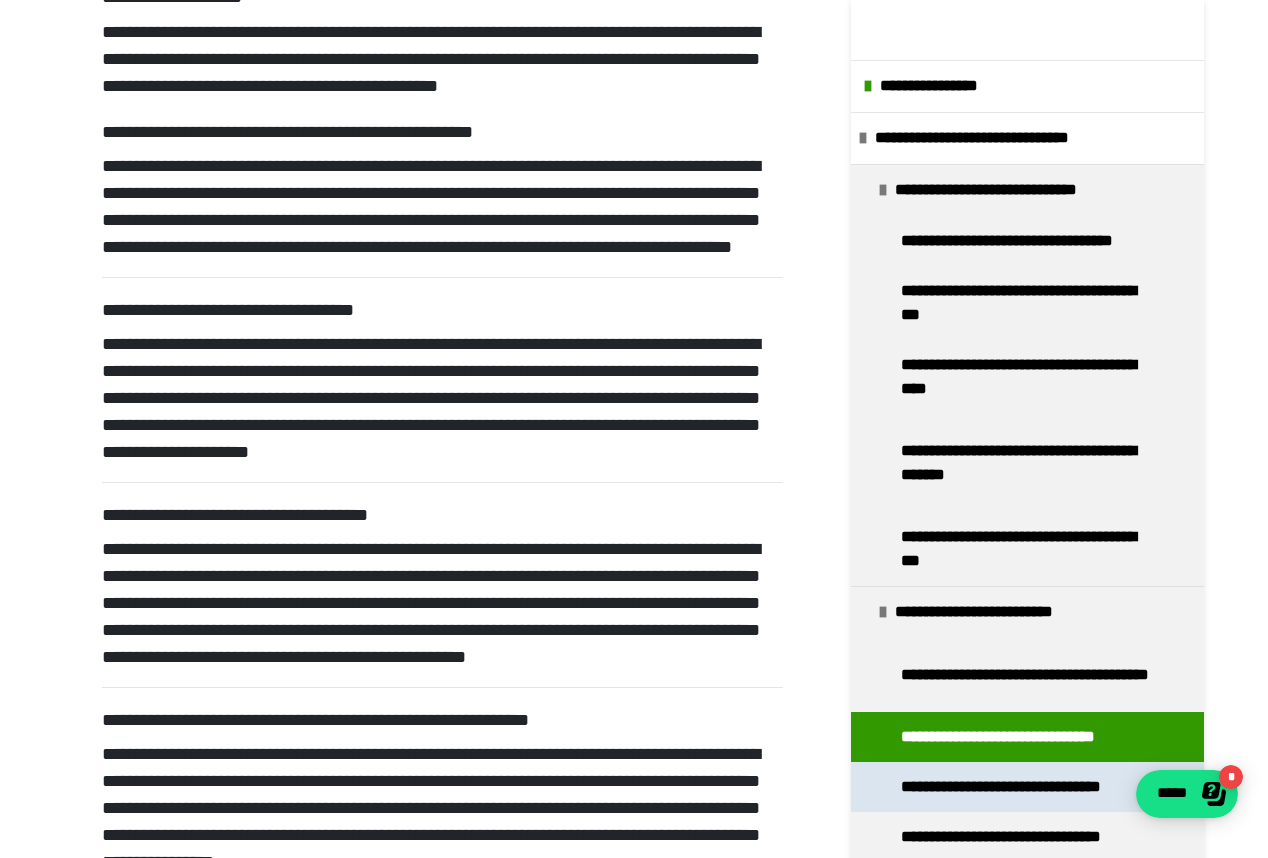 click on "**********" at bounding box center [1026, 787] 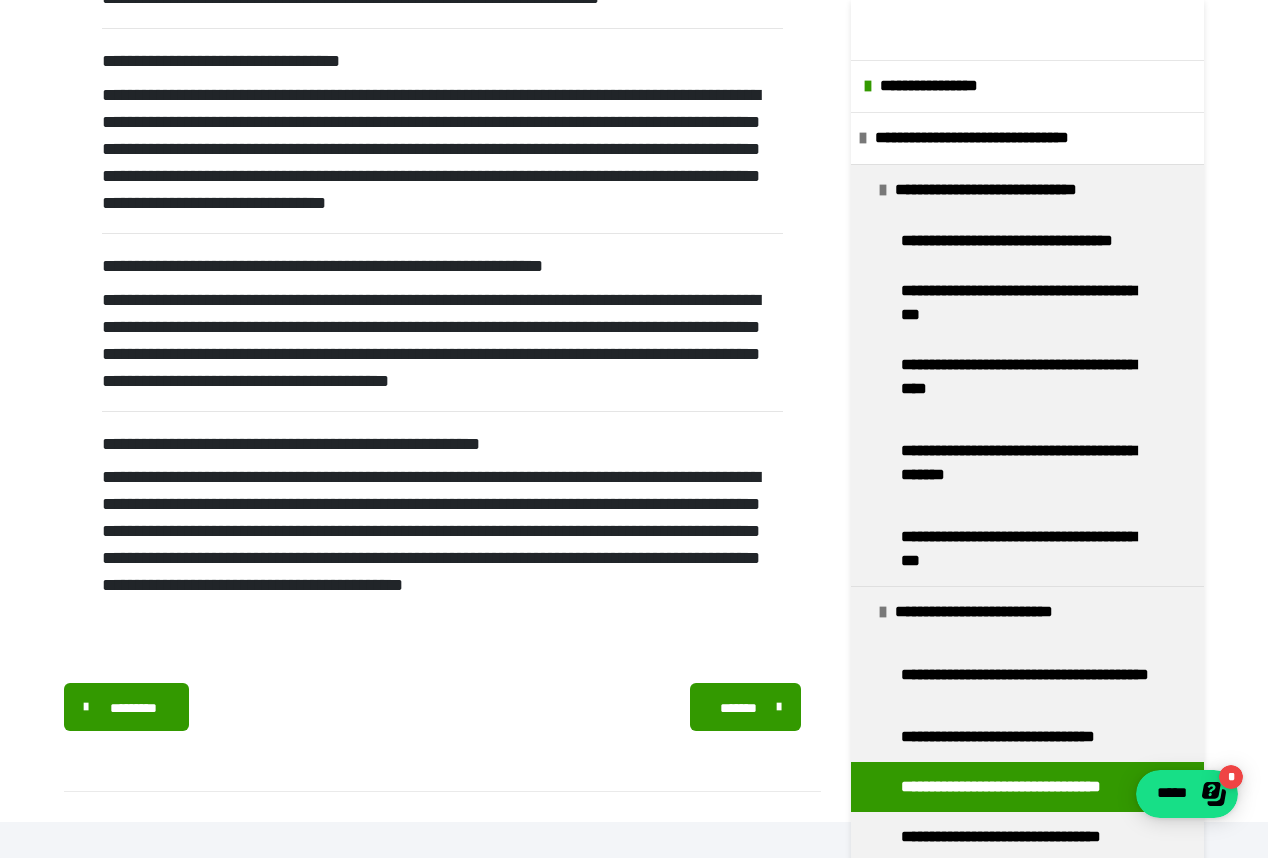 scroll, scrollTop: 977, scrollLeft: 0, axis: vertical 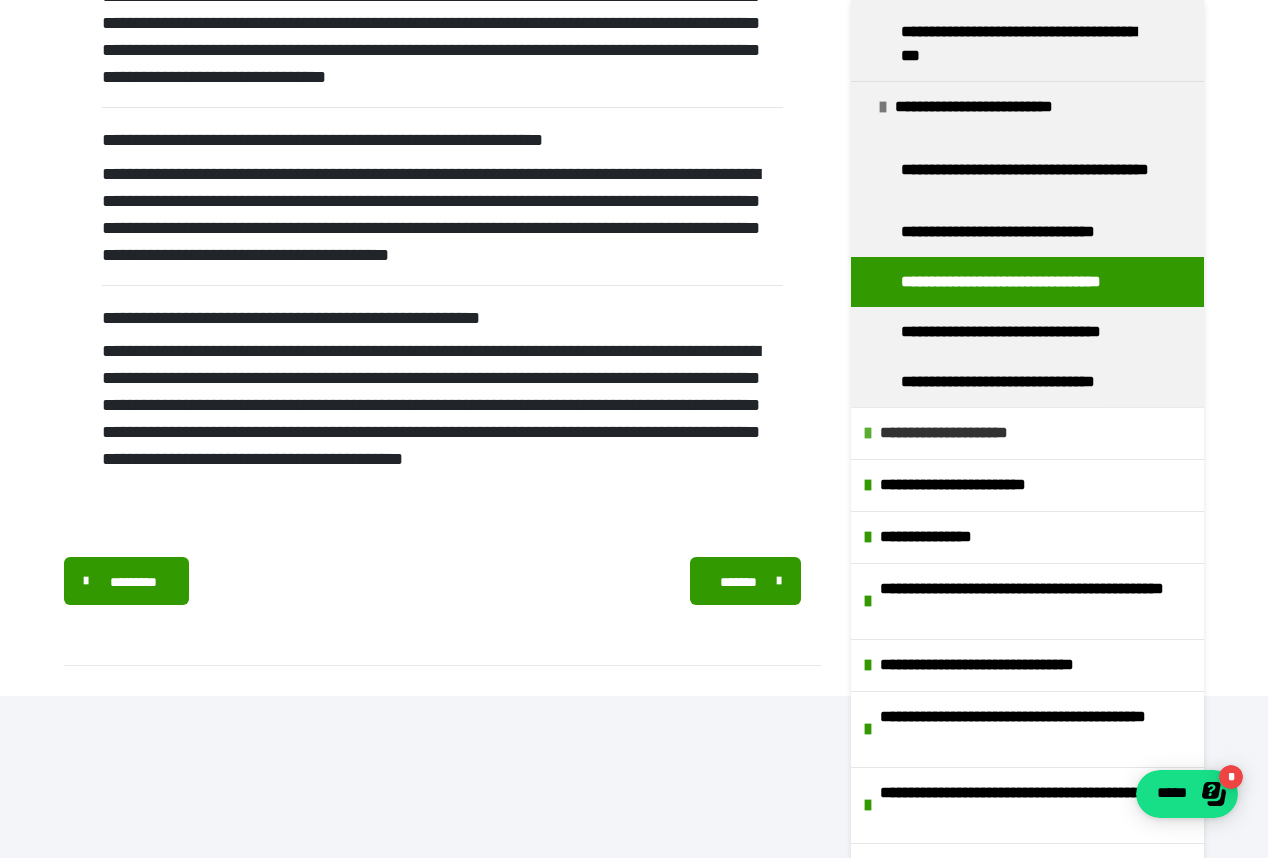 click at bounding box center [868, 433] 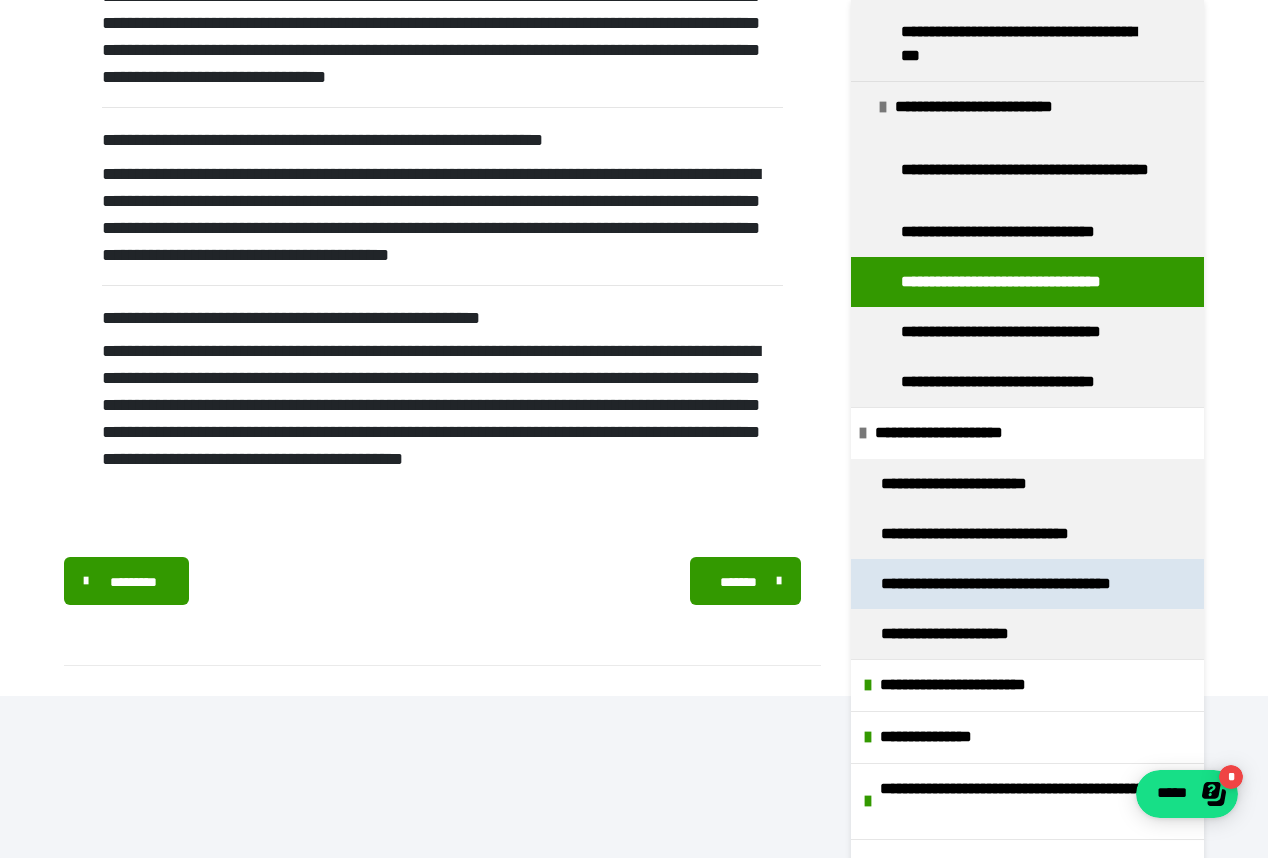 click on "**********" at bounding box center [1013, 584] 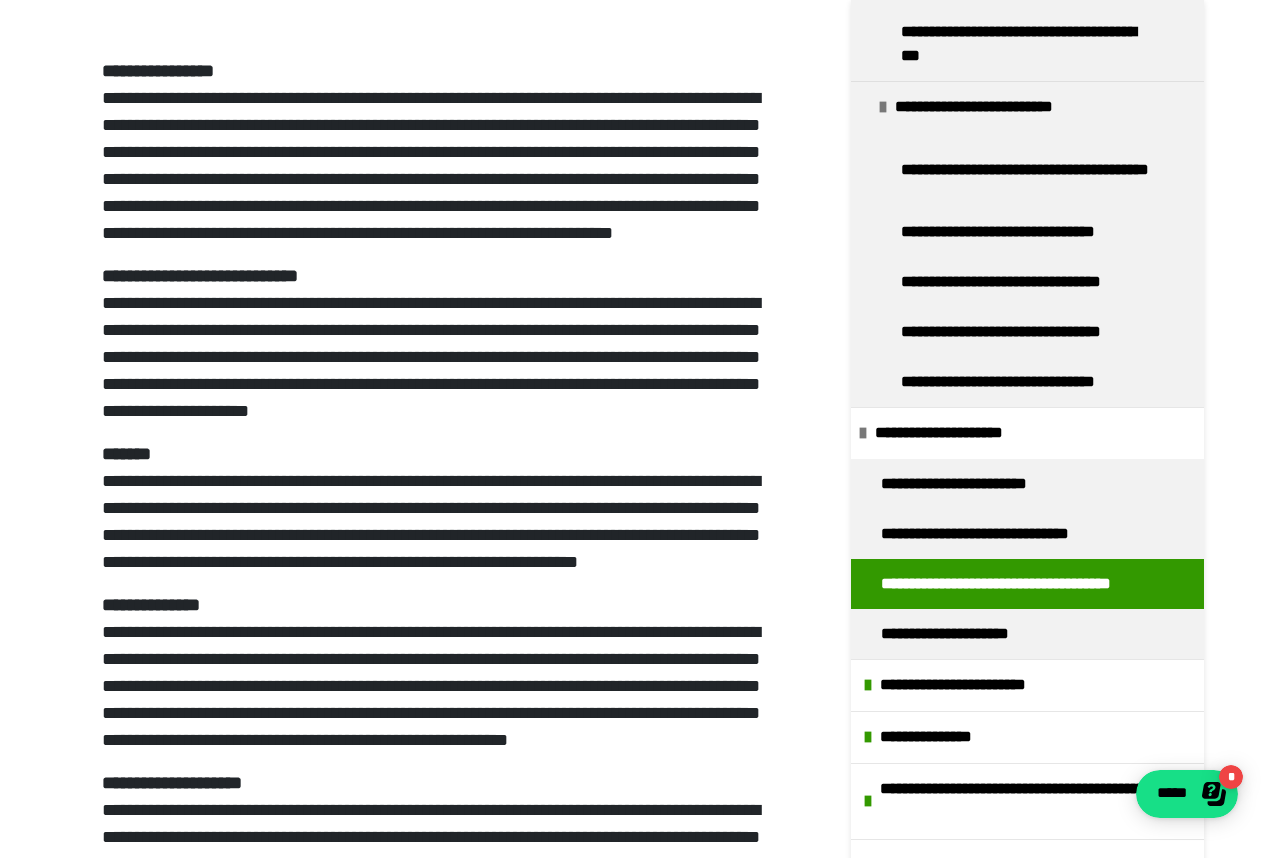 scroll, scrollTop: 168, scrollLeft: 0, axis: vertical 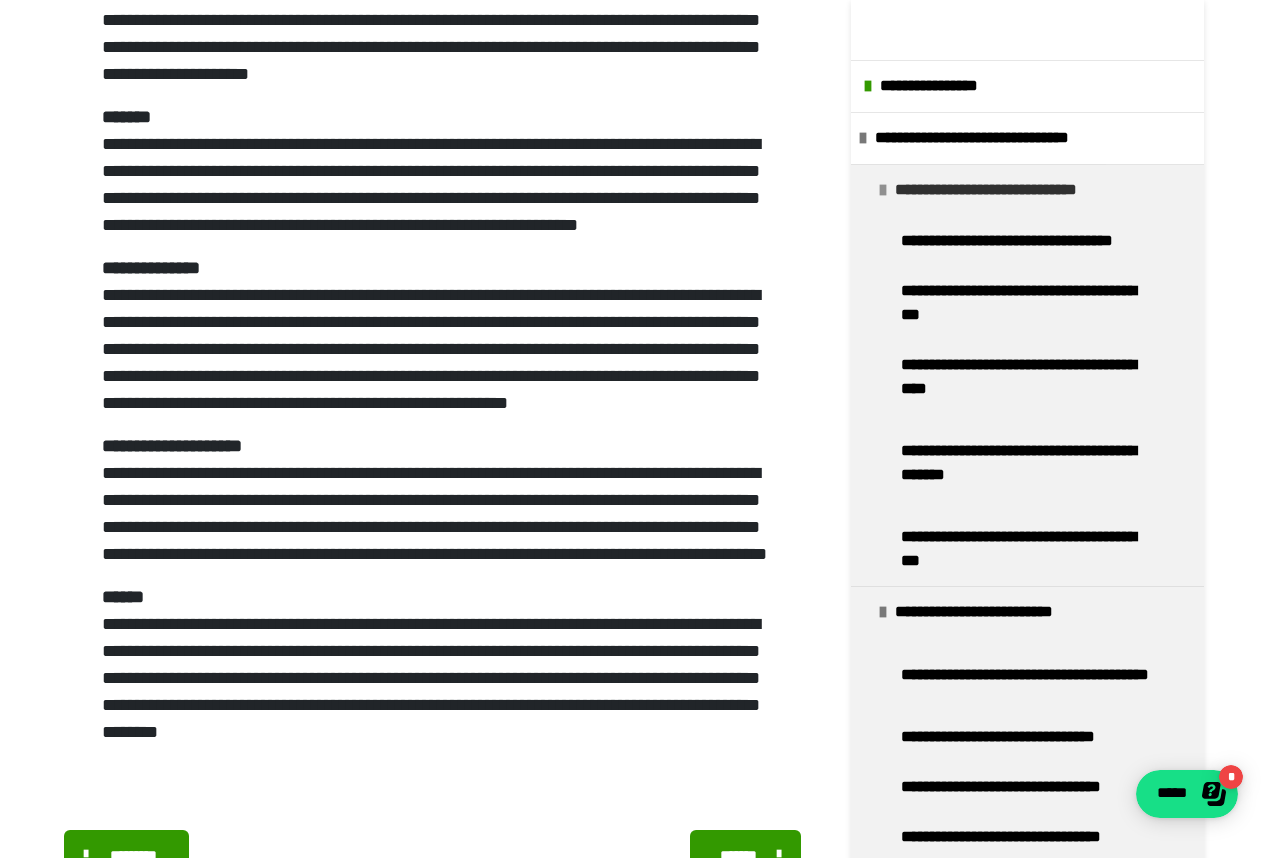 click at bounding box center [883, 190] 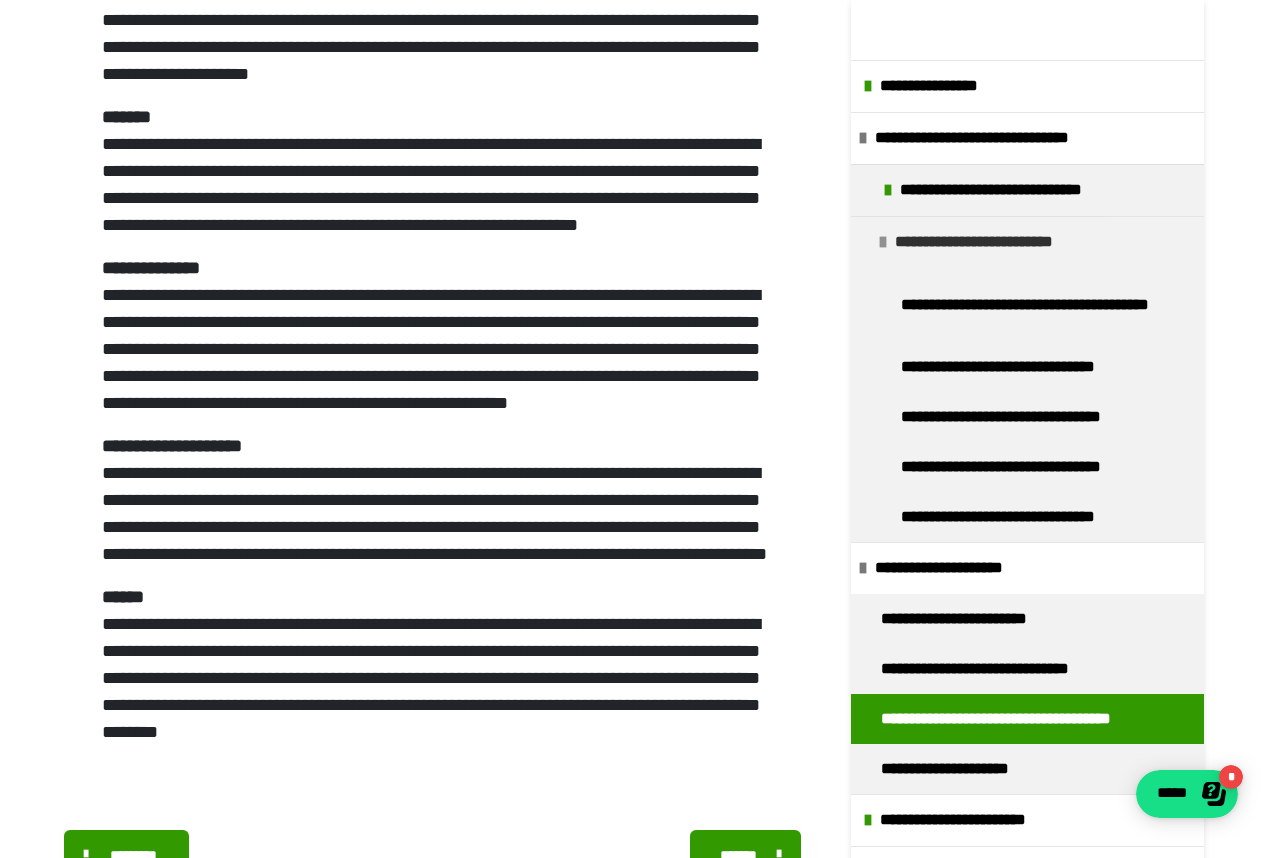 click at bounding box center [883, 242] 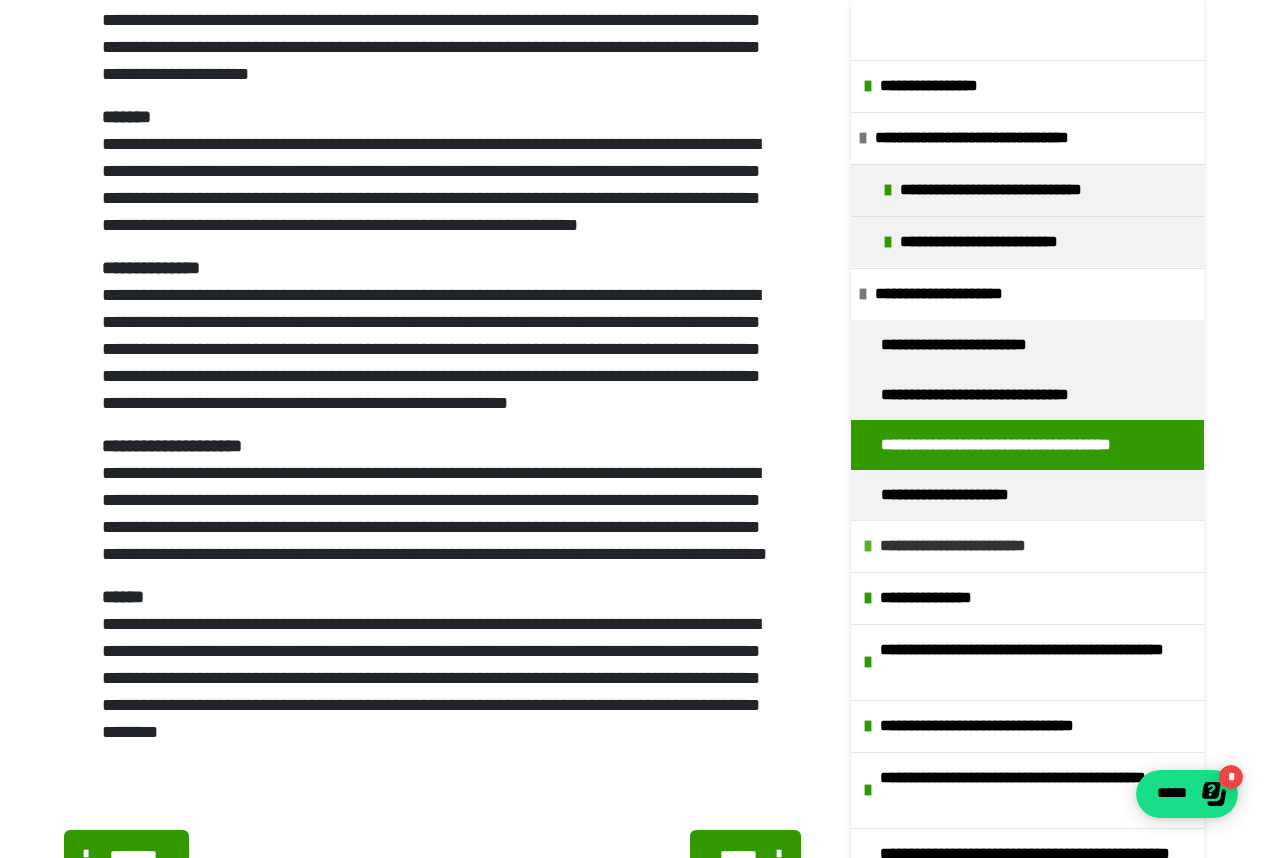 click at bounding box center [868, 546] 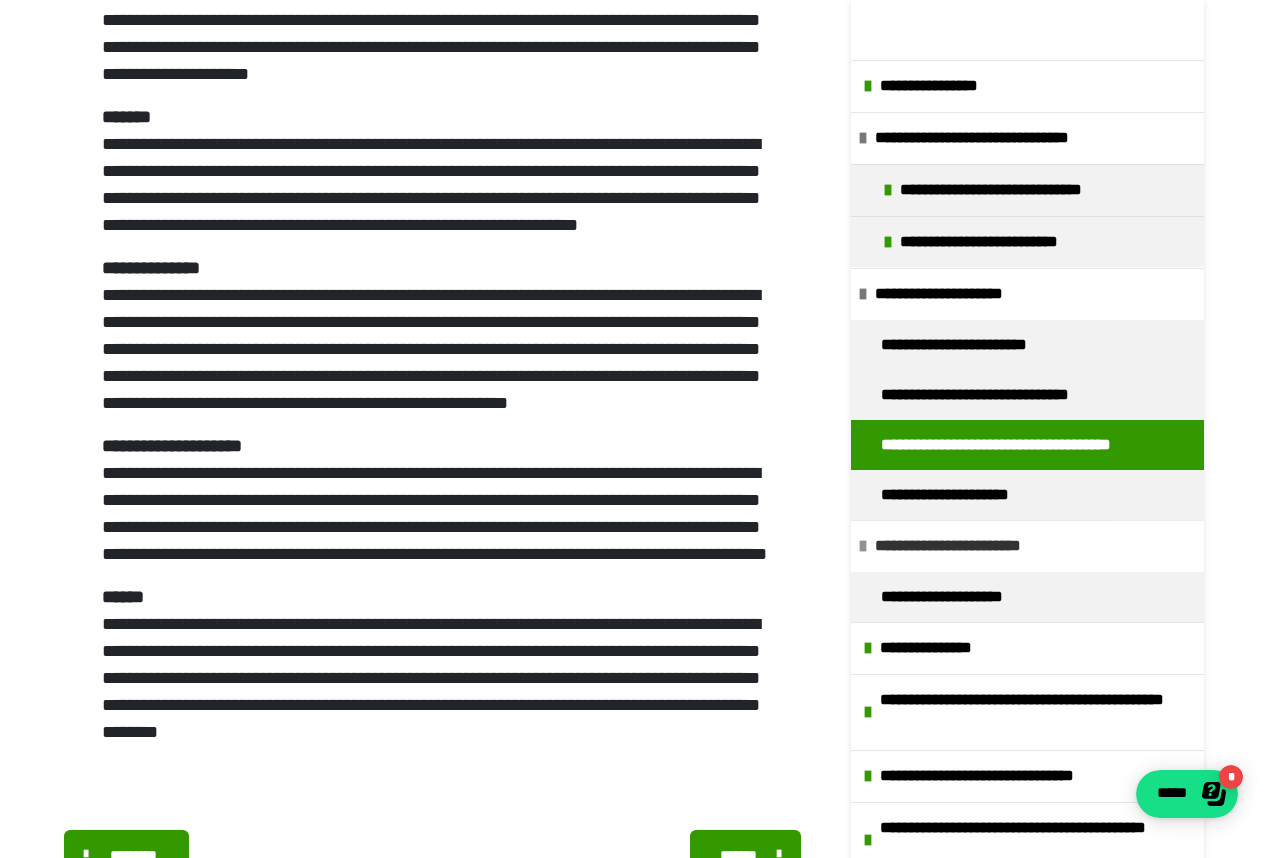 click at bounding box center [863, 546] 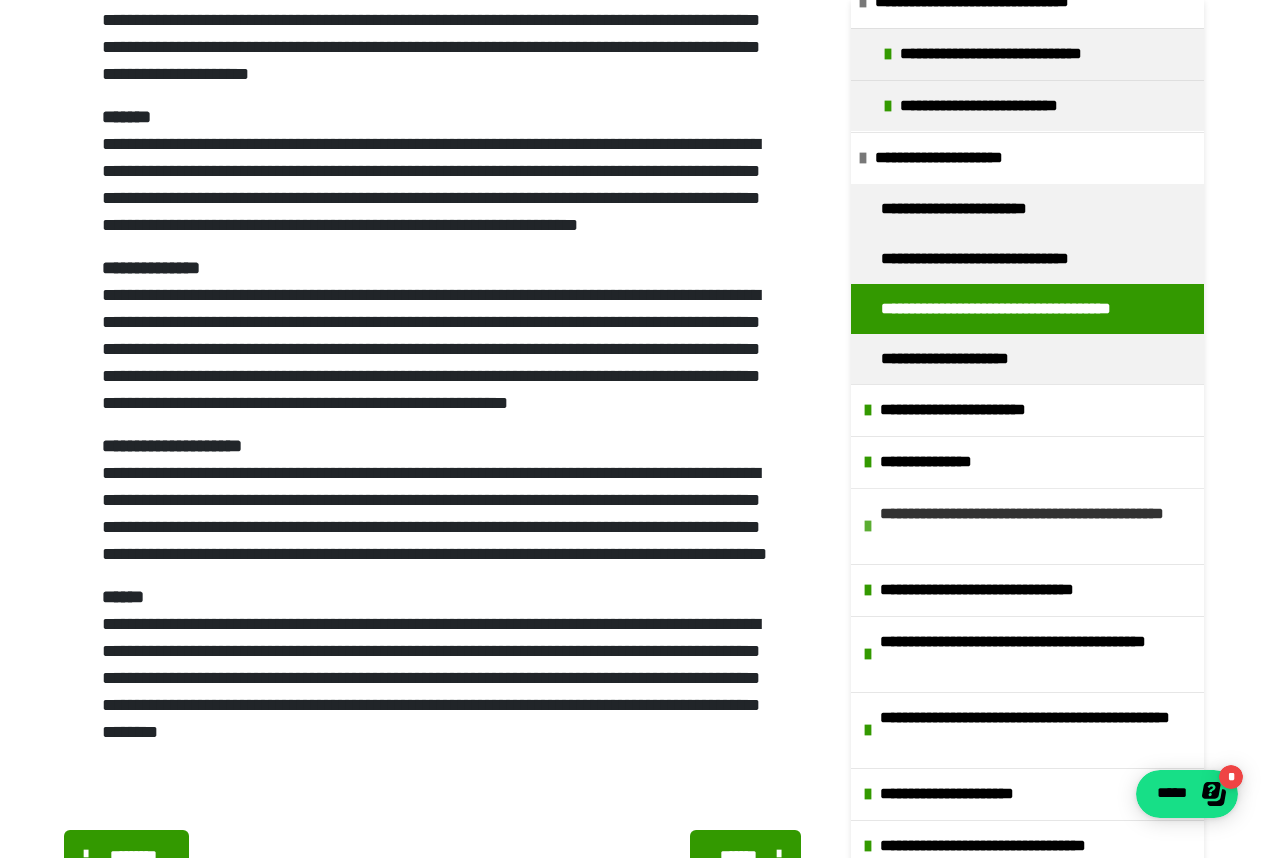 scroll, scrollTop: 197, scrollLeft: 0, axis: vertical 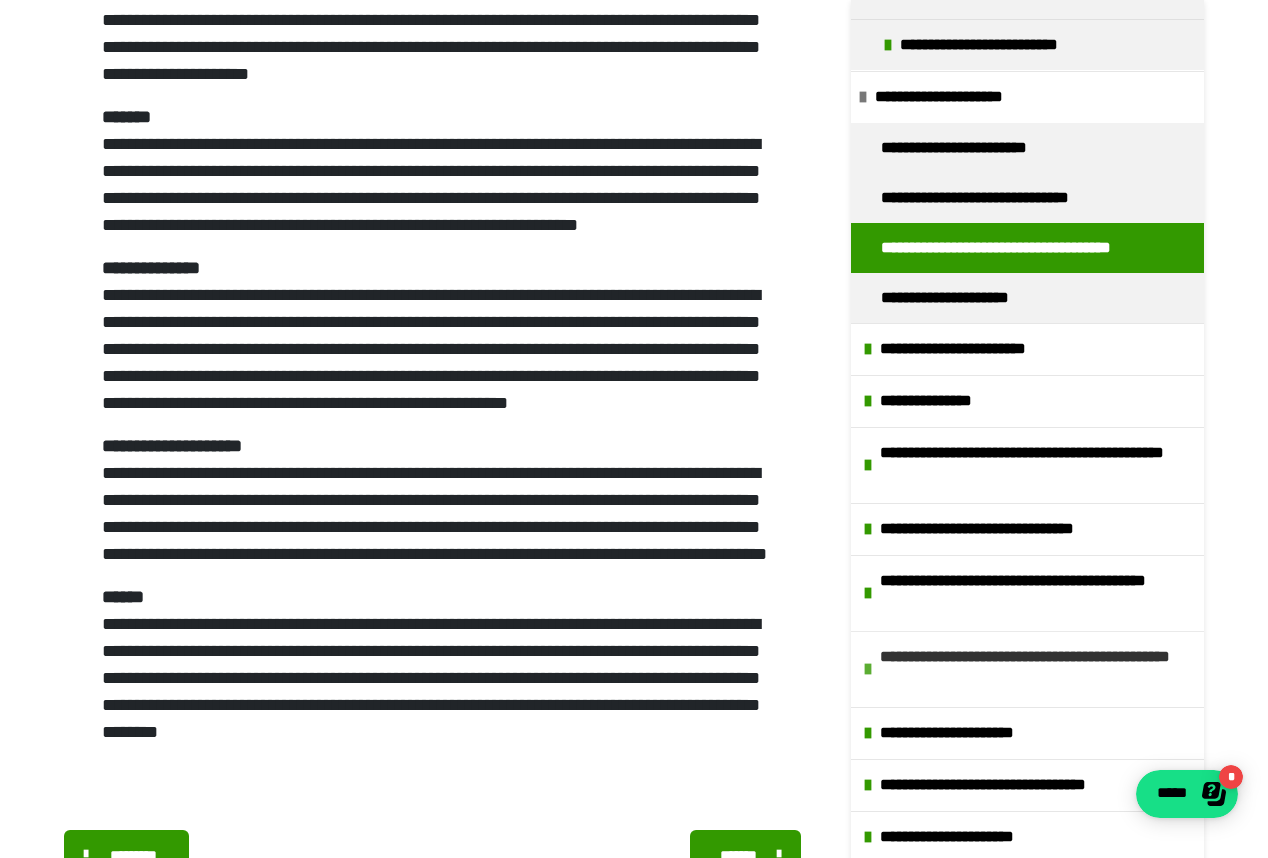 click on "**********" at bounding box center [1029, 669] 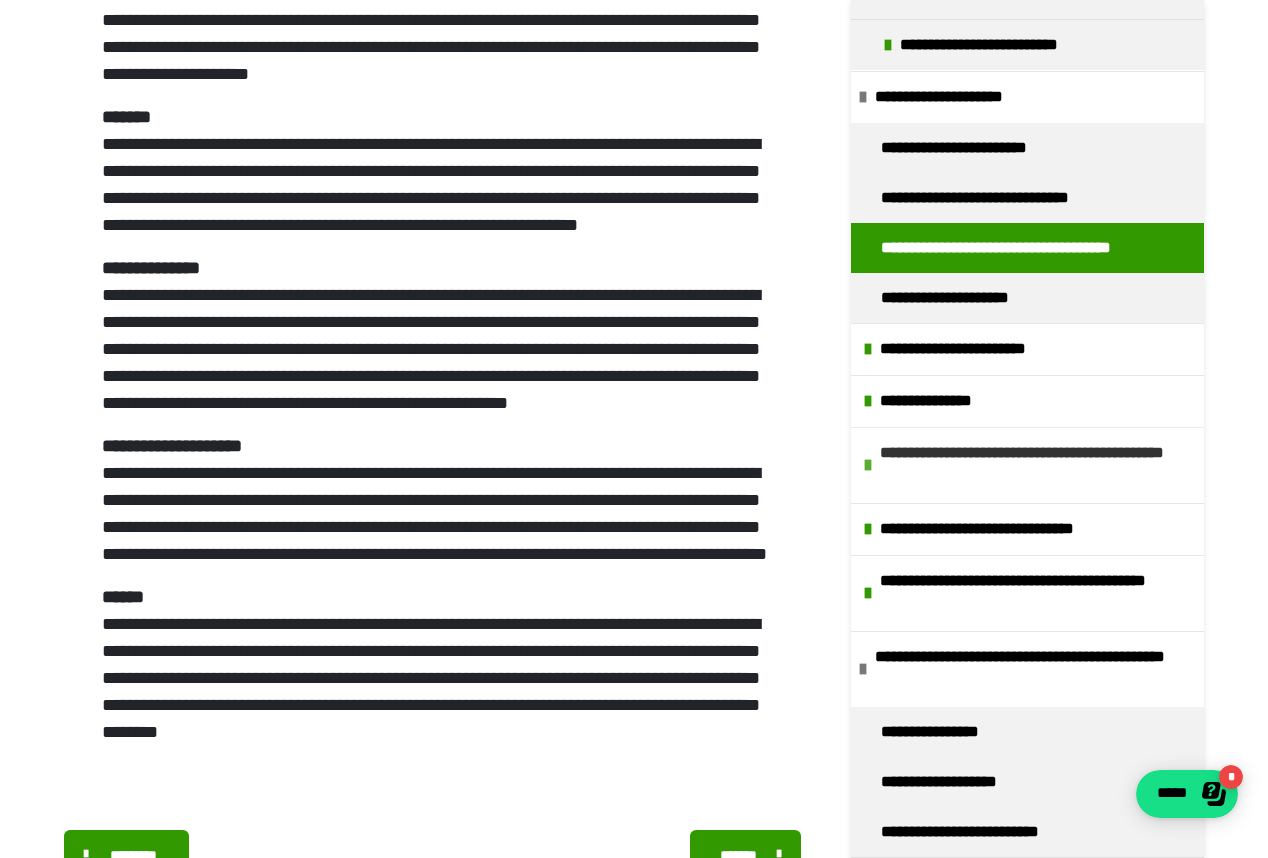 click on "**********" at bounding box center [1029, 465] 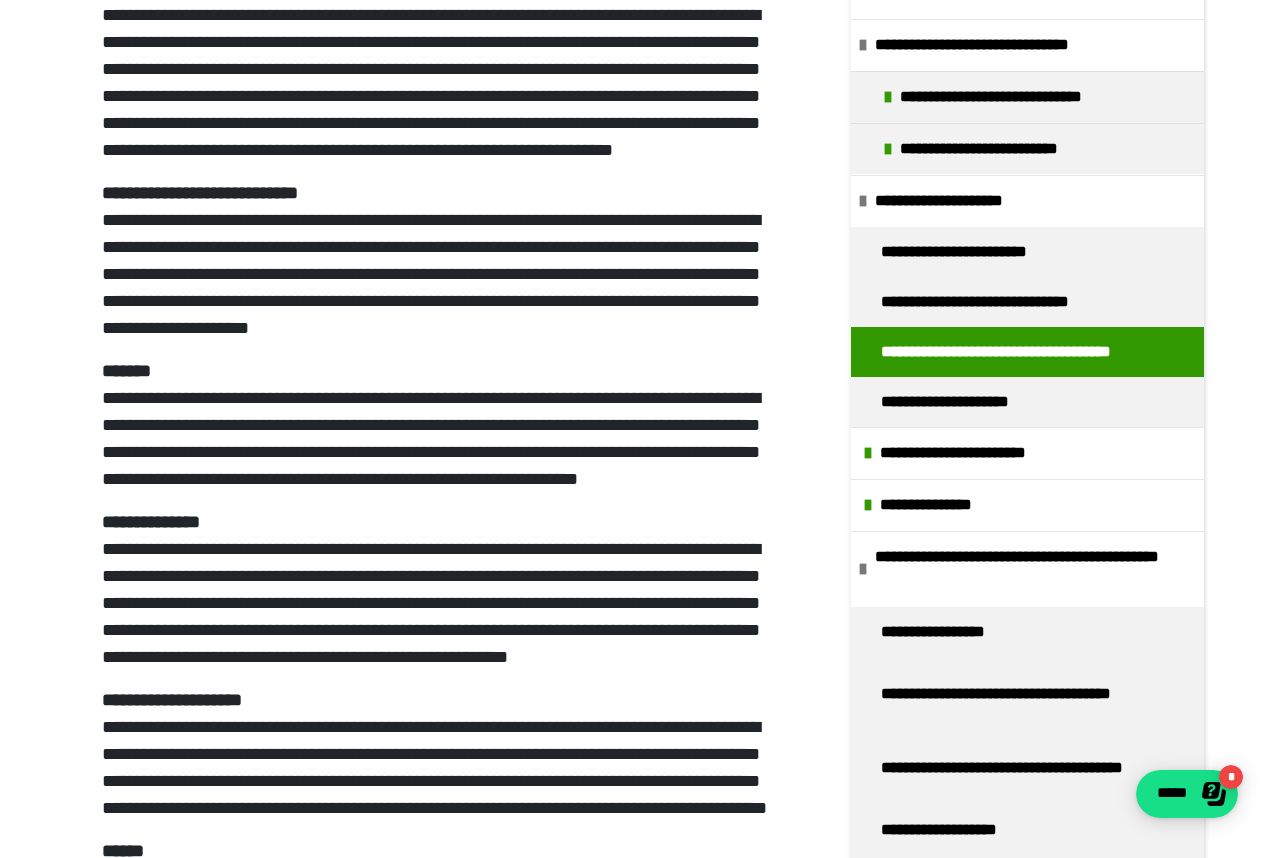 scroll, scrollTop: 42, scrollLeft: 0, axis: vertical 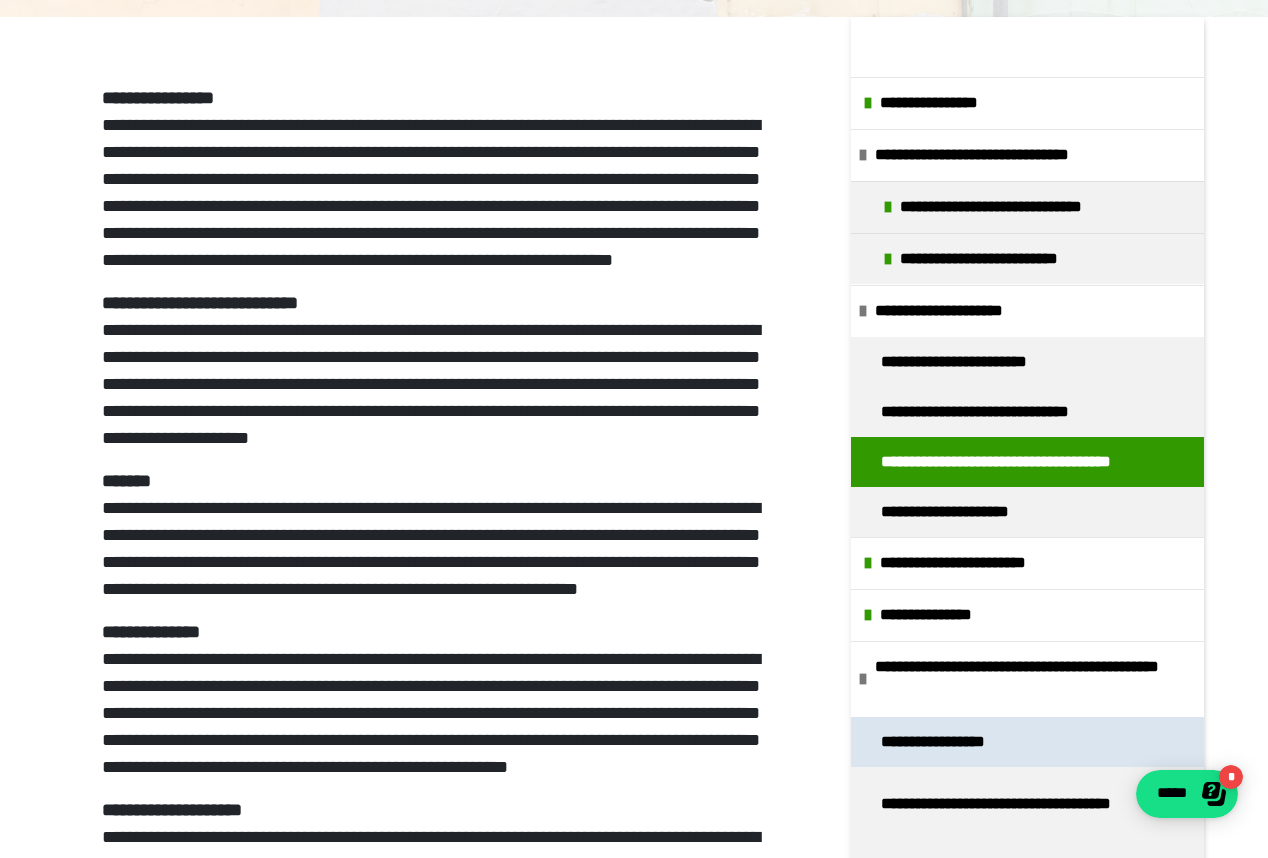 click on "**********" at bounding box center [952, 742] 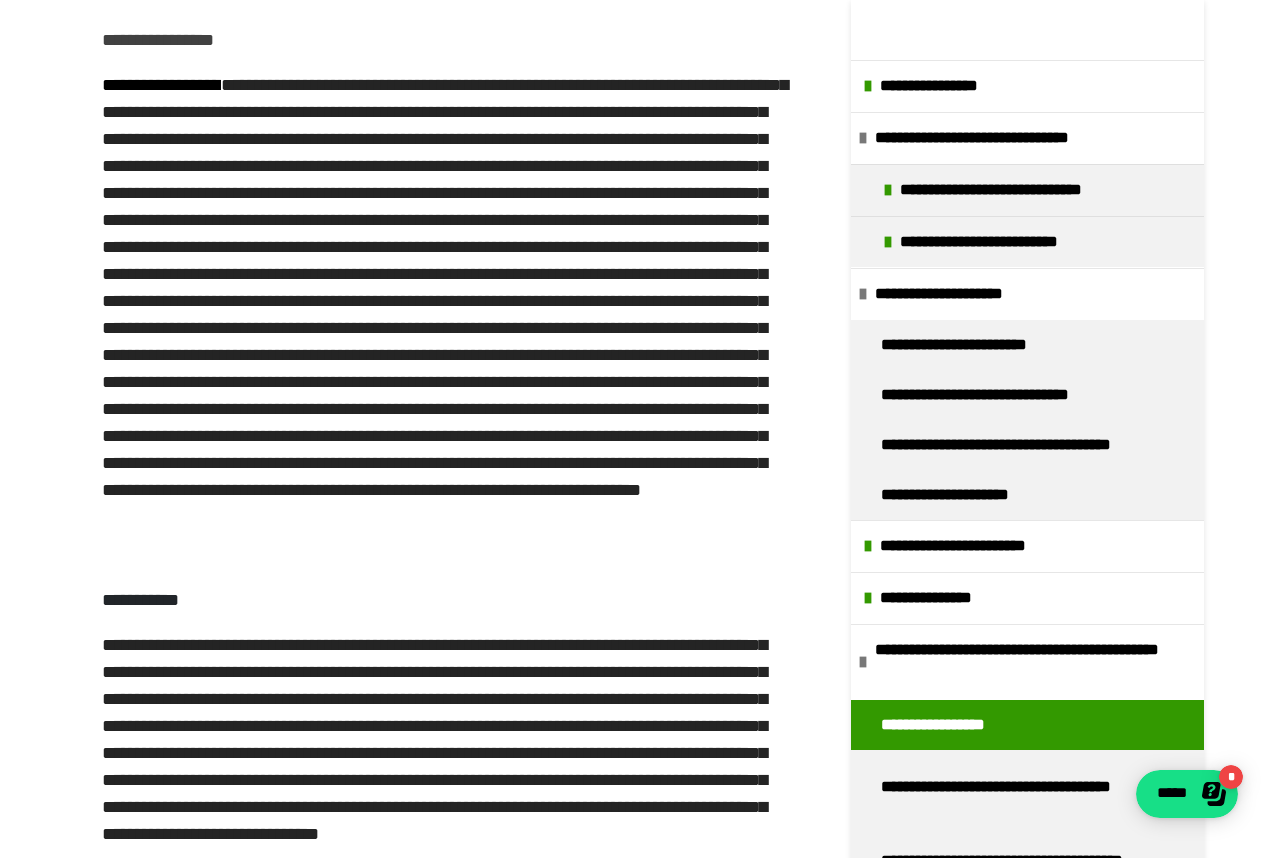 scroll, scrollTop: 328, scrollLeft: 0, axis: vertical 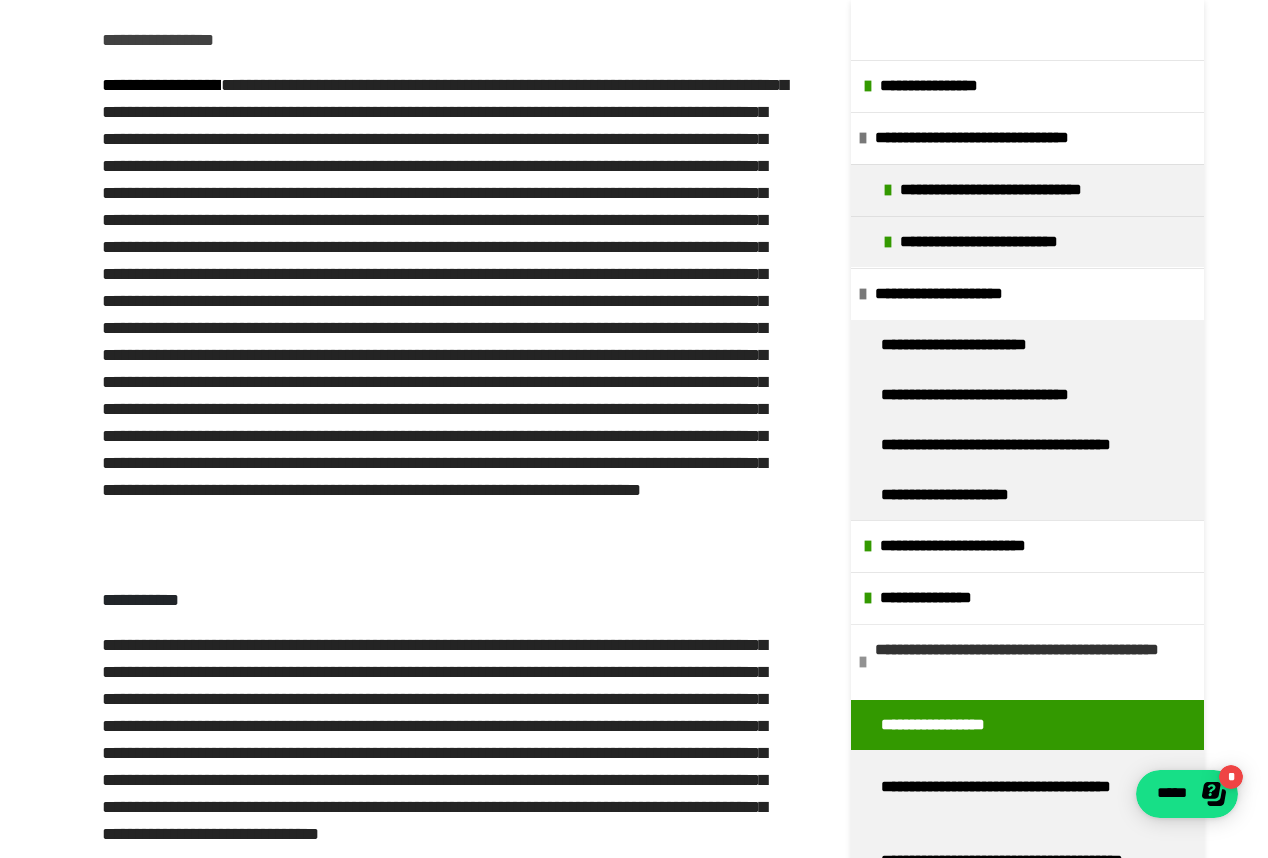 click at bounding box center (863, 662) 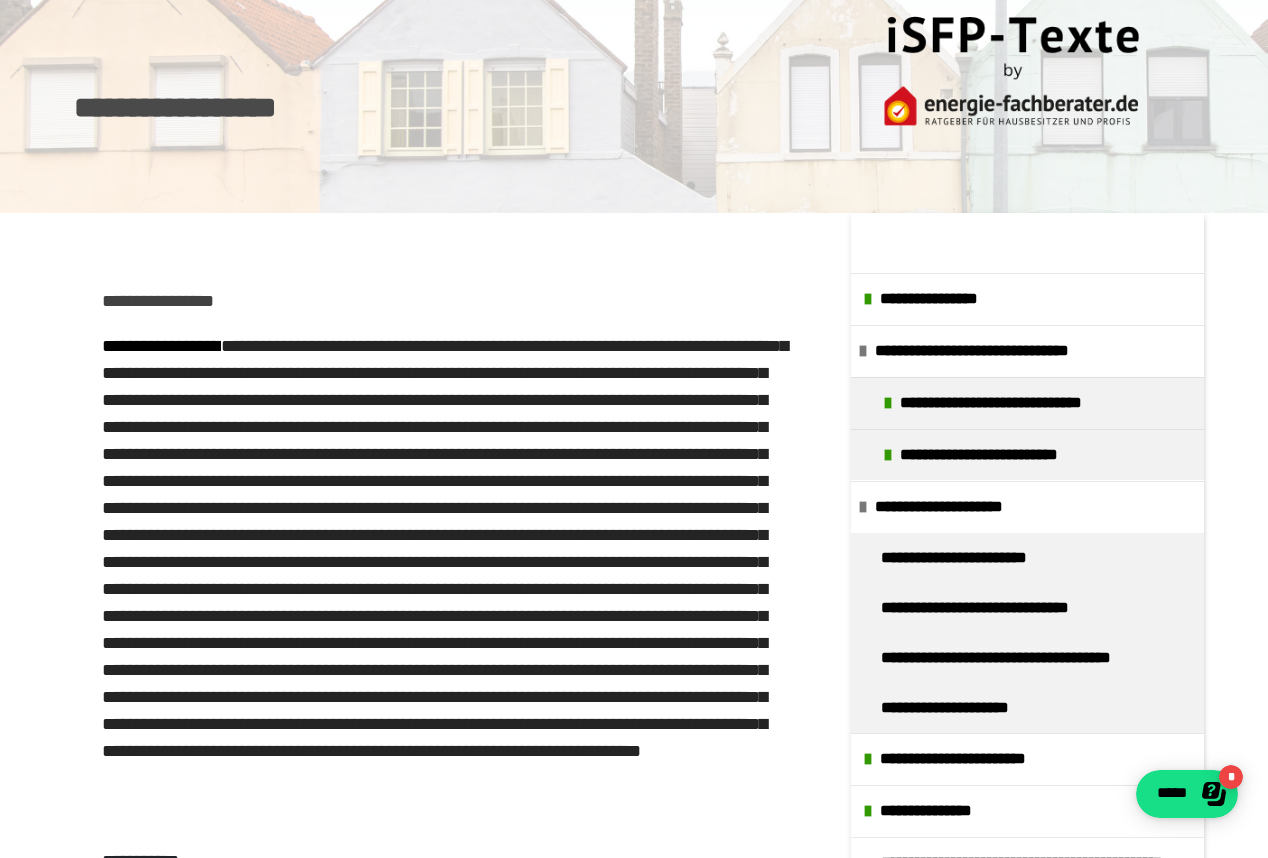 scroll, scrollTop: 0, scrollLeft: 0, axis: both 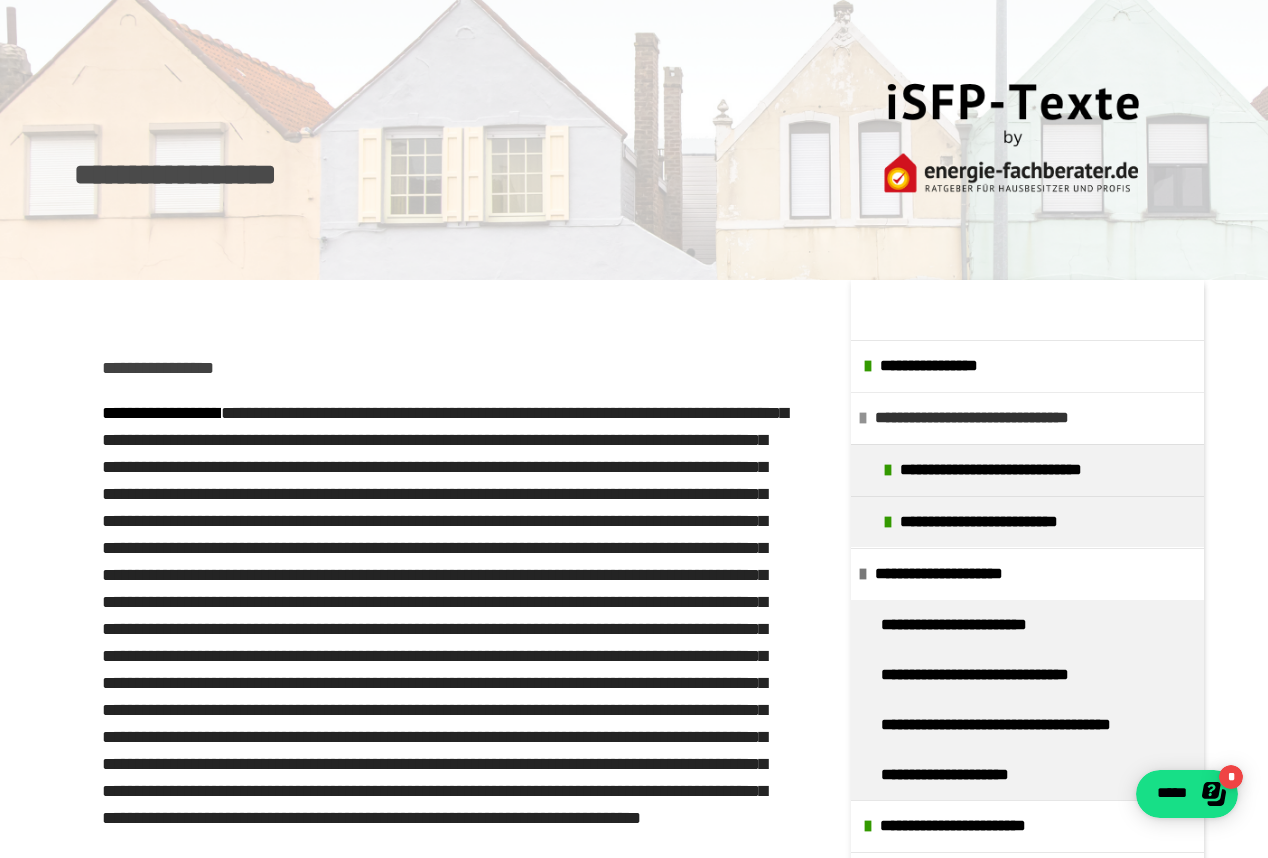 click at bounding box center (863, 418) 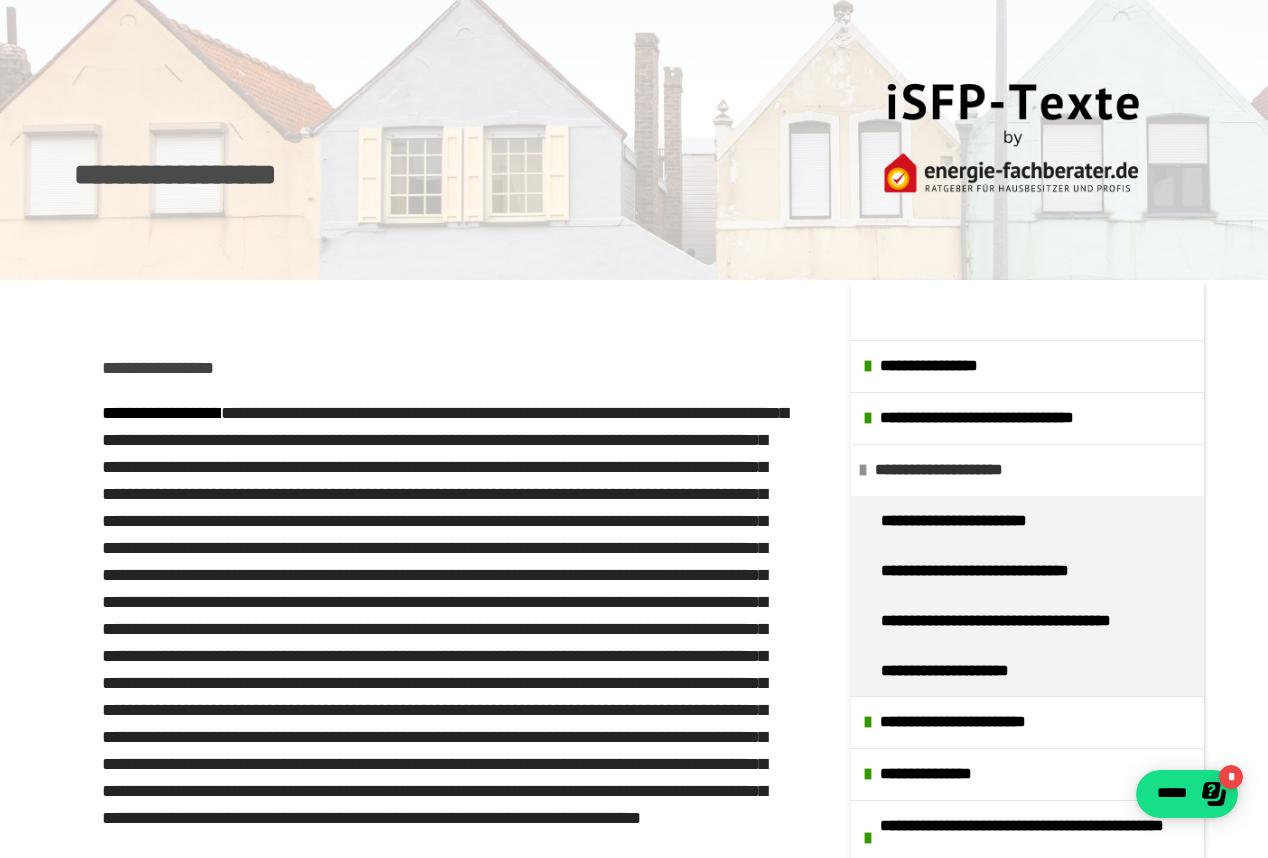 click at bounding box center (863, 470) 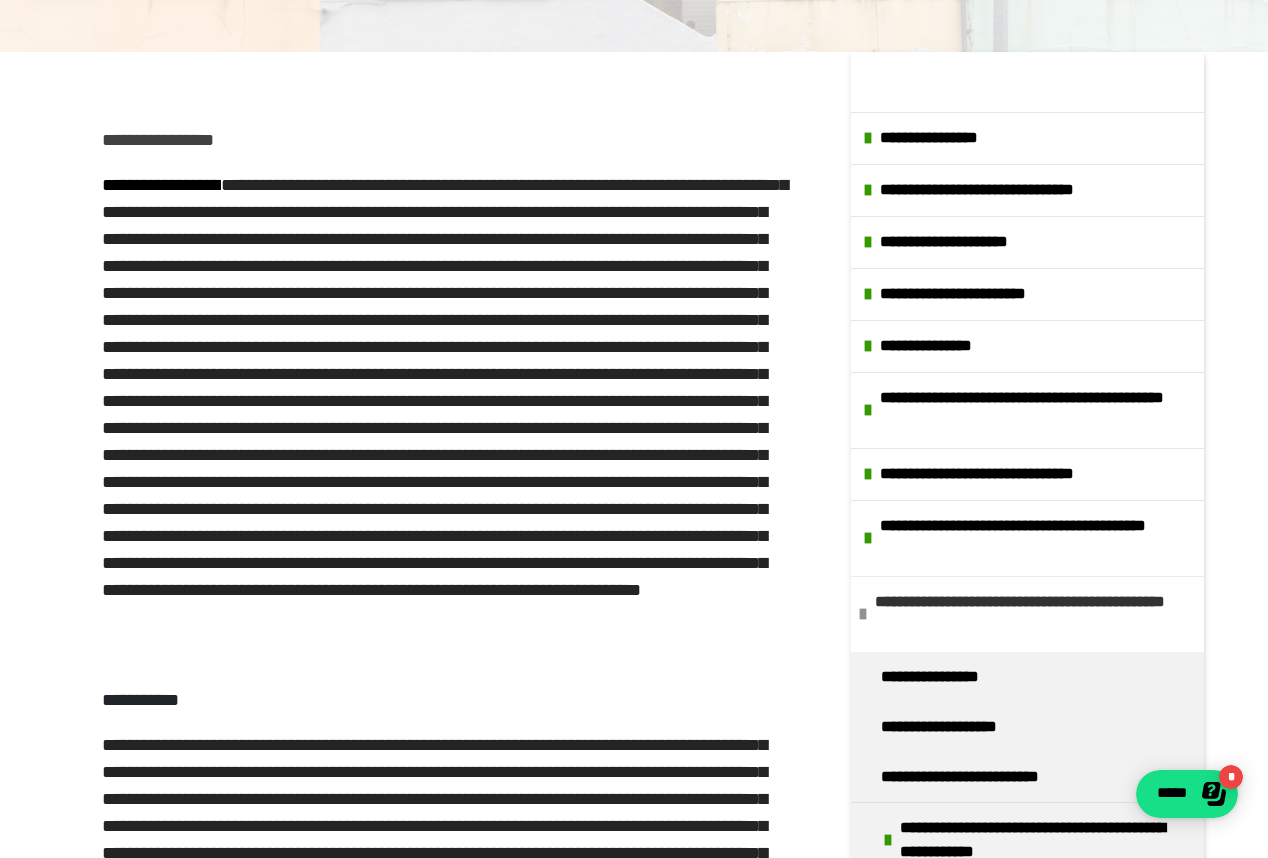 scroll, scrollTop: 229, scrollLeft: 0, axis: vertical 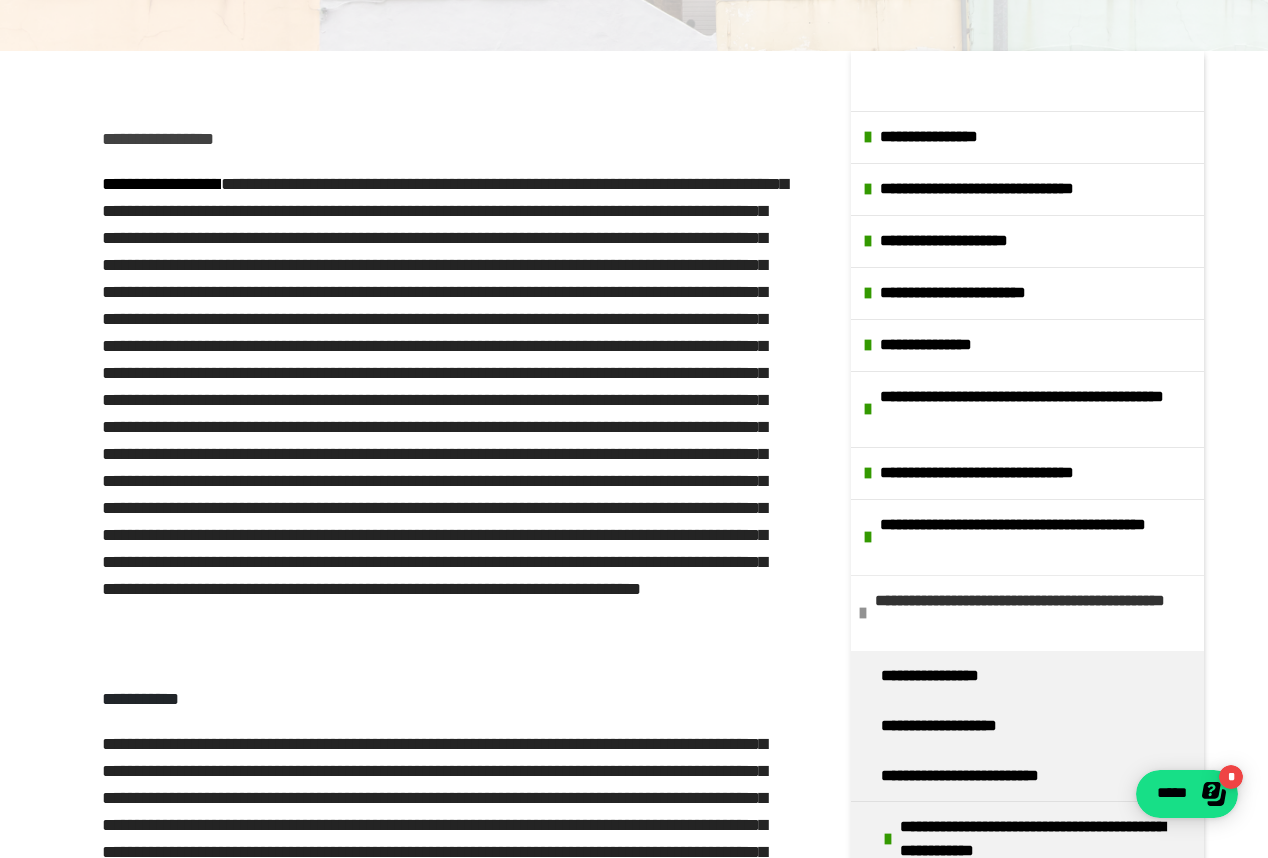 click at bounding box center (863, 613) 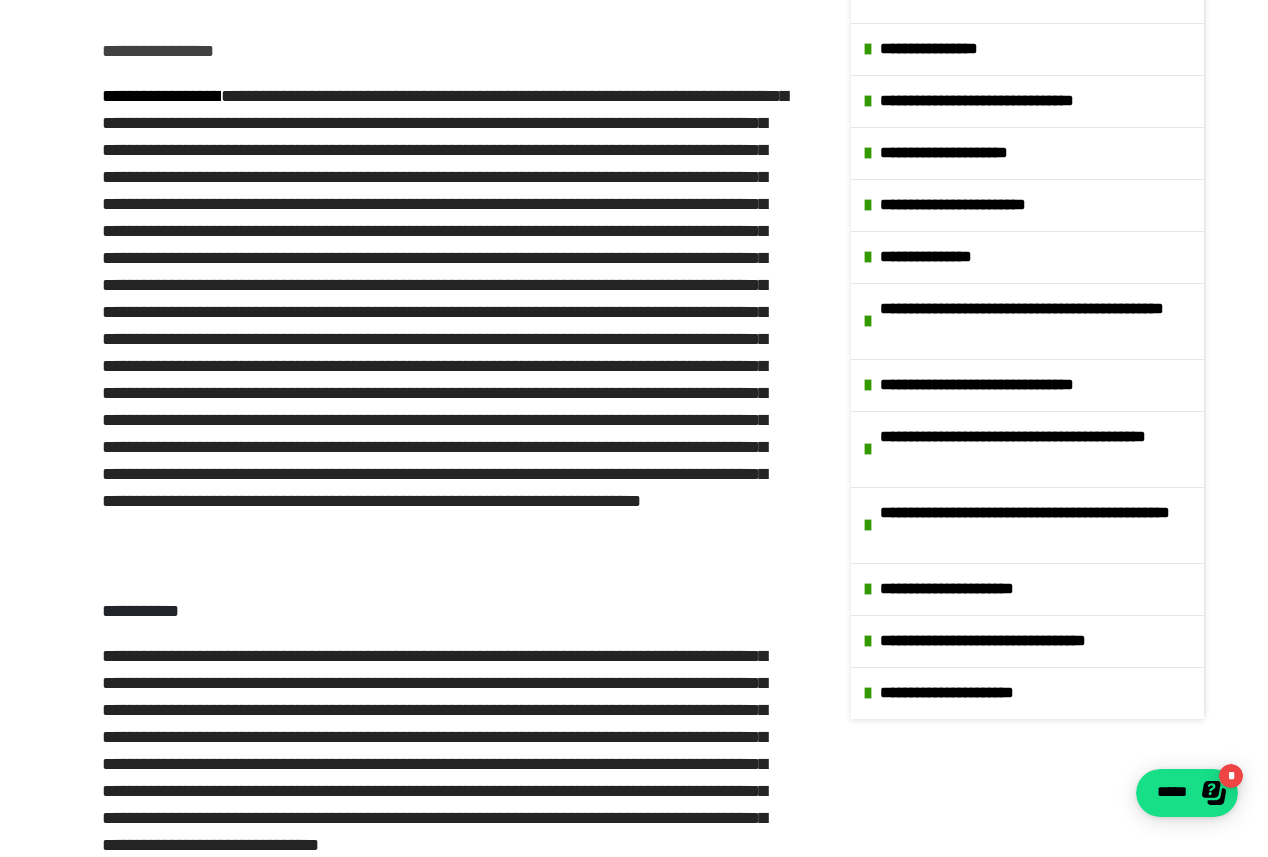 scroll, scrollTop: 0, scrollLeft: 0, axis: both 